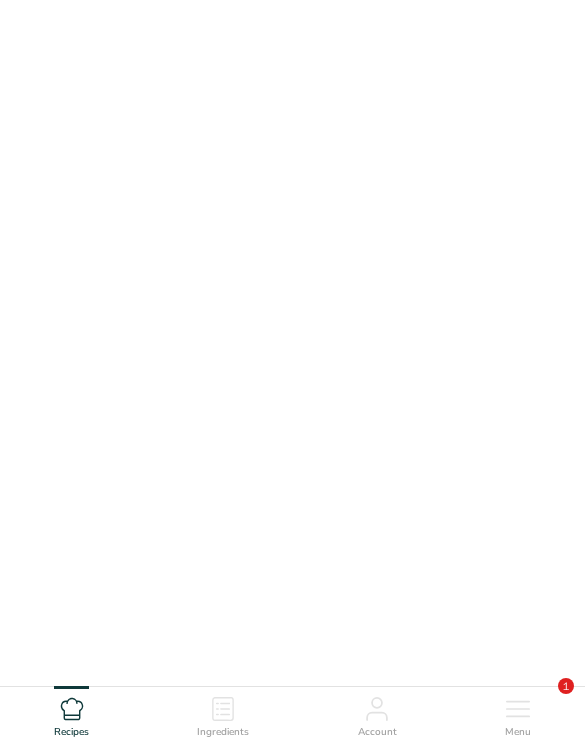scroll, scrollTop: 0, scrollLeft: 0, axis: both 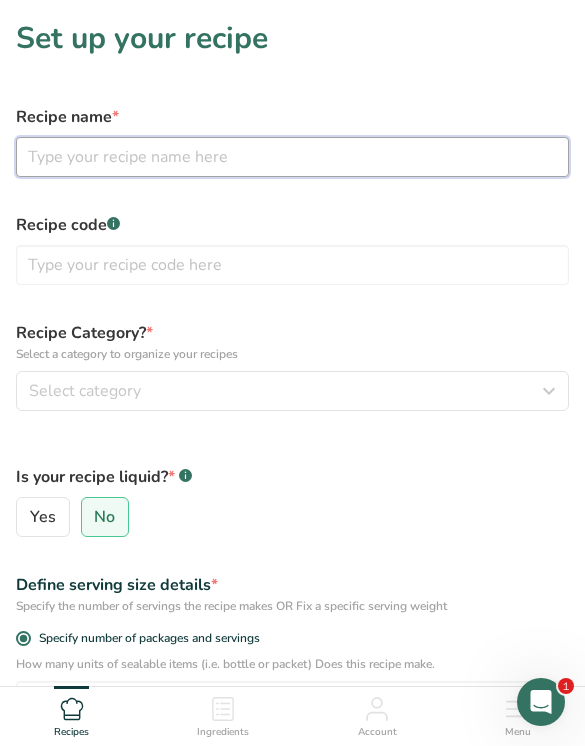 click at bounding box center [292, 157] 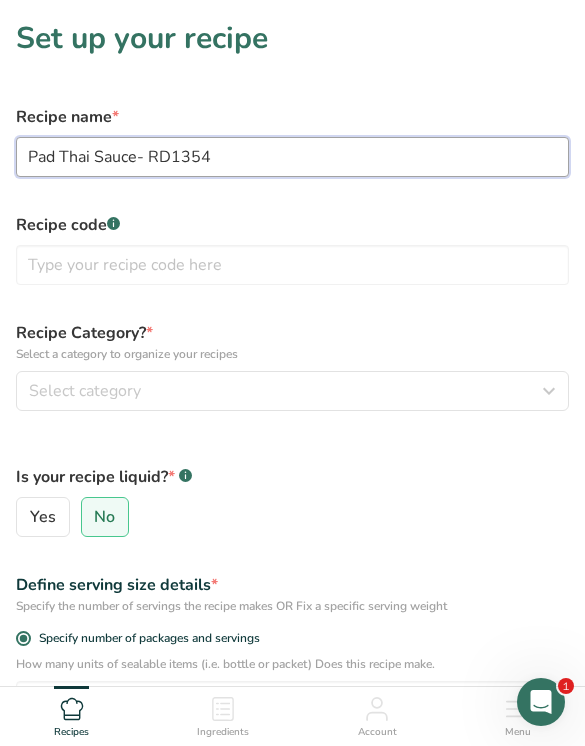 type on "Pad Thai Sauce- RD1354" 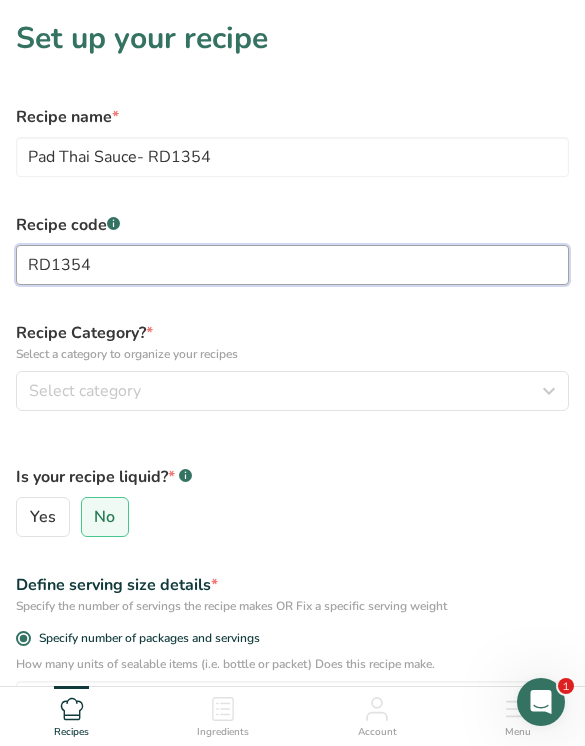 type on "RD1354" 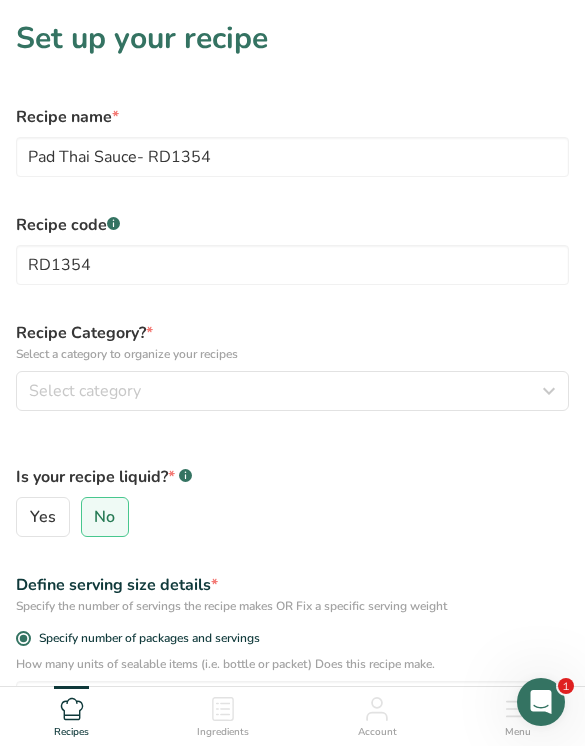 click on "Select a category to organize your recipes" at bounding box center [292, 354] 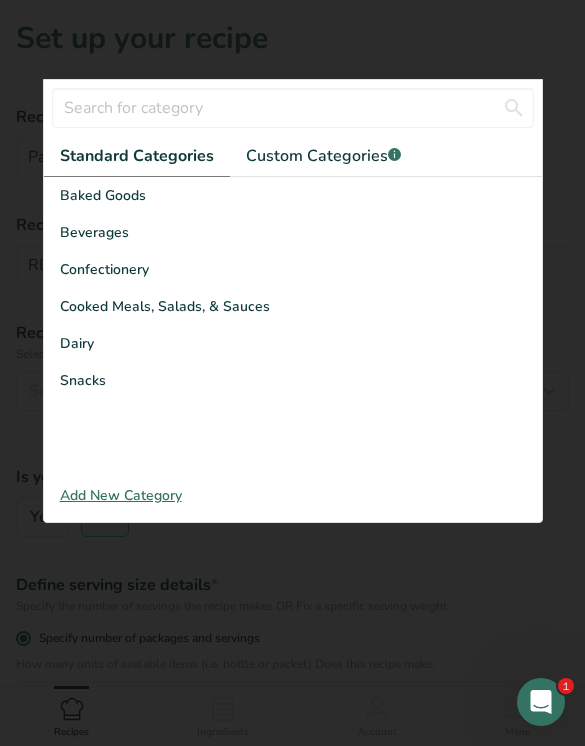 click on "Cooked Meals, Salads, & Sauces" at bounding box center [293, 306] 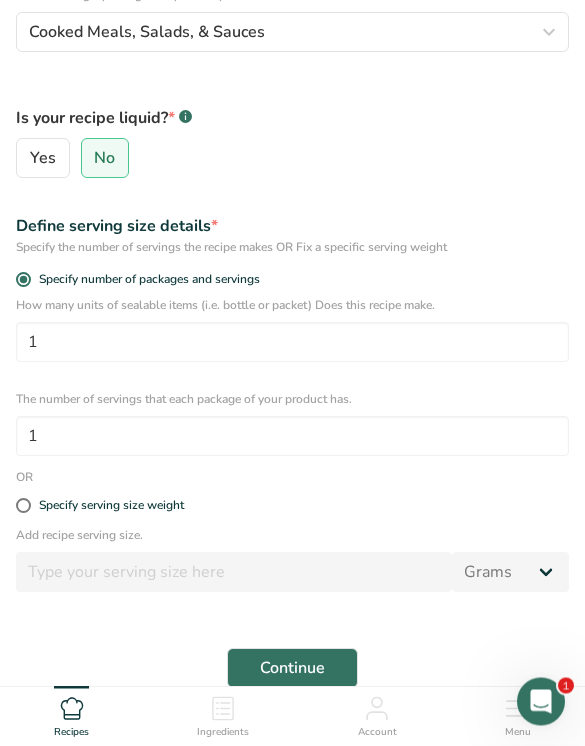 scroll, scrollTop: 359, scrollLeft: 0, axis: vertical 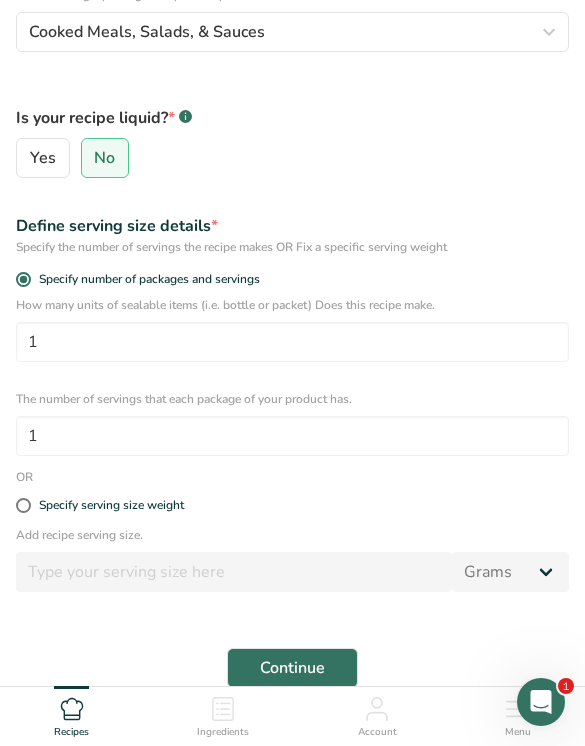 click on "Specify serving size weight" at bounding box center [111, 505] 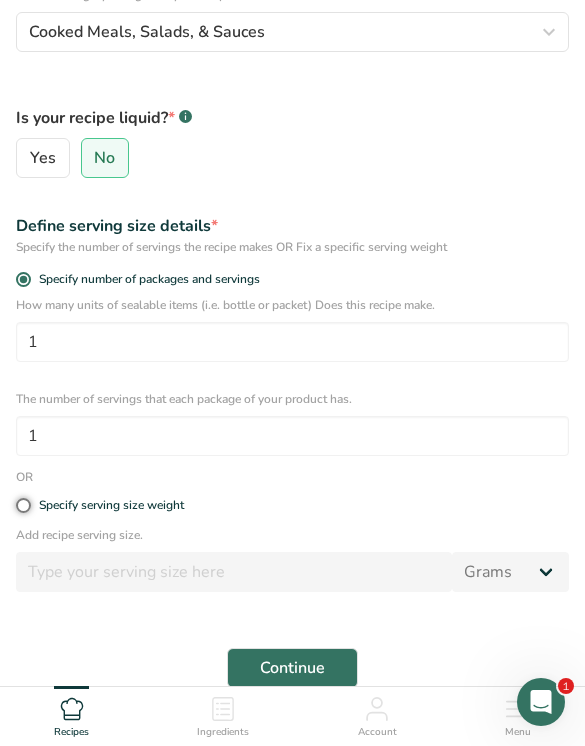 click on "Specify serving size weight" at bounding box center [22, 505] 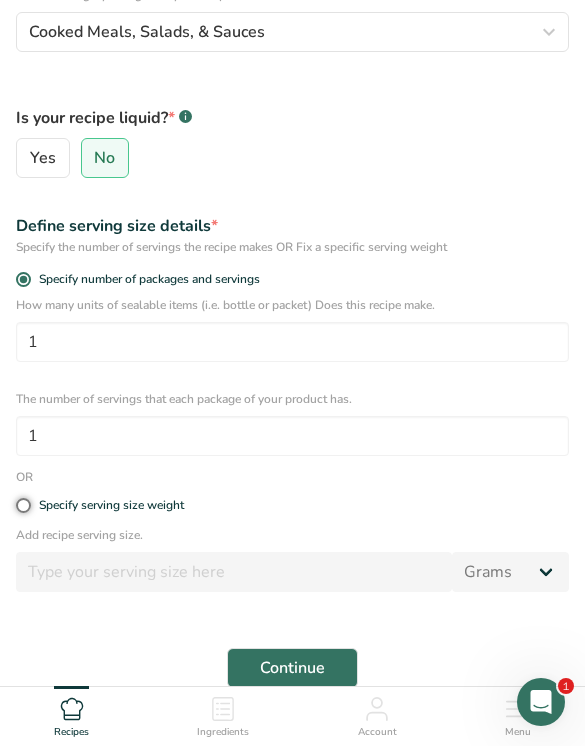 radio on "true" 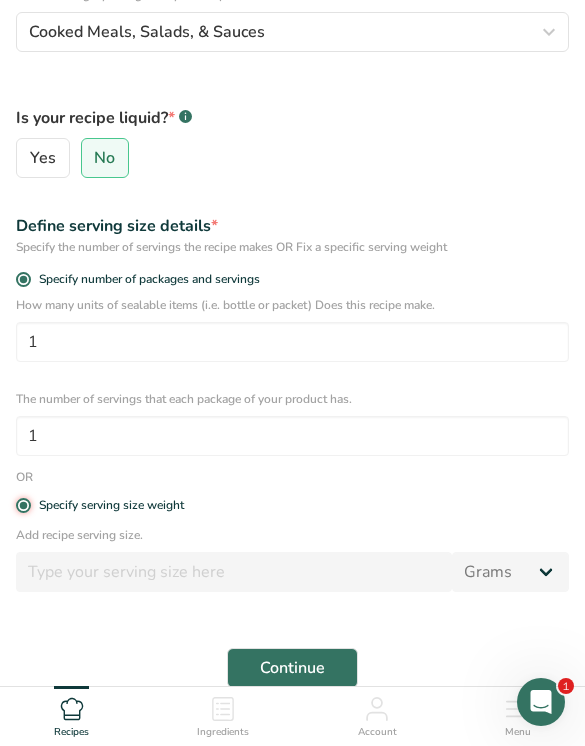radio on "false" 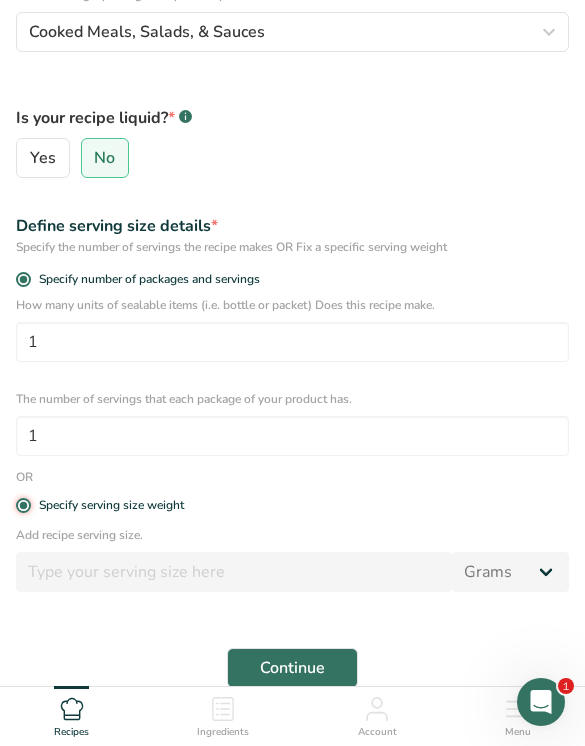 type 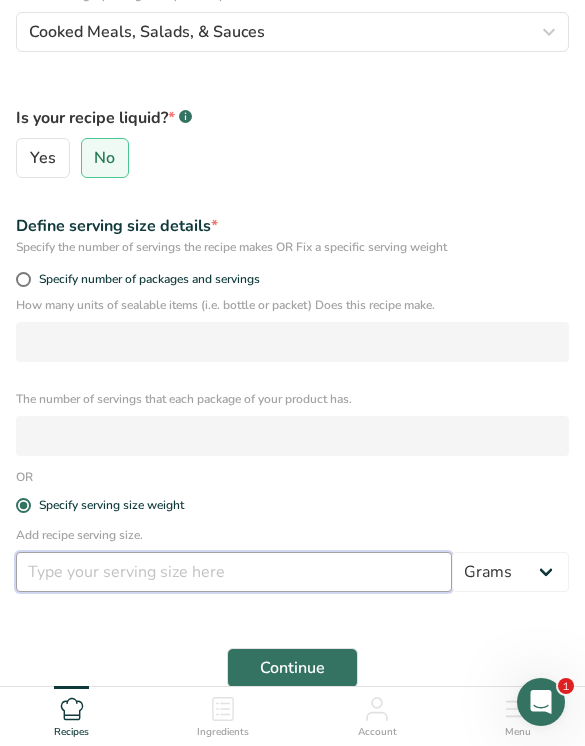 click at bounding box center [234, 572] 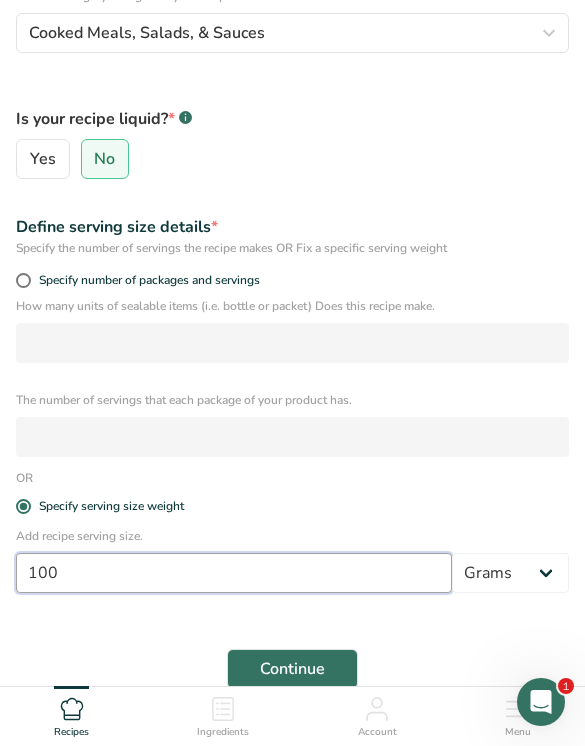type on "100" 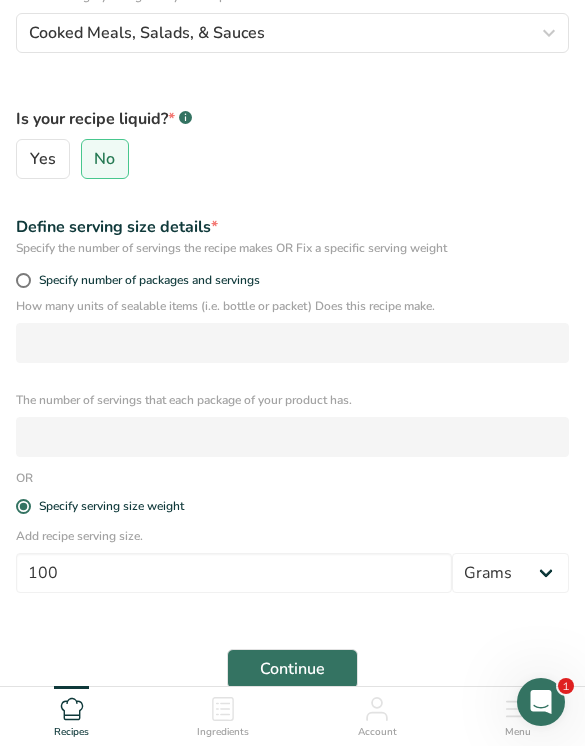 click on "Continue" at bounding box center (292, 669) 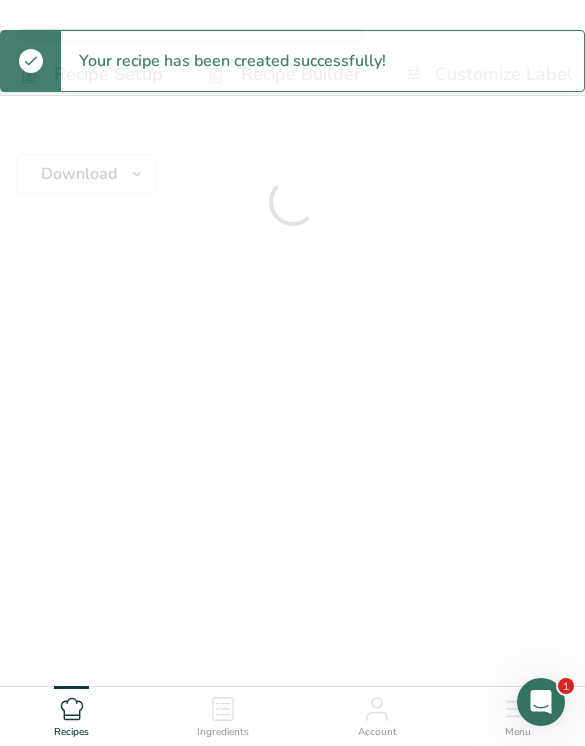 scroll, scrollTop: 0, scrollLeft: 0, axis: both 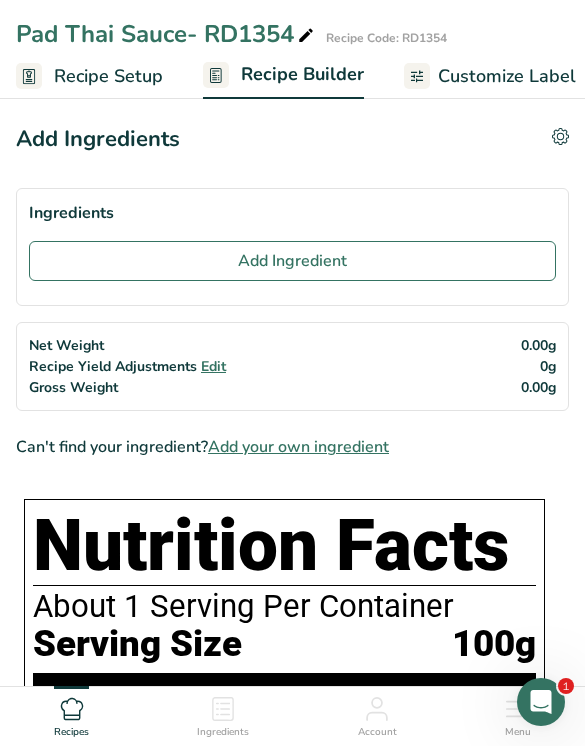 click on "Add Ingredient" at bounding box center [292, 261] 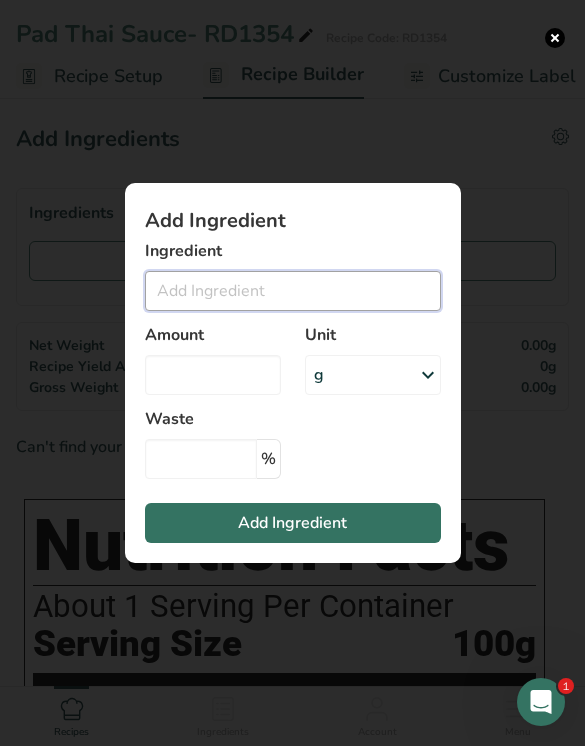 click at bounding box center [293, 291] 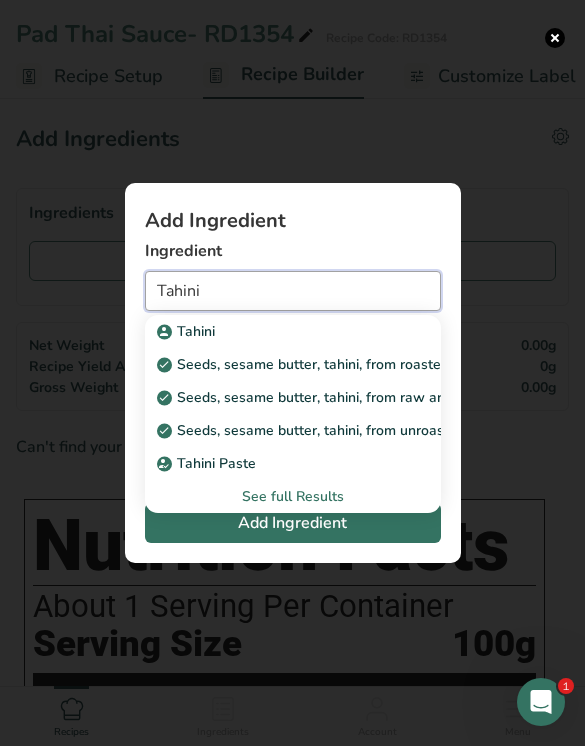 type on "Tahini" 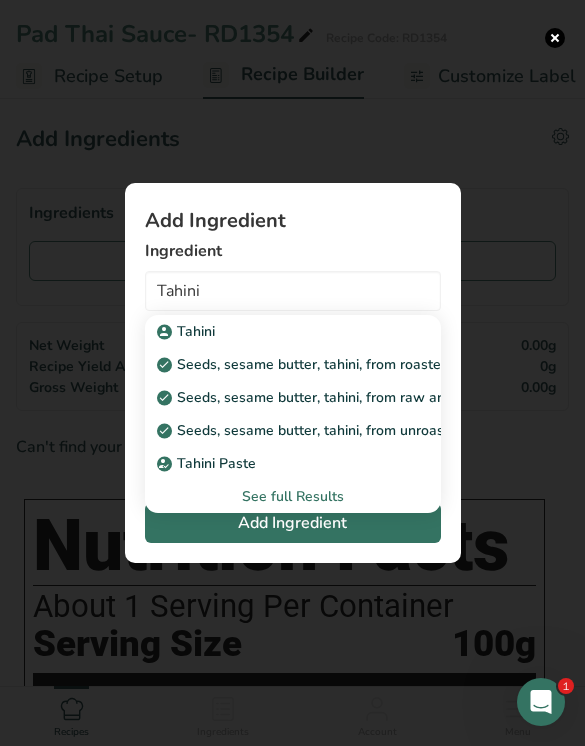 click on "Tahini" at bounding box center (188, 331) 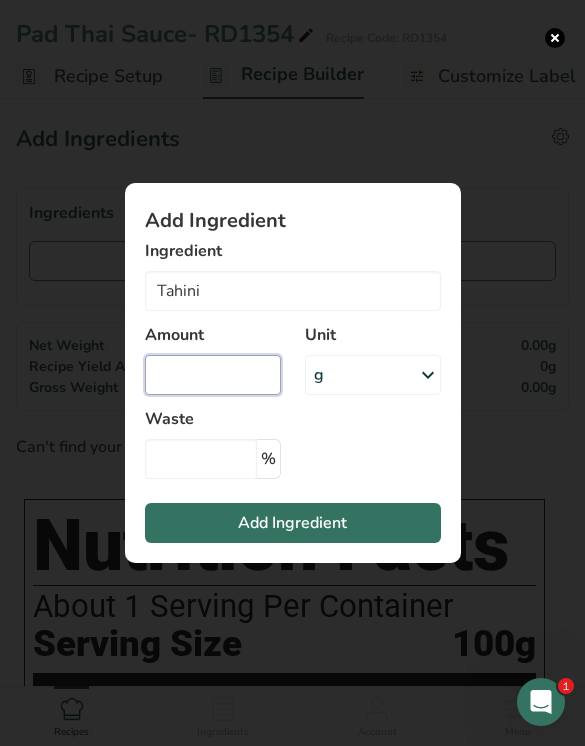 click at bounding box center [213, 375] 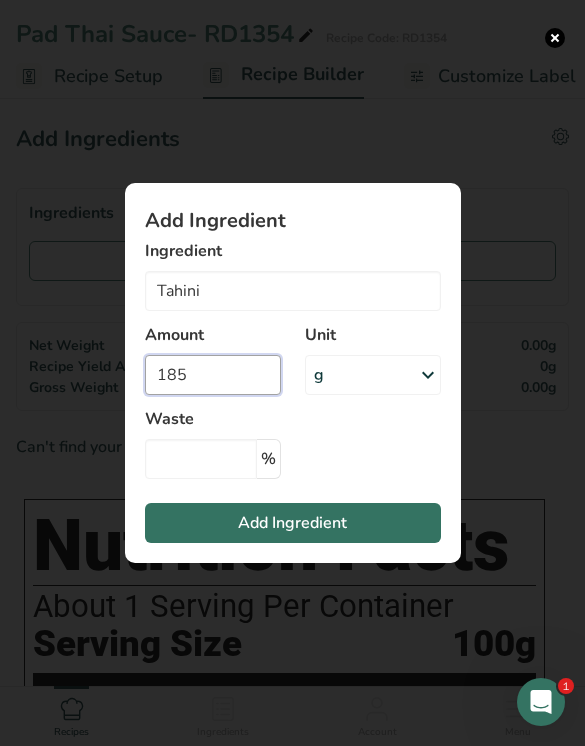 type on "185" 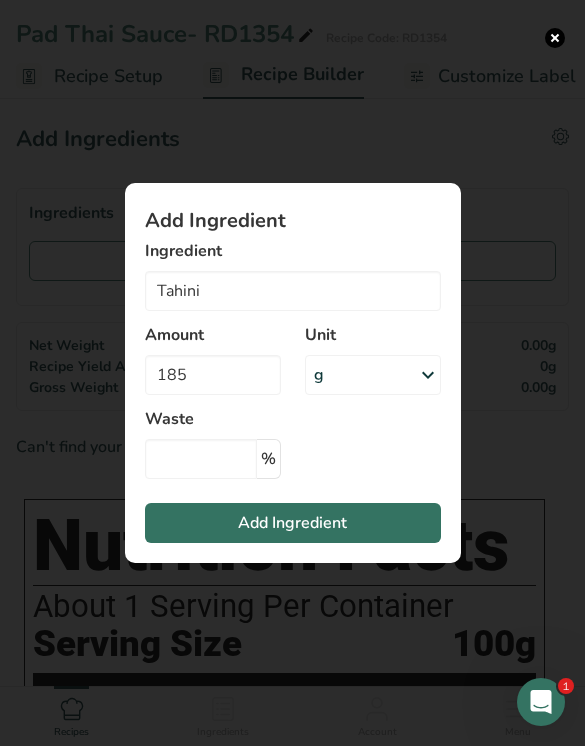 click on "Add Ingredient" at bounding box center [293, 523] 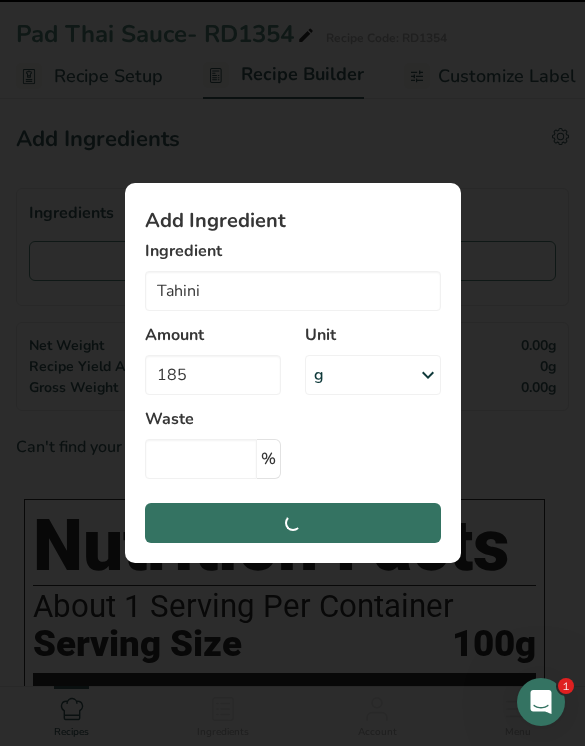 type 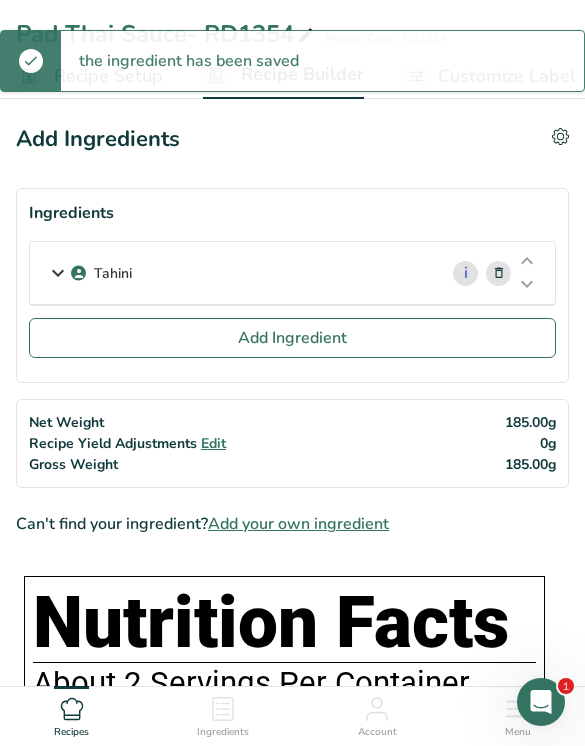 click on "Add Ingredient" at bounding box center (292, 338) 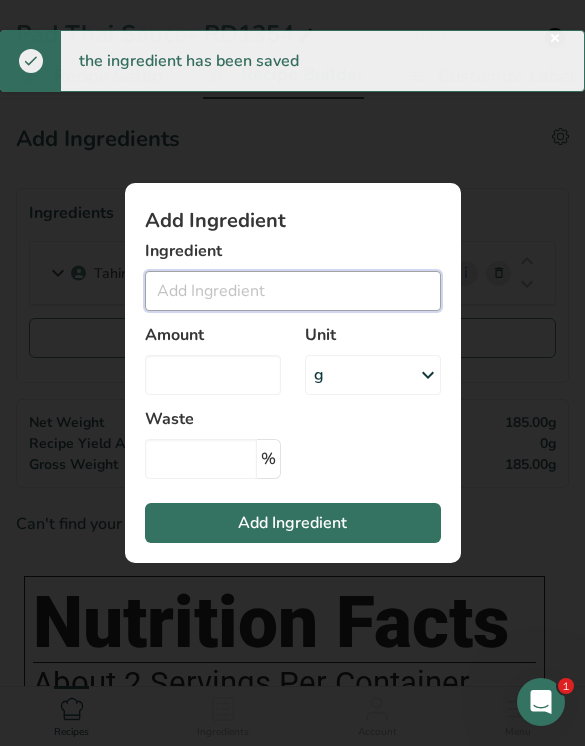 click at bounding box center [293, 291] 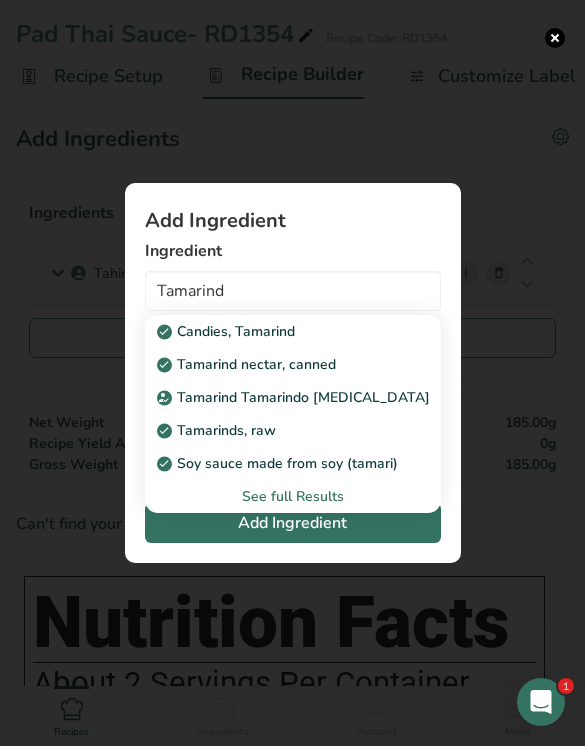 click on "Tamarind Tamarindo [MEDICAL_DATA]" at bounding box center (295, 397) 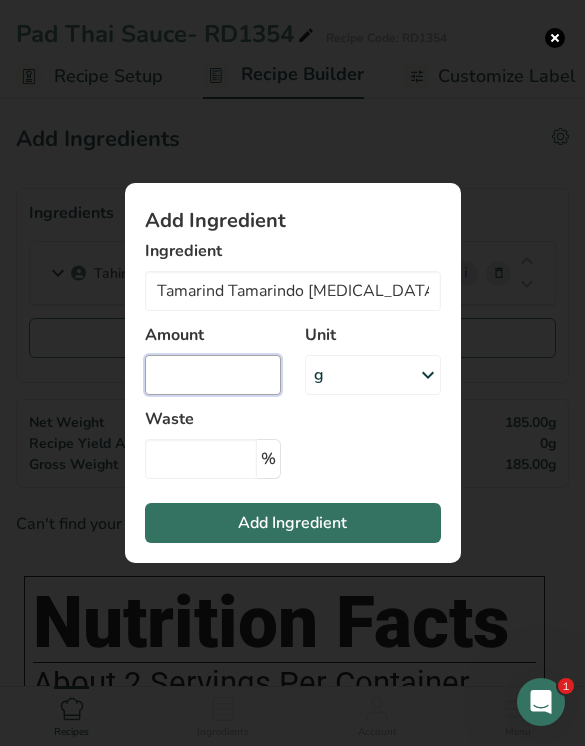 click at bounding box center (213, 375) 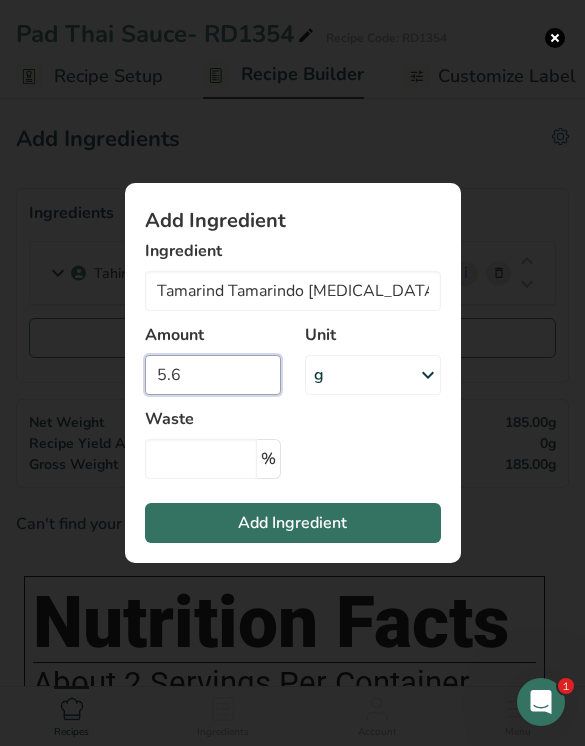 type on "5.6" 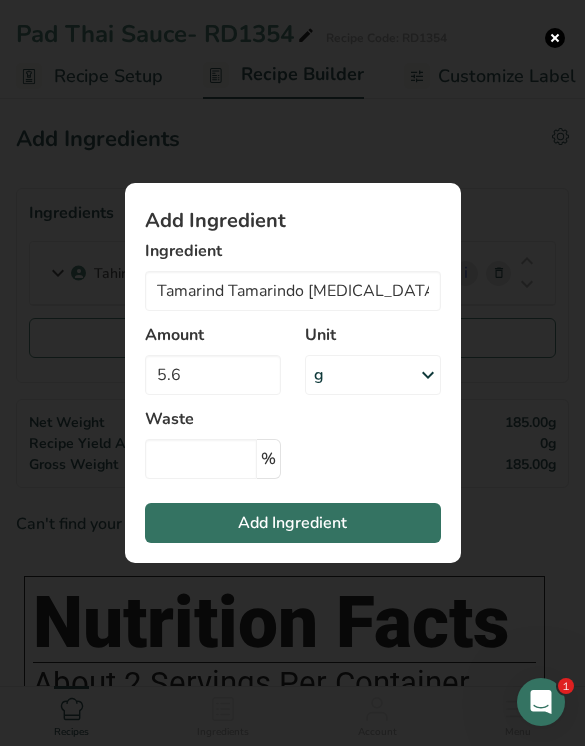 click on "Add Ingredient" at bounding box center (293, 523) 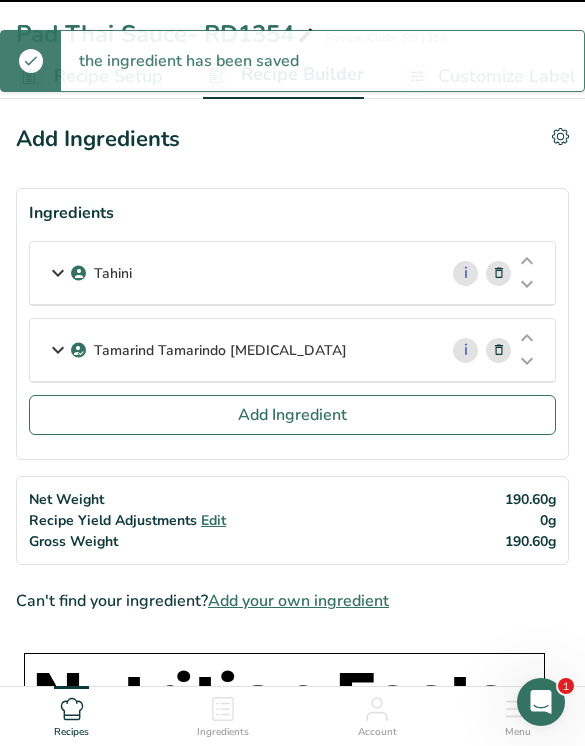 type 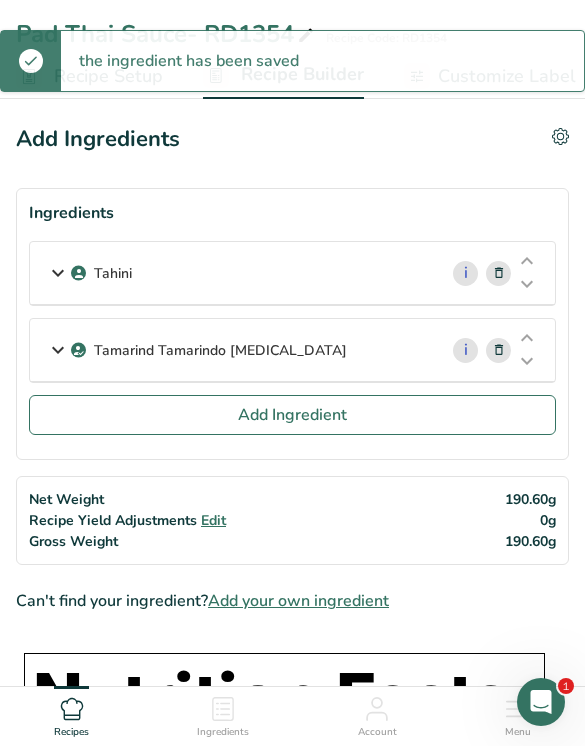 click on "Add Ingredient" at bounding box center [292, 415] 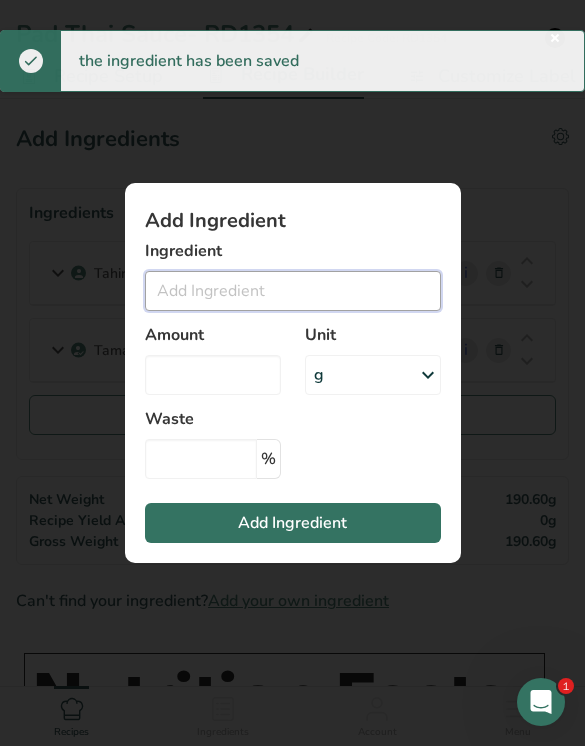 click at bounding box center [293, 291] 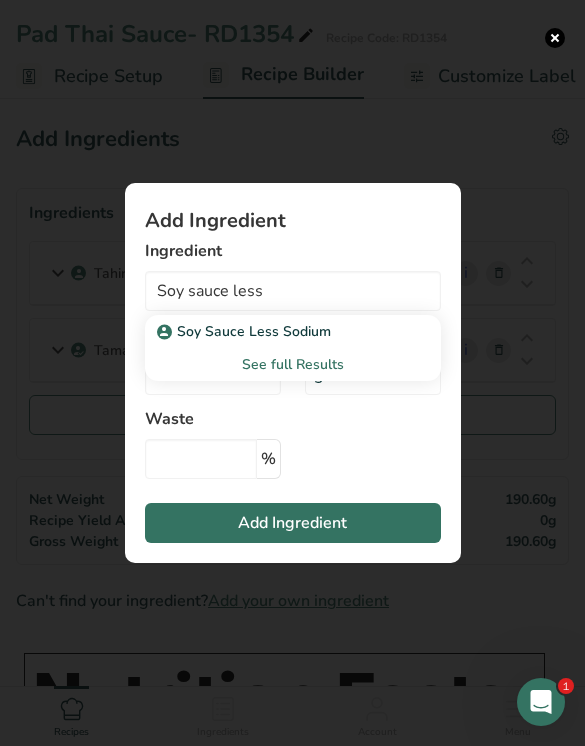 click on "Soy Sauce Less Sodium" at bounding box center (277, 331) 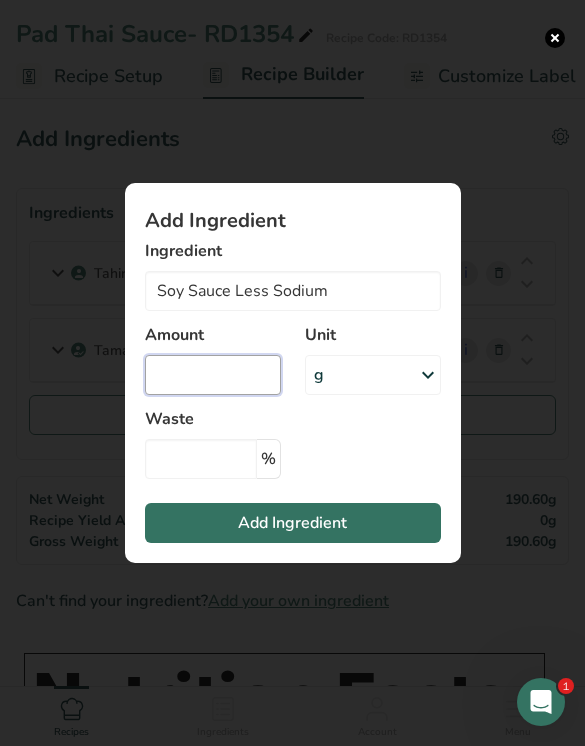 click at bounding box center [213, 375] 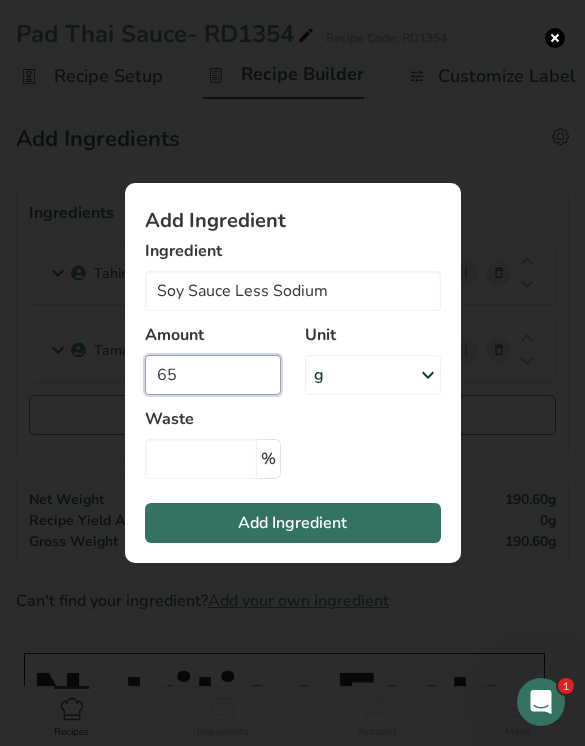 type on "65" 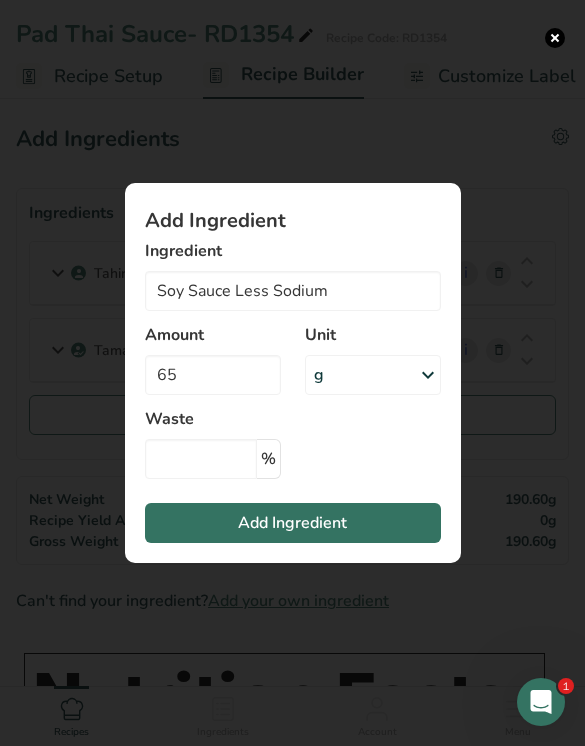 click on "Add Ingredient" at bounding box center [293, 523] 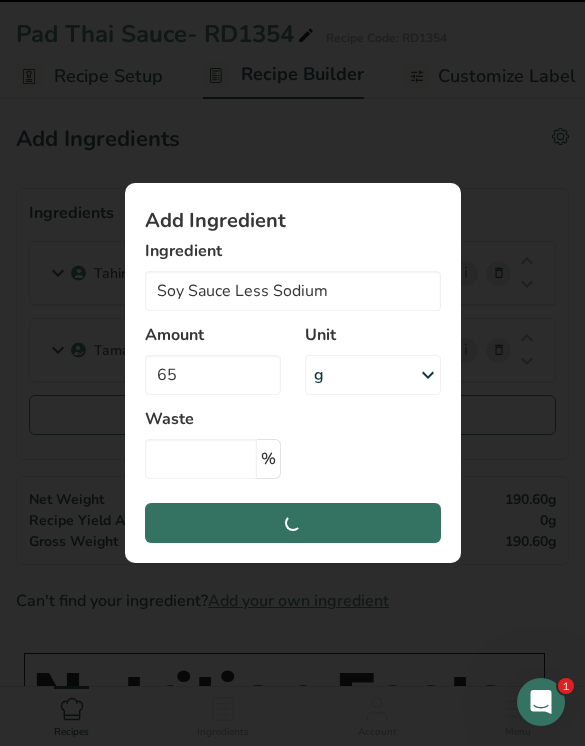 type 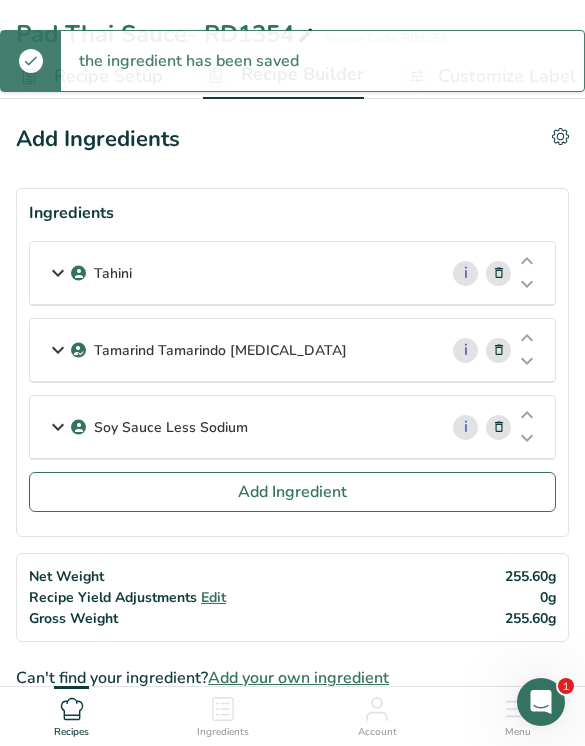 click on "Add Ingredient" at bounding box center (292, 492) 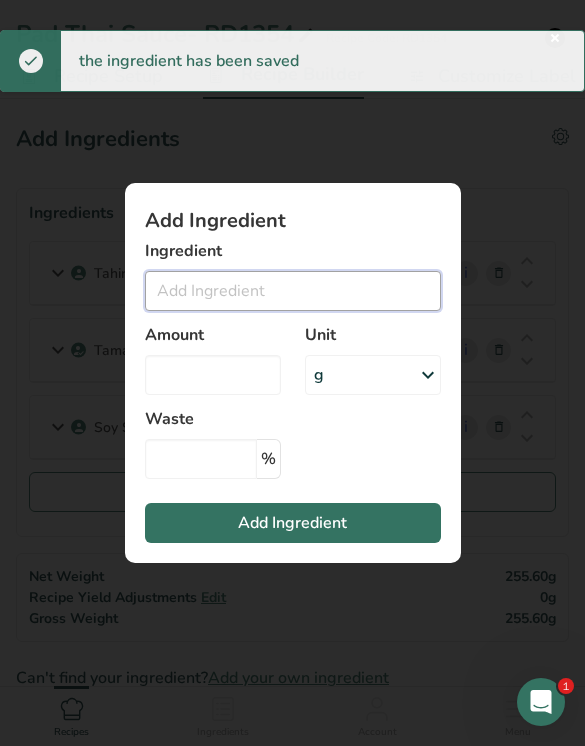 click at bounding box center (293, 291) 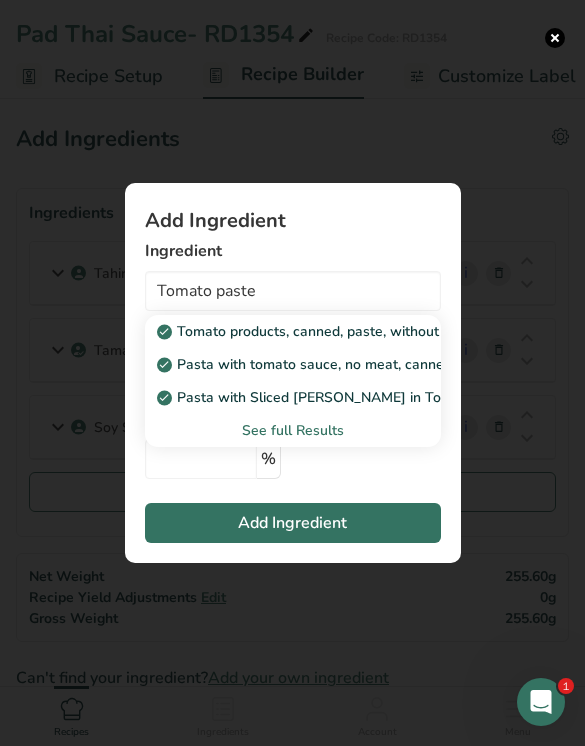 click on "Pasta with tomato sauce, no meat, canned" at bounding box center [293, 364] 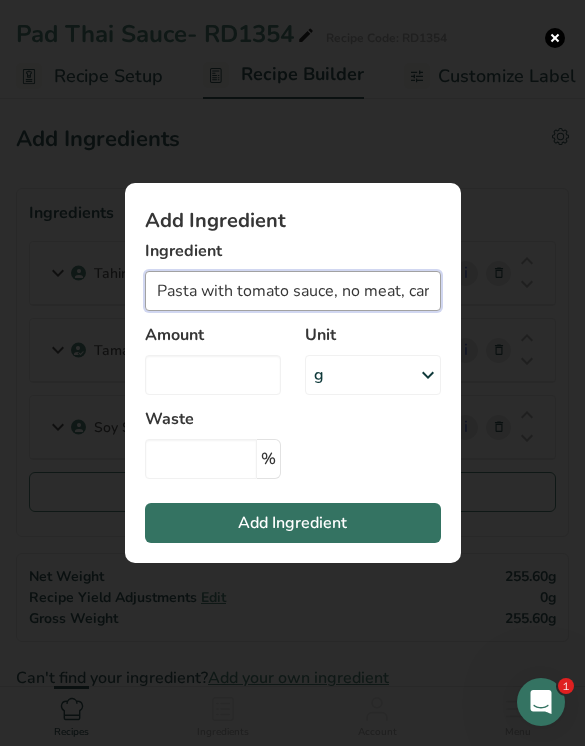 click on "Pasta with tomato sauce, no meat, canned" at bounding box center (293, 291) 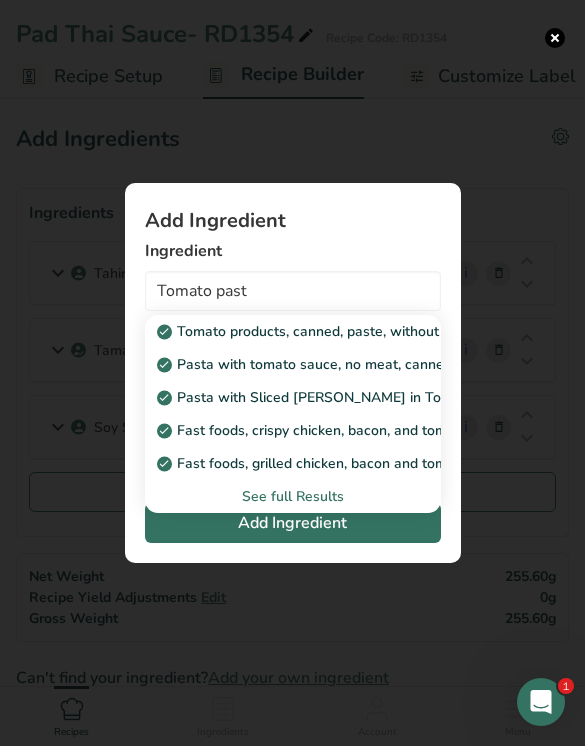 click on "Tomato products, canned, paste, without salt added (Includes foods for USDA's Food Distribution Program)" at bounding box center (514, 331) 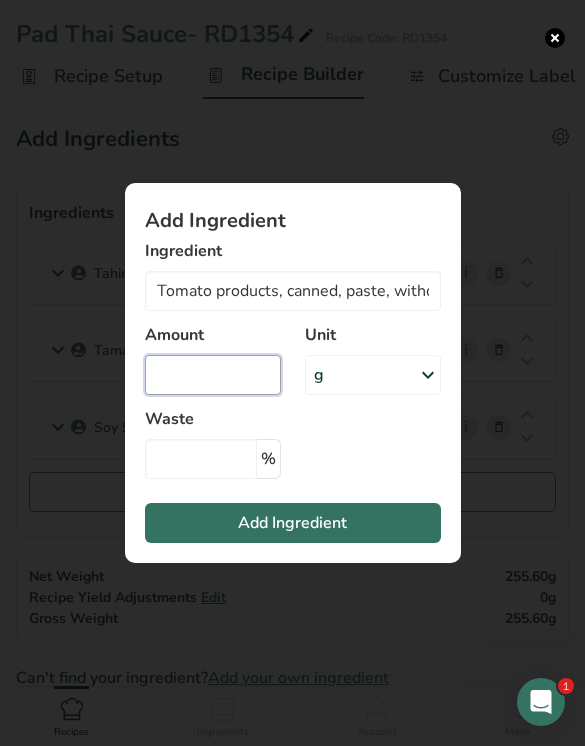 click at bounding box center [213, 375] 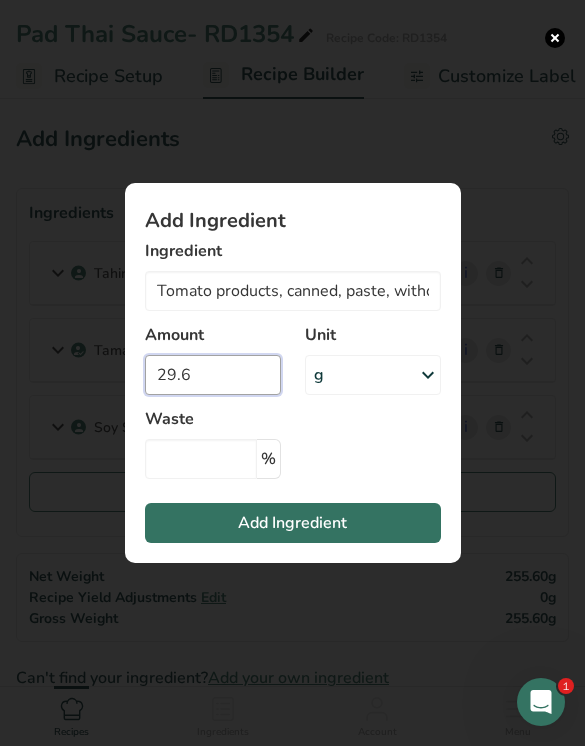 type on "29.6" 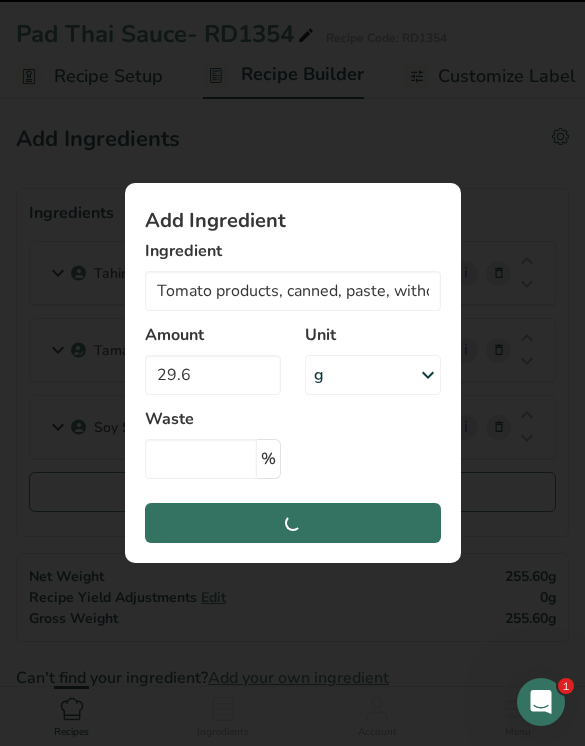 type 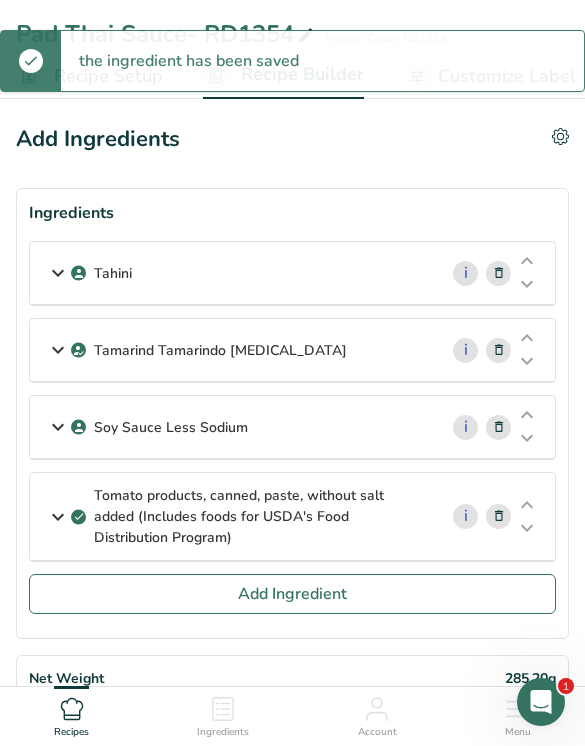 click on "Add Ingredient" at bounding box center [292, 594] 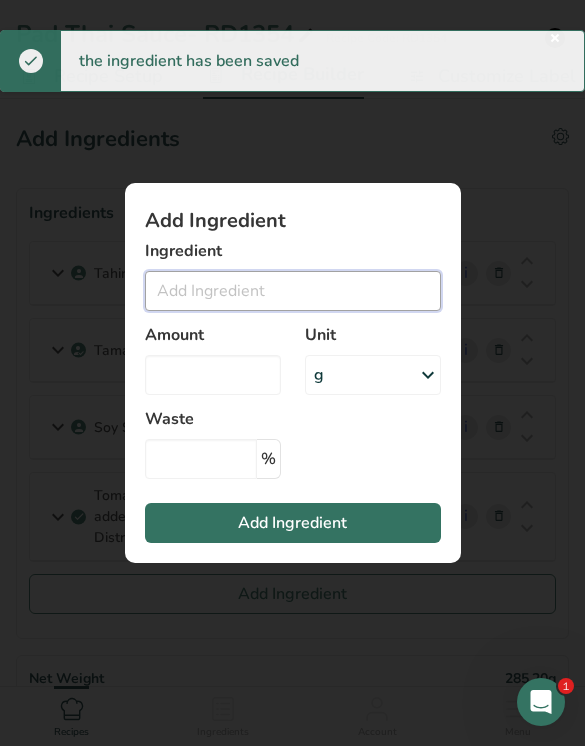click at bounding box center (293, 291) 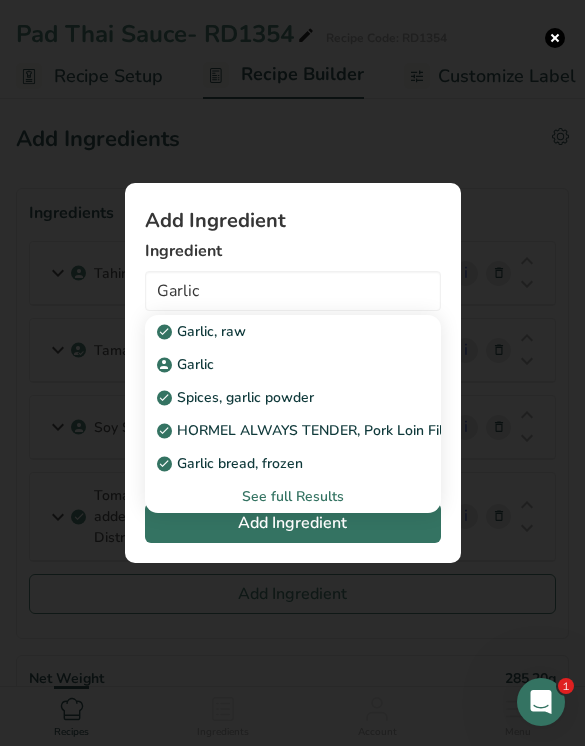 click on "Garlic, raw" at bounding box center (277, 331) 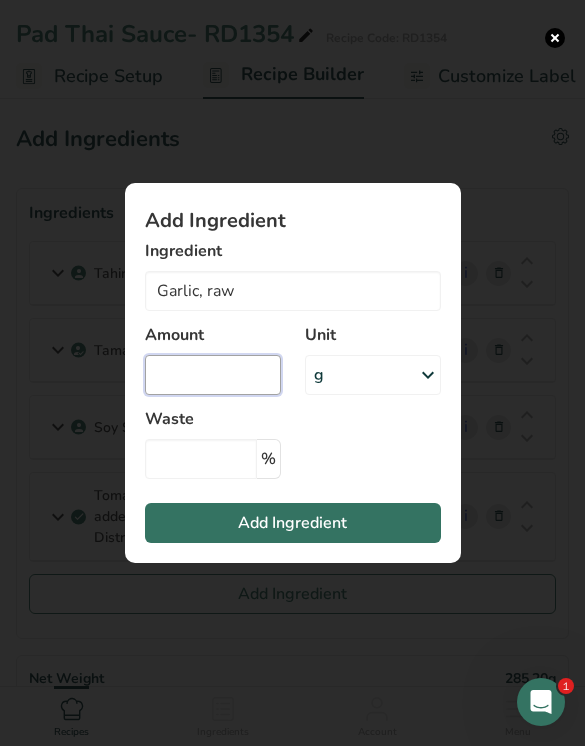 click at bounding box center [213, 375] 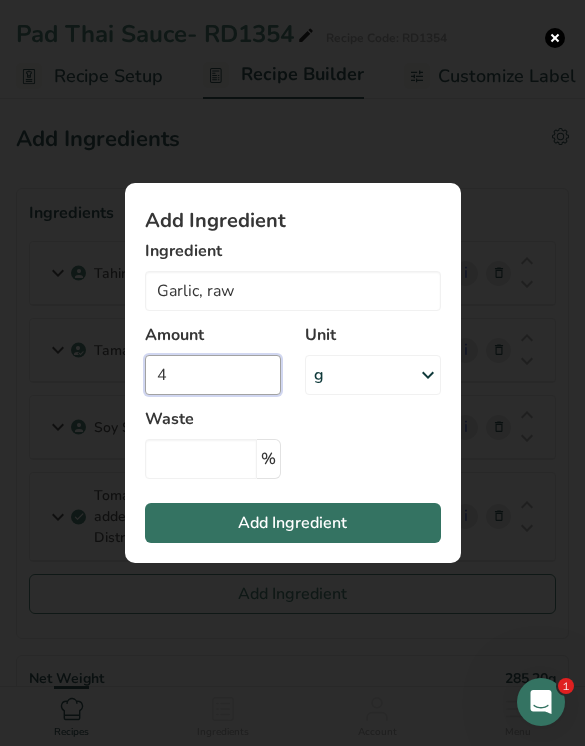 type on "4" 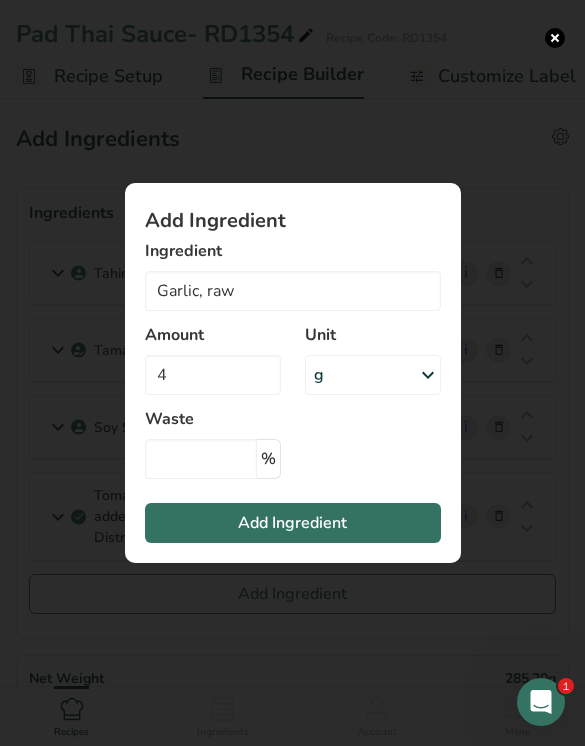 click on "Add Ingredient" at bounding box center [293, 523] 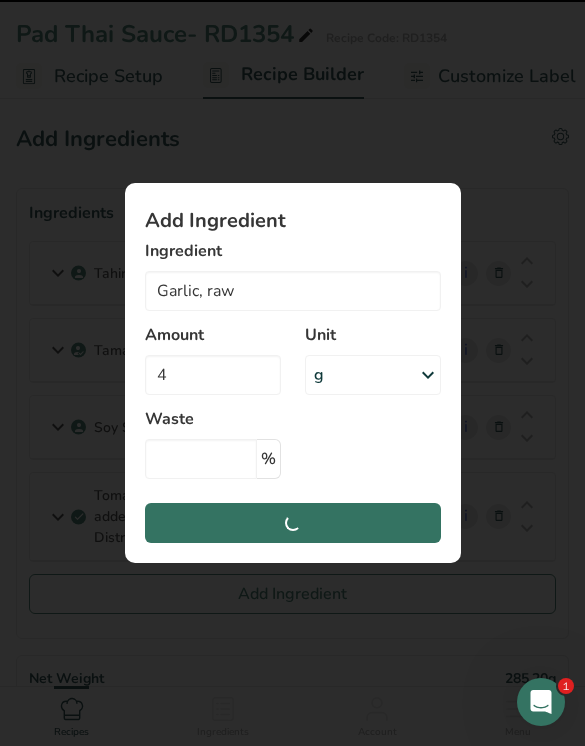 type 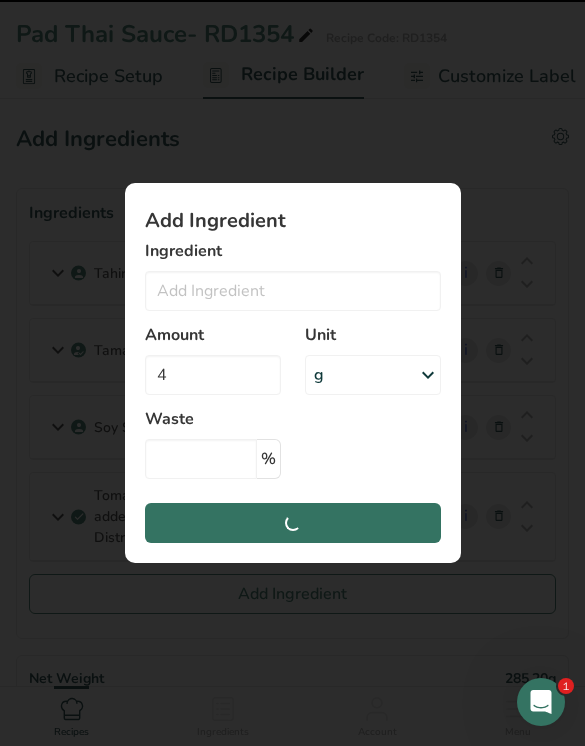 type 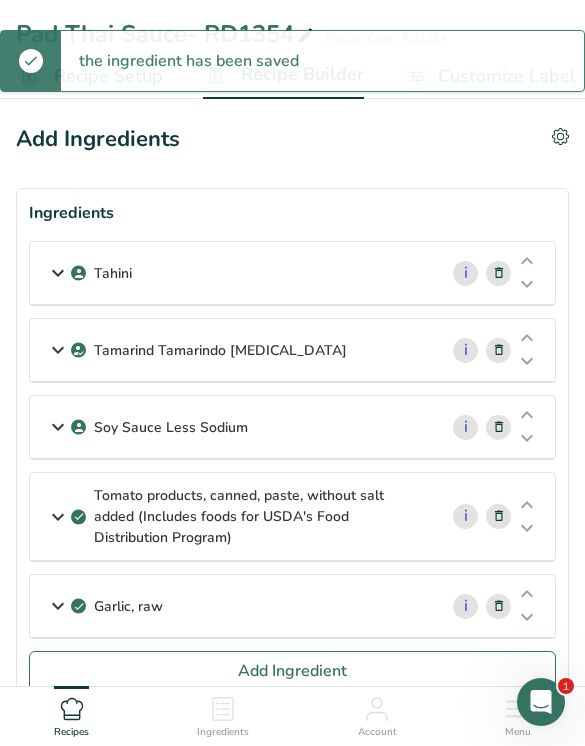 click on "Add Ingredient" at bounding box center (292, 671) 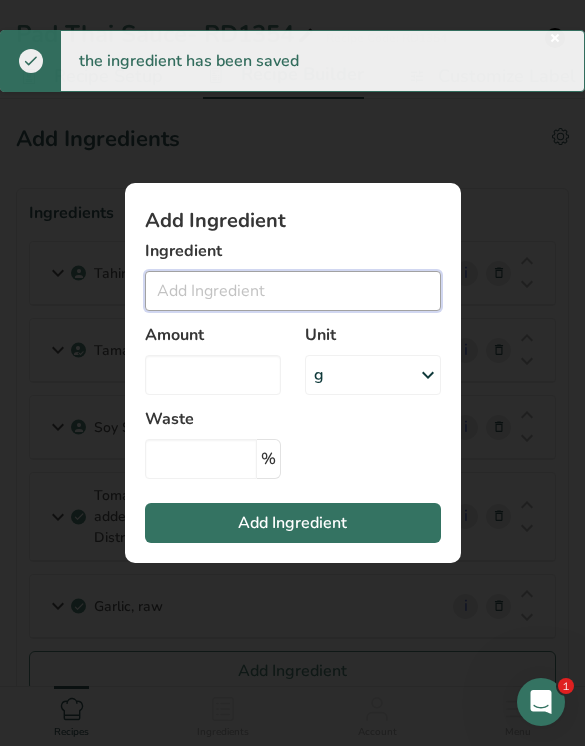 click at bounding box center (293, 291) 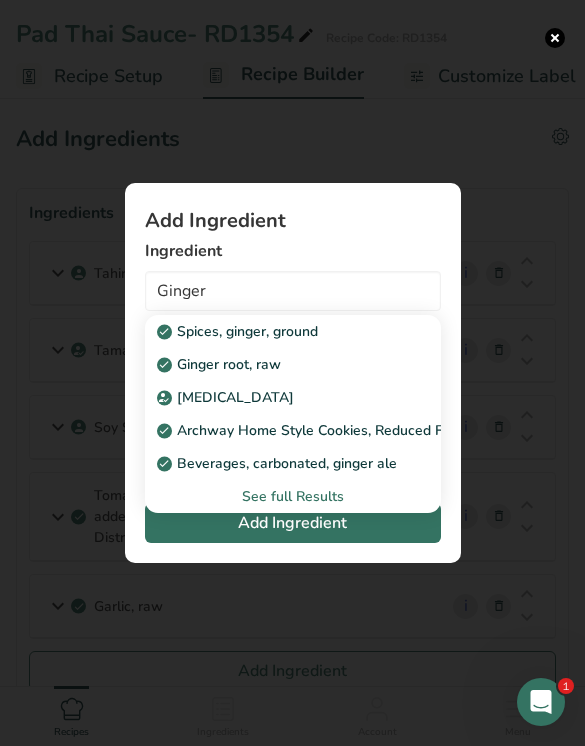 click on "Ginger root, raw" at bounding box center [221, 364] 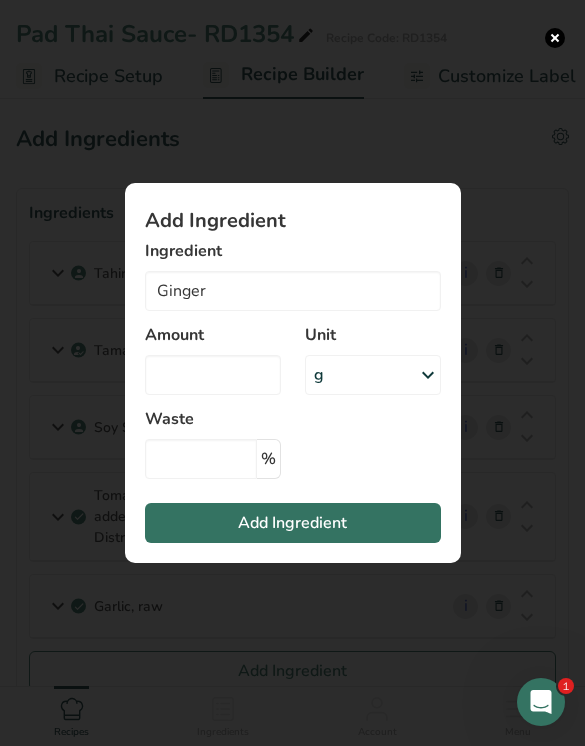 type on "Ginger root, raw" 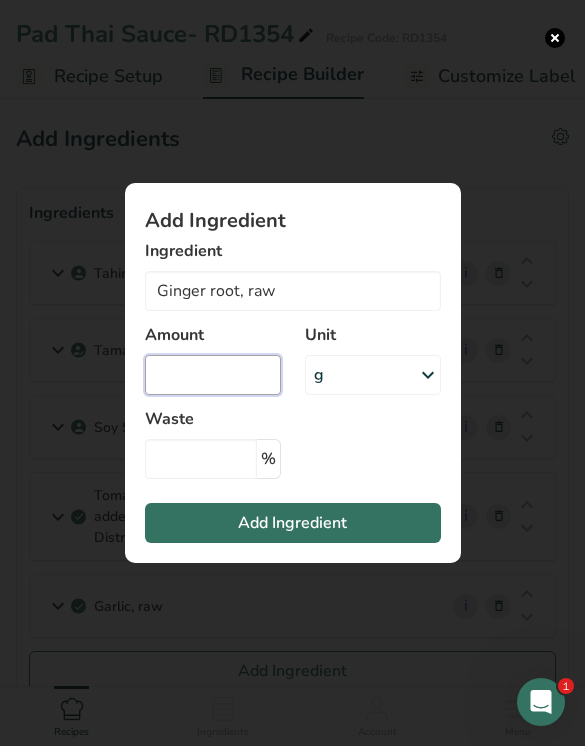 click at bounding box center [213, 375] 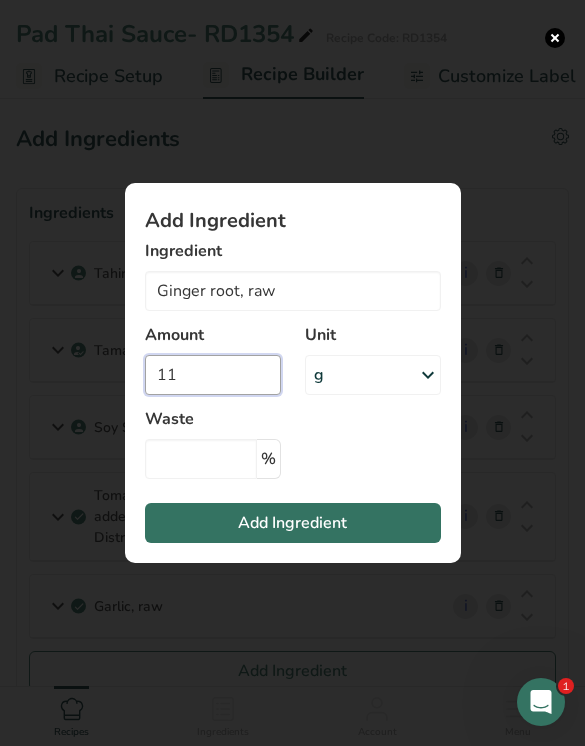 type on "11" 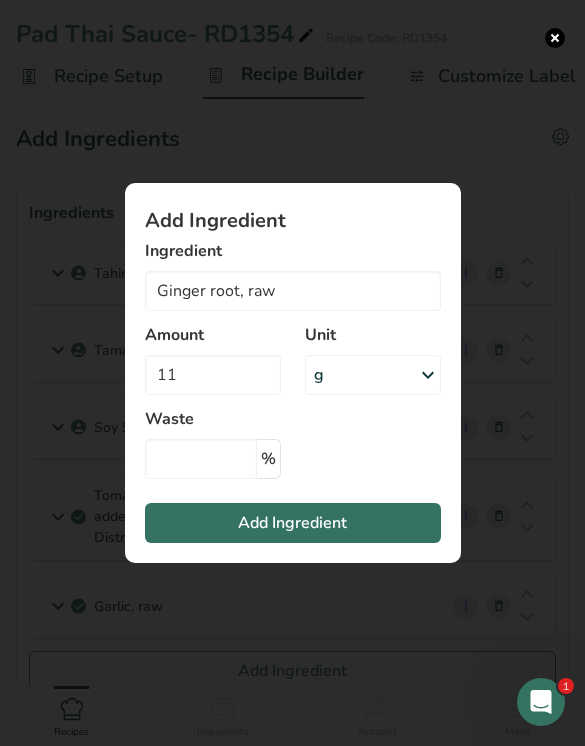 click on "Add Ingredient" at bounding box center [293, 523] 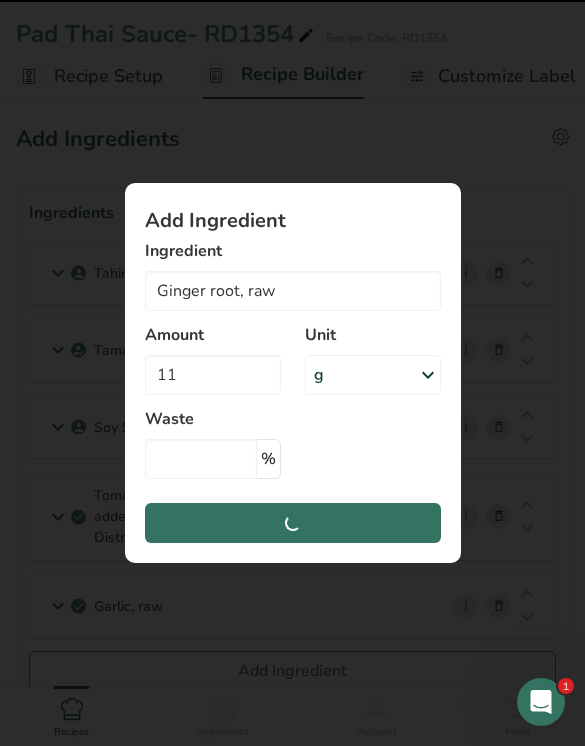 type 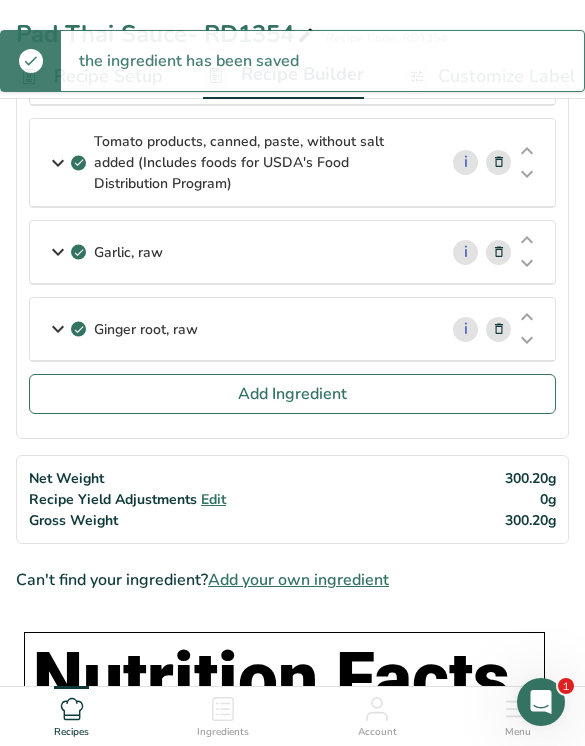 scroll, scrollTop: 353, scrollLeft: 0, axis: vertical 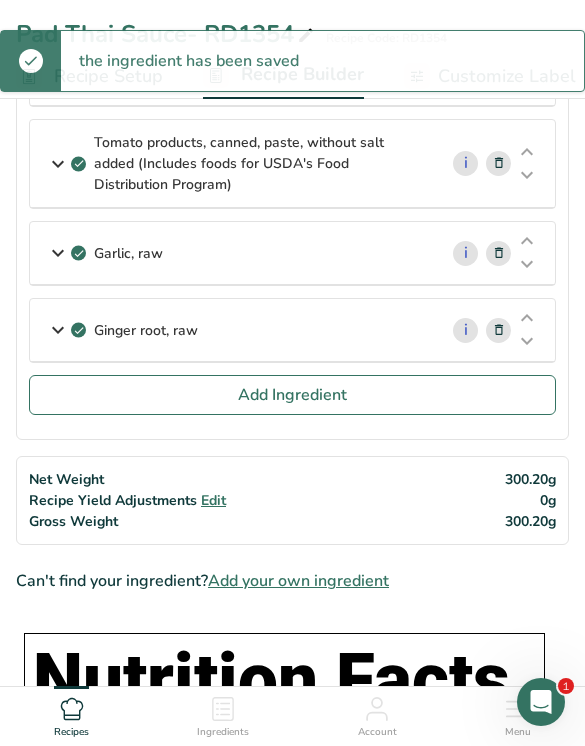click on "Add Ingredient" at bounding box center [292, 395] 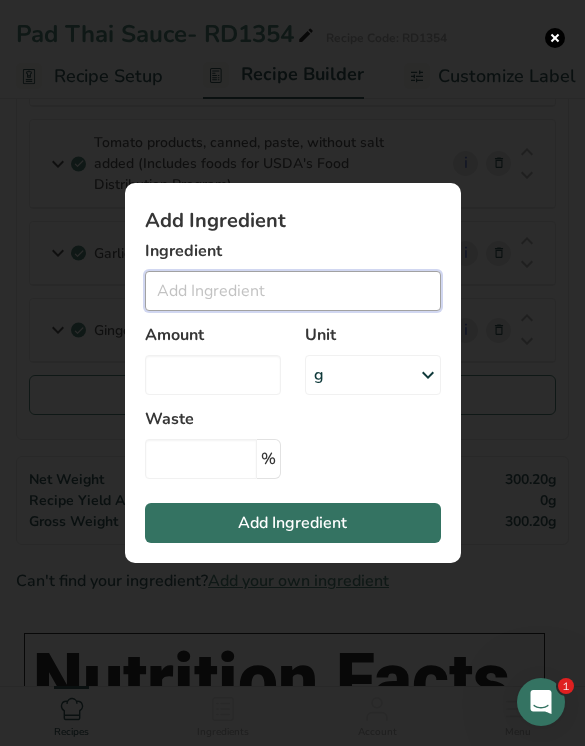 click at bounding box center (293, 291) 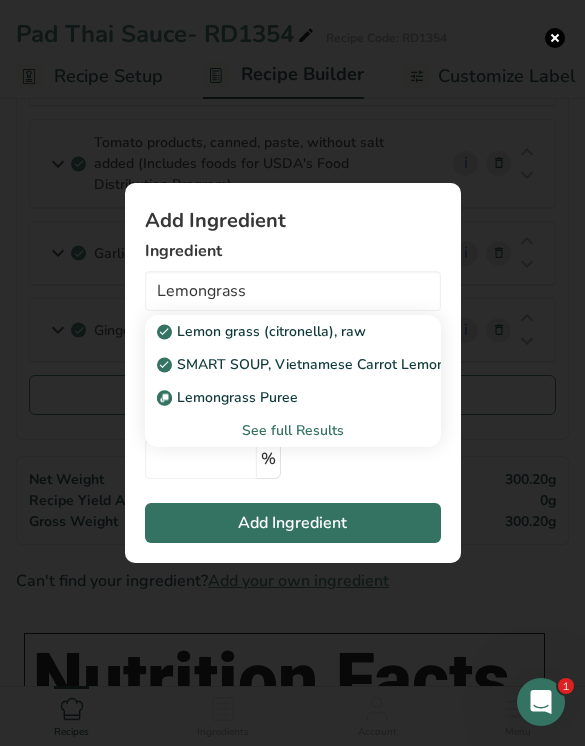 click on "Lemongrass Puree" at bounding box center [229, 397] 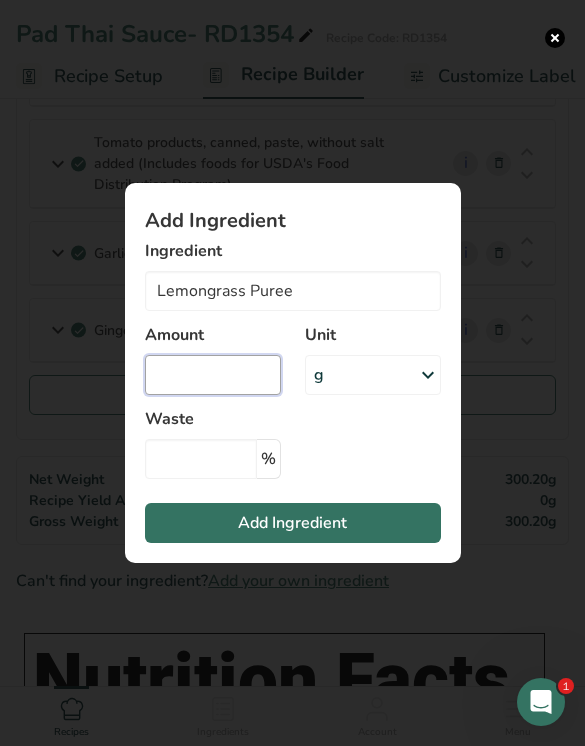 click at bounding box center [213, 375] 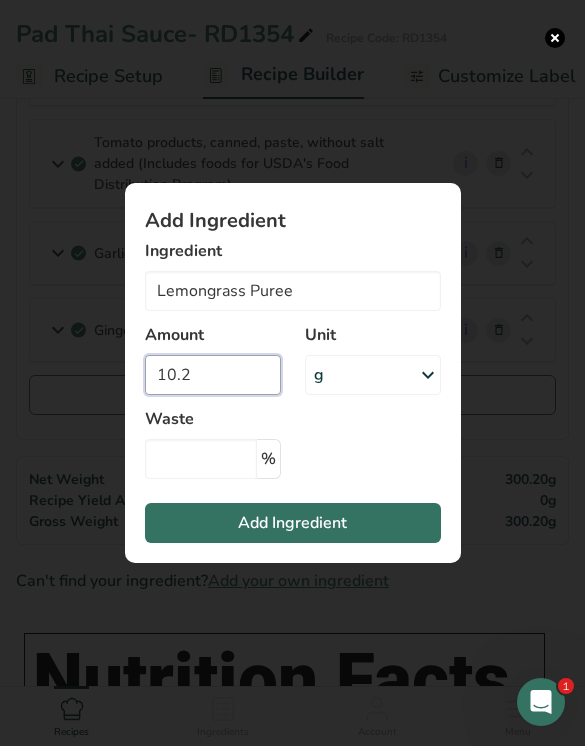 type on "10.2" 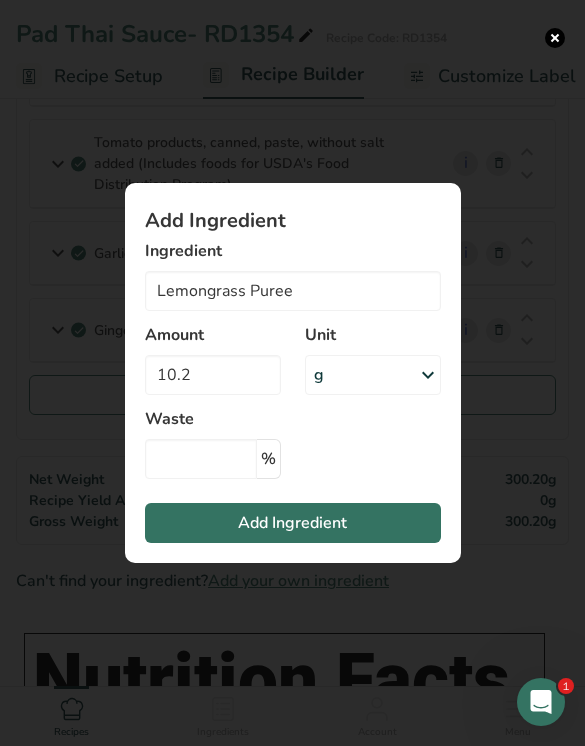 click on "Add Ingredient" at bounding box center (292, 523) 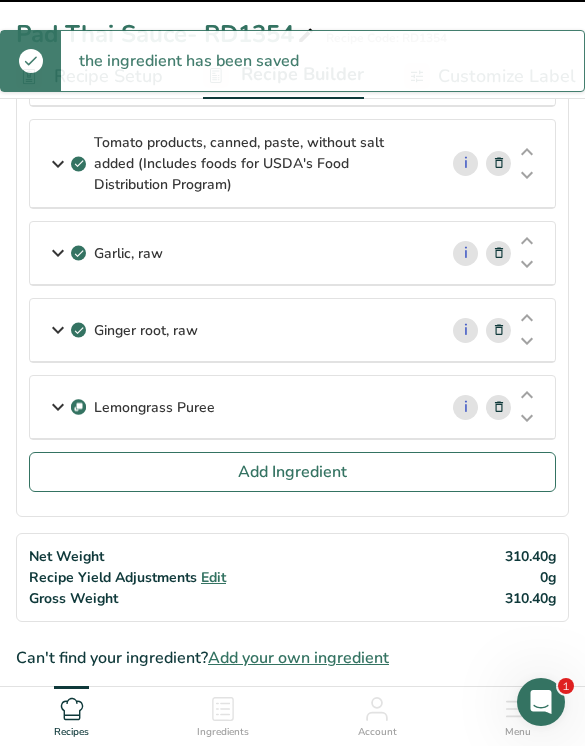 type 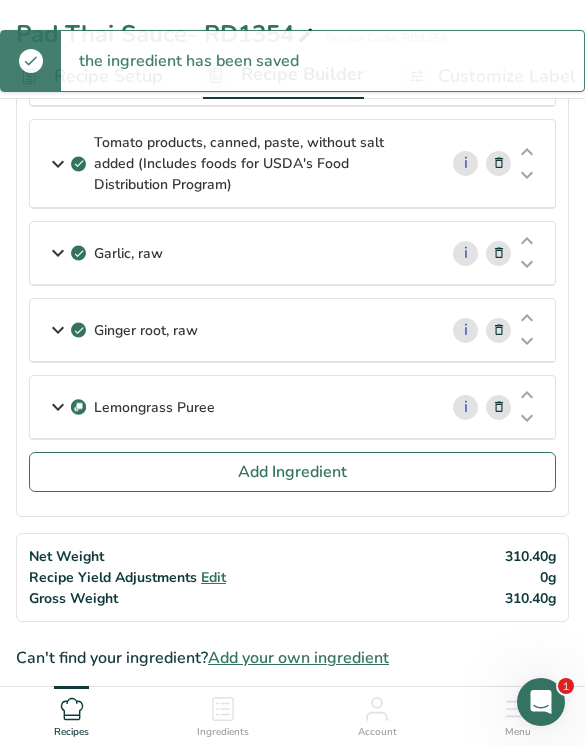 click on "Add Ingredient" at bounding box center [292, 472] 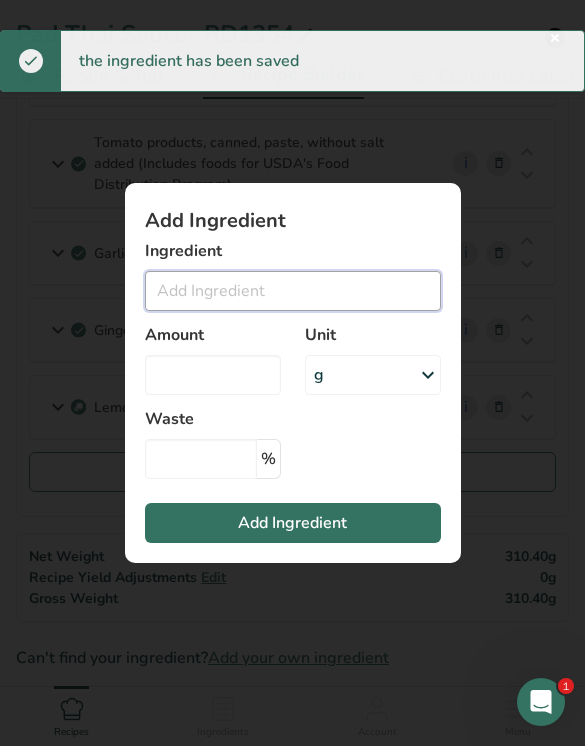 click at bounding box center (293, 291) 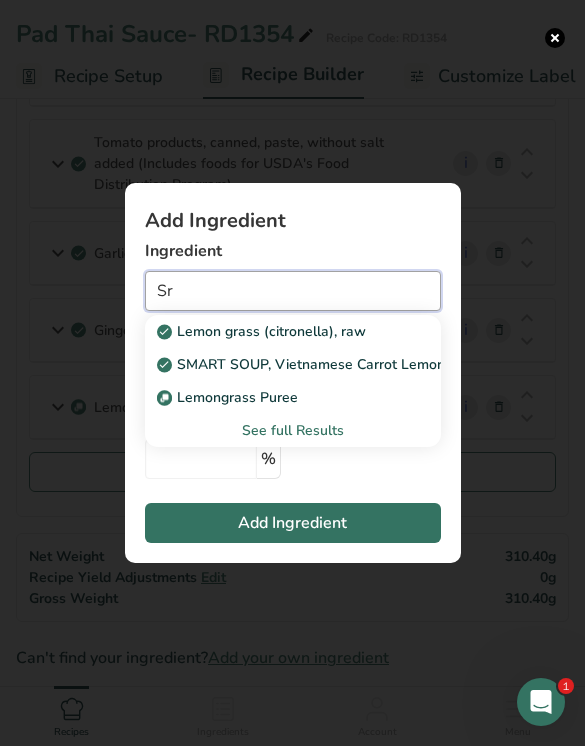 type on "S" 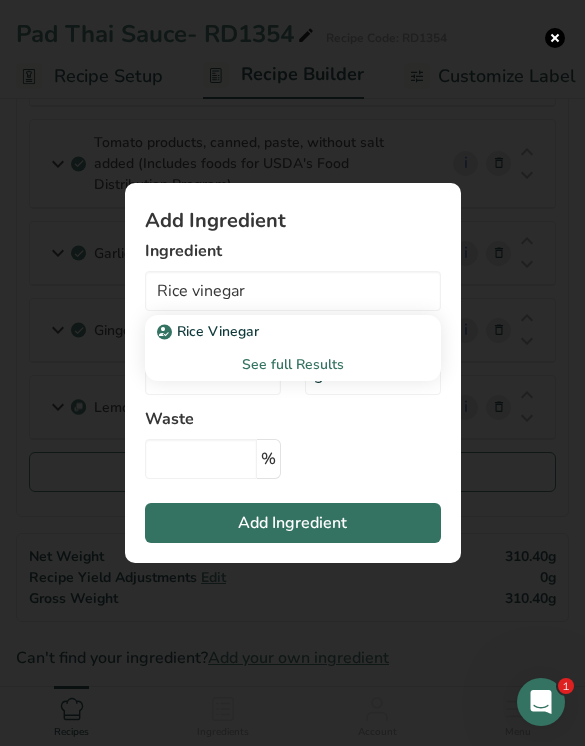 click on "Rice Vinegar" at bounding box center [210, 331] 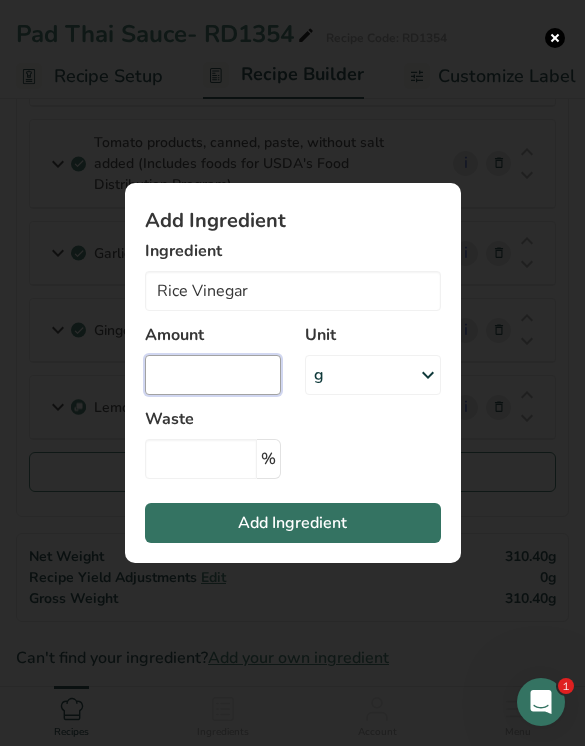 click at bounding box center (213, 375) 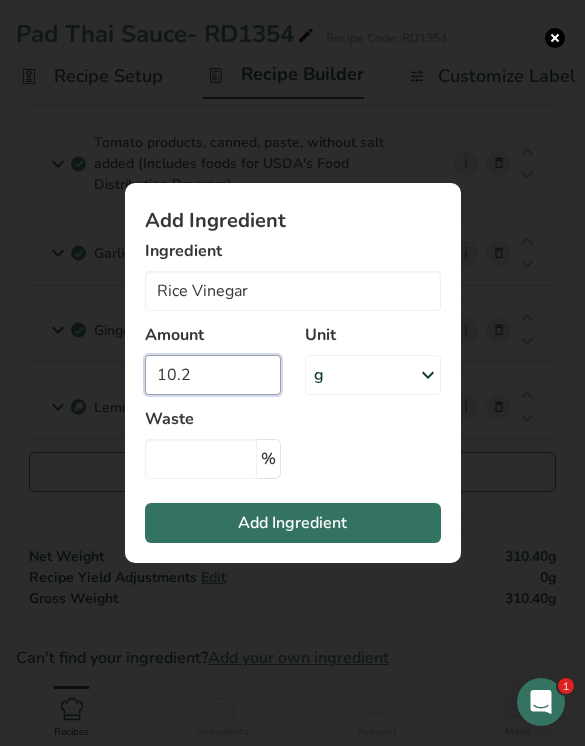 type on "10.2" 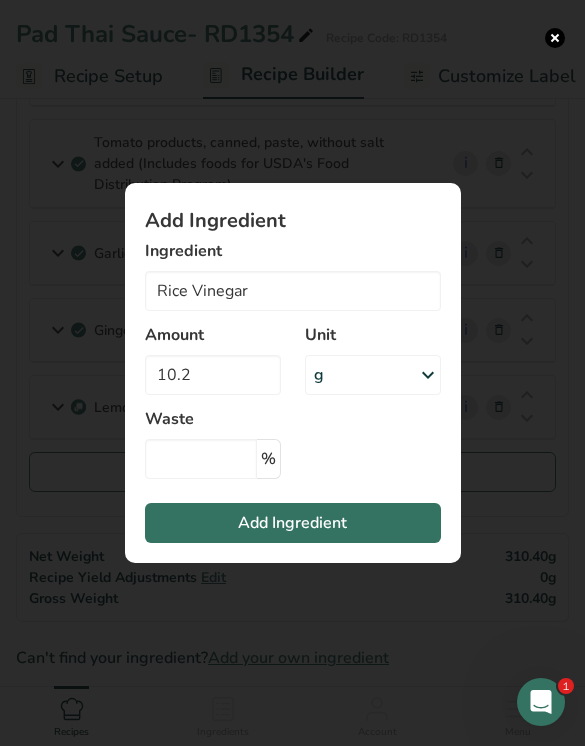 click on "Add Ingredient" at bounding box center (292, 523) 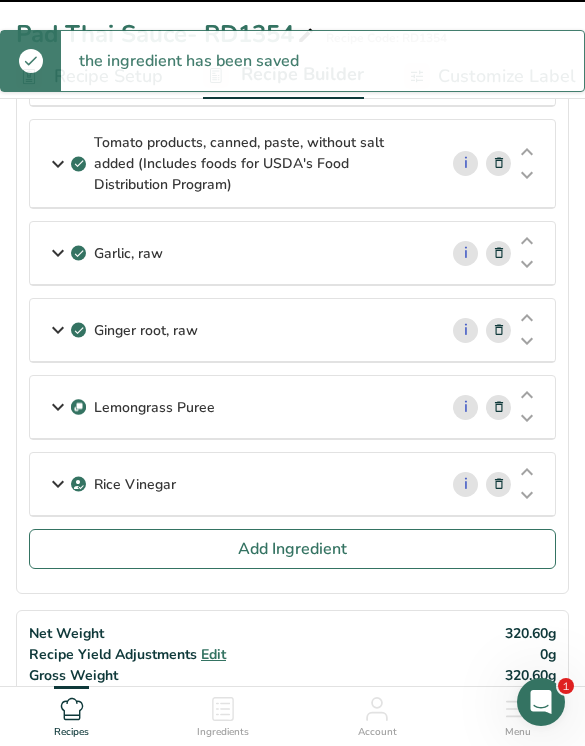 type 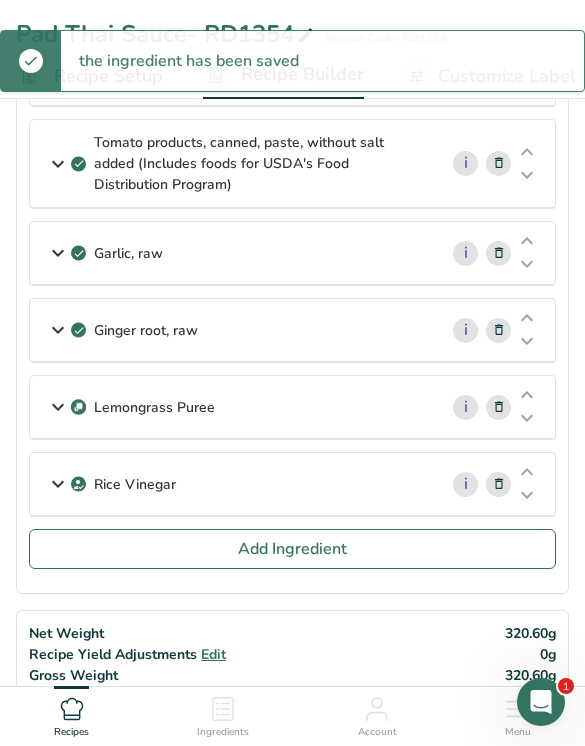 click on "Add Ingredient" at bounding box center (292, 549) 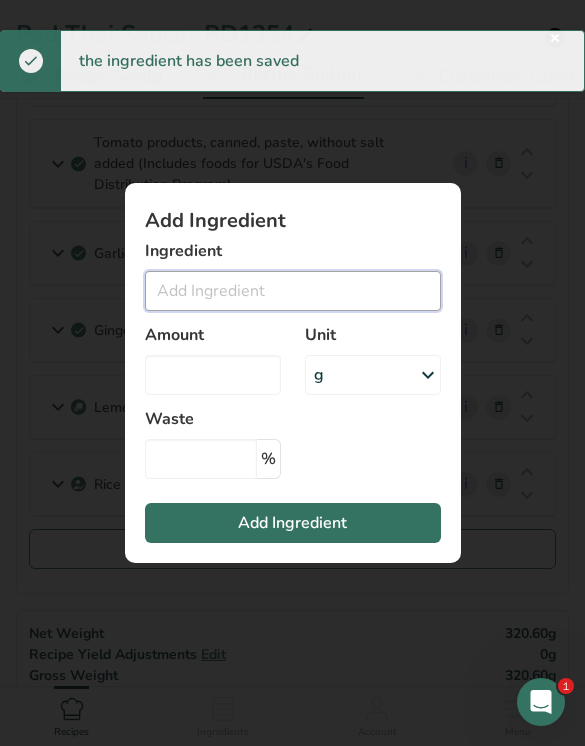 click at bounding box center (293, 291) 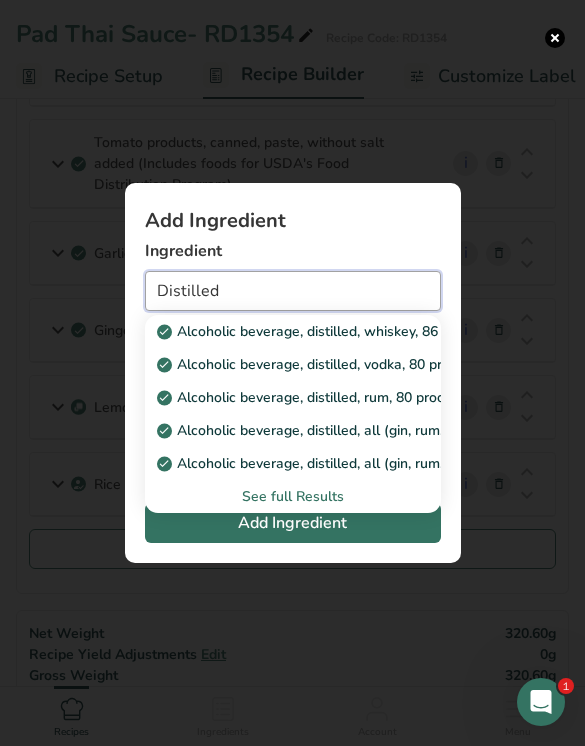 click on "Distilled" at bounding box center (293, 291) 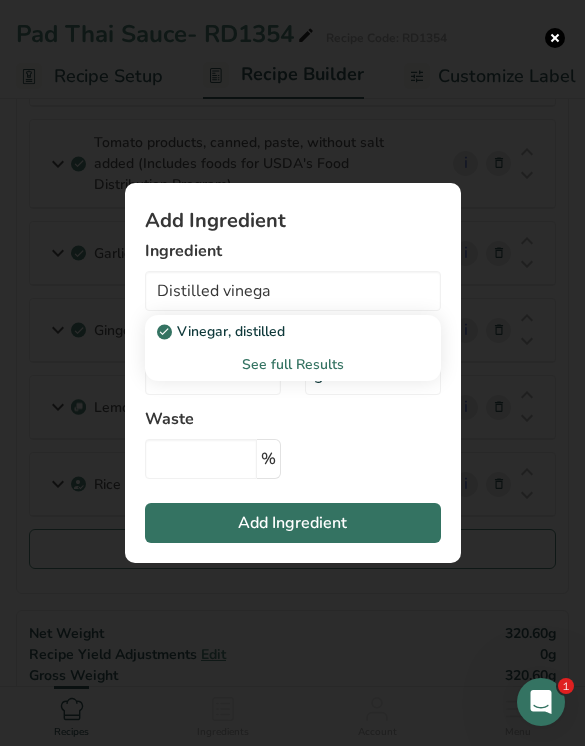 click on "Vinegar, distilled" at bounding box center [277, 331] 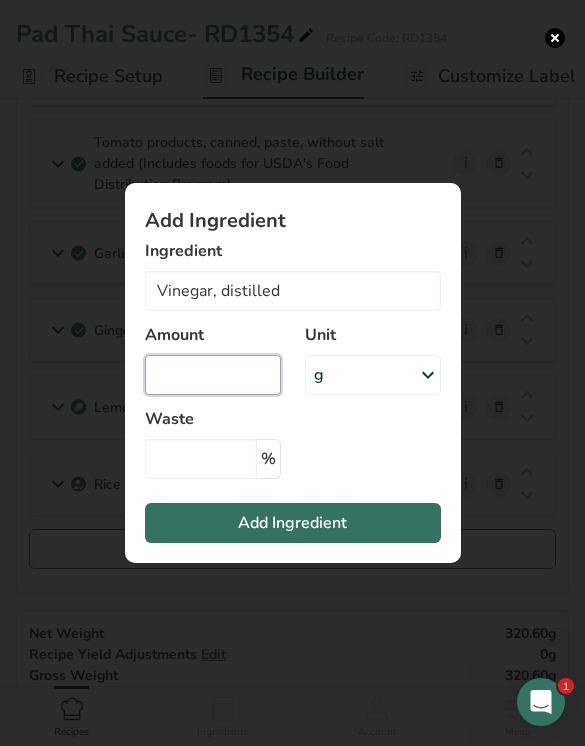 click at bounding box center [213, 375] 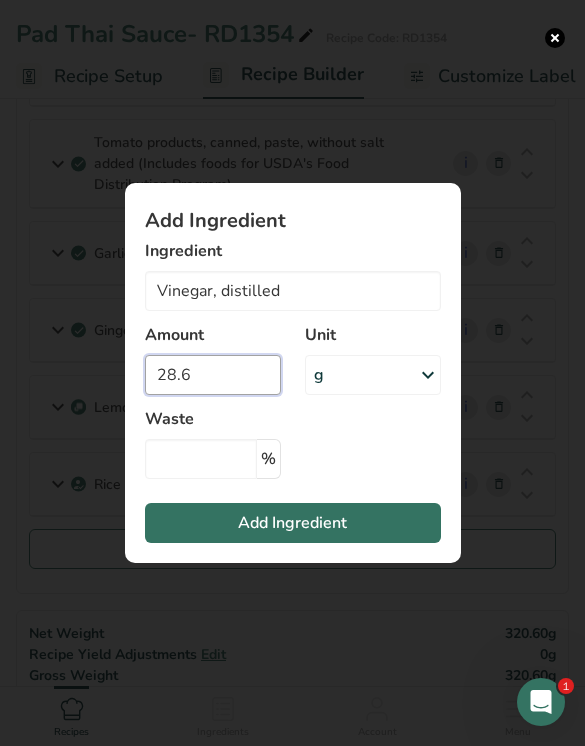 type on "28.6" 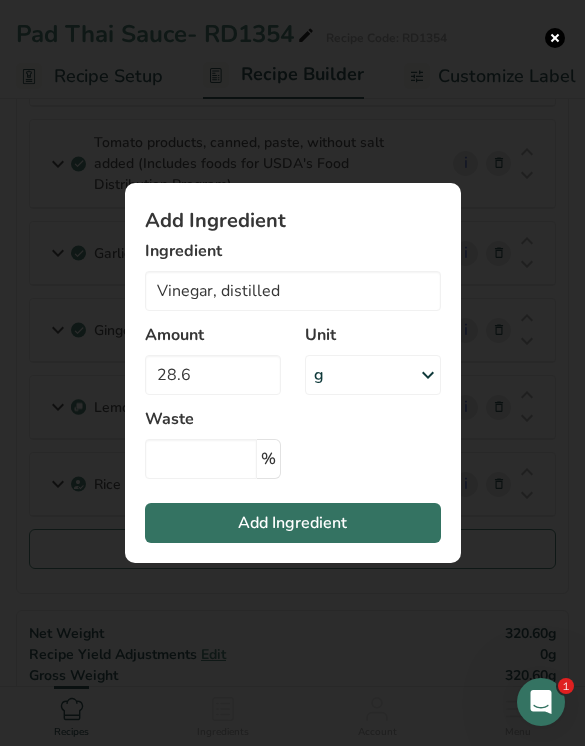 click on "Add Ingredient" at bounding box center [293, 523] 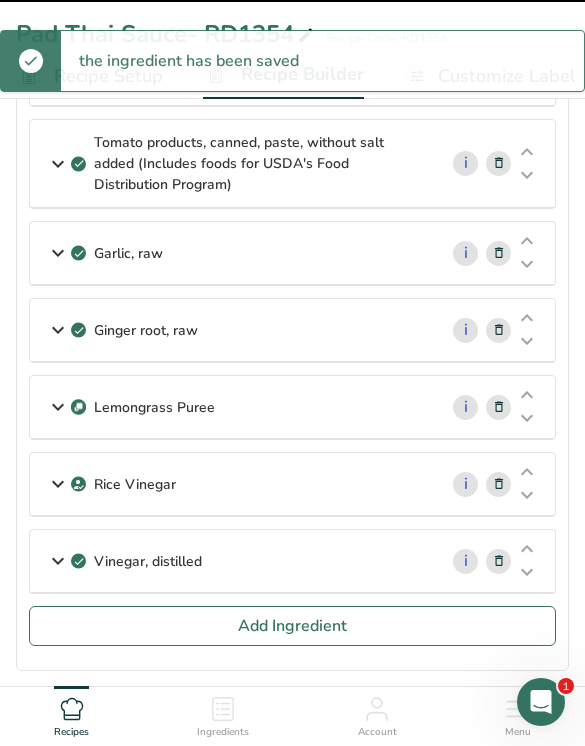 type 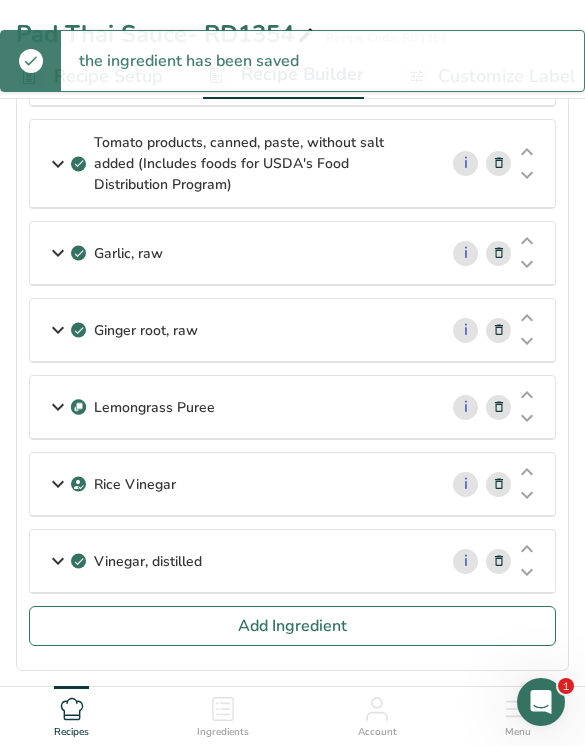 click on "Add Ingredient" at bounding box center (292, 626) 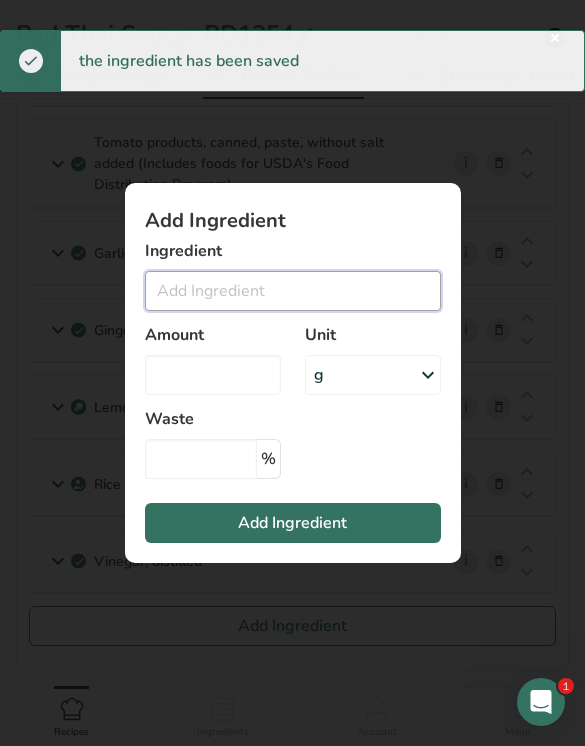 click at bounding box center (293, 291) 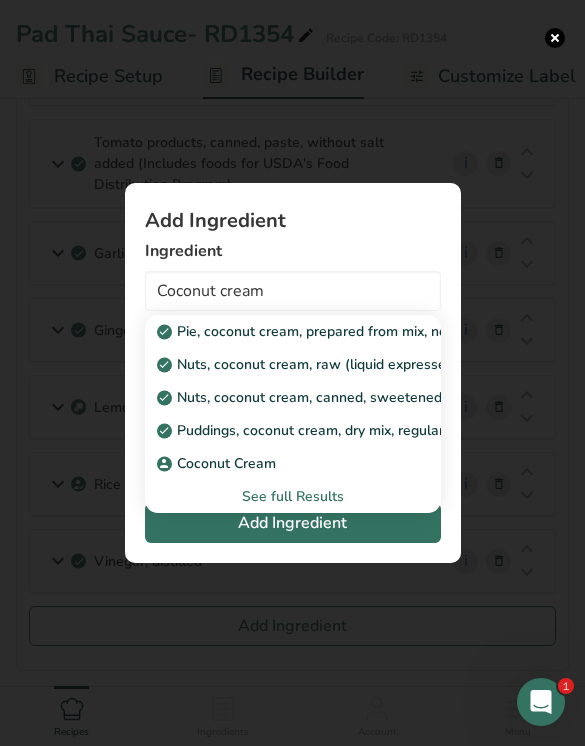 click on "Coconut Cream" at bounding box center (277, 463) 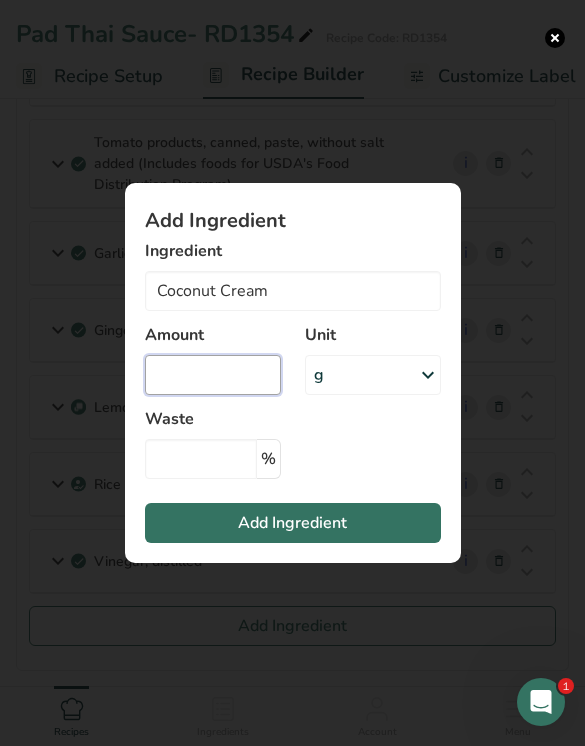 click at bounding box center [213, 375] 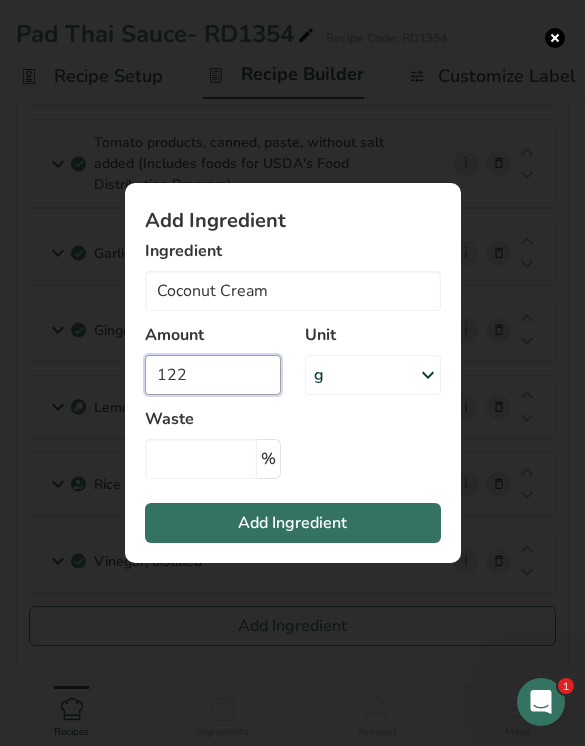 type on "122" 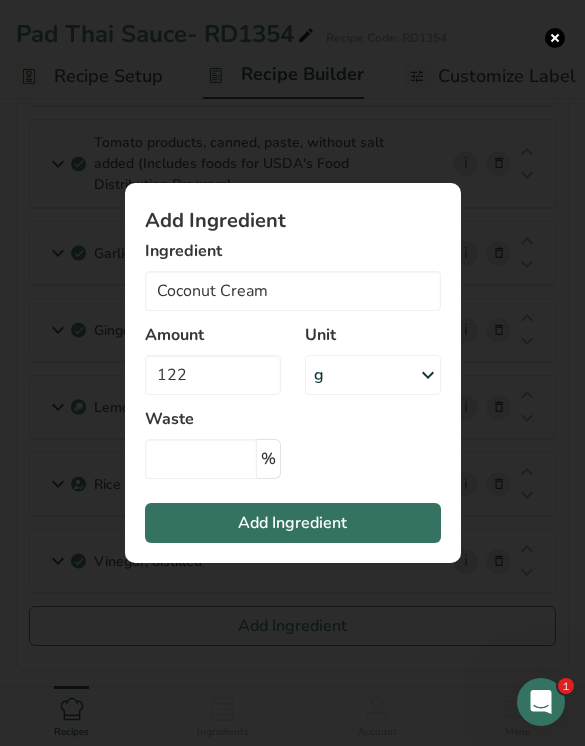 click on "Add Ingredient" at bounding box center [293, 523] 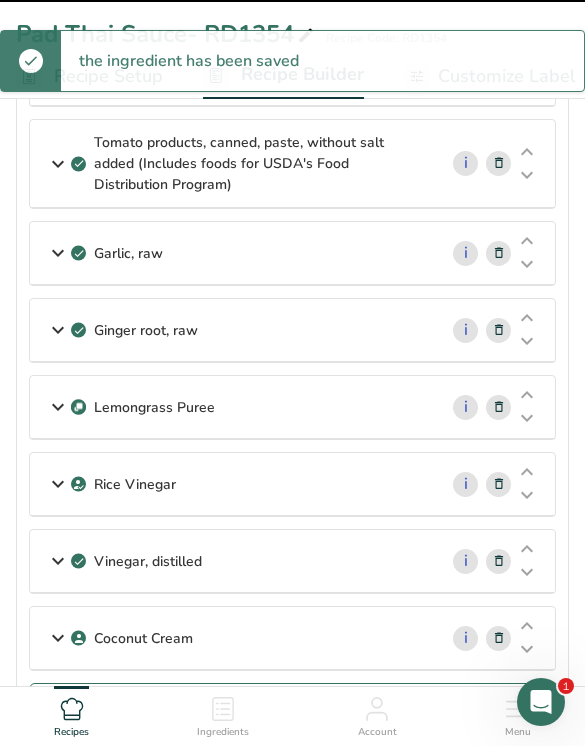type 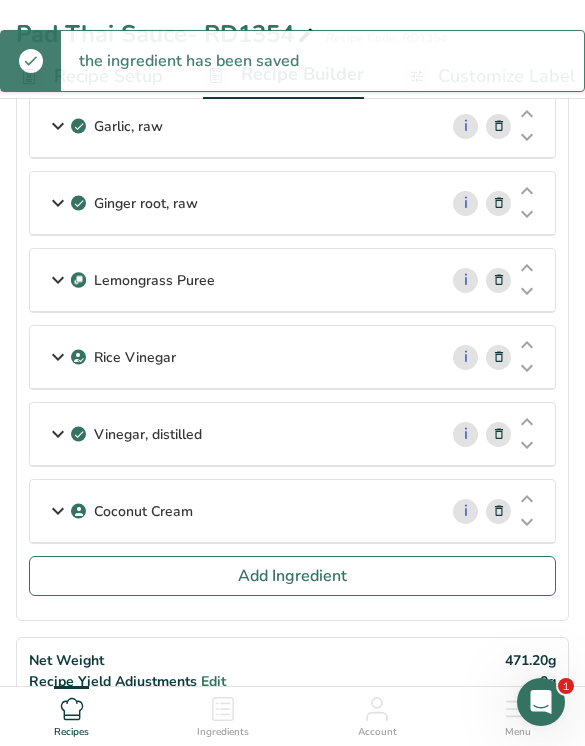 scroll, scrollTop: 478, scrollLeft: 0, axis: vertical 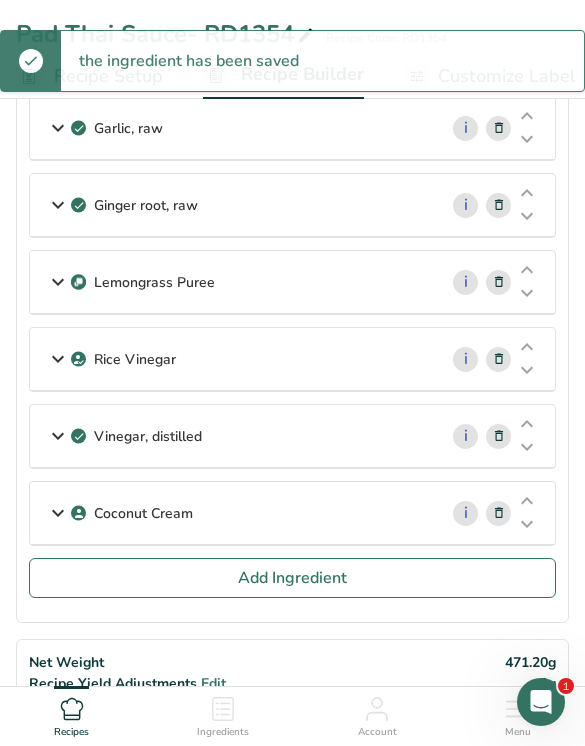 click on "Add Ingredient" at bounding box center (292, 578) 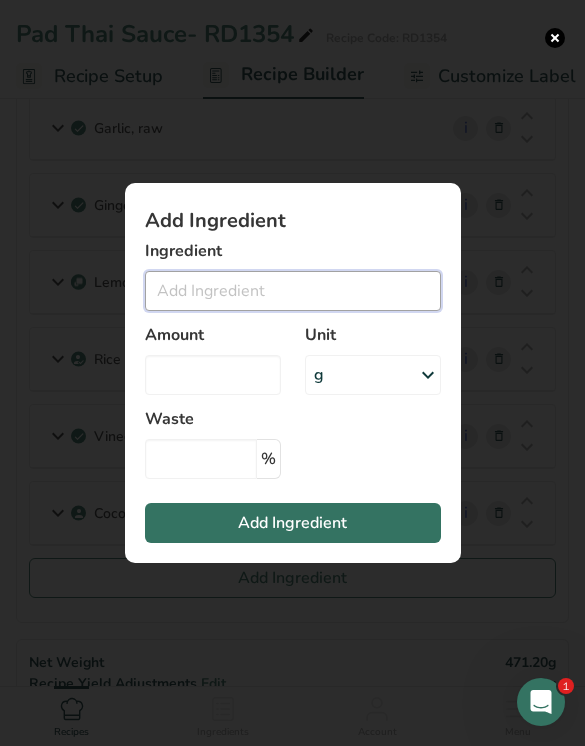 click at bounding box center [293, 291] 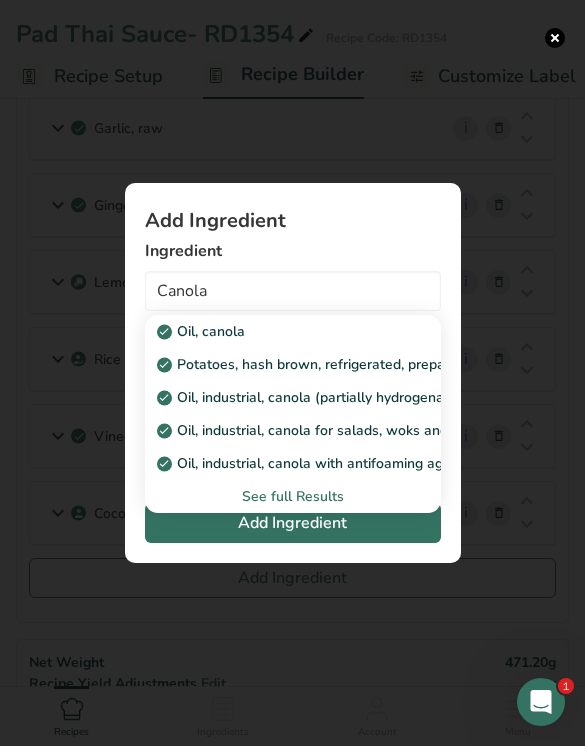 click on "Oil, canola" at bounding box center [203, 331] 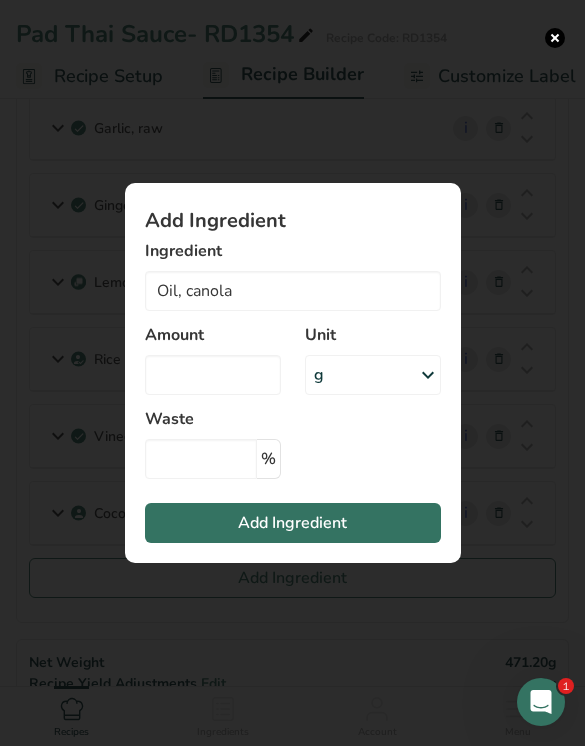 click on "Amount" at bounding box center [213, 335] 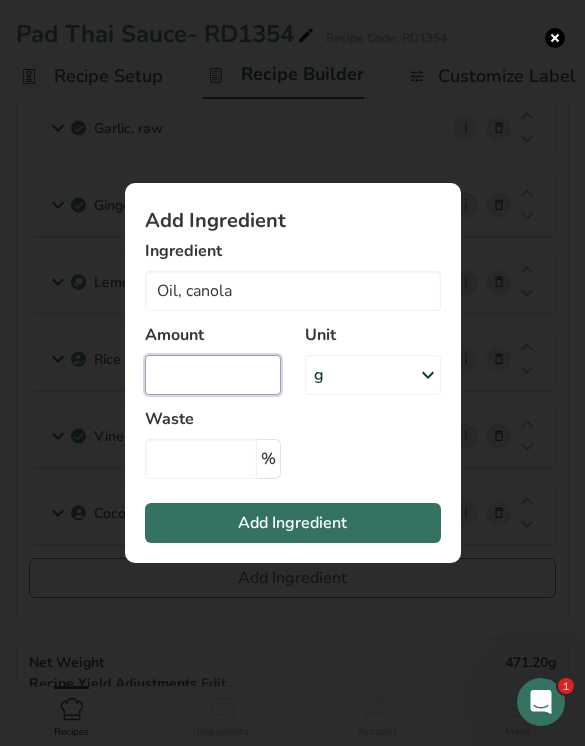 click at bounding box center [213, 375] 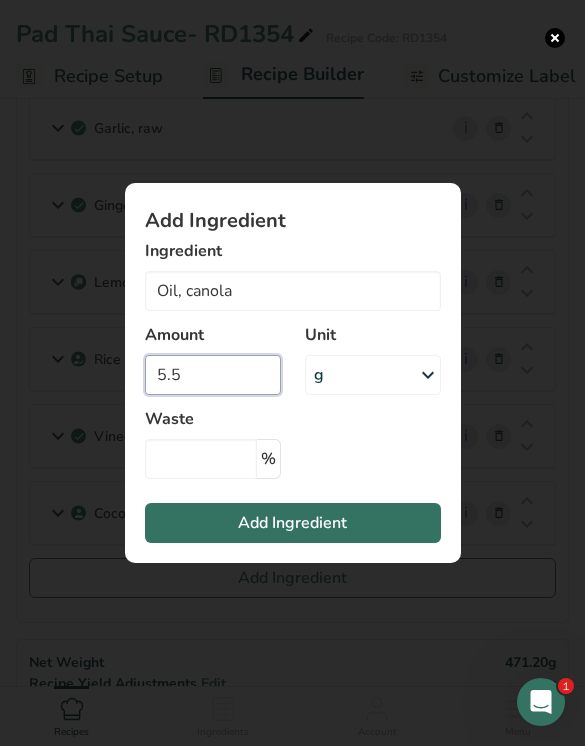 type on "5.5" 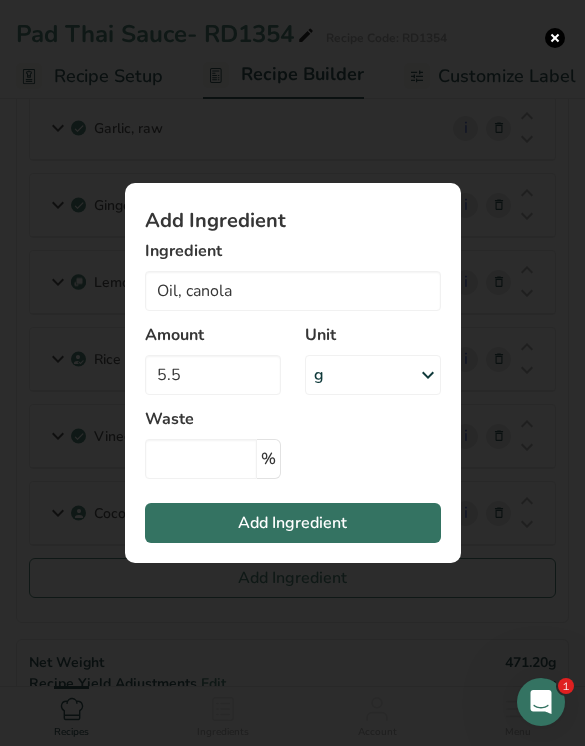 click on "Add Ingredient" at bounding box center [293, 523] 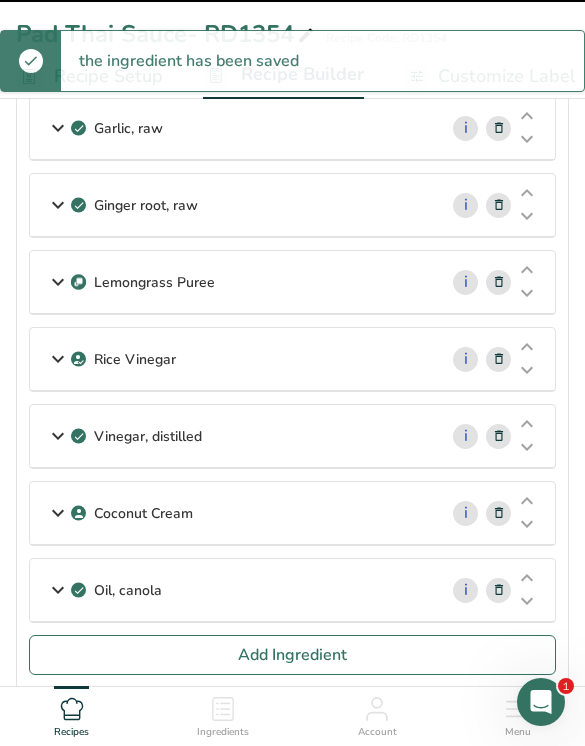 type 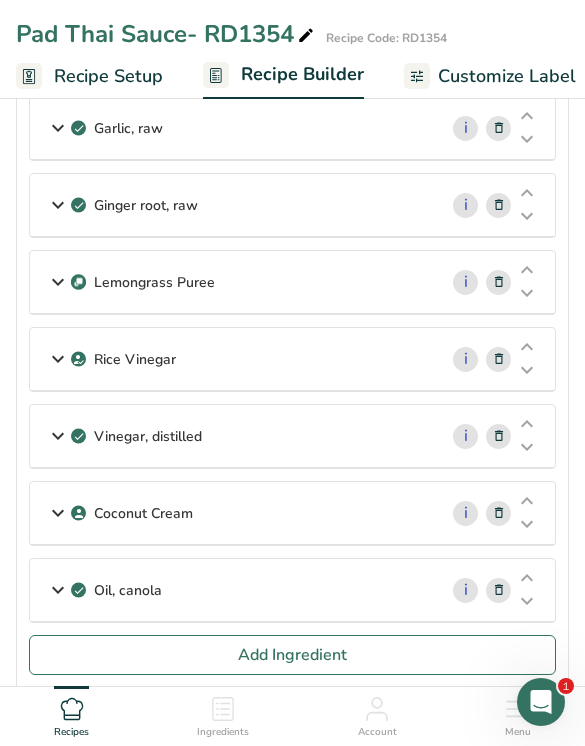 click on "Add Ingredient" at bounding box center [292, 655] 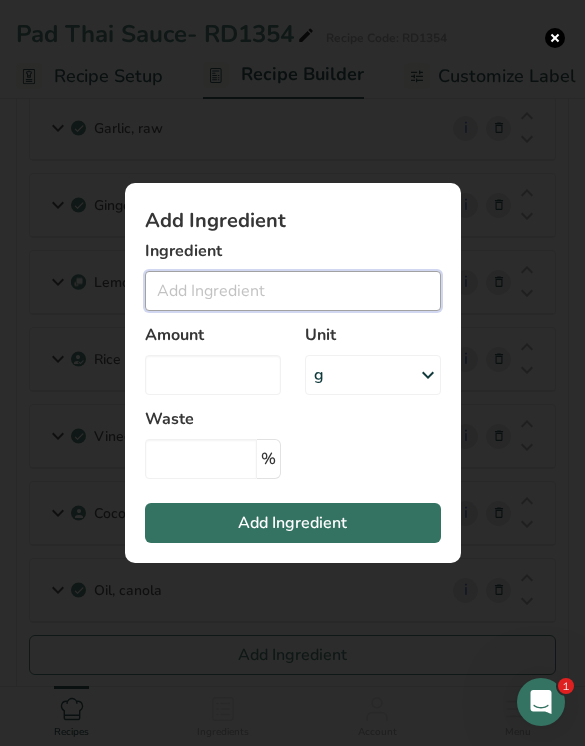 click at bounding box center (293, 291) 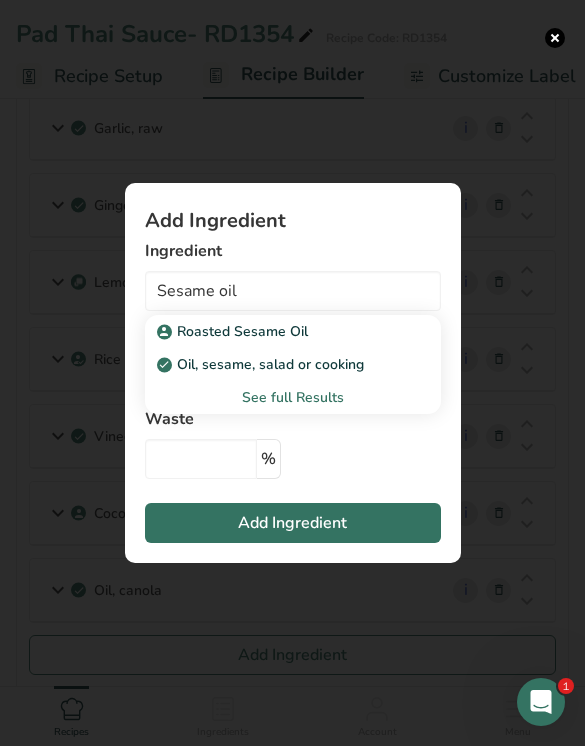 click on "Roasted Sesame Oil" at bounding box center (277, 331) 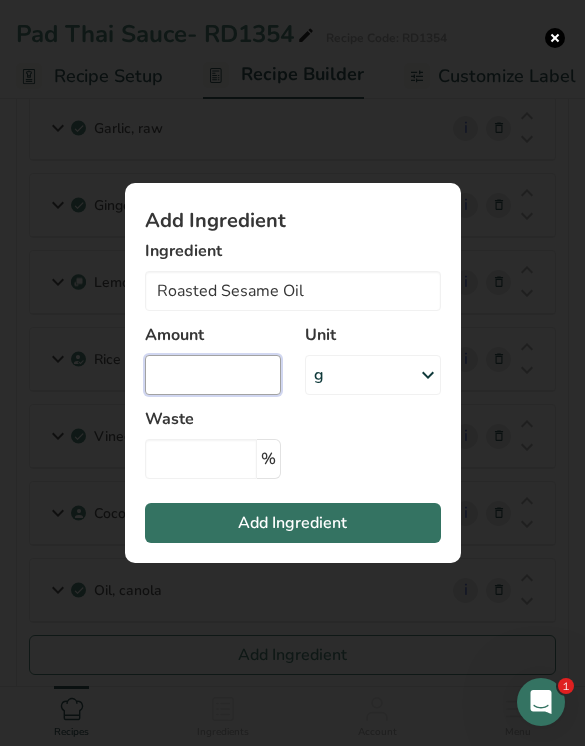 click at bounding box center (213, 375) 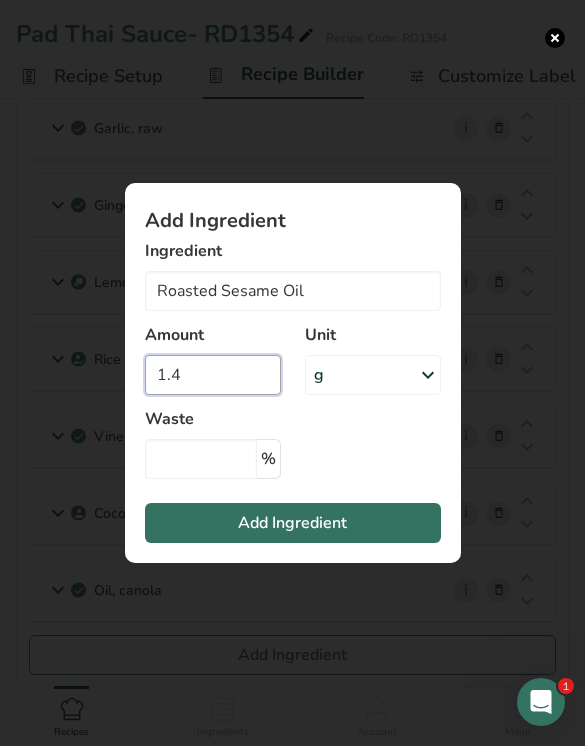 type on "1.4" 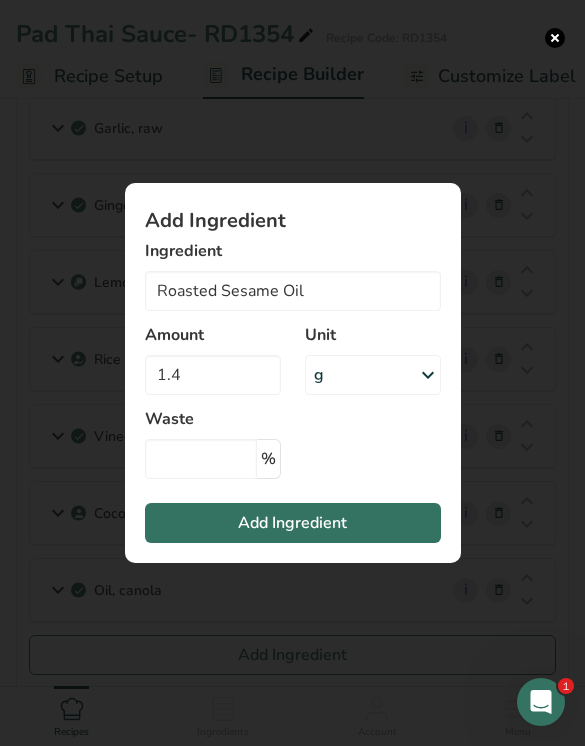 click on "Add Ingredient" at bounding box center (293, 523) 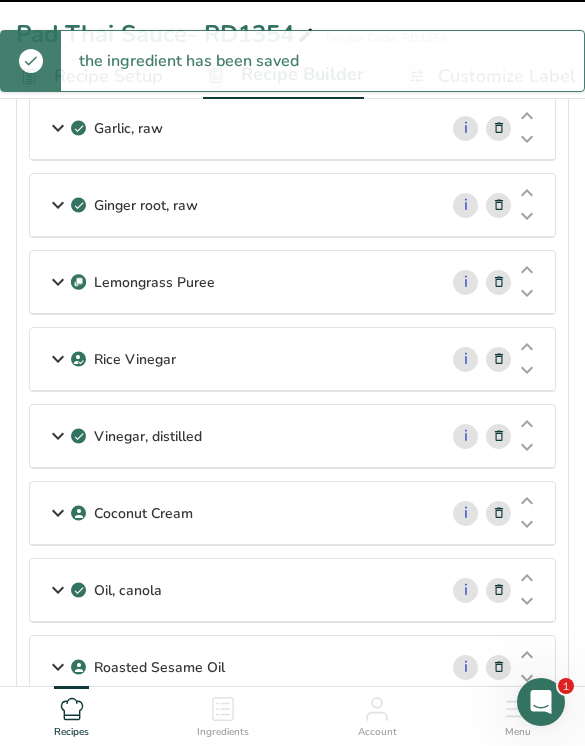 type 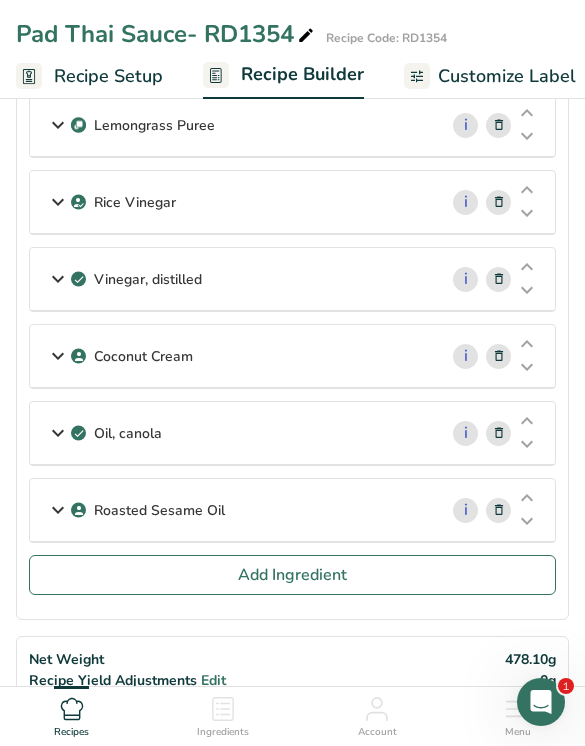scroll, scrollTop: 646, scrollLeft: 0, axis: vertical 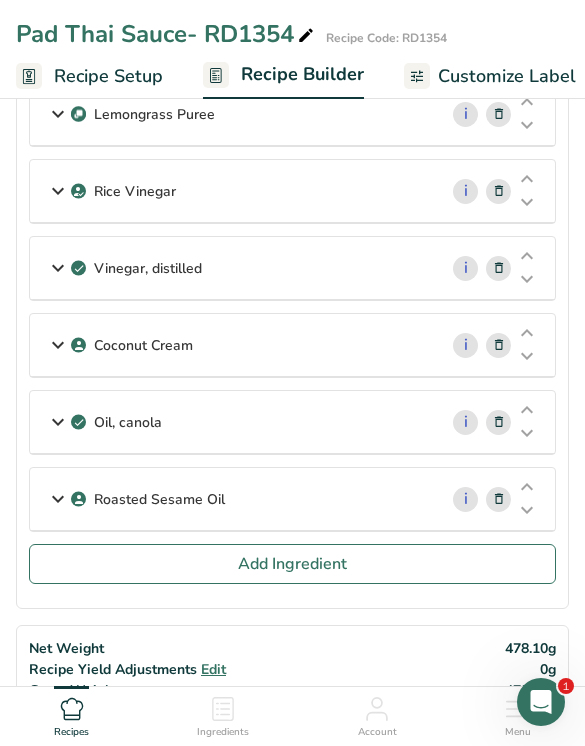 click on "Add Ingredient" at bounding box center [292, 564] 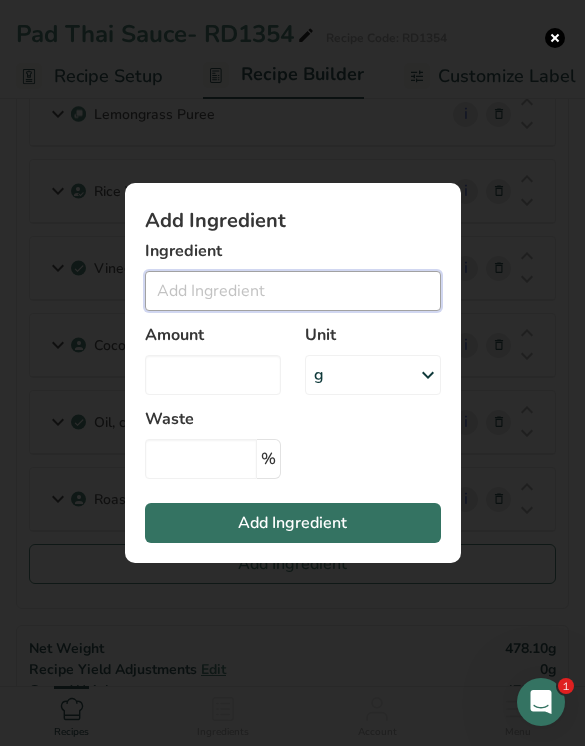 click at bounding box center [293, 291] 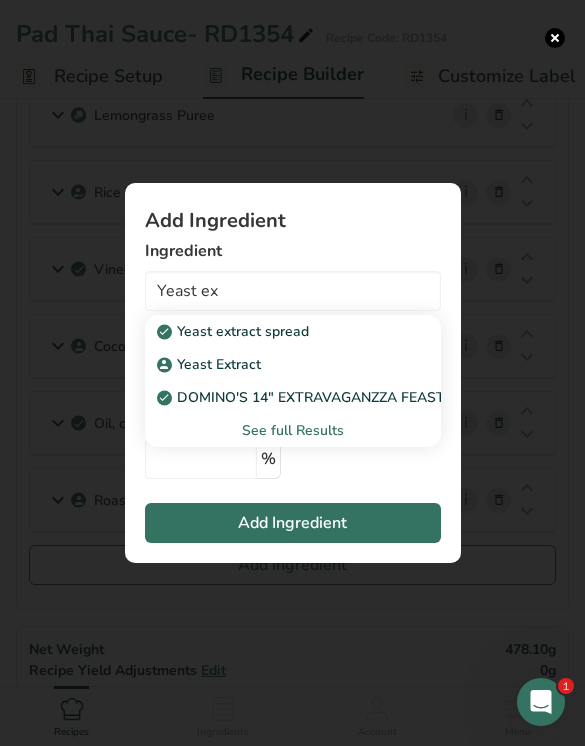 click on "Yeast Extract" at bounding box center (211, 364) 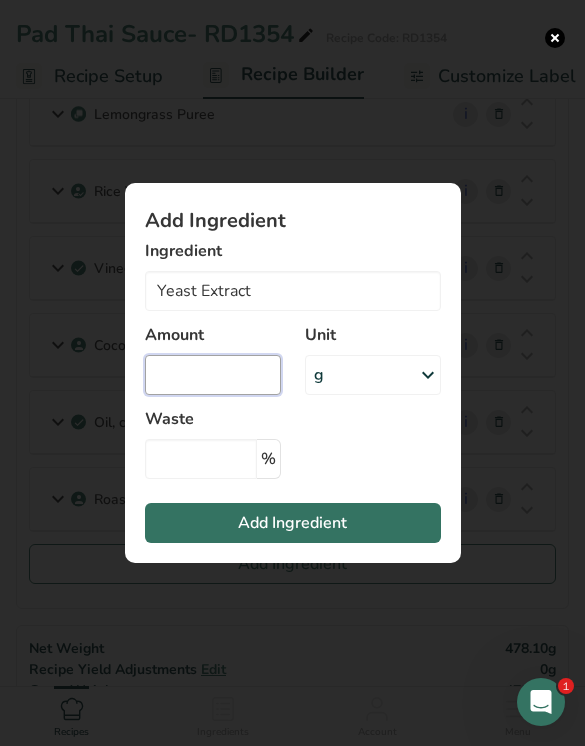 click at bounding box center [213, 375] 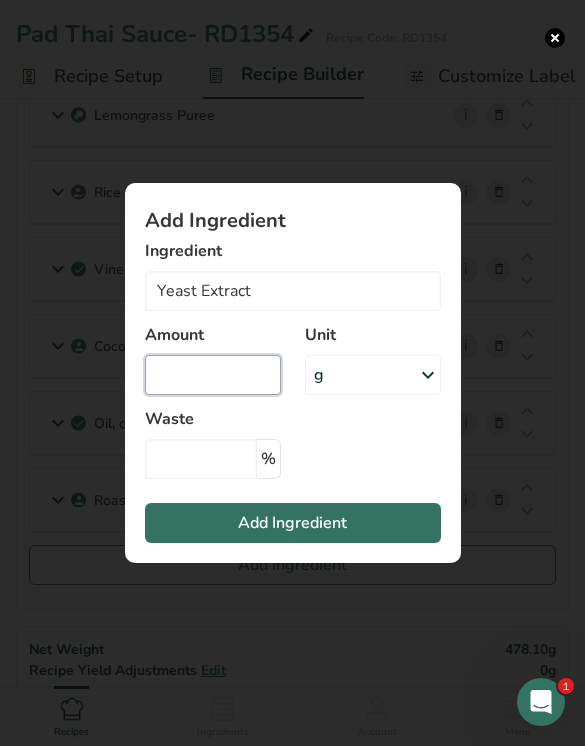 type on "0" 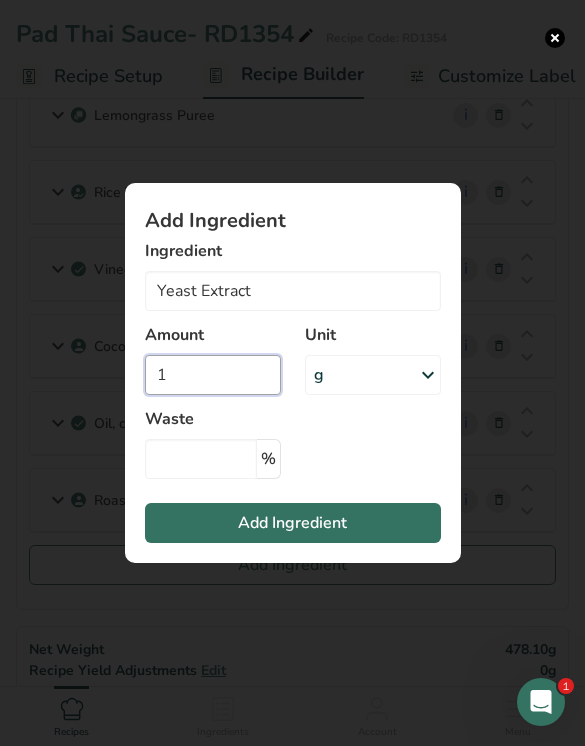 type on "1" 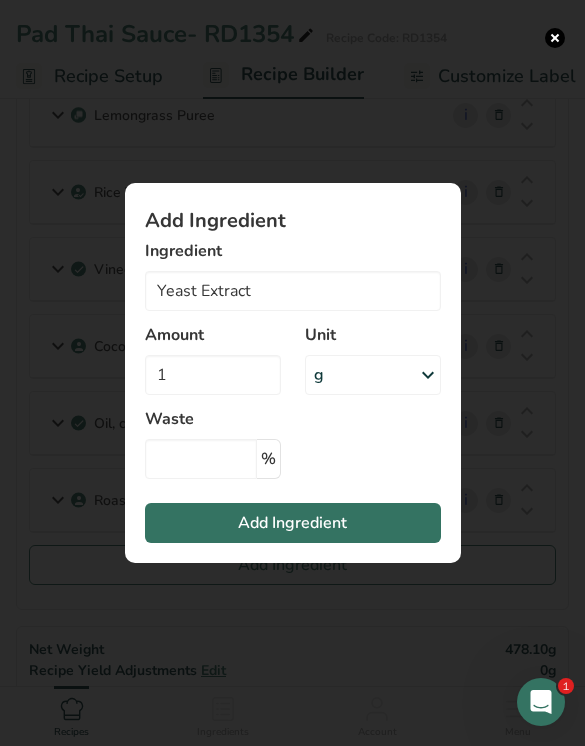 click on "Add Ingredient" at bounding box center (293, 523) 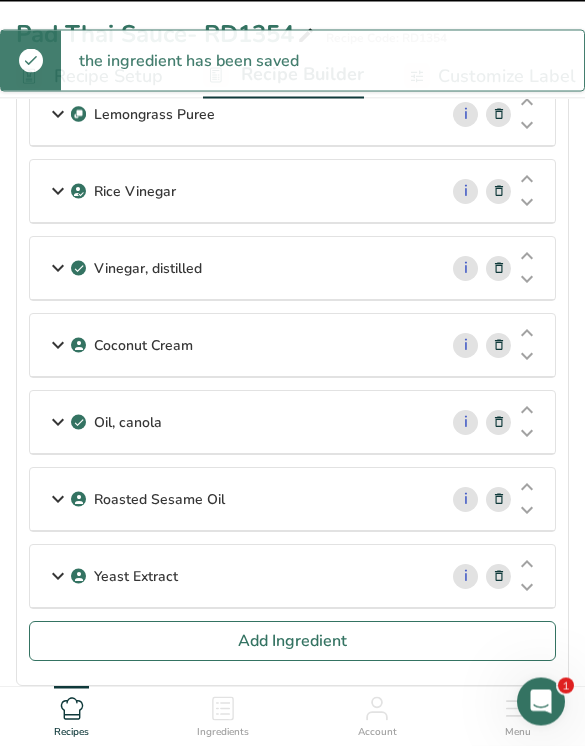 type 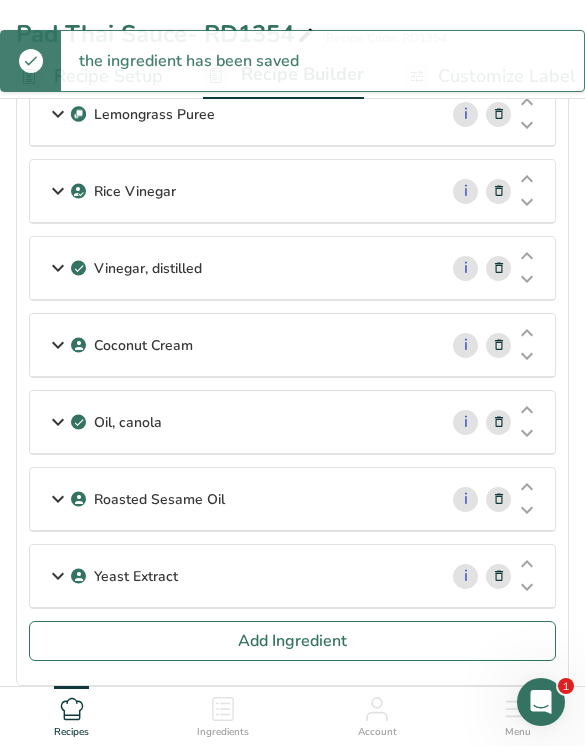 click on "Add Ingredient" at bounding box center (292, 641) 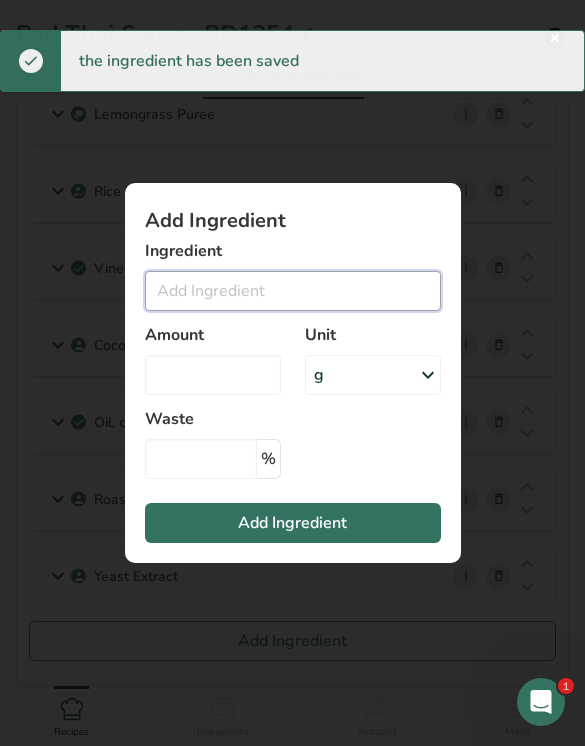 click at bounding box center [293, 291] 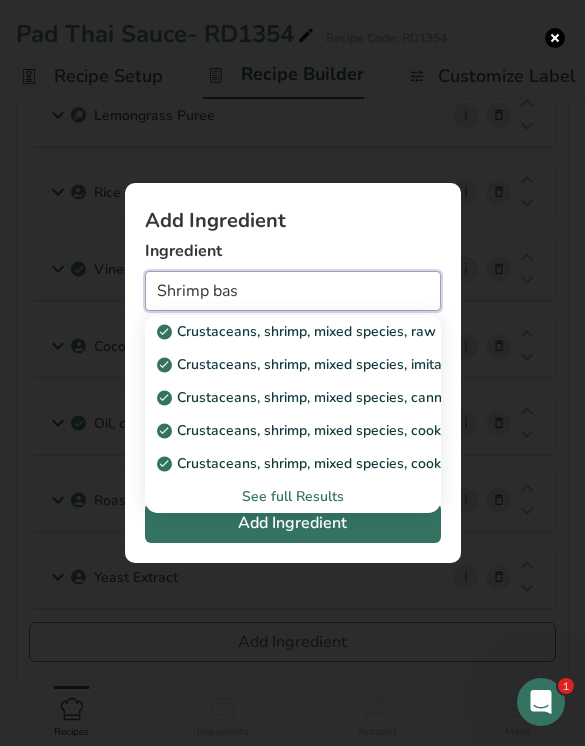 type on "Shrimp base" 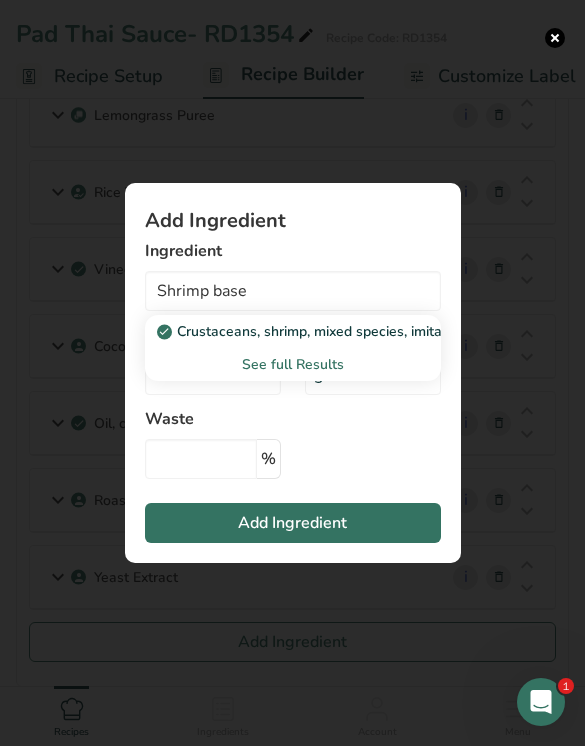 scroll, scrollTop: 646, scrollLeft: 0, axis: vertical 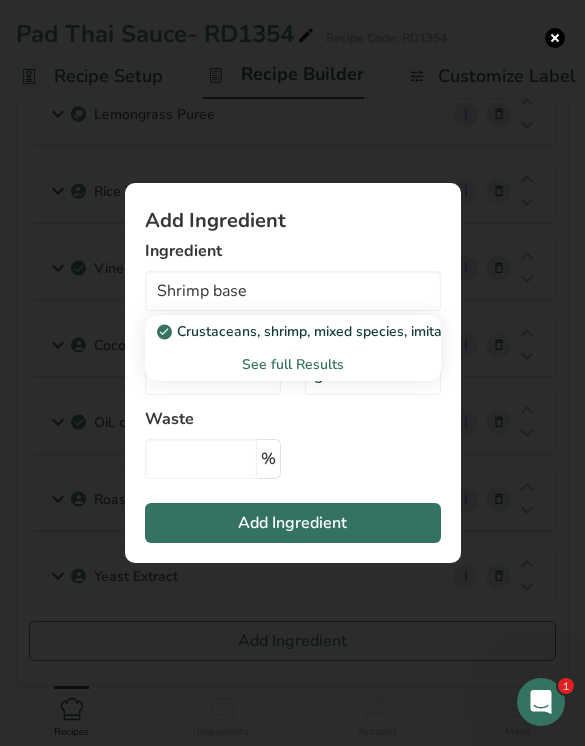 click at bounding box center [292, 373] 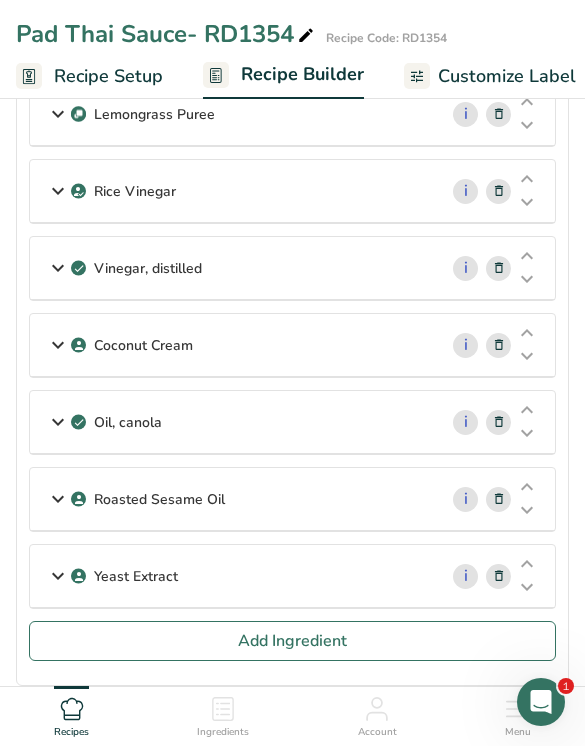 click on "Add Ingredient" at bounding box center [292, 641] 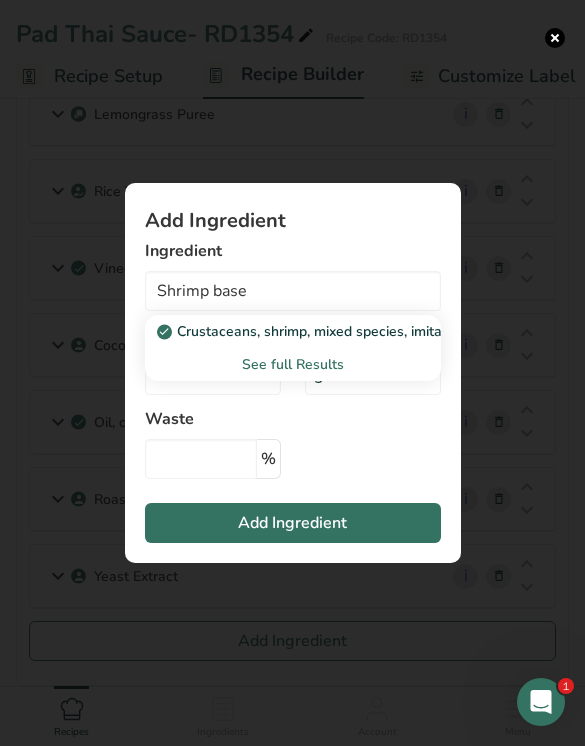 click at bounding box center (292, 373) 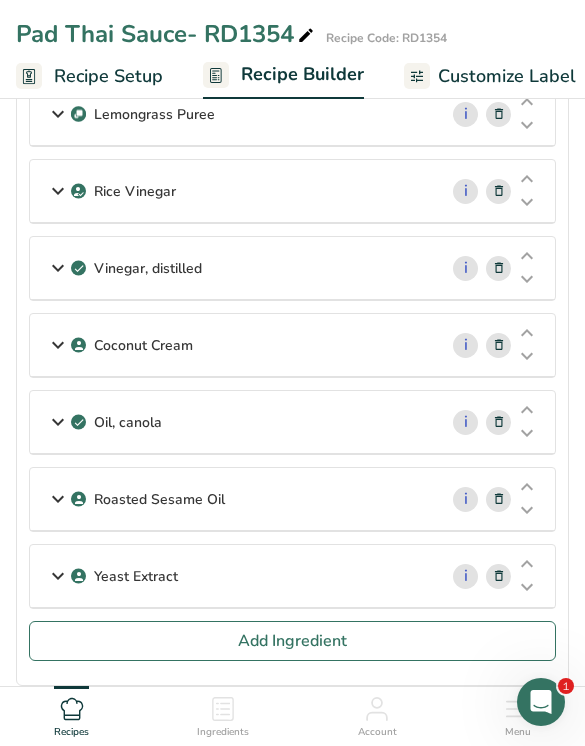 click on "Add Ingredient" at bounding box center (292, 641) 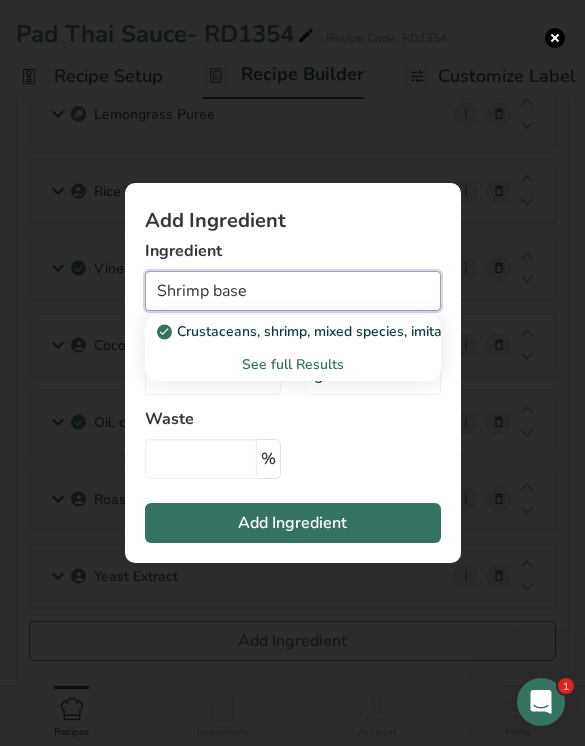click on "Shrimp base" at bounding box center (293, 291) 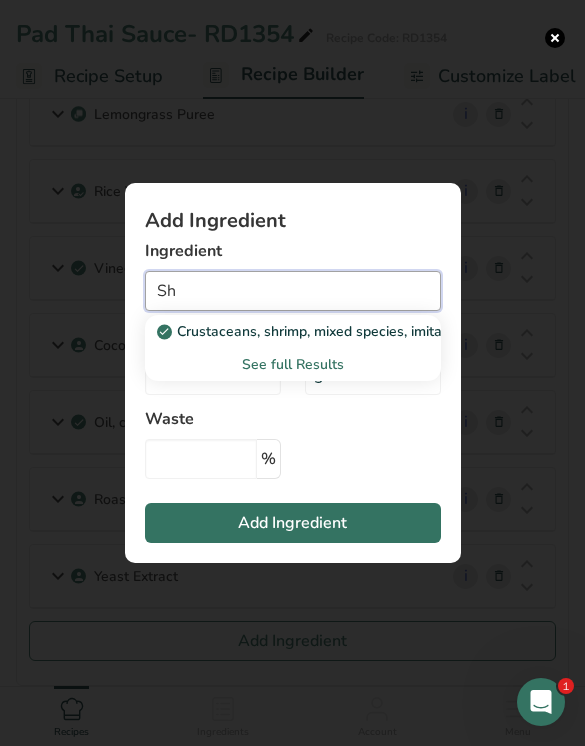 type on "S" 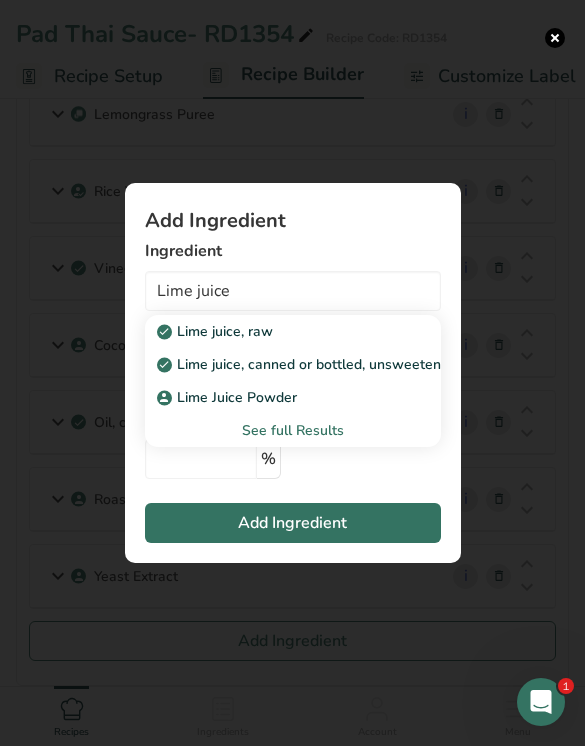 click on "Lime juice, raw" at bounding box center (277, 331) 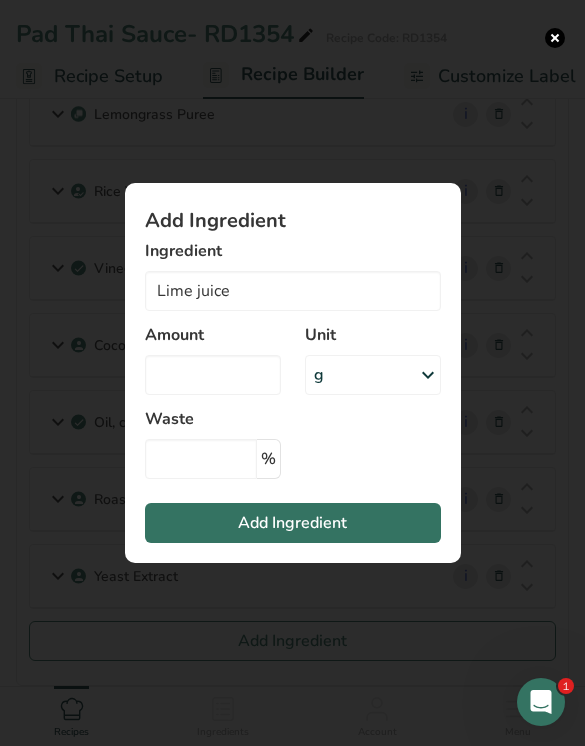 type on "Lime juice, raw" 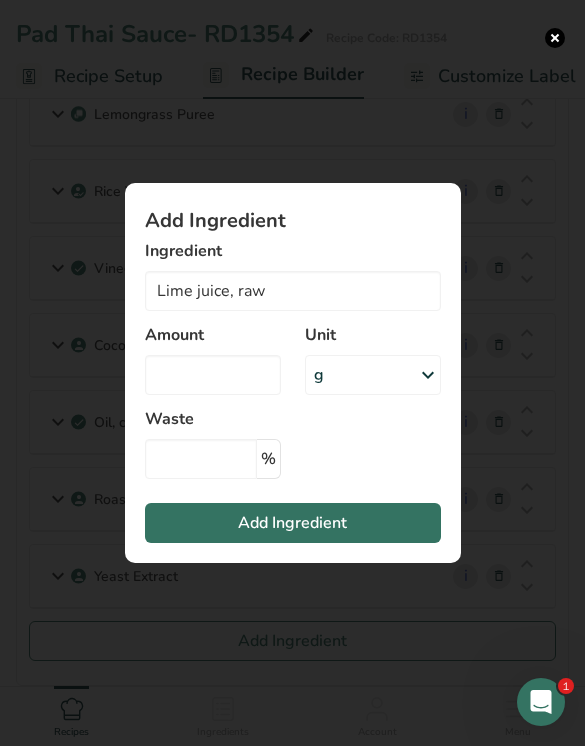 click on "g" at bounding box center [373, 375] 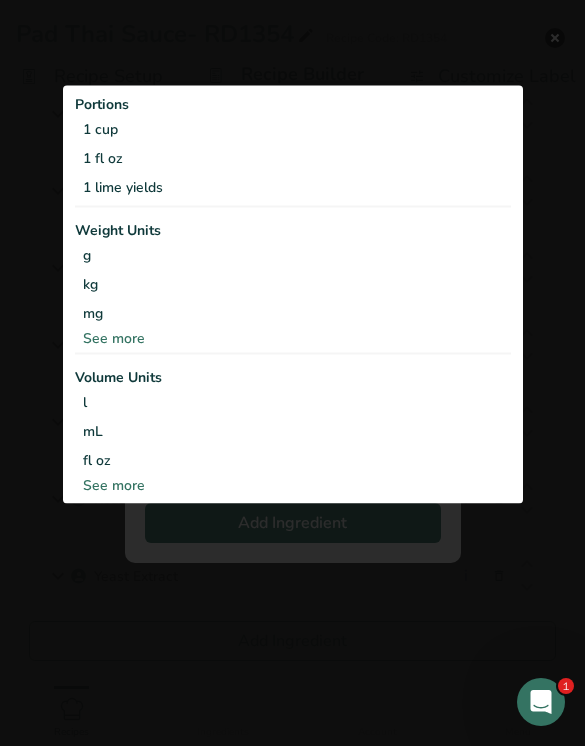 click at bounding box center (292, 373) 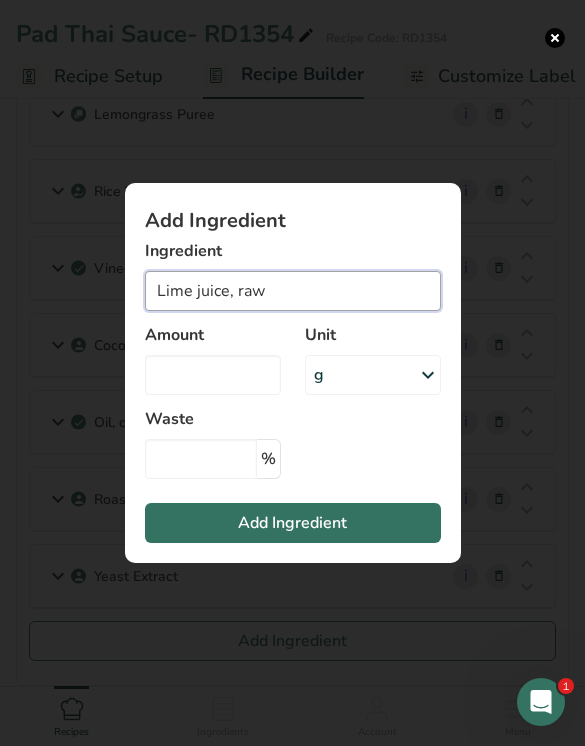 click on "Lime juice, raw" at bounding box center [293, 291] 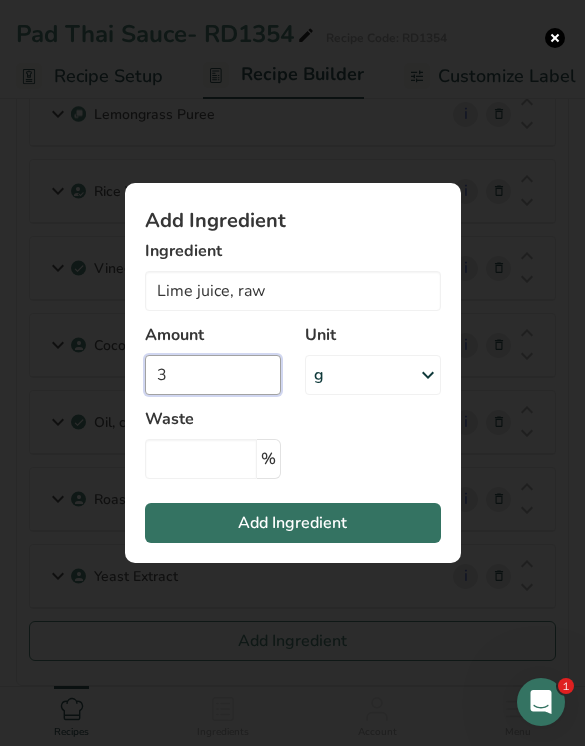 type on "3" 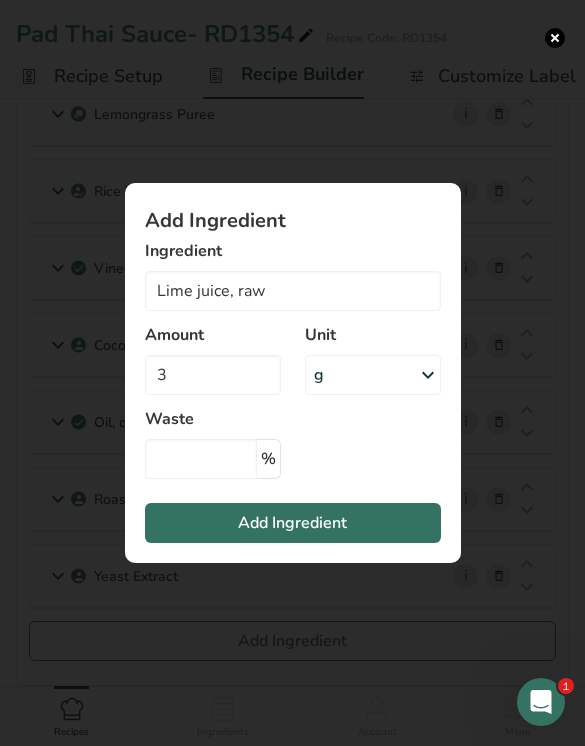 click on "Add Ingredient" at bounding box center (293, 523) 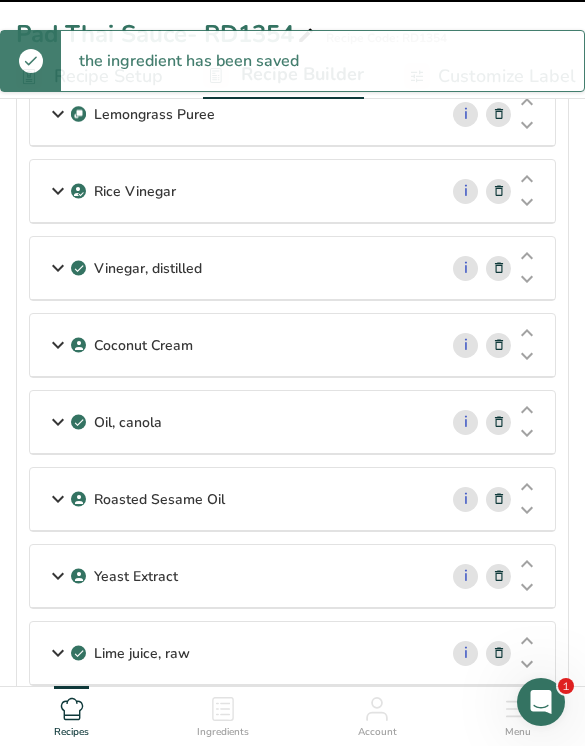 type 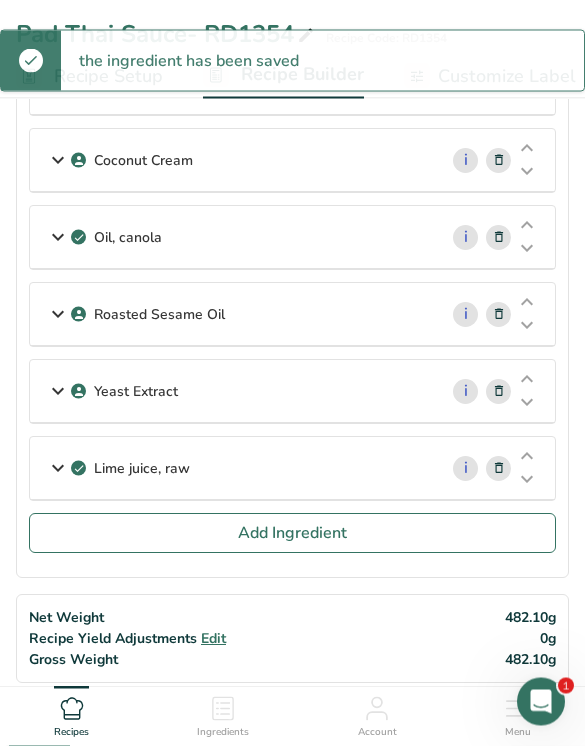 scroll, scrollTop: 823, scrollLeft: 0, axis: vertical 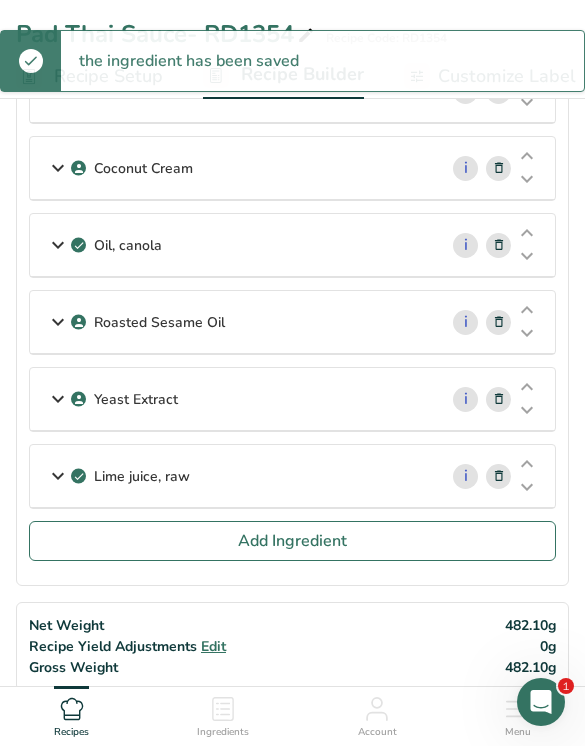 click on "Add Ingredient" at bounding box center [292, 541] 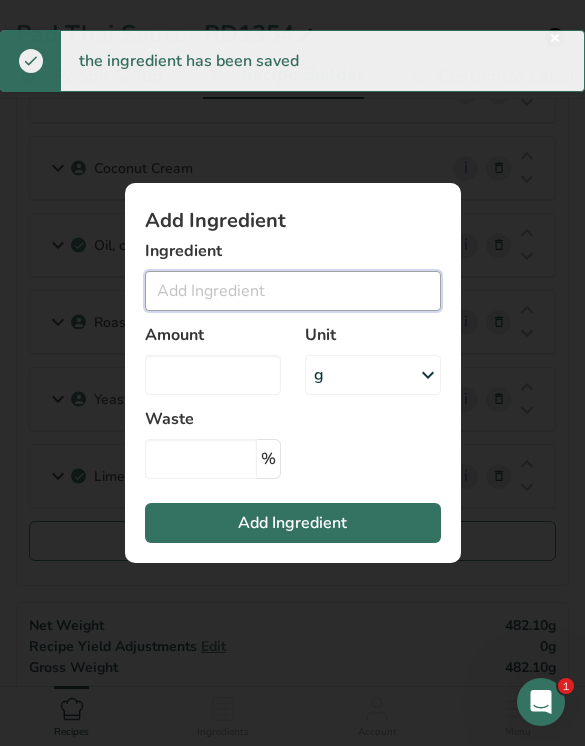 click at bounding box center (293, 291) 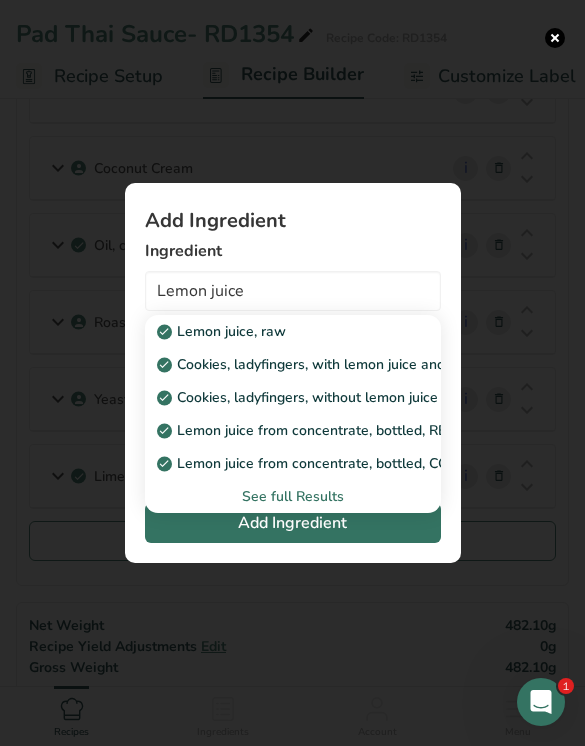 click on "Lemon juice from concentrate, bottled, REAL LEMON" at bounding box center (339, 430) 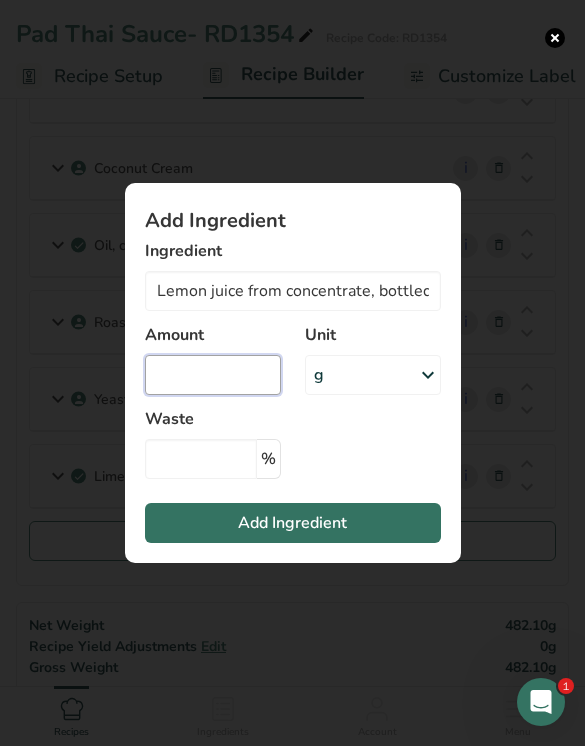 click at bounding box center [213, 375] 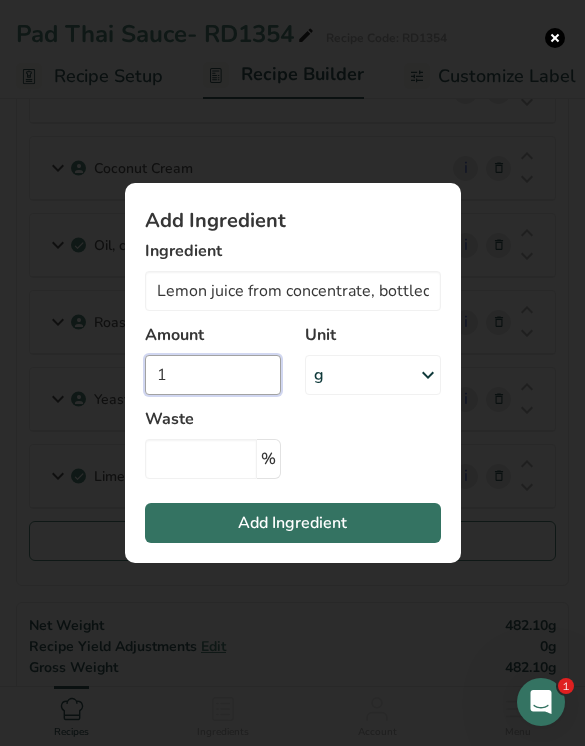 type on "1" 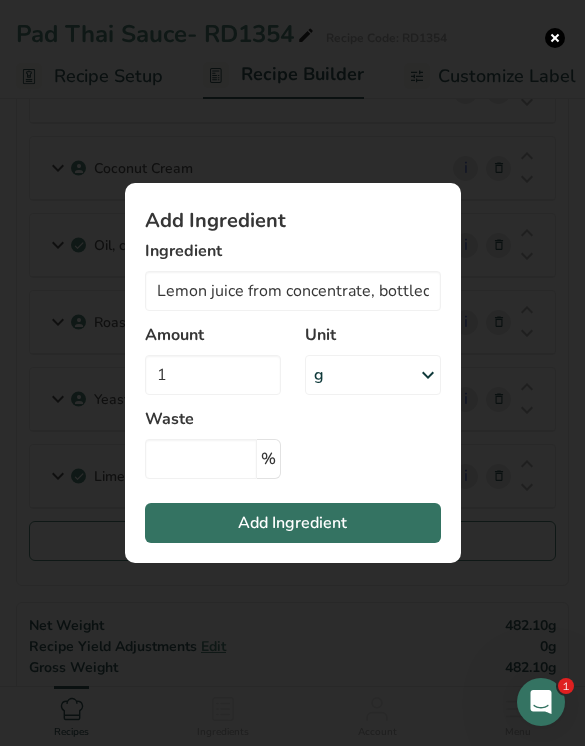 click on "Add Ingredient" at bounding box center [292, 523] 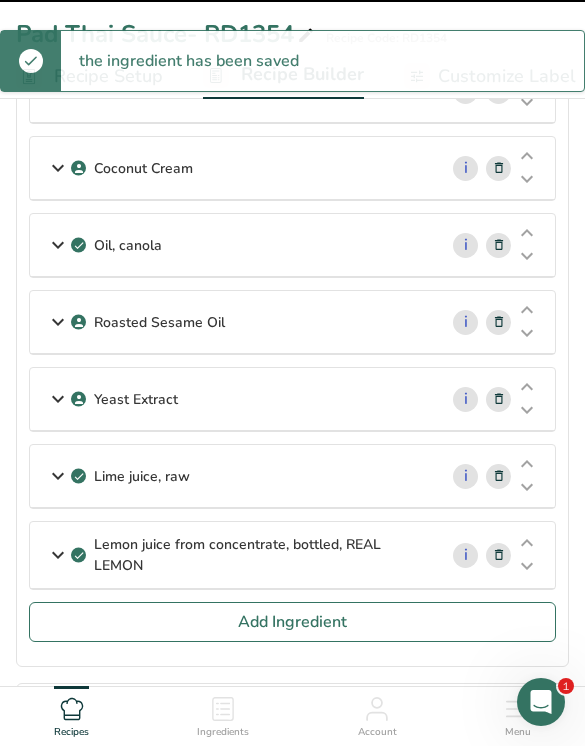 type 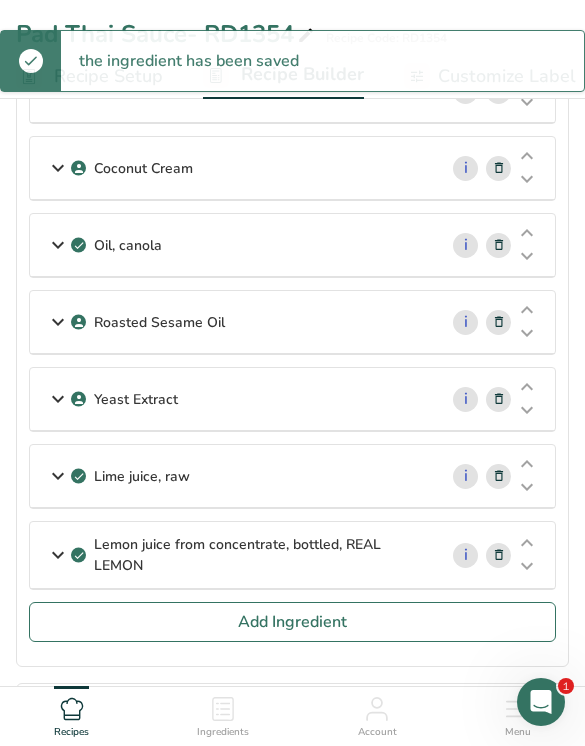 click on "Add Ingredient" at bounding box center [292, 622] 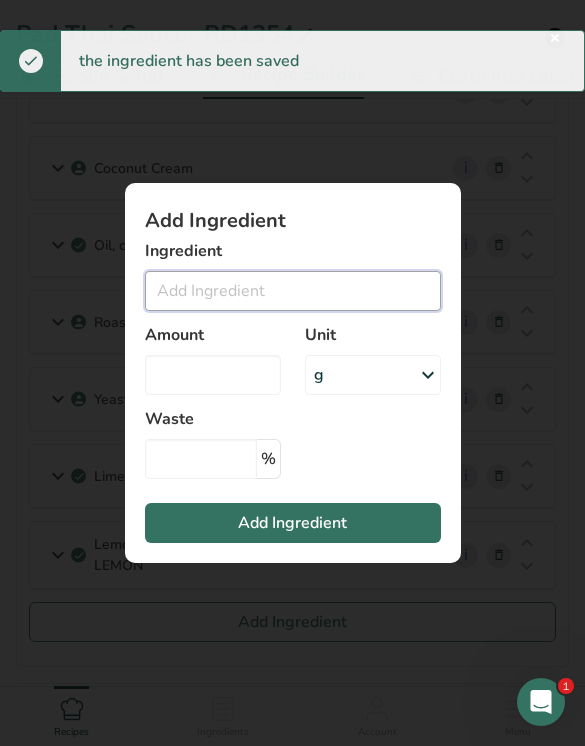 click at bounding box center [293, 291] 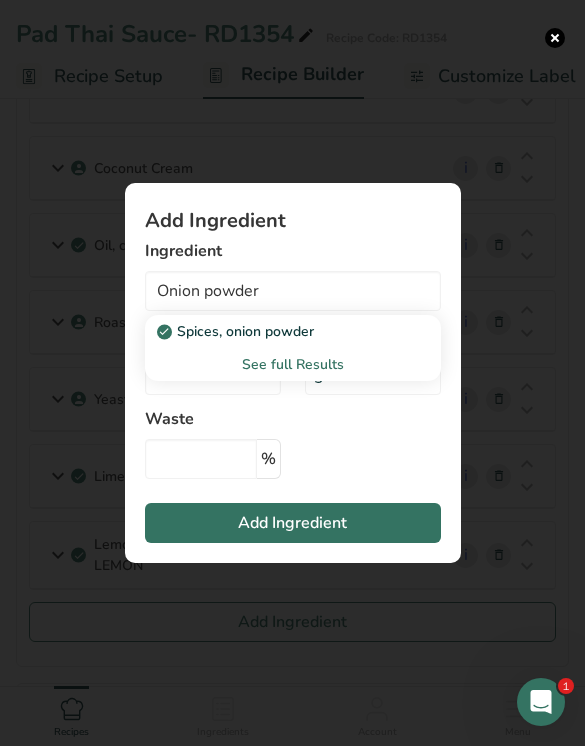 click on "Spices, onion powder" at bounding box center (237, 331) 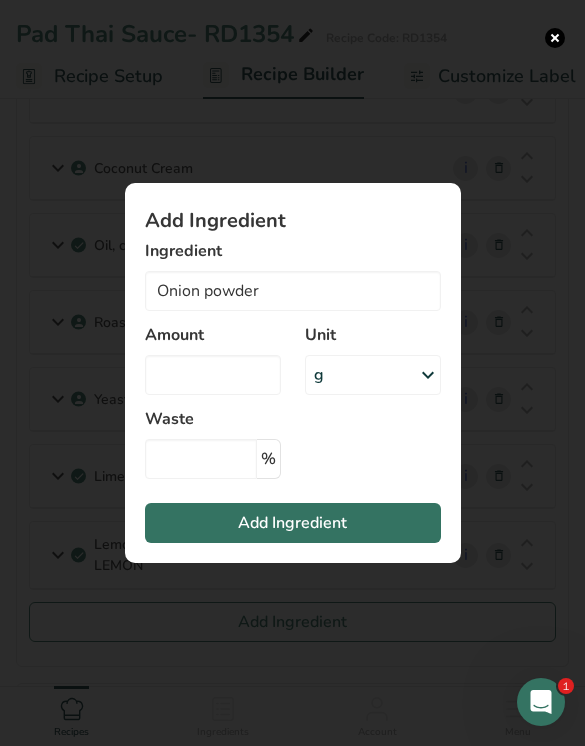type on "Spices, onion powder" 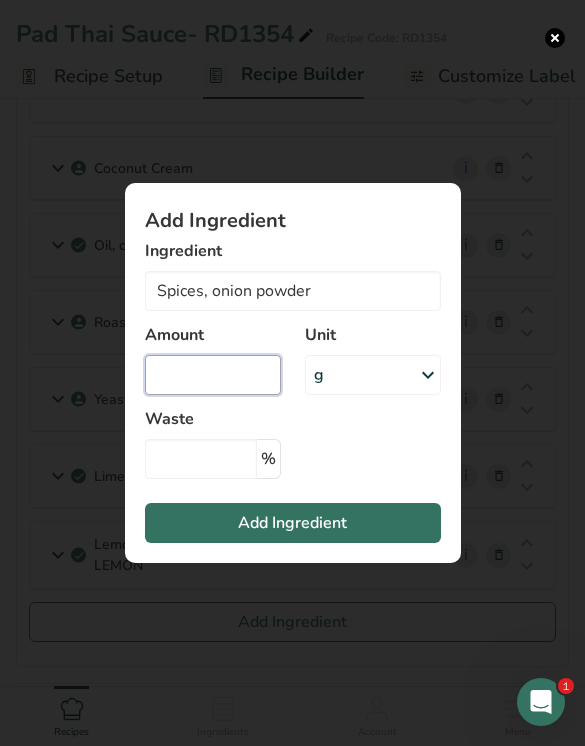 click at bounding box center [213, 375] 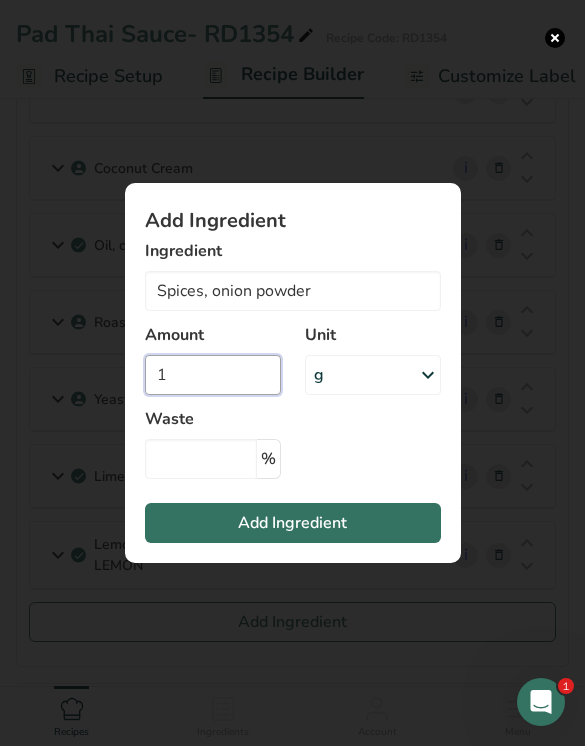 type on "1" 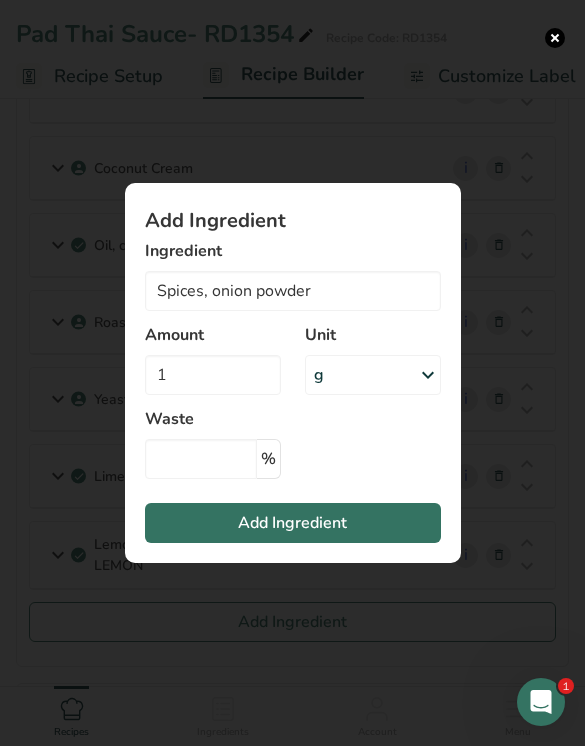 click on "Add Ingredient" at bounding box center (293, 523) 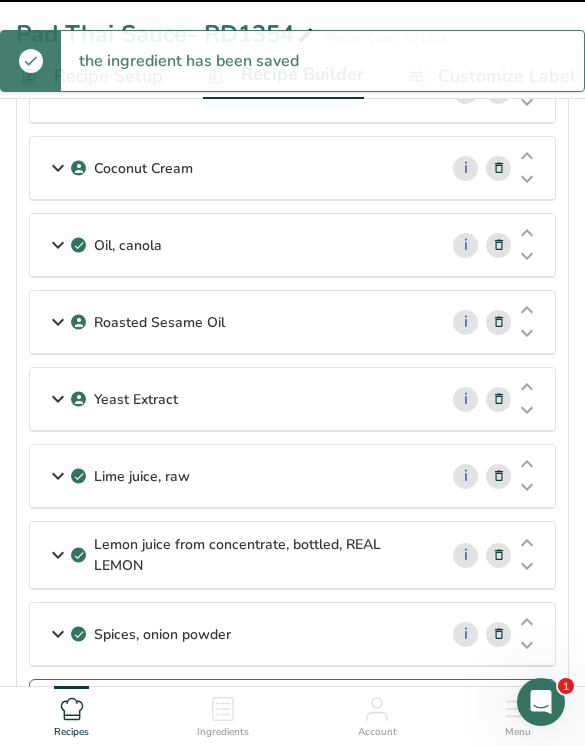 type 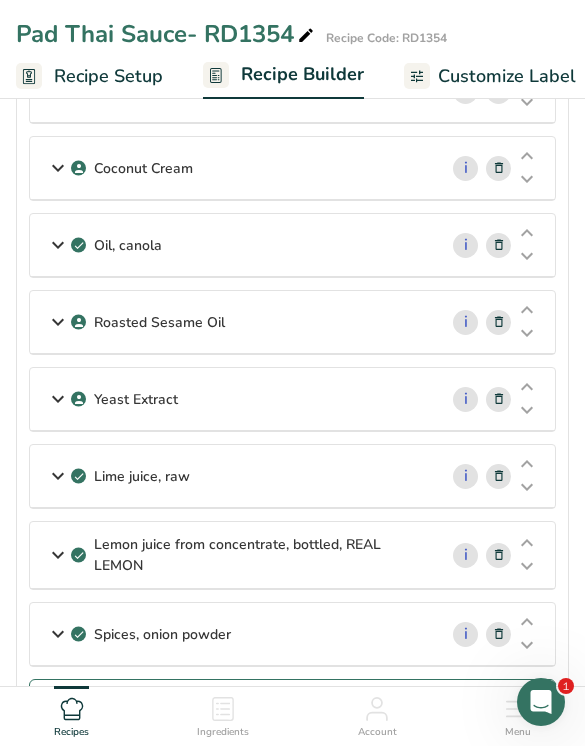 click on "Add Ingredient" at bounding box center [292, 699] 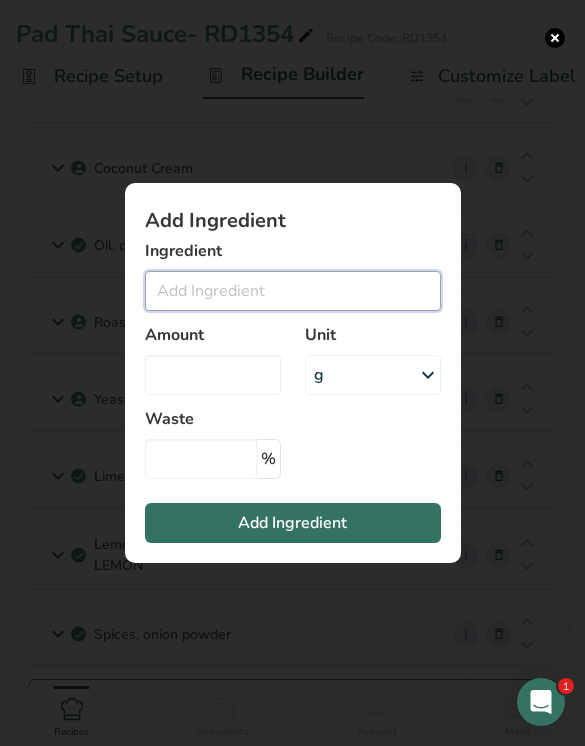 click at bounding box center [293, 291] 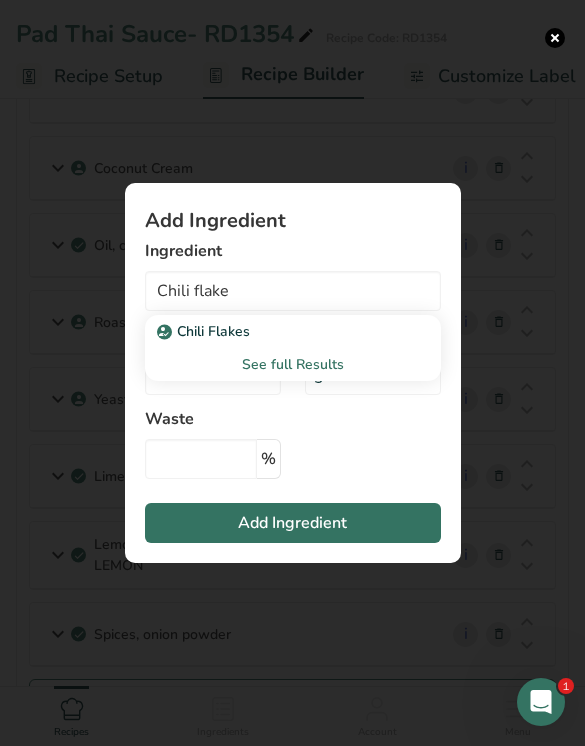 click on "Chili Flakes" at bounding box center [205, 331] 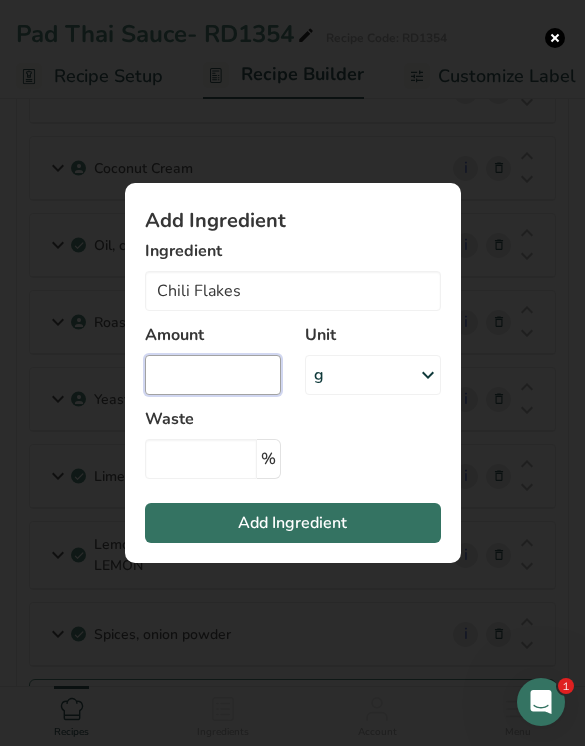 click at bounding box center [213, 375] 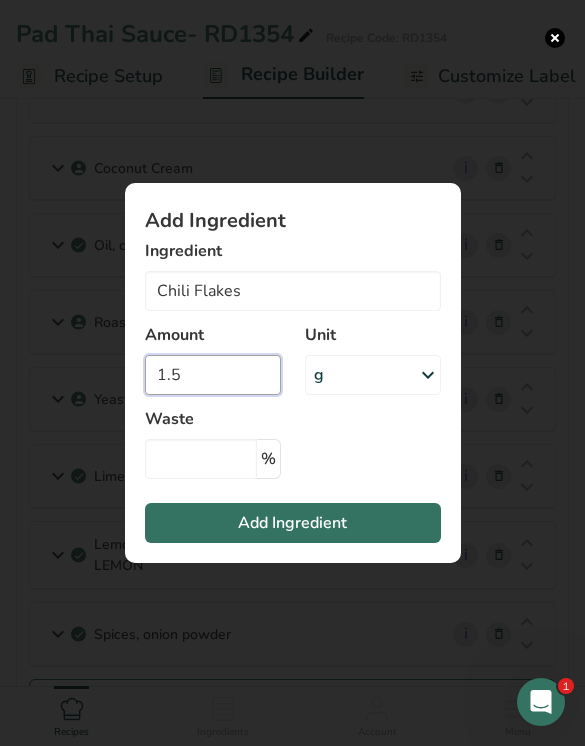 type on "1.5" 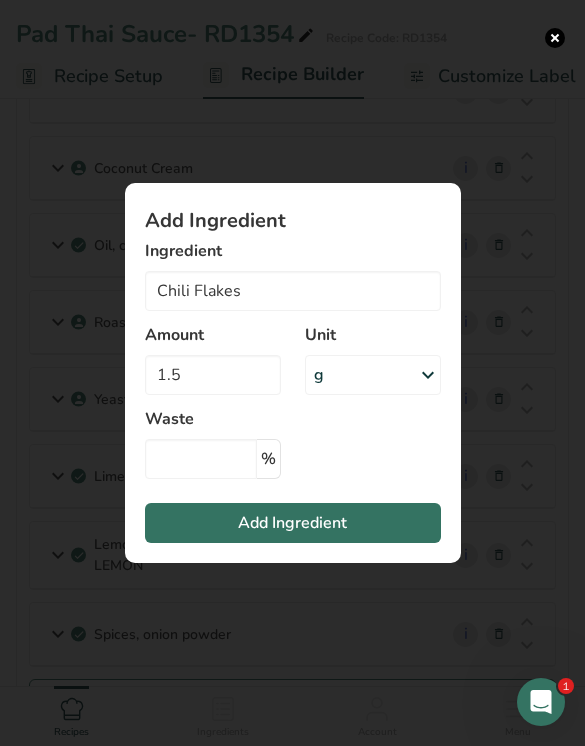 click on "Add Ingredient" at bounding box center [292, 523] 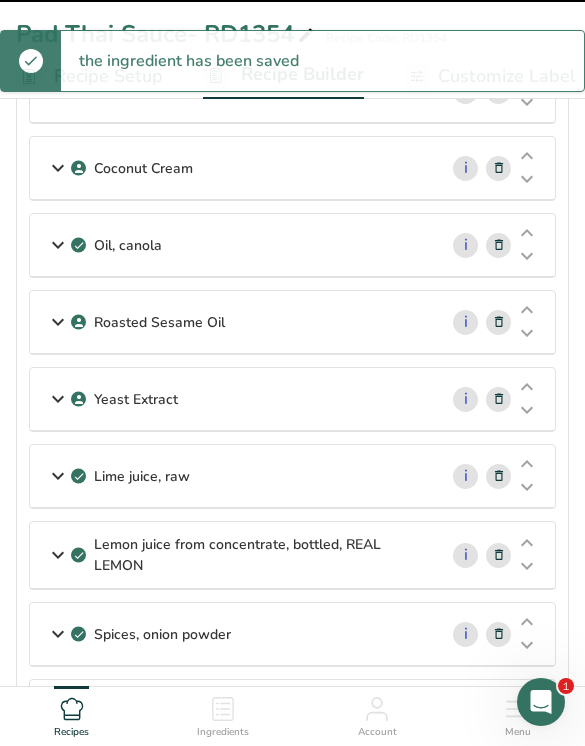 type 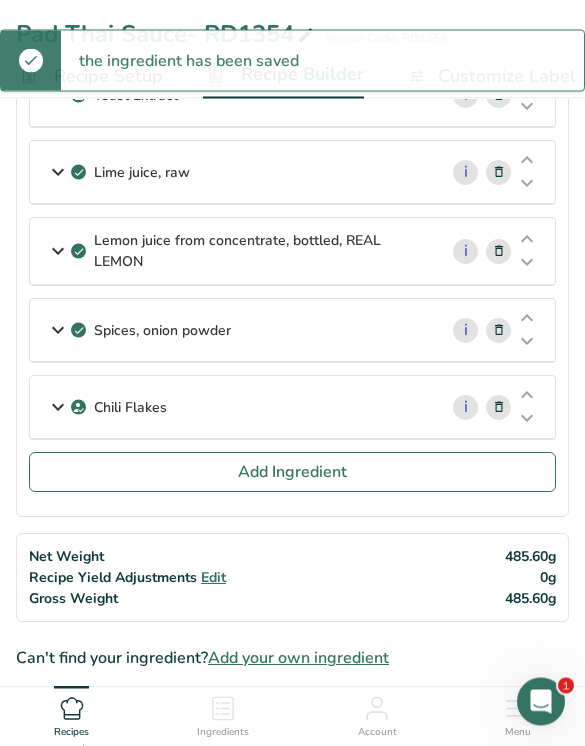 scroll, scrollTop: 1127, scrollLeft: 0, axis: vertical 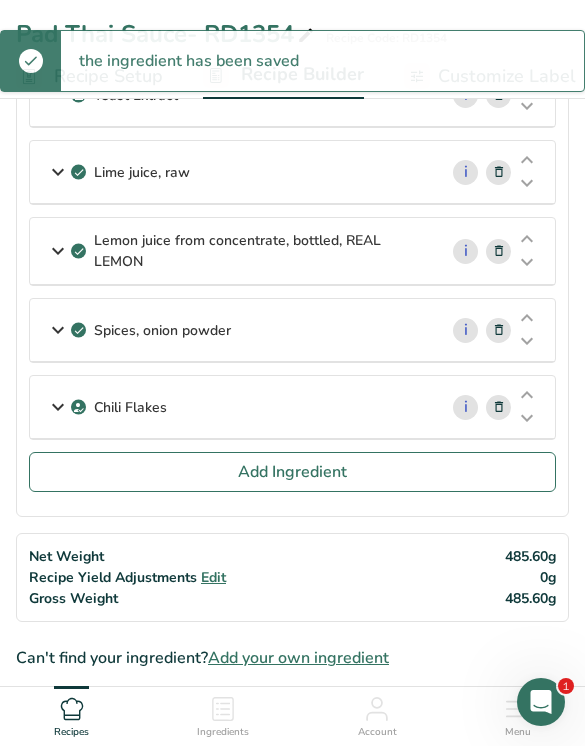 click on "Add Ingredient" at bounding box center [292, 472] 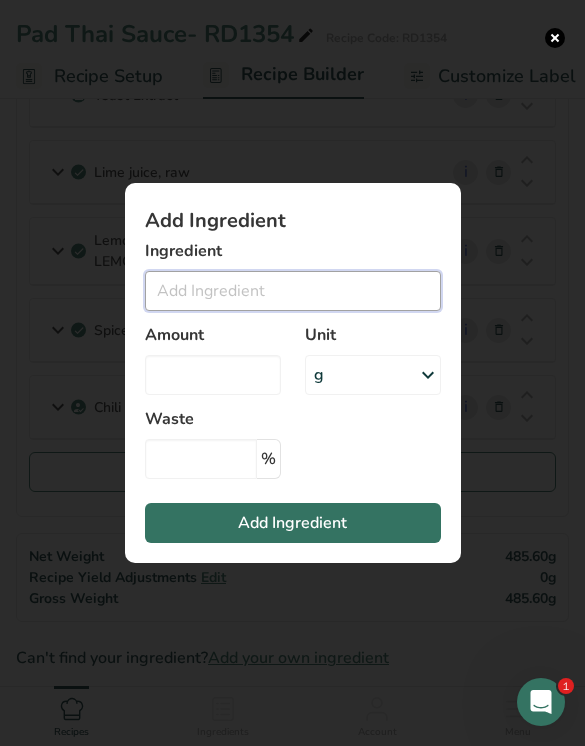 click at bounding box center [293, 291] 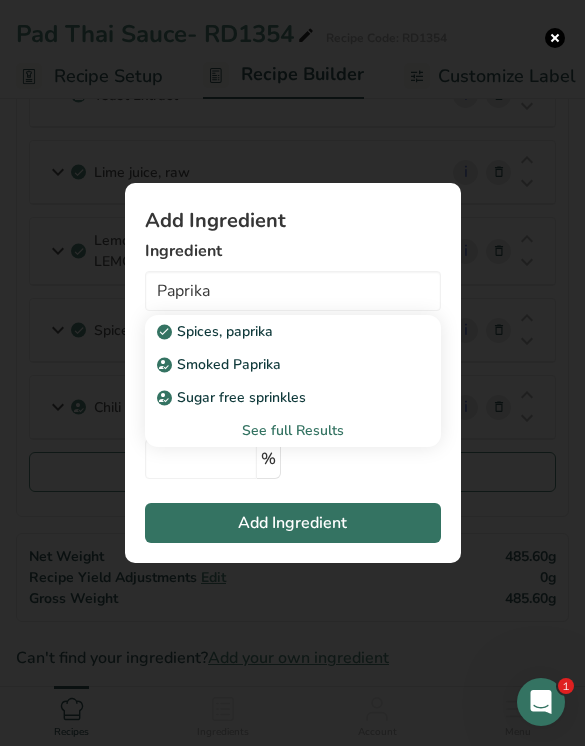 click on "Spices, paprika" at bounding box center (217, 331) 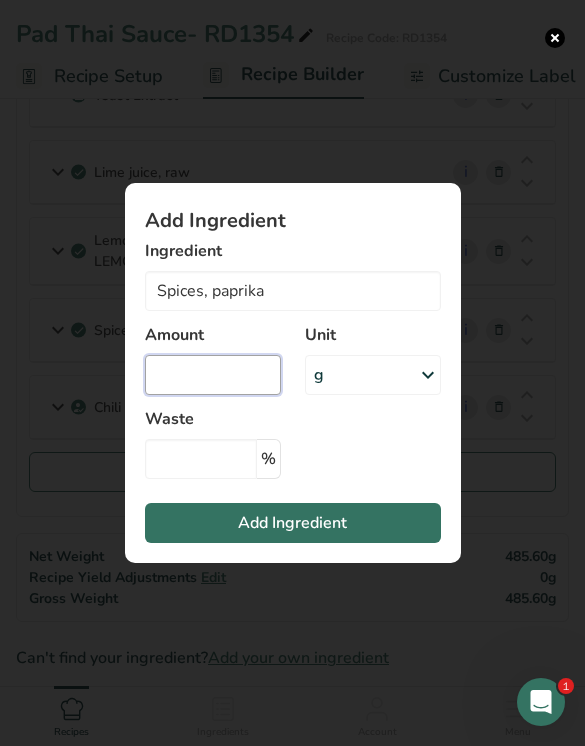 click at bounding box center (213, 375) 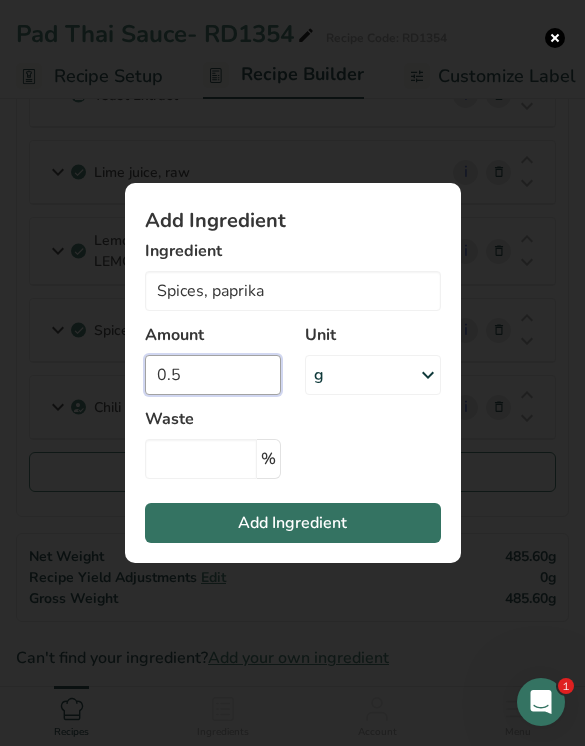 type on "0.5" 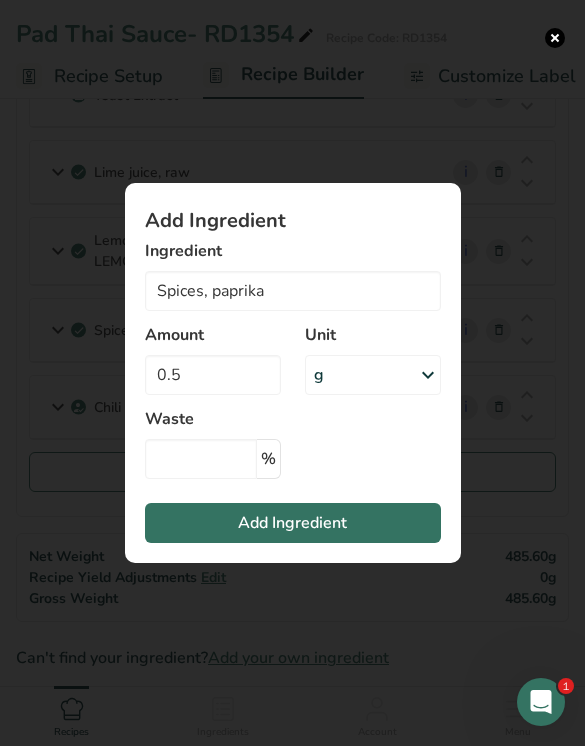 click on "Add Ingredient" at bounding box center (293, 523) 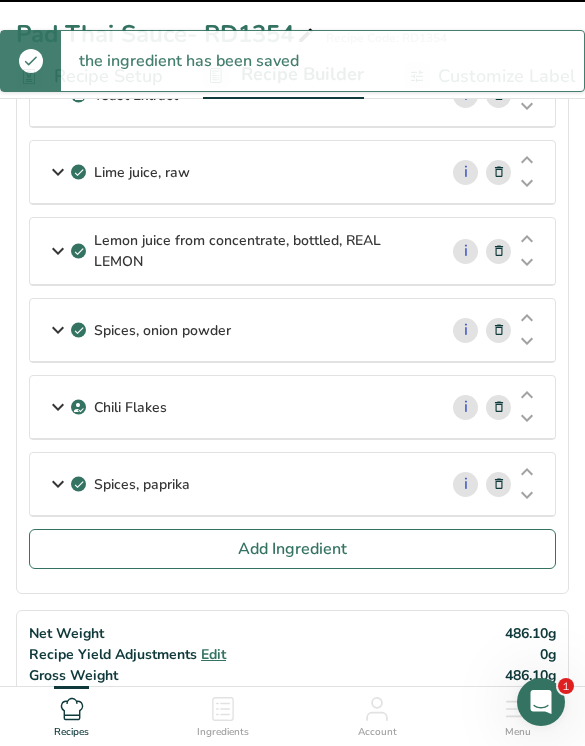 type 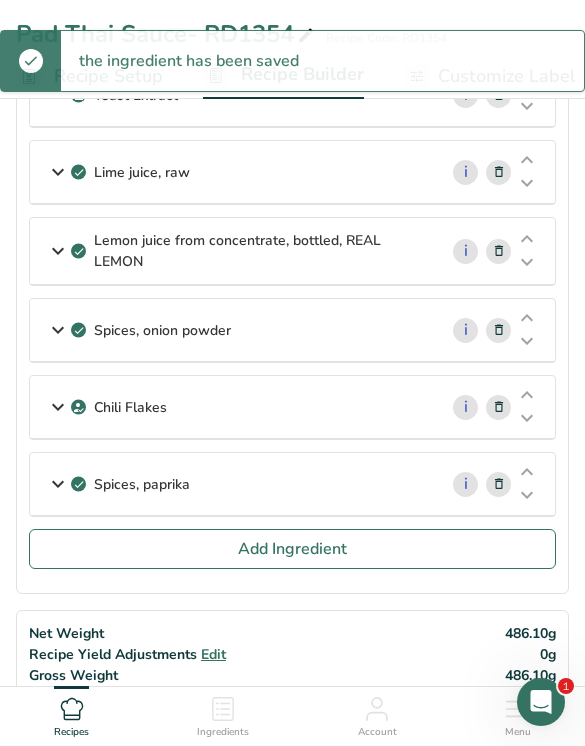 click on "Add Ingredient" at bounding box center (292, 549) 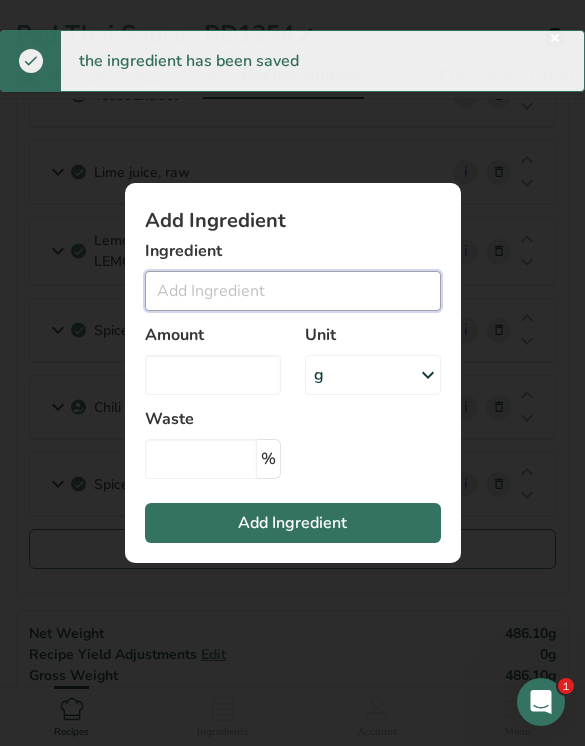 click at bounding box center (293, 291) 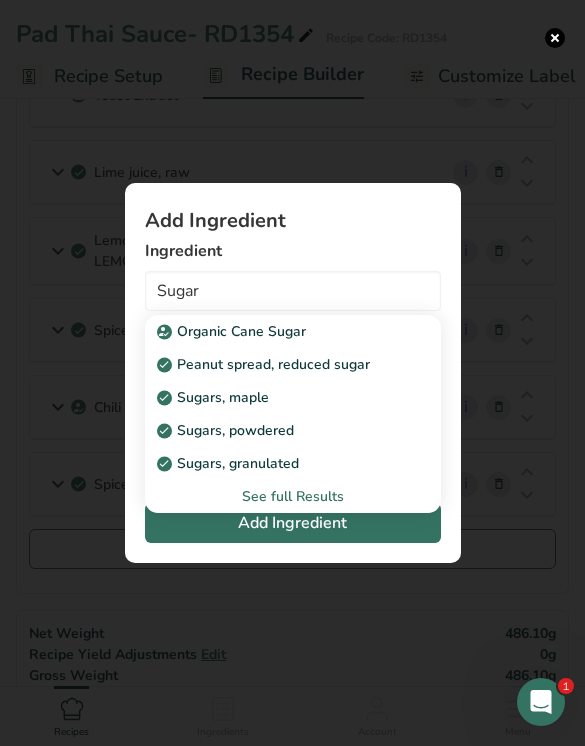 click on "Sugars, granulated" at bounding box center [293, 463] 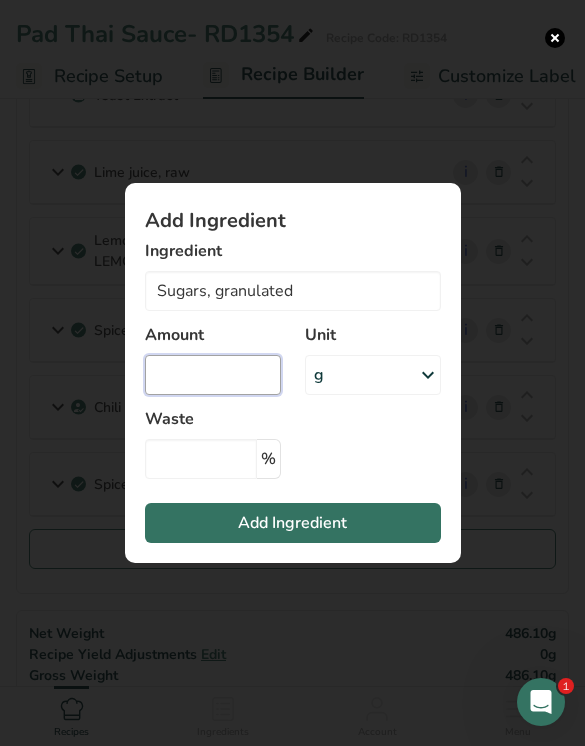 click at bounding box center [213, 375] 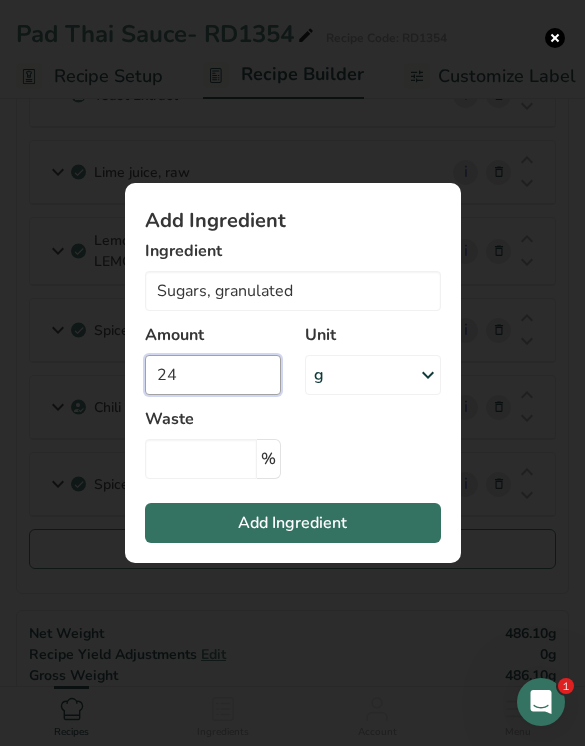 type on "24" 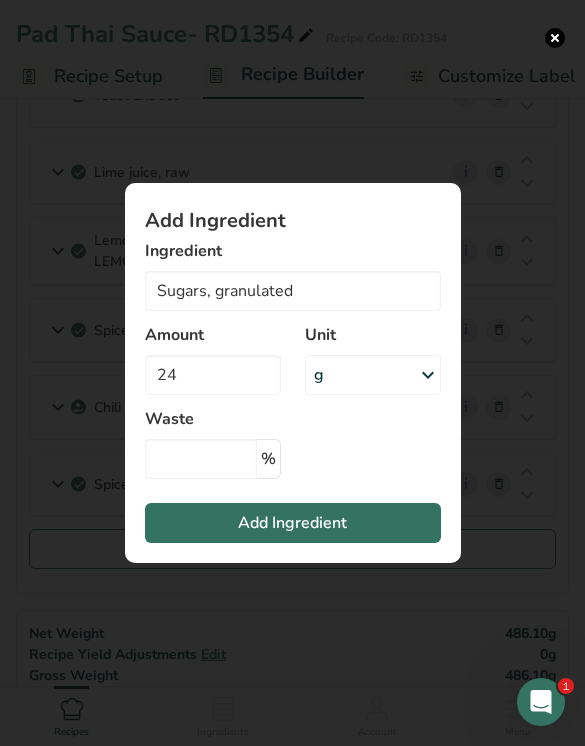 click on "Add Ingredient" at bounding box center (293, 523) 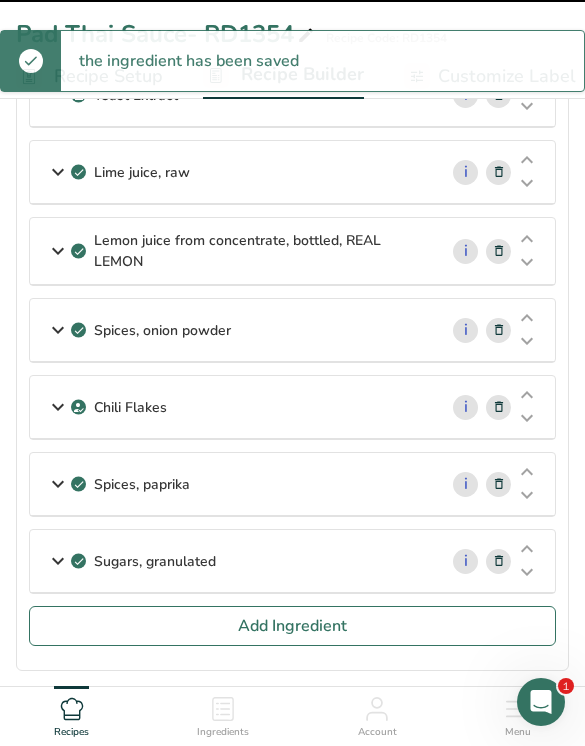 type 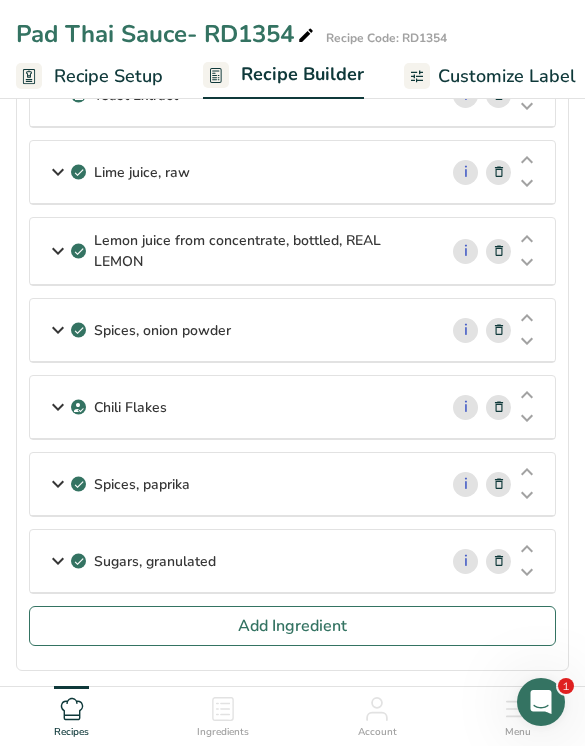 click on "Sugars, granulated" at bounding box center (233, 561) 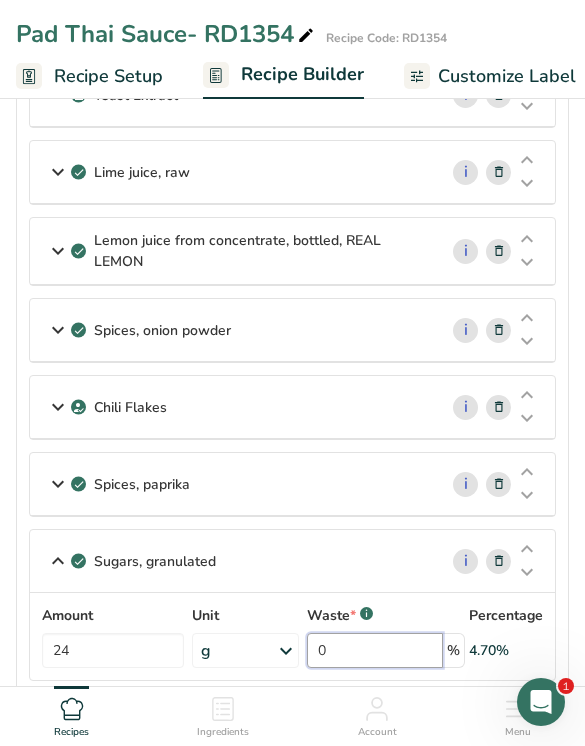 click on "0" at bounding box center (375, 650) 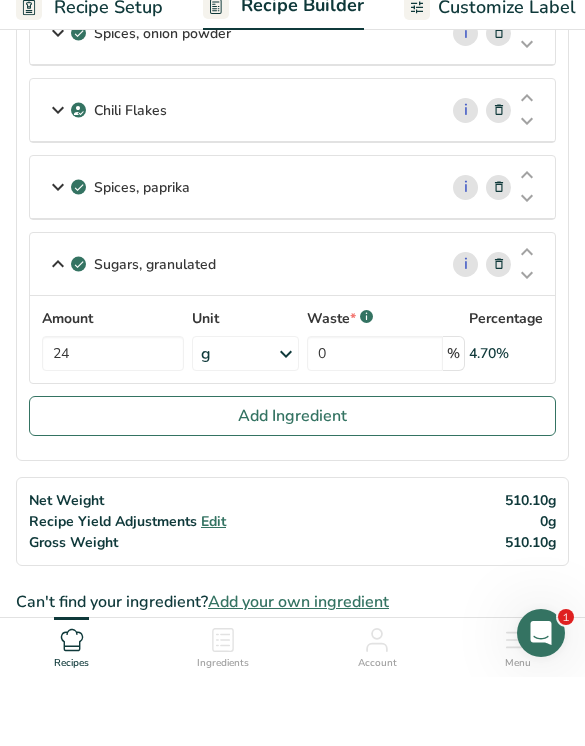 click on "Add Ingredient" at bounding box center [292, 485] 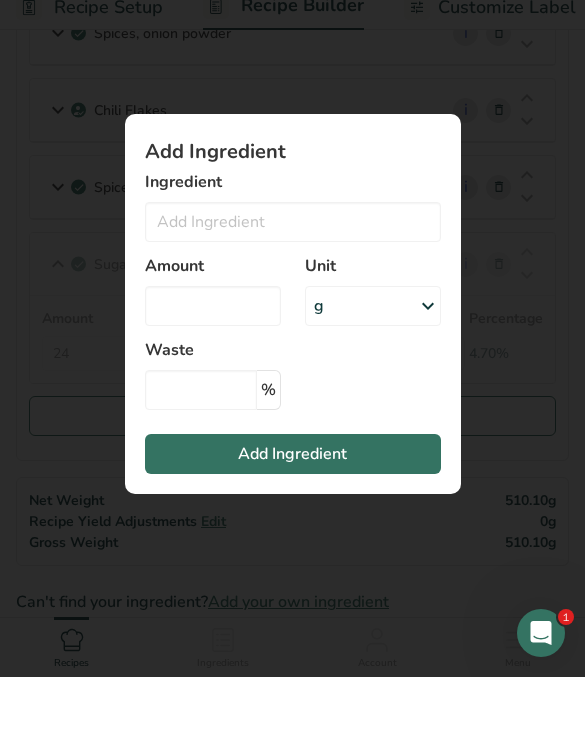scroll, scrollTop: 1424, scrollLeft: 0, axis: vertical 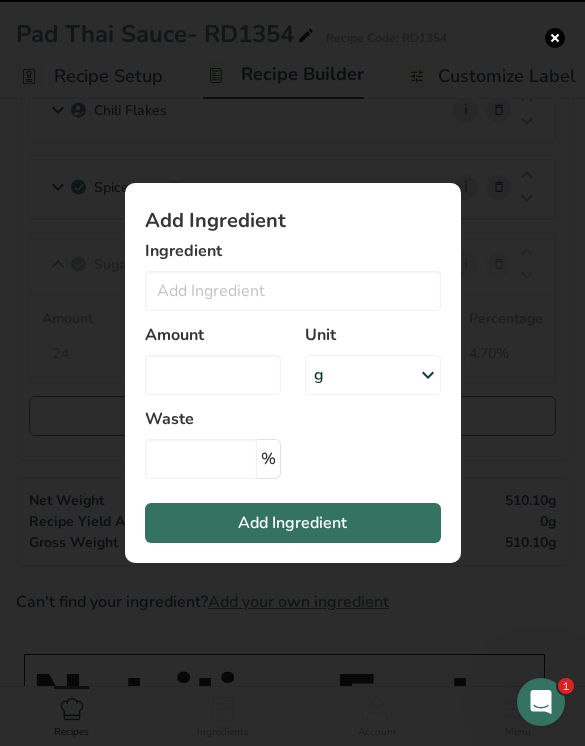 click on "Add Ingredient" at bounding box center [293, 221] 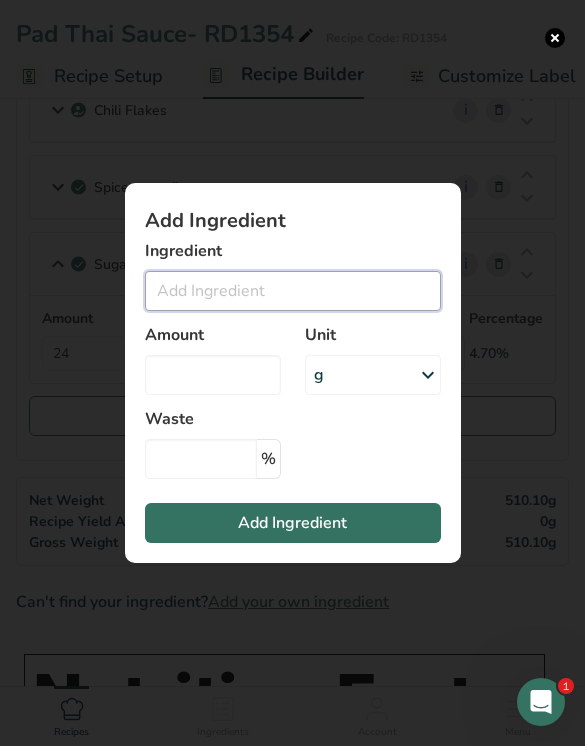 click at bounding box center (293, 291) 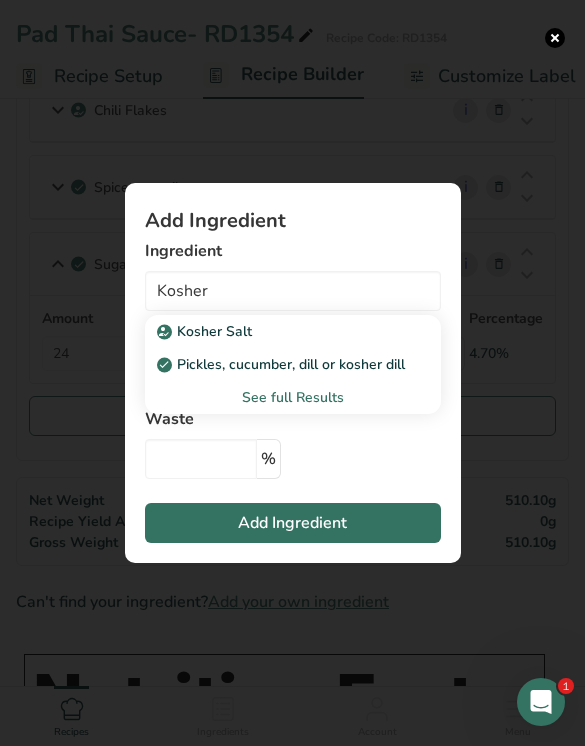 click on "Kosher Salt" at bounding box center (277, 331) 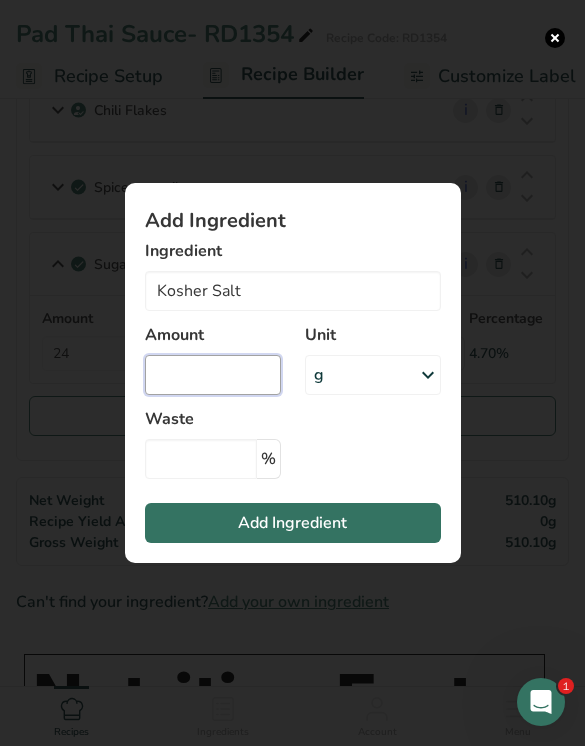 click at bounding box center [213, 375] 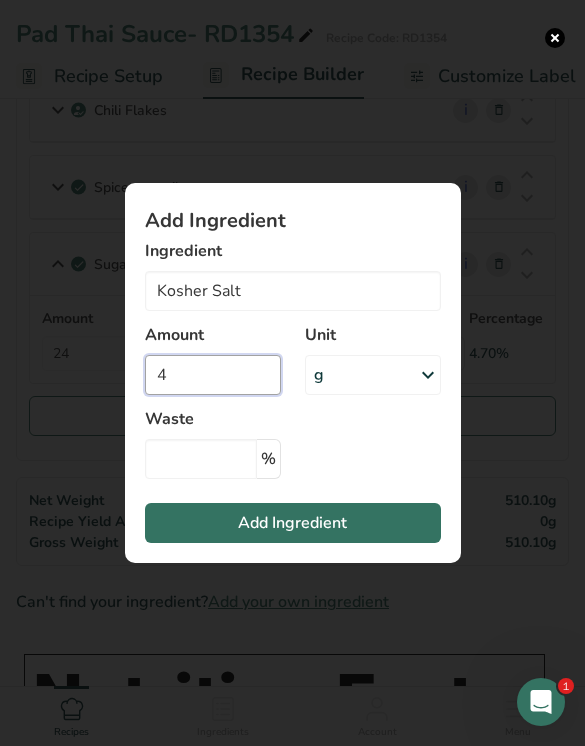 type on "4" 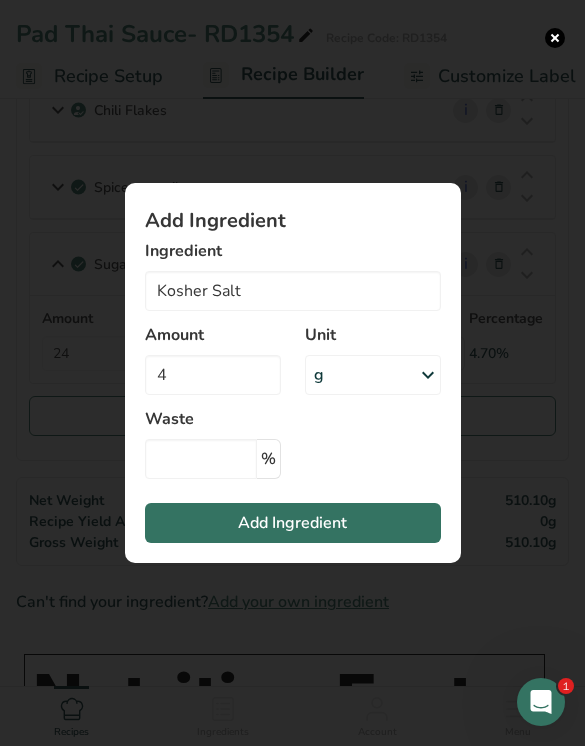 click on "Add Ingredient" at bounding box center (293, 523) 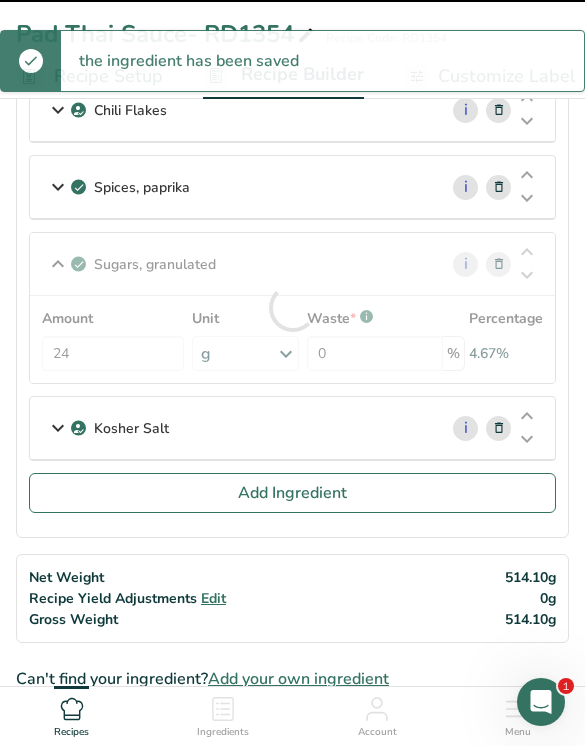 type 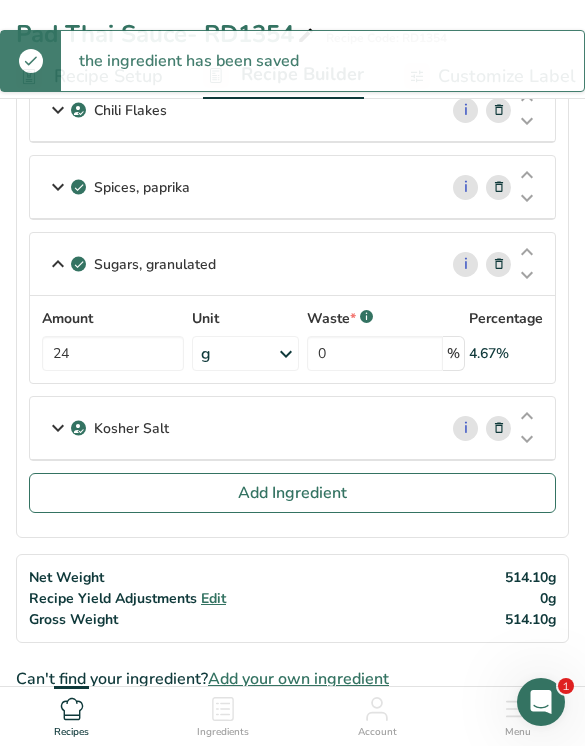 click on "Add Ingredient" at bounding box center (292, 493) 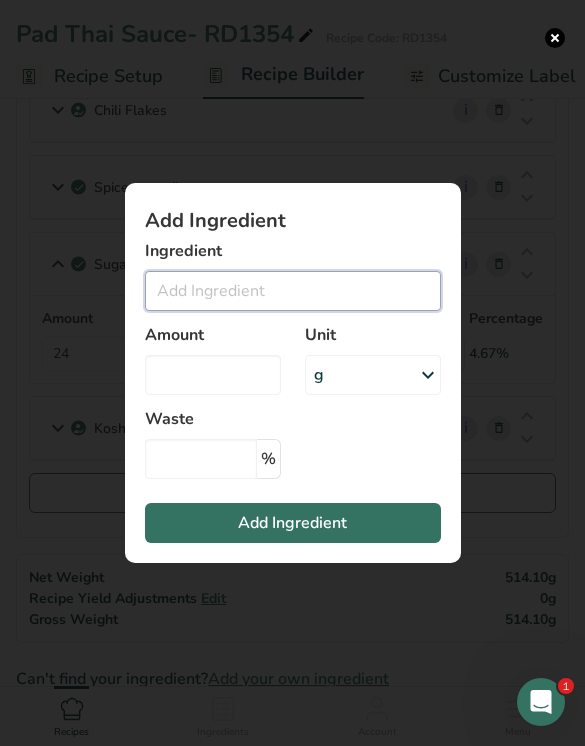 click at bounding box center [293, 291] 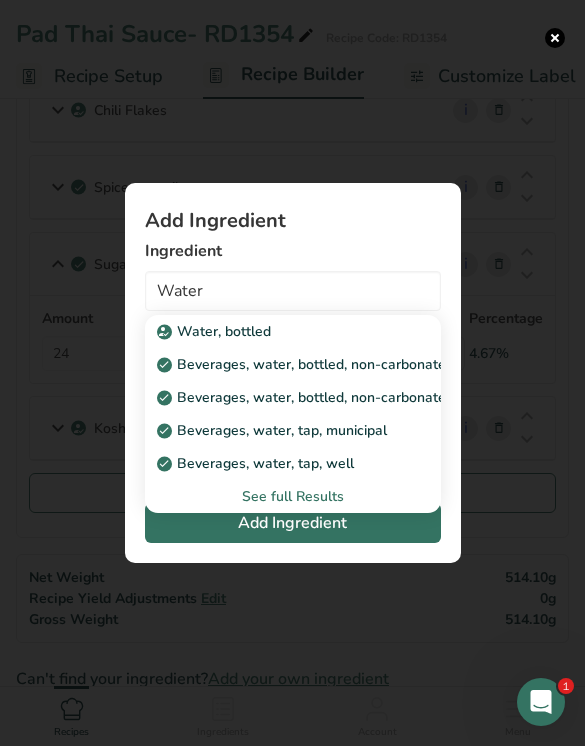 click on "Beverages, water, tap, municipal" at bounding box center (293, 430) 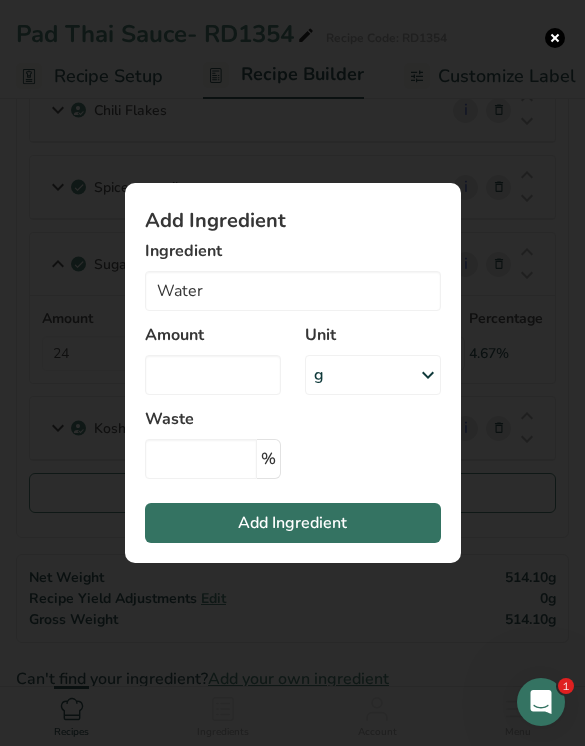 type on "Beverages, water, tap, municipal" 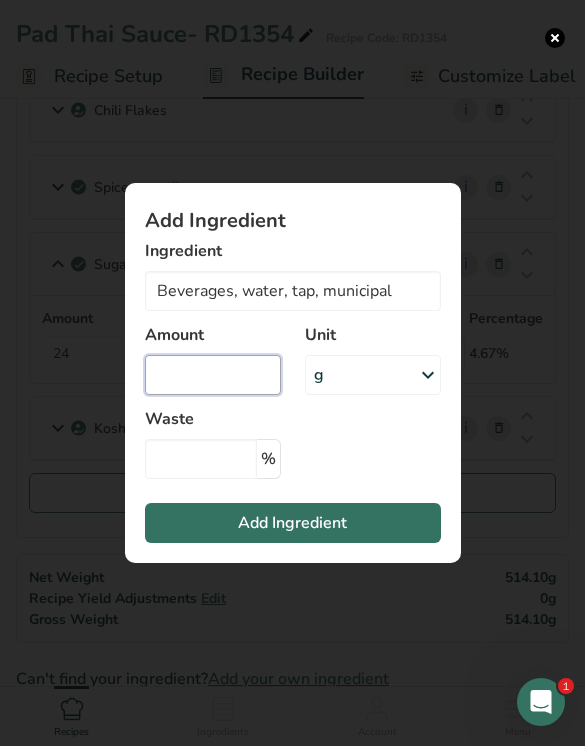 click at bounding box center (213, 375) 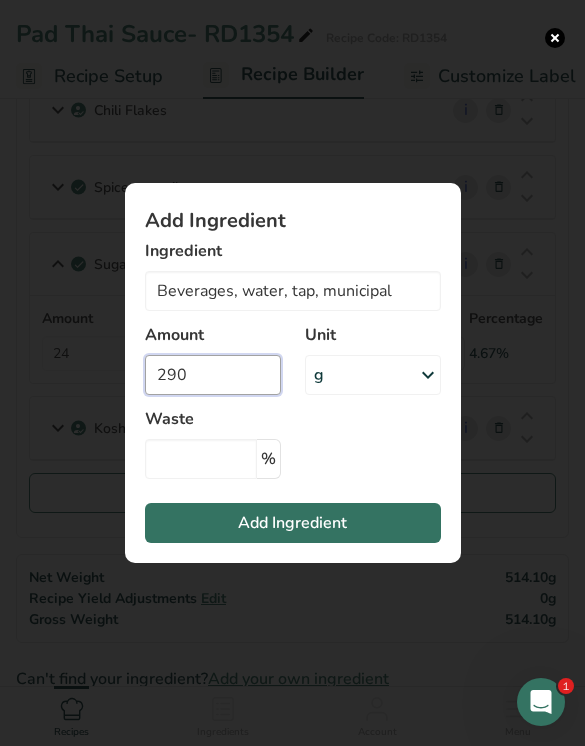 type on "290" 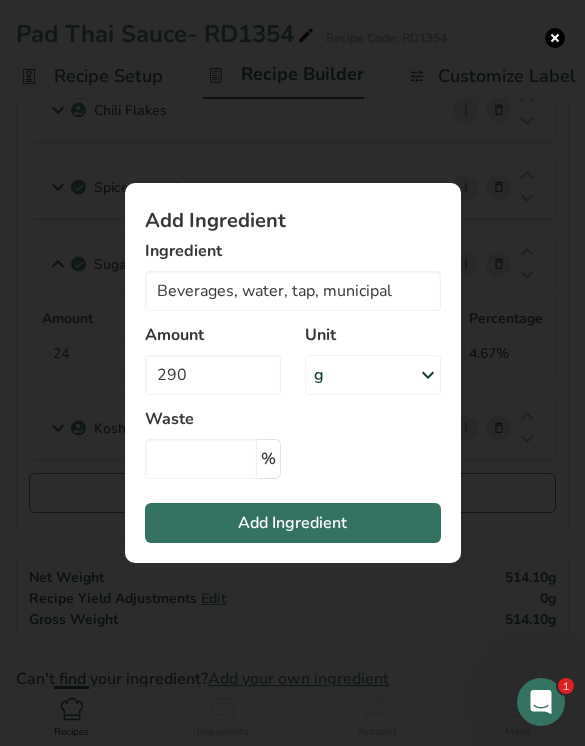 click on "Add Ingredient" at bounding box center [293, 523] 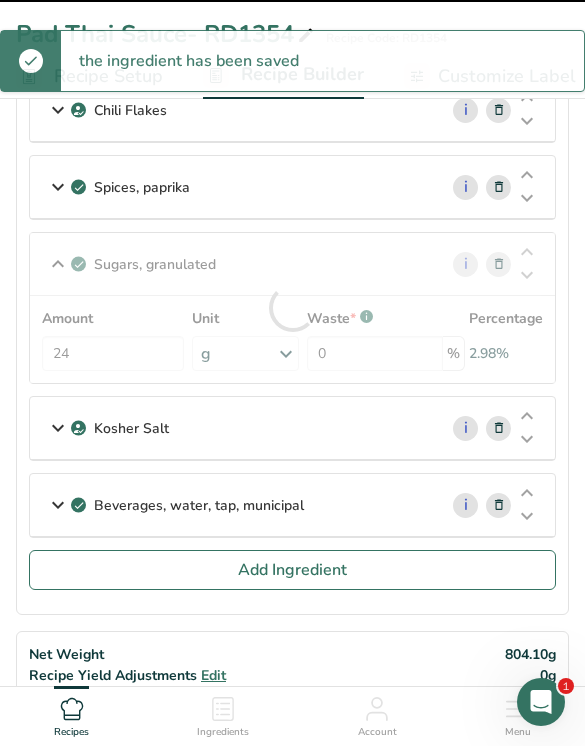 type 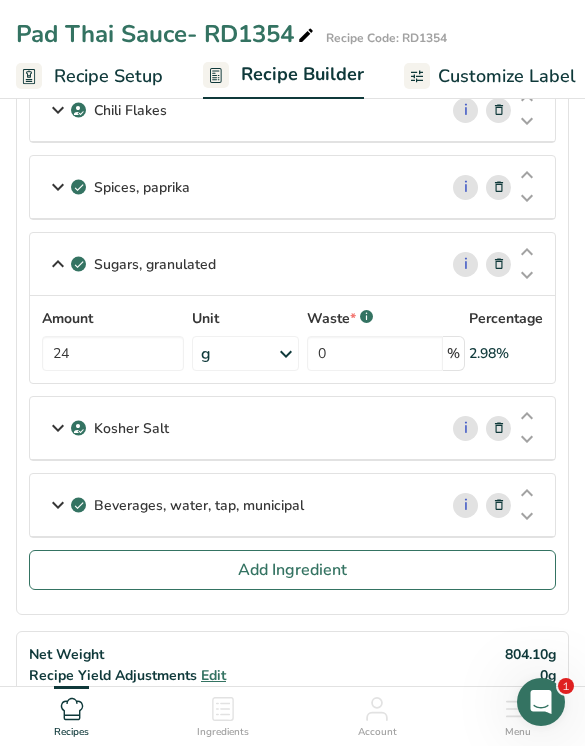 click on "Add Ingredient" at bounding box center (292, 570) 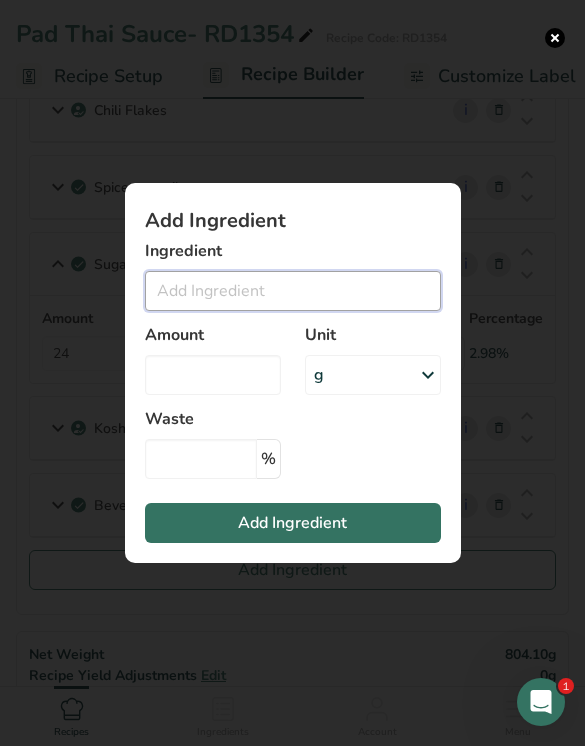 click at bounding box center (293, 291) 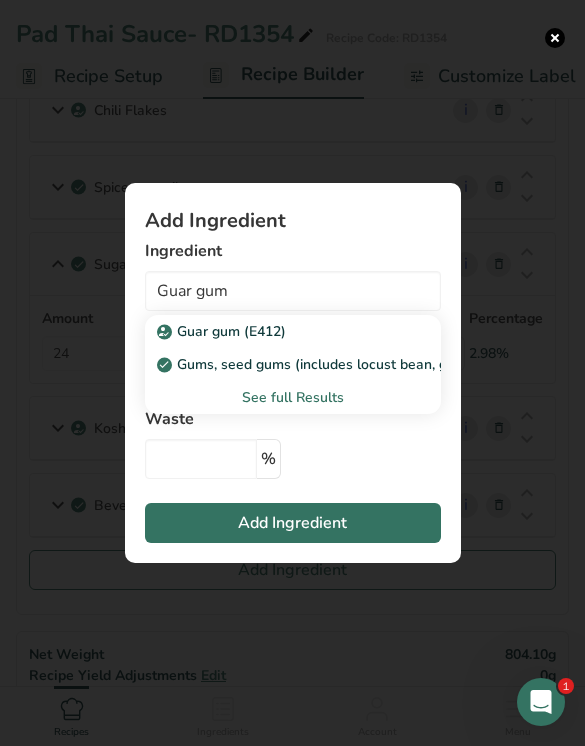 click on "Guar gum (E412)" at bounding box center [277, 331] 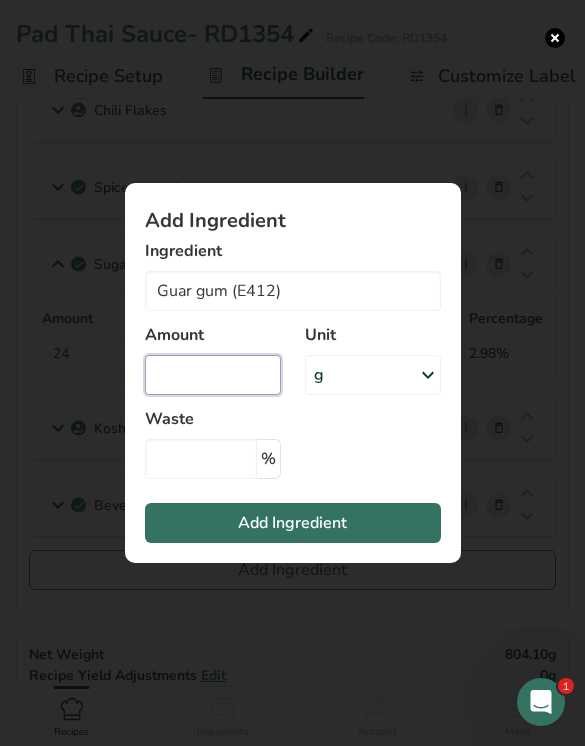 click at bounding box center [213, 375] 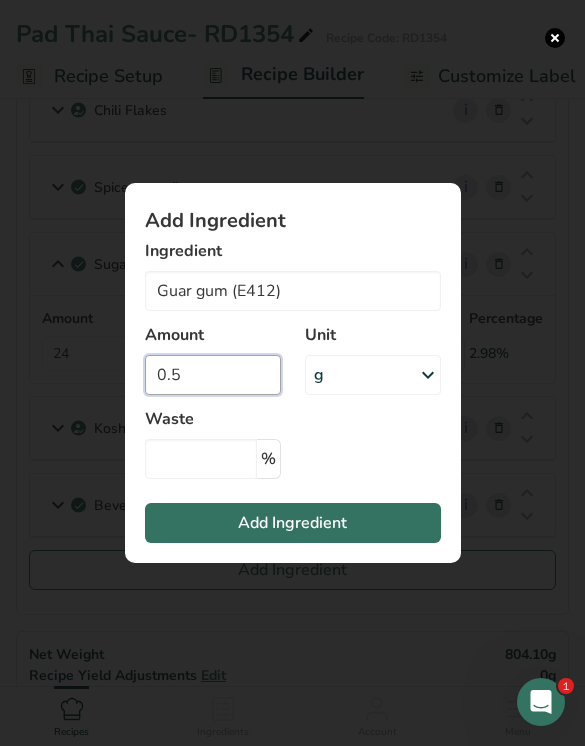 type on "0.5" 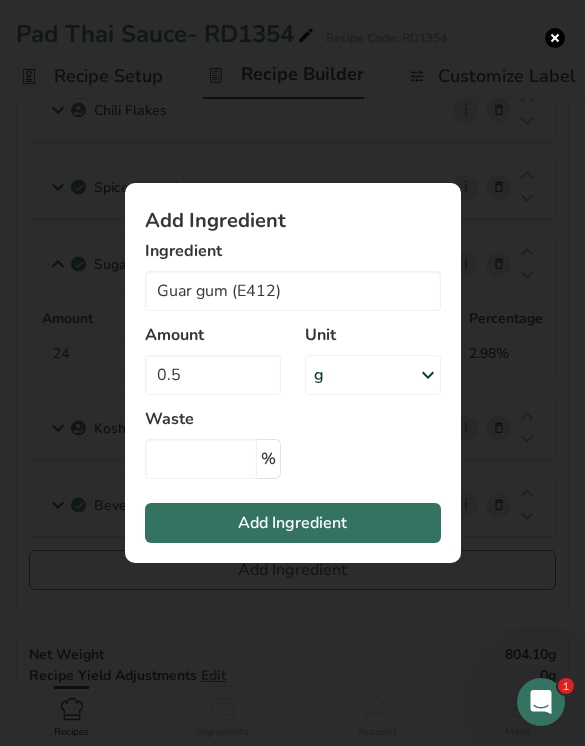 click on "Add Ingredient" at bounding box center (293, 523) 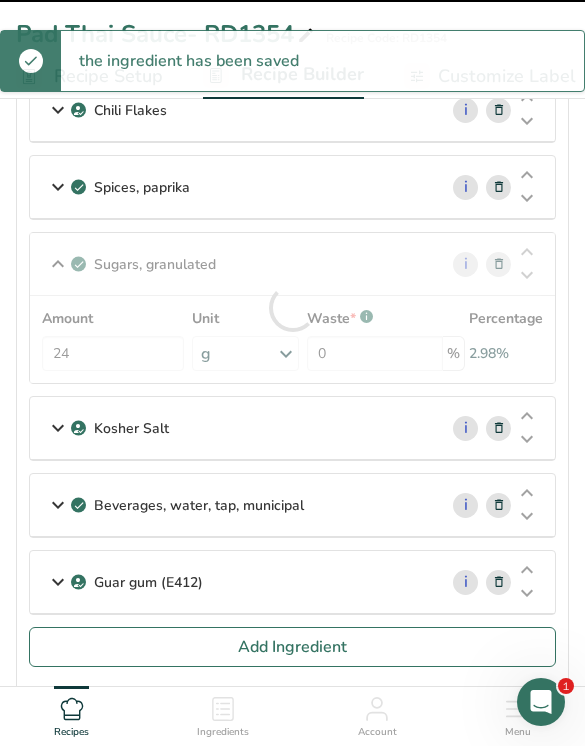type 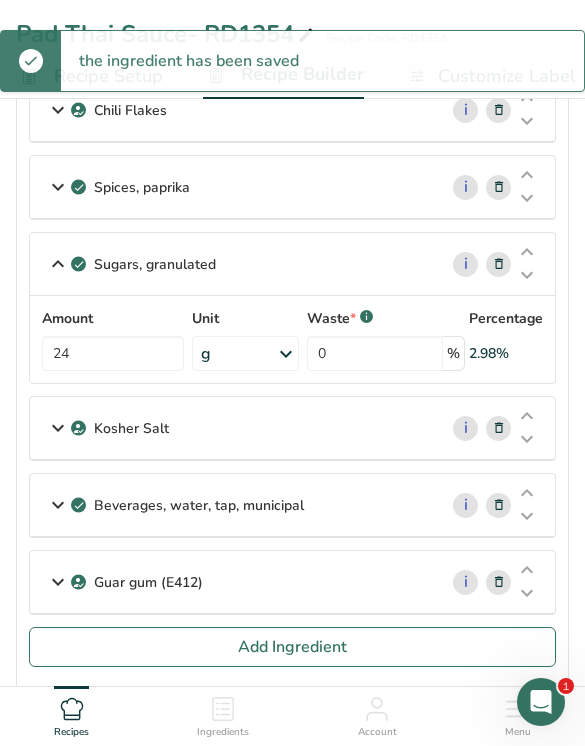 click on "Add Ingredient" at bounding box center (292, 647) 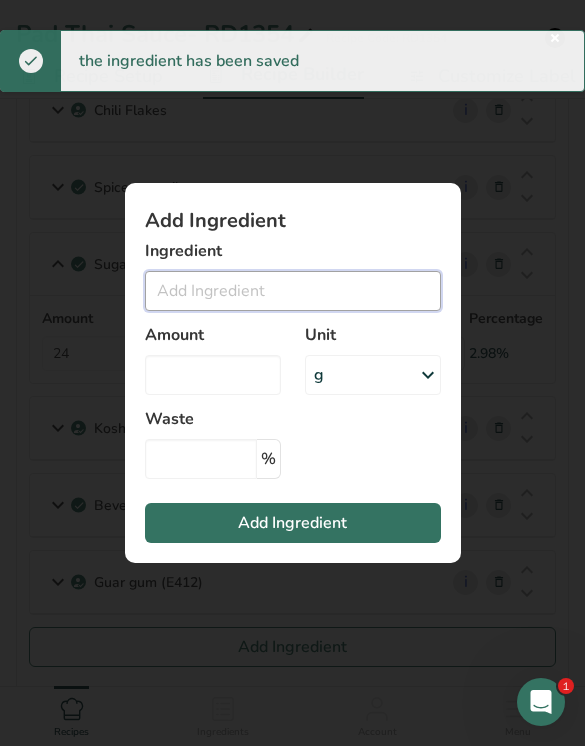 click at bounding box center (293, 291) 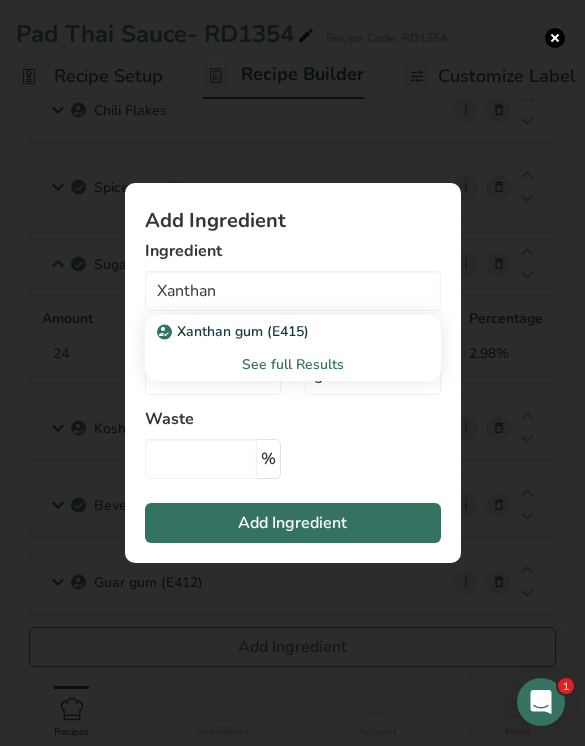 click on "Xanthan gum (E415)" at bounding box center (293, 331) 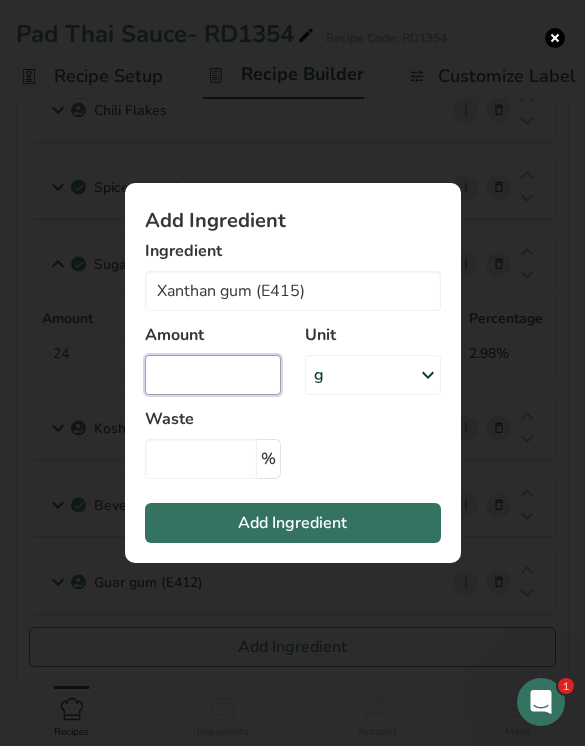 click at bounding box center [213, 375] 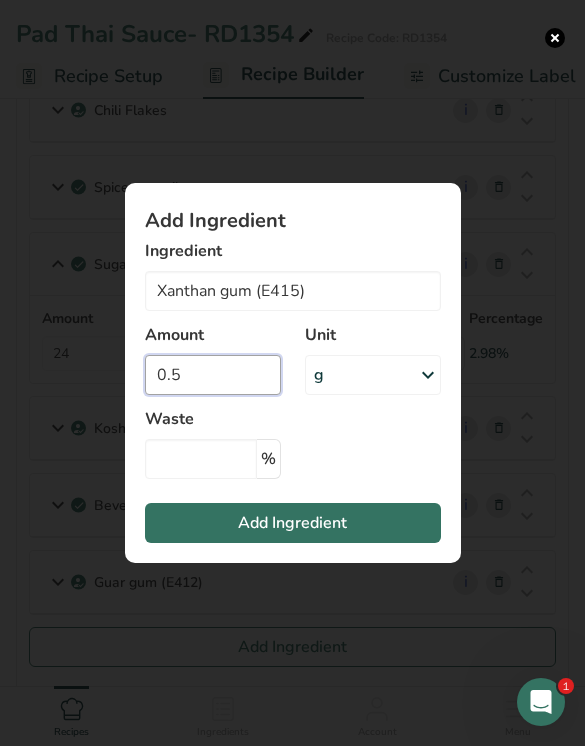 type on "0.5" 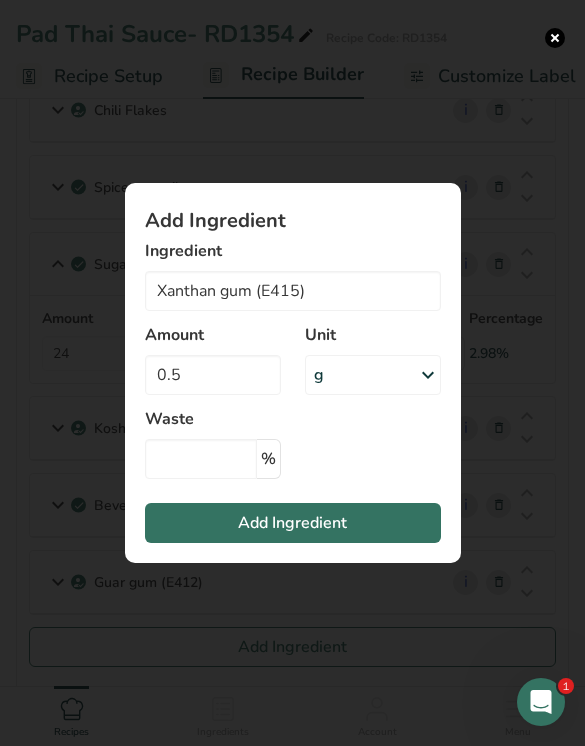 click on "Add Ingredient" at bounding box center (293, 523) 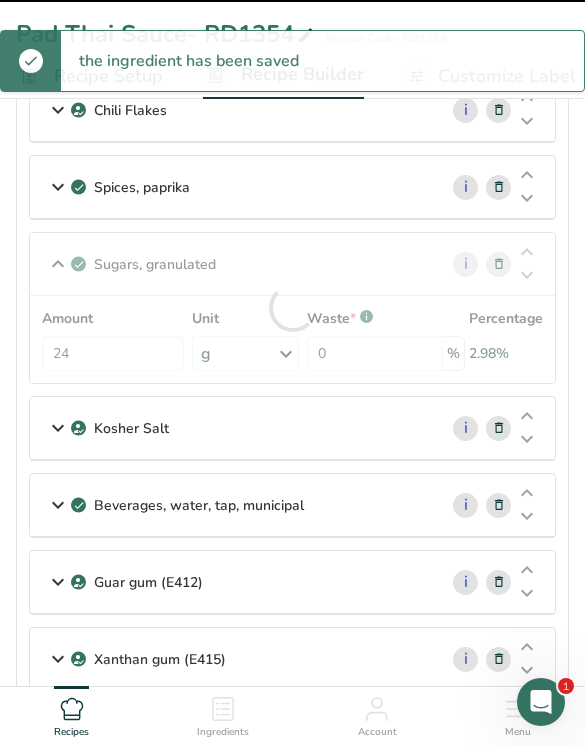 type 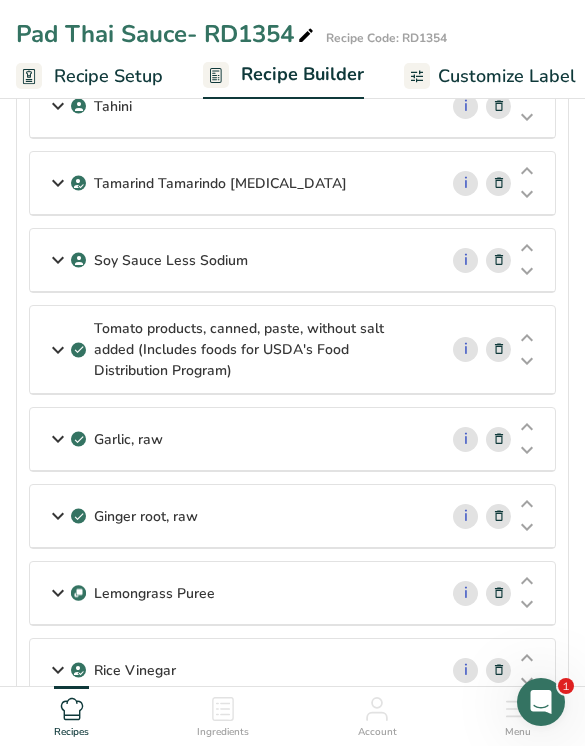 scroll, scrollTop: 0, scrollLeft: 0, axis: both 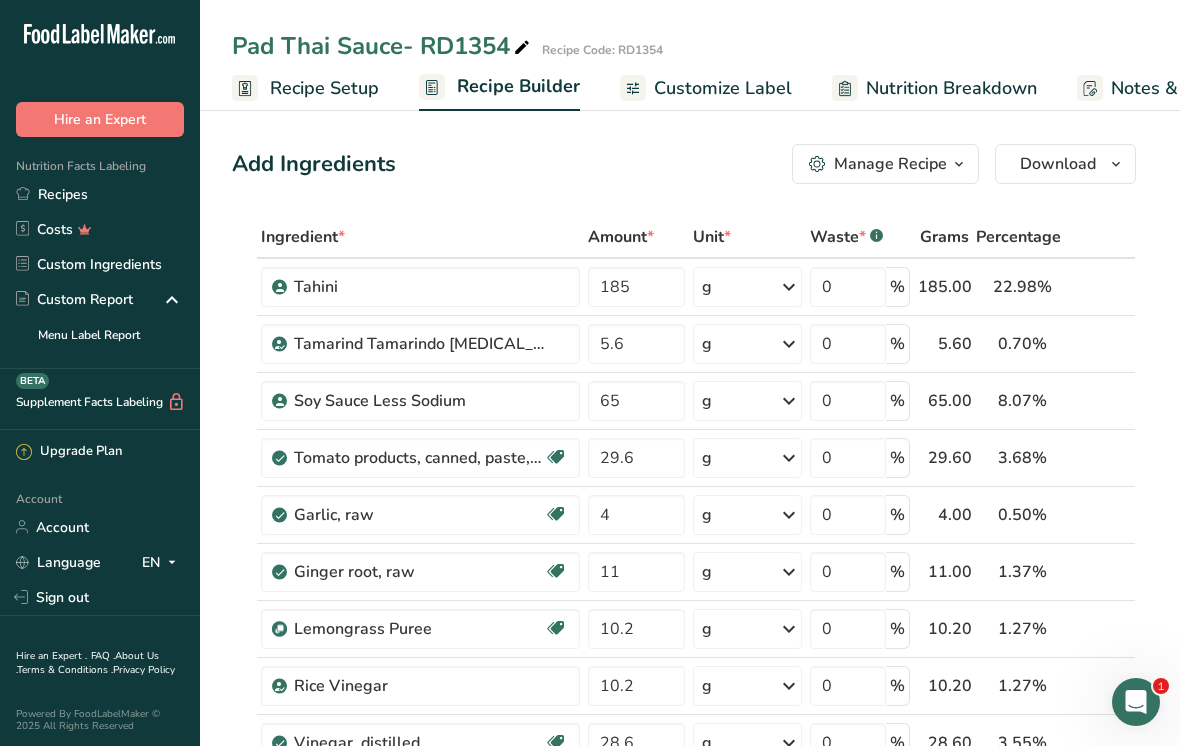 click on "Recipes" at bounding box center [100, 194] 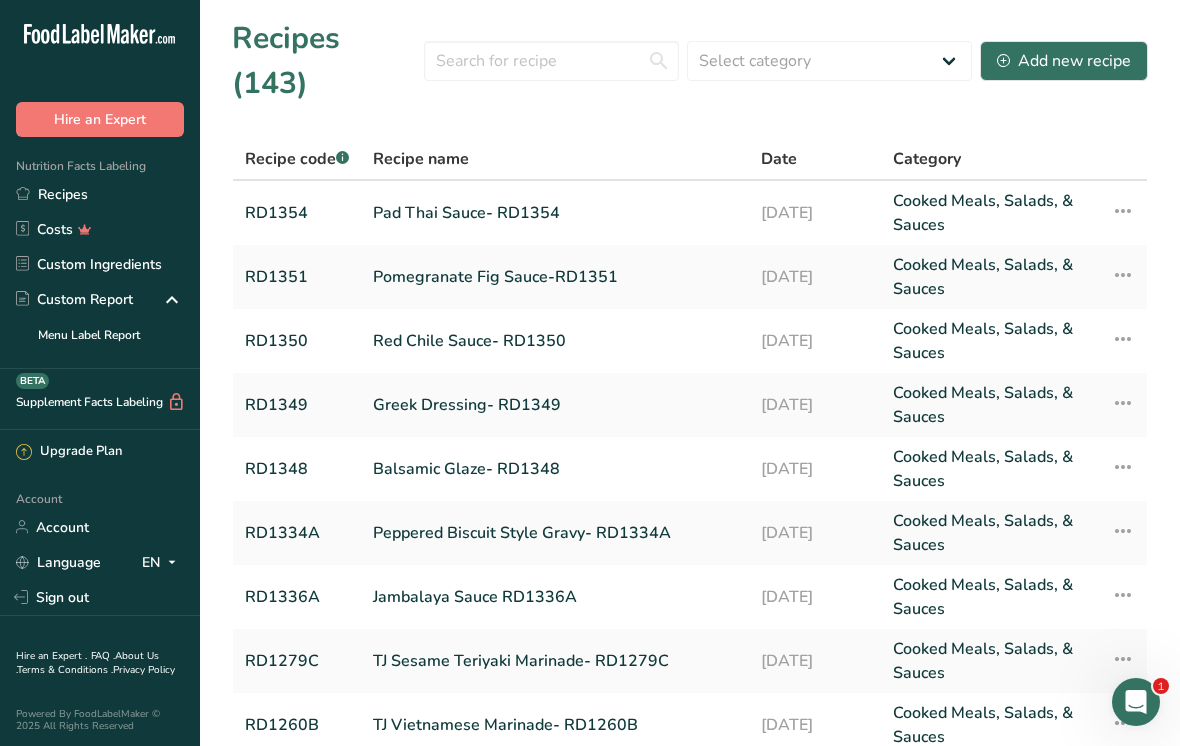 click on "Add new recipe" at bounding box center [1064, 61] 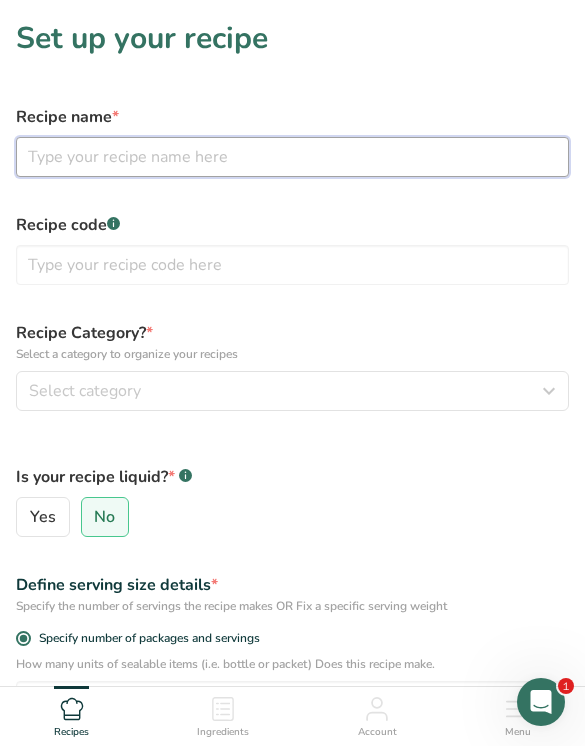 click at bounding box center [292, 157] 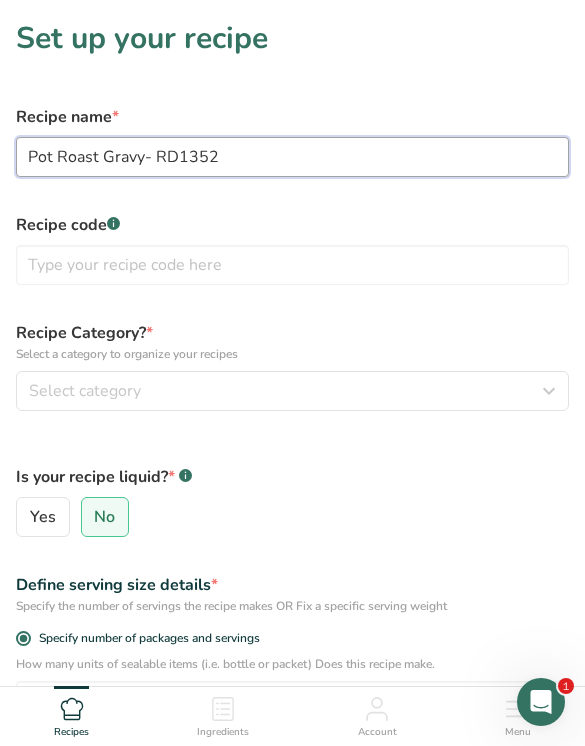 type on "Pot Roast Gravy- RD1352" 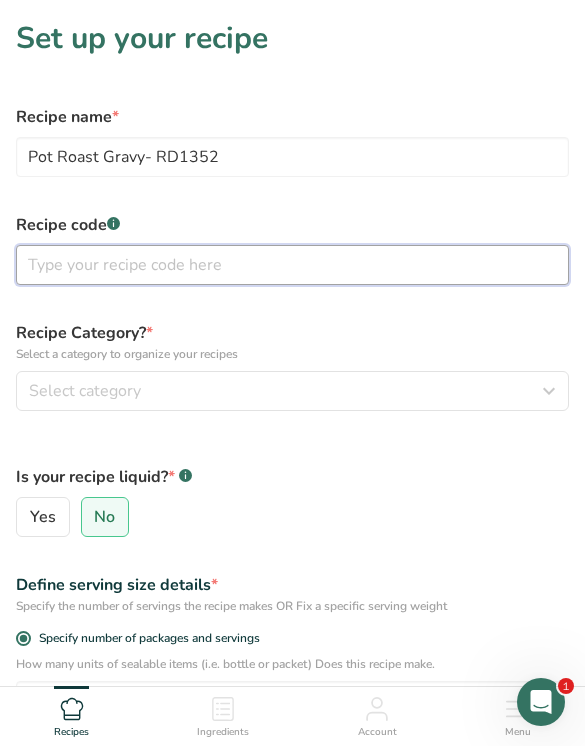 click at bounding box center (292, 265) 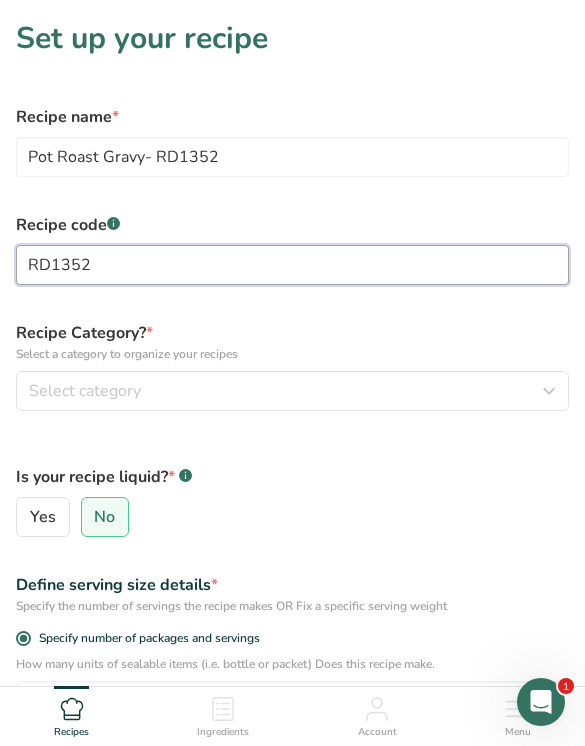 type on "RD1352" 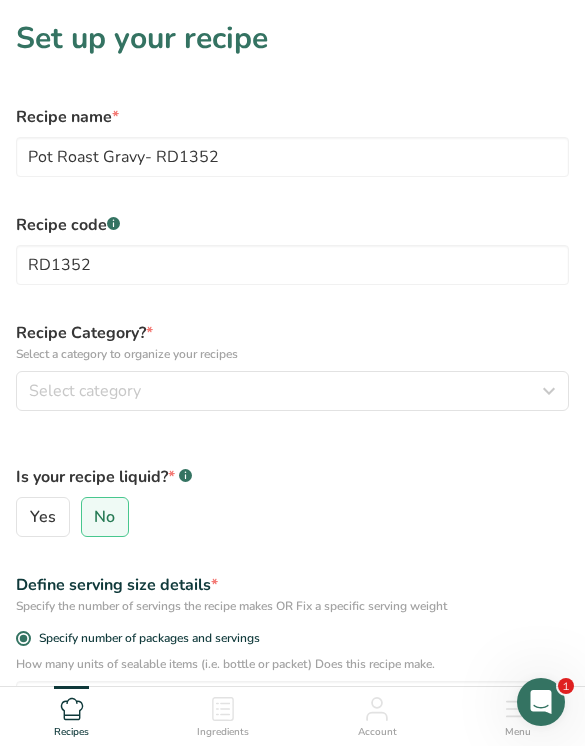 click on "Select category" at bounding box center [292, 391] 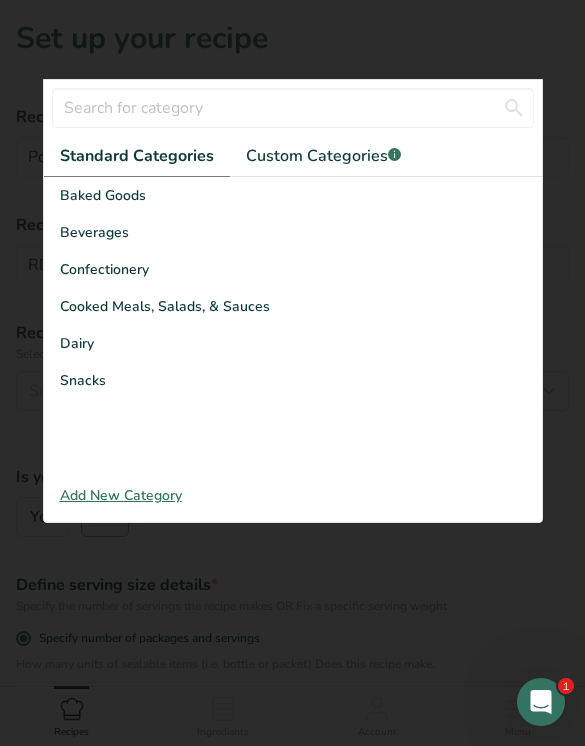 click on "Cooked Meals, Salads, & Sauces" at bounding box center (293, 306) 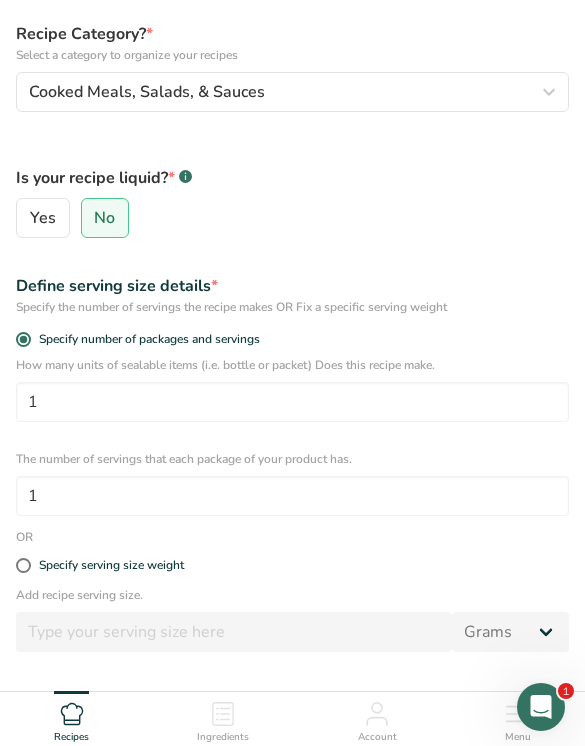 click on "Specify serving size weight" at bounding box center [111, 560] 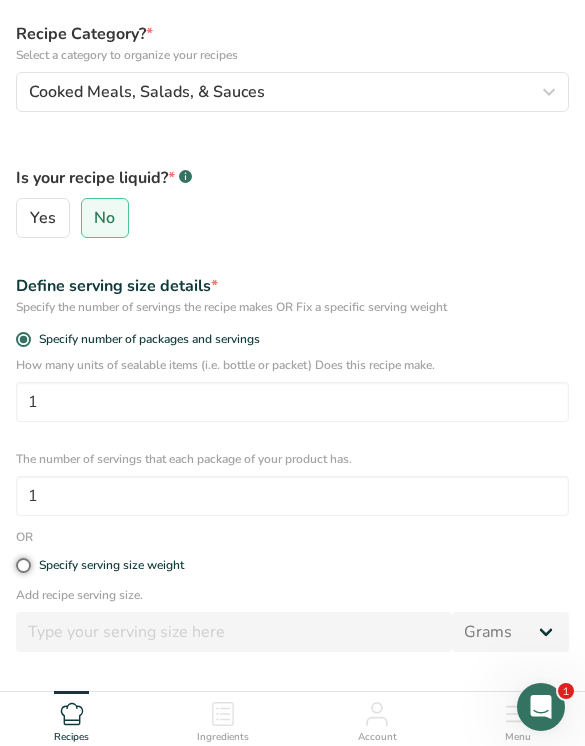 click on "Specify serving size weight" at bounding box center [22, 560] 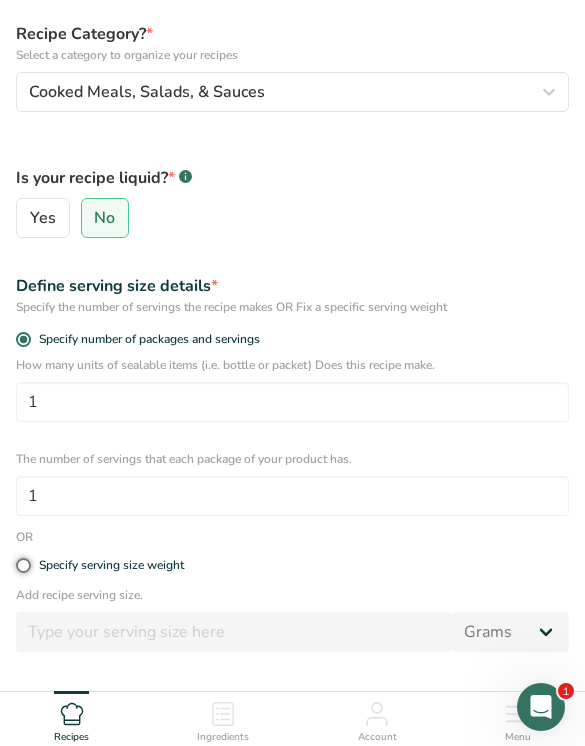 radio on "true" 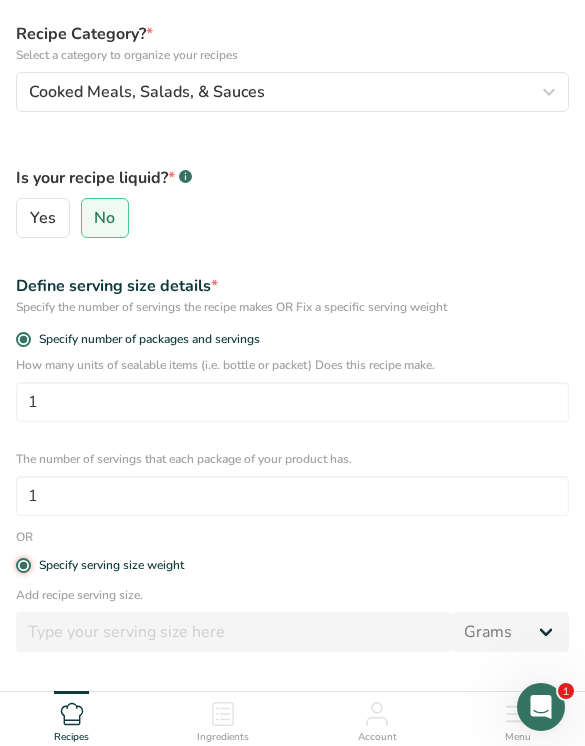 radio on "false" 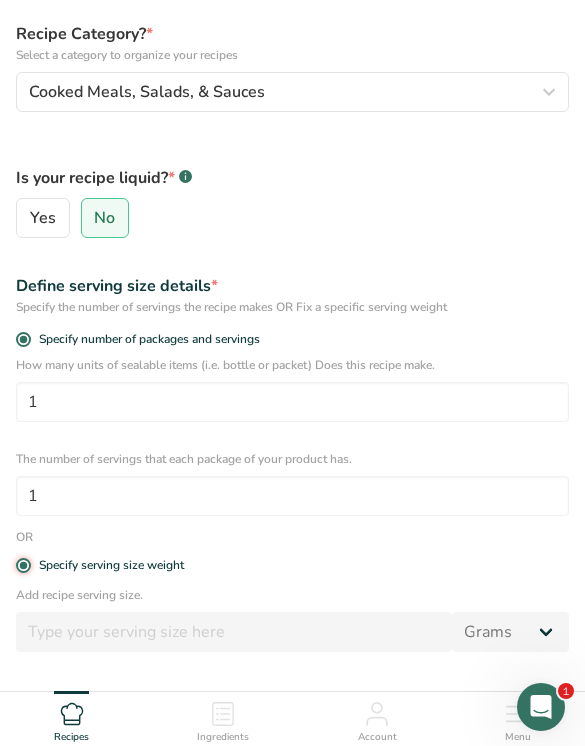 type 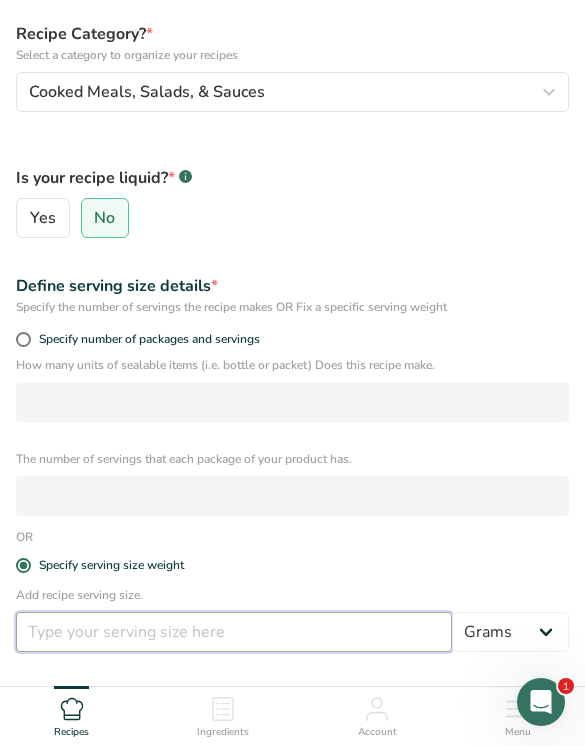 click at bounding box center [234, 632] 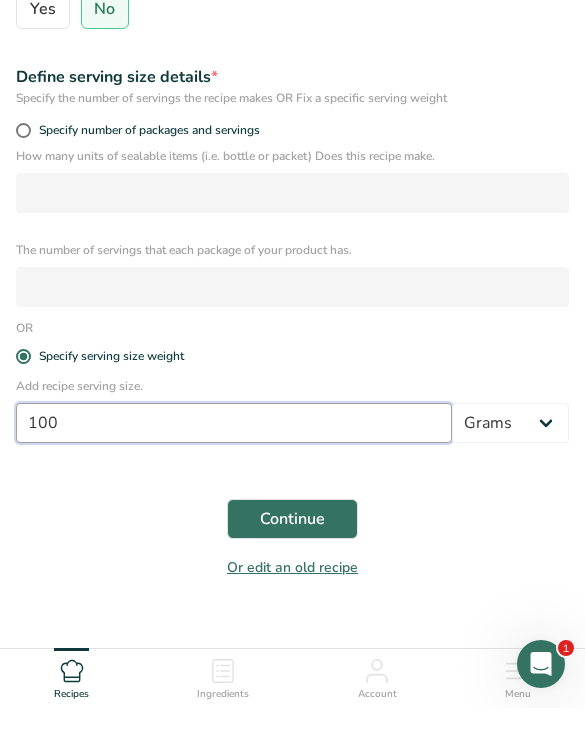 scroll, scrollTop: 497, scrollLeft: 0, axis: vertical 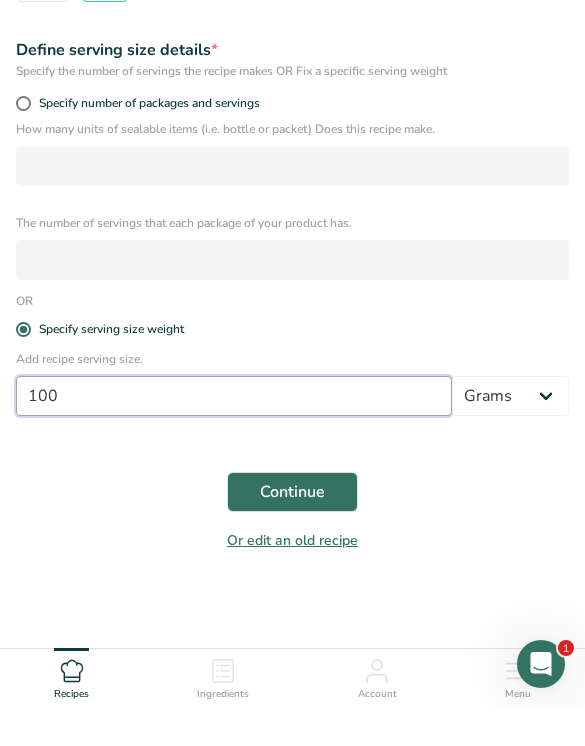 type on "100" 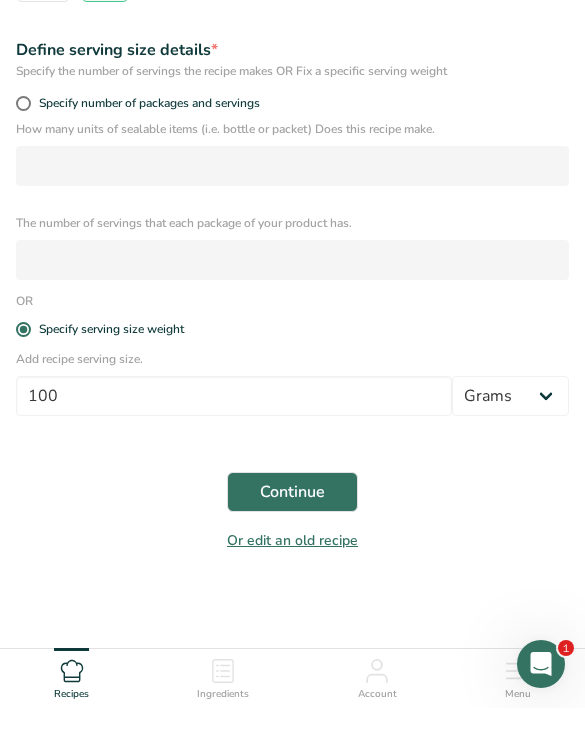click on "Continue" at bounding box center [292, 530] 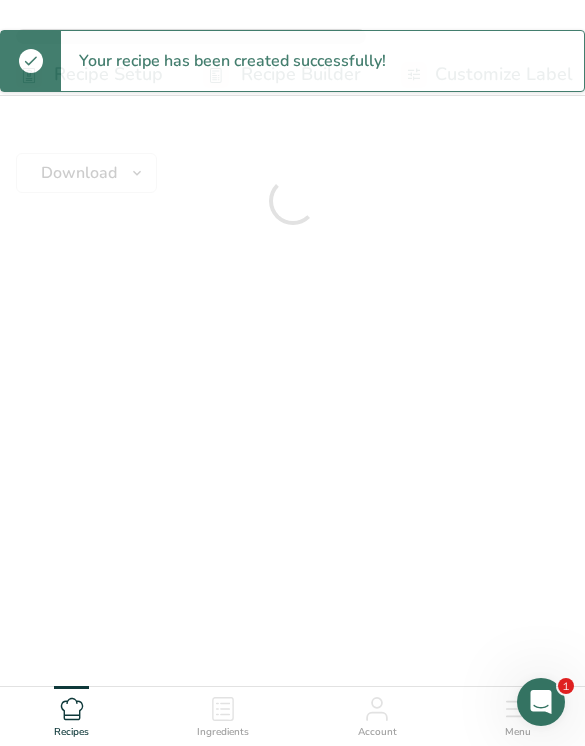 scroll, scrollTop: 0, scrollLeft: 0, axis: both 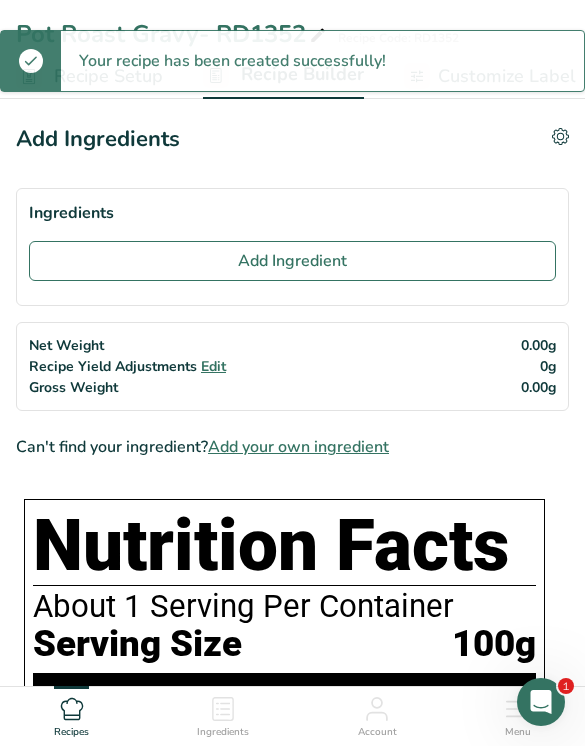 click on "Add Ingredient" at bounding box center [292, 261] 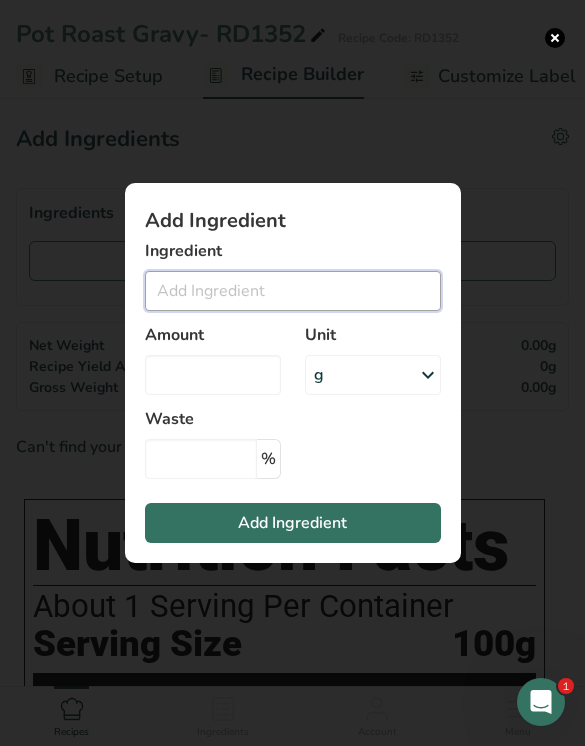 click at bounding box center [293, 291] 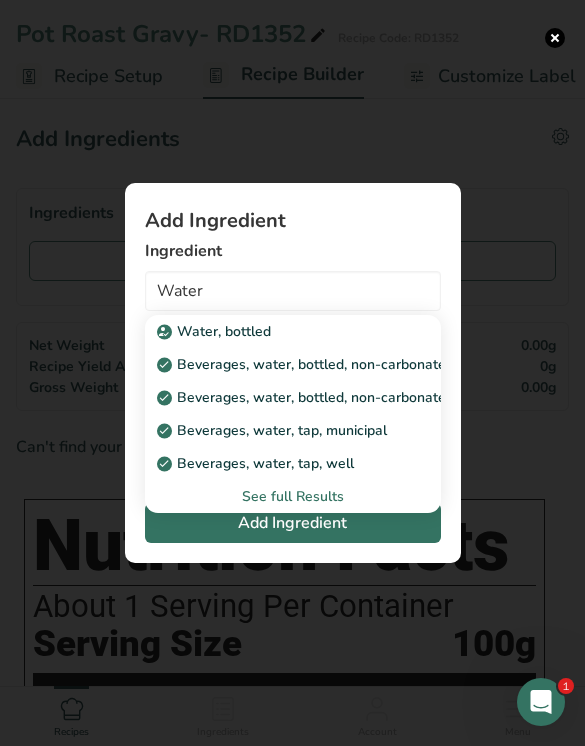 click on "Beverages, water, tap, municipal" at bounding box center [274, 430] 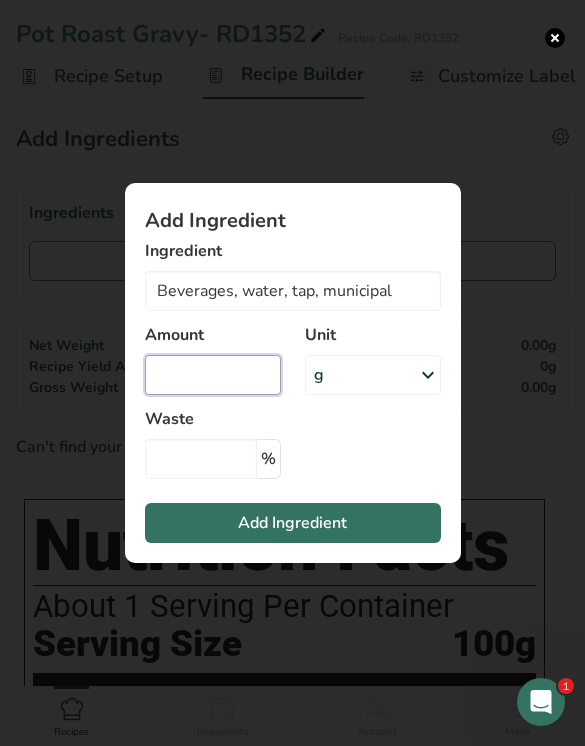 click at bounding box center [213, 375] 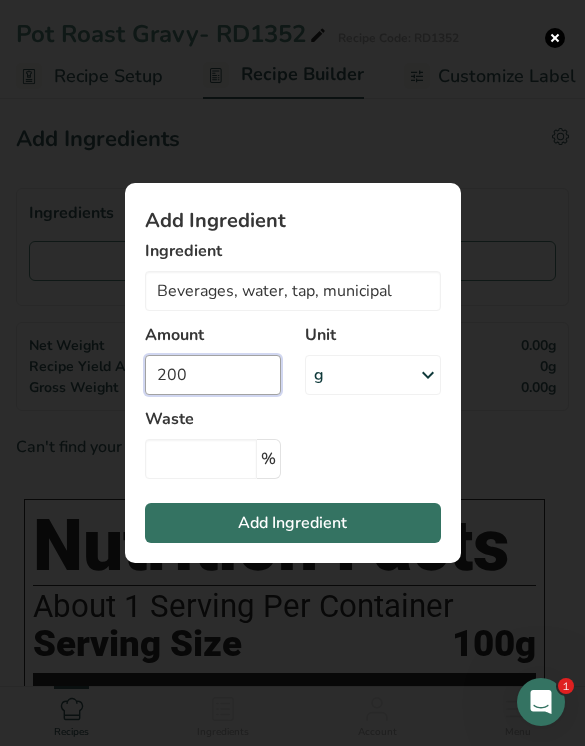 type on "200" 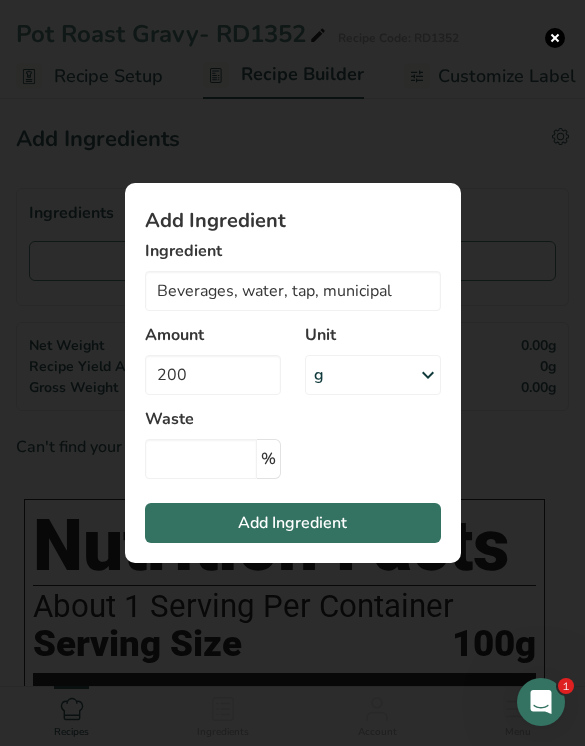 click on "Add Ingredient" at bounding box center [293, 523] 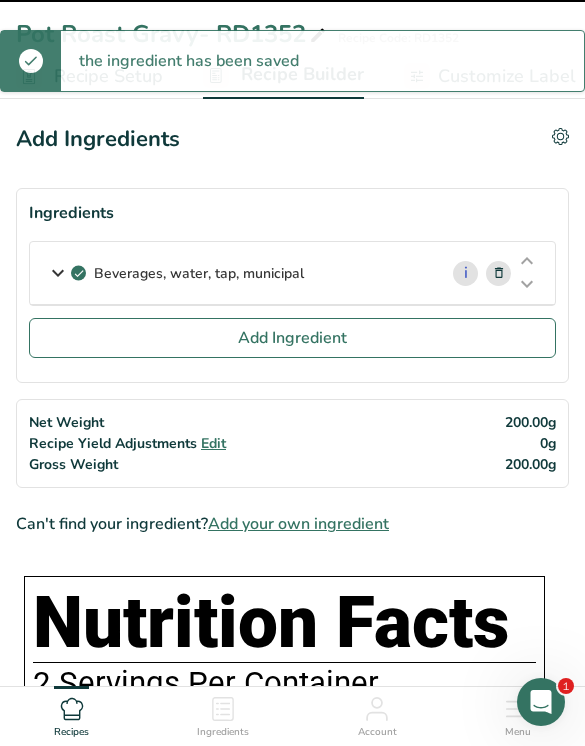 type 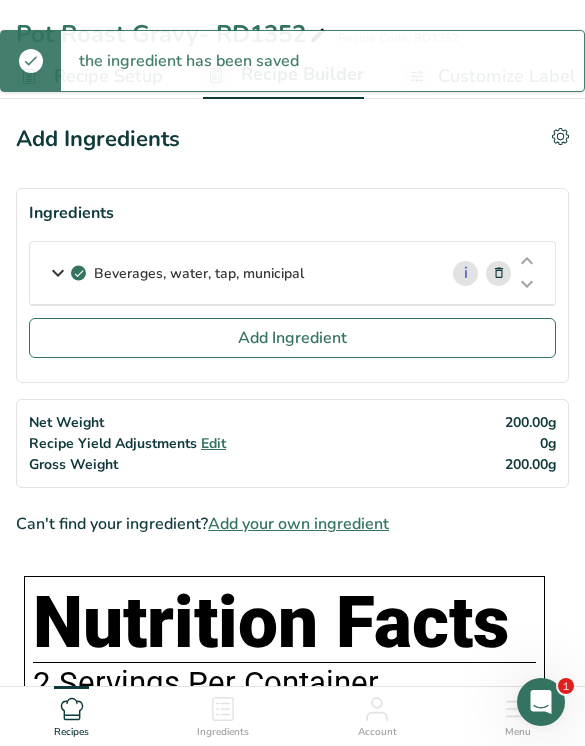 click on "Add Ingredient" at bounding box center [292, 338] 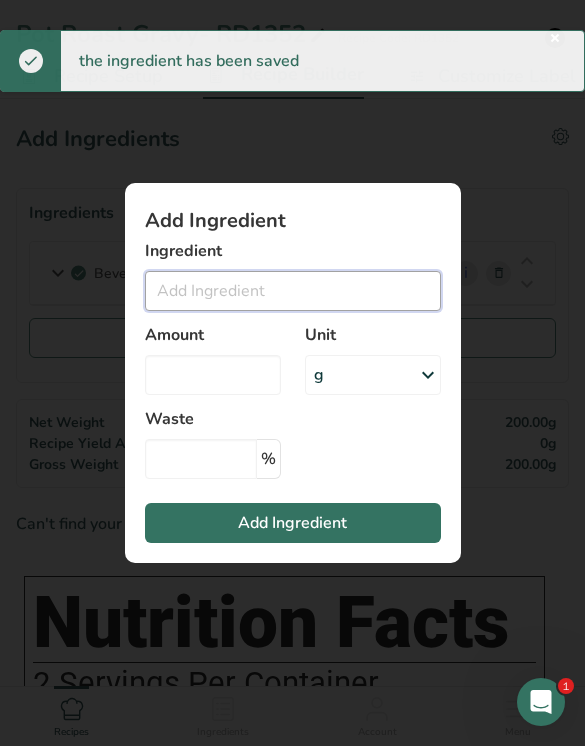 click at bounding box center [293, 291] 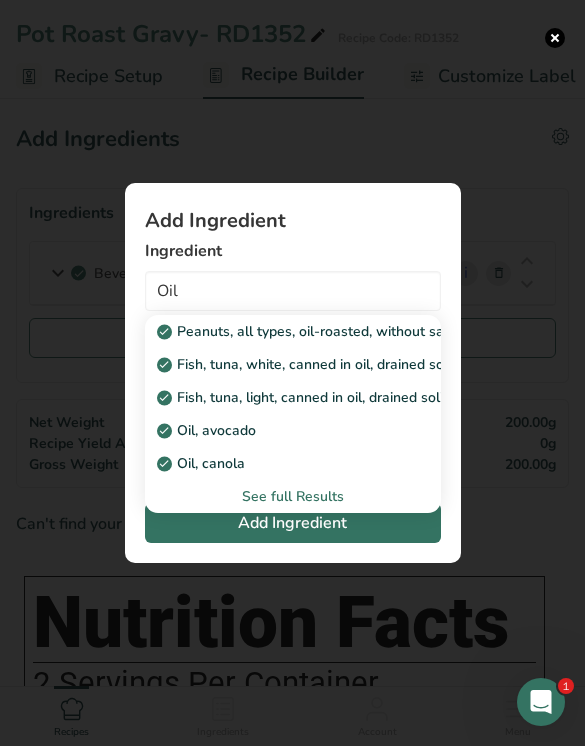 click on "Oil, canola" at bounding box center [277, 463] 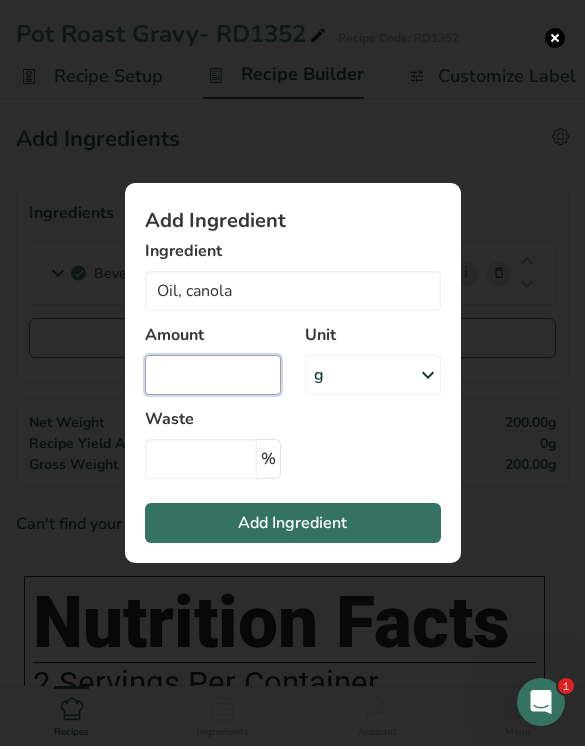 click at bounding box center [213, 375] 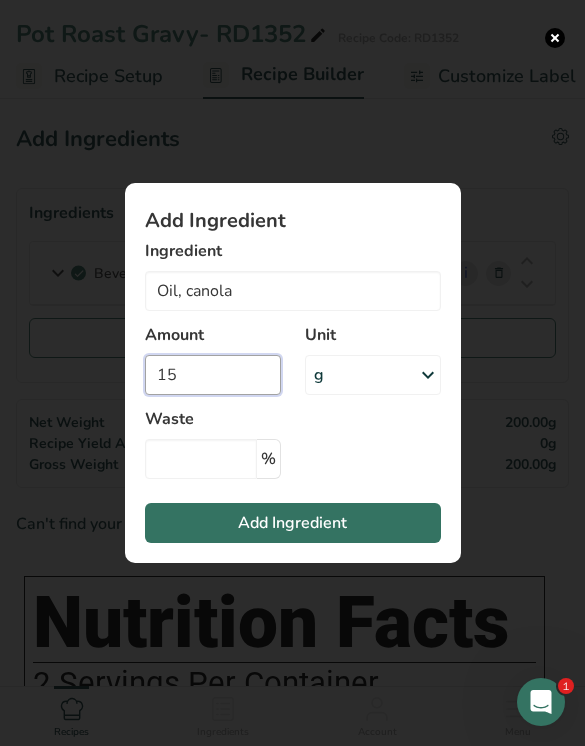 type on "15" 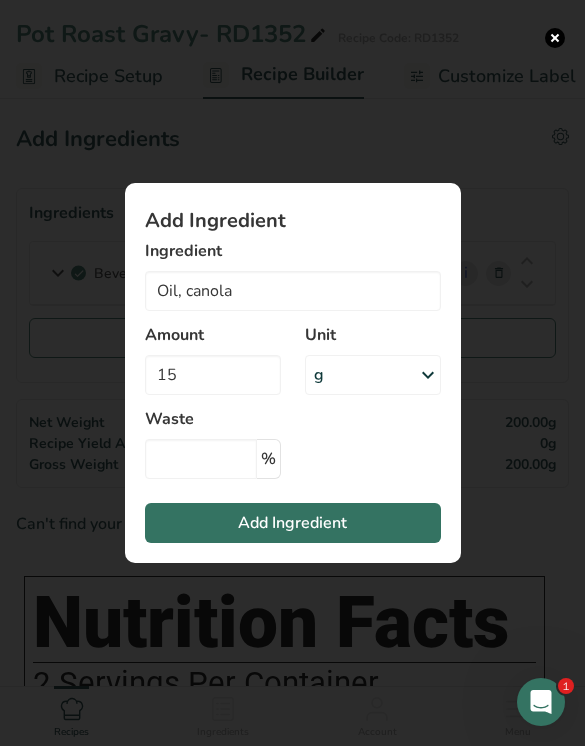 click on "Add Ingredient" at bounding box center [293, 523] 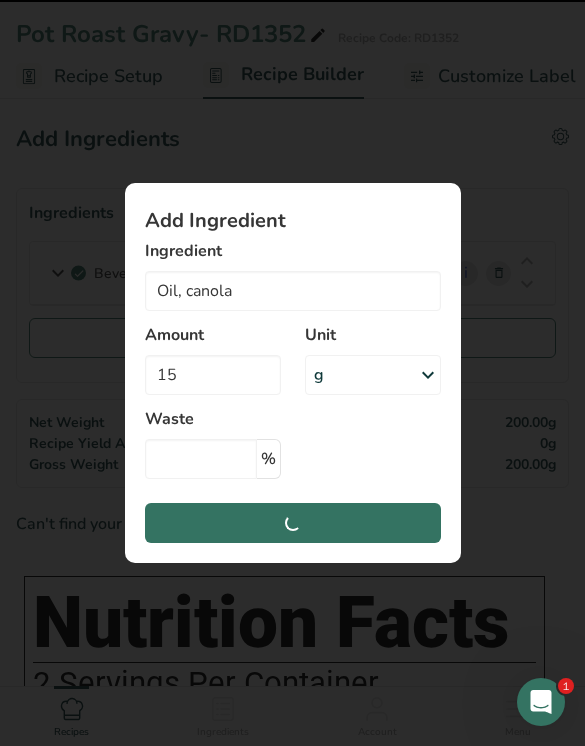 type 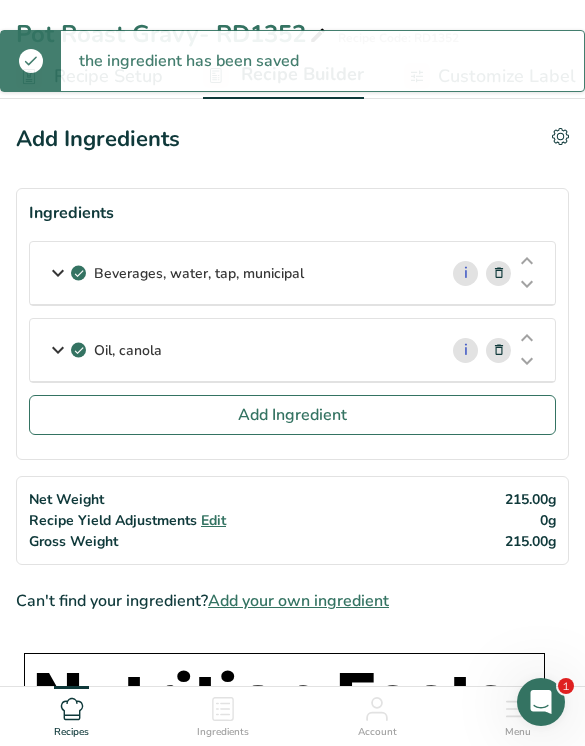 click on "Add Ingredient" at bounding box center [292, 415] 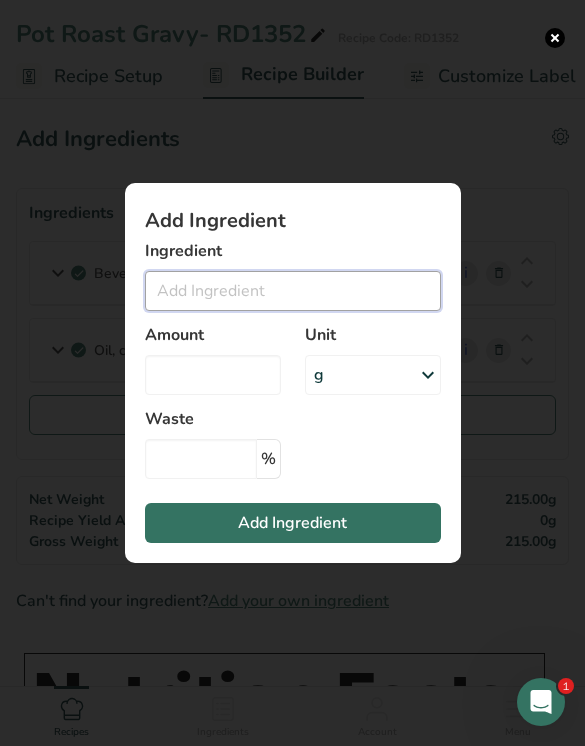 click at bounding box center [293, 291] 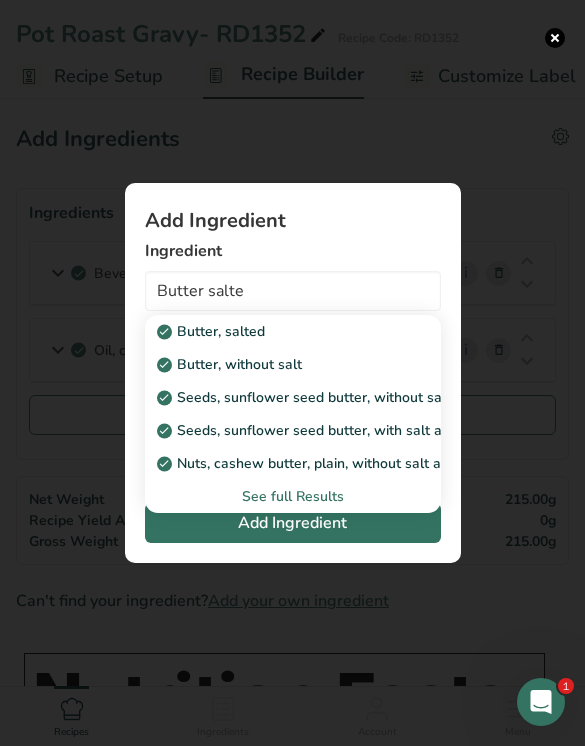 click on "Butter, salted" at bounding box center (277, 331) 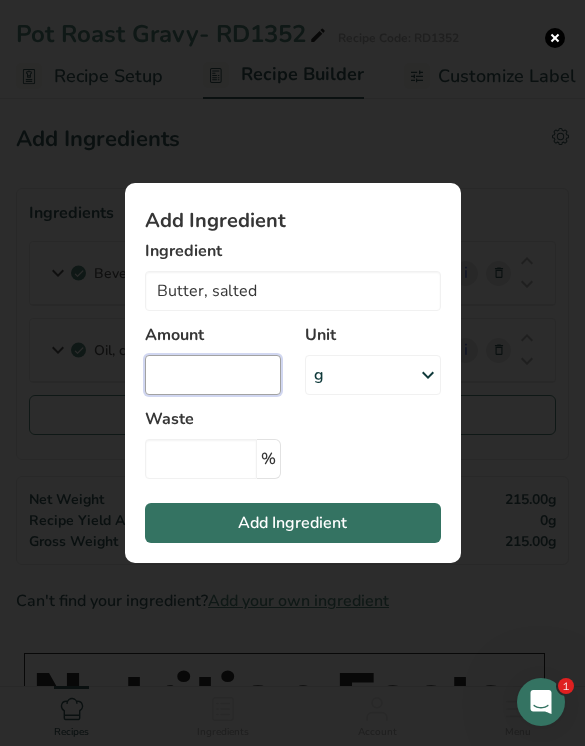 click at bounding box center [213, 375] 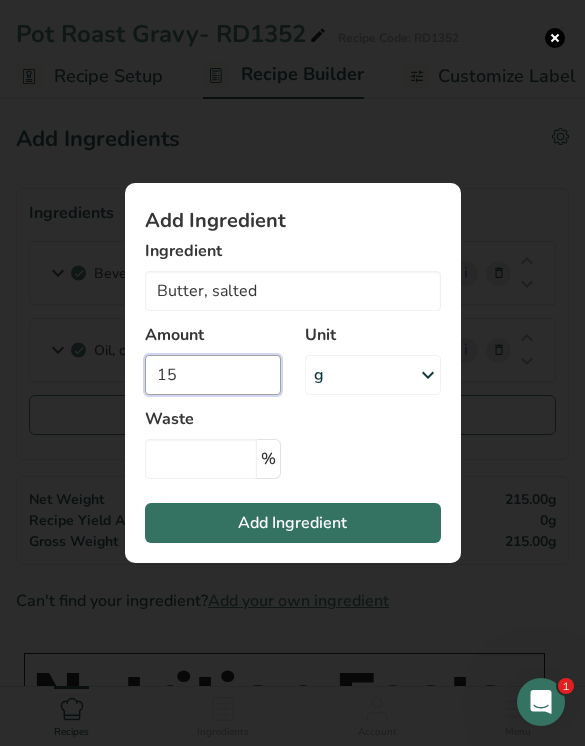 type on "0" 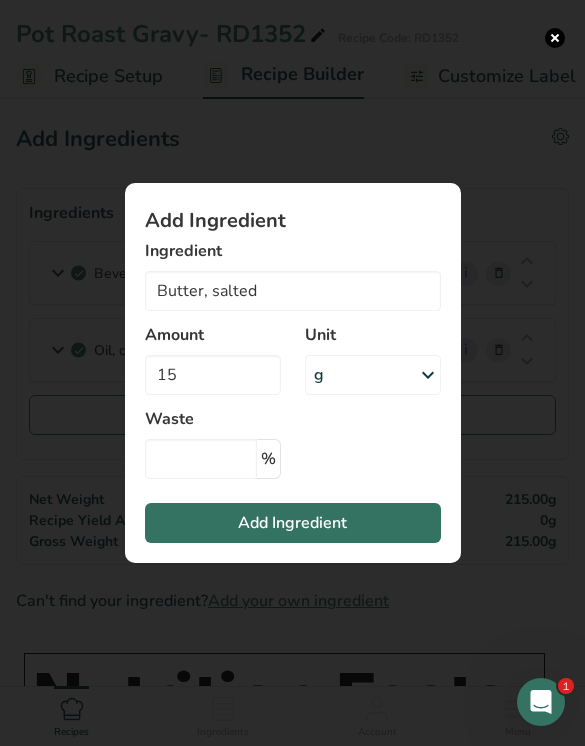 click on "Add Ingredient" at bounding box center [293, 523] 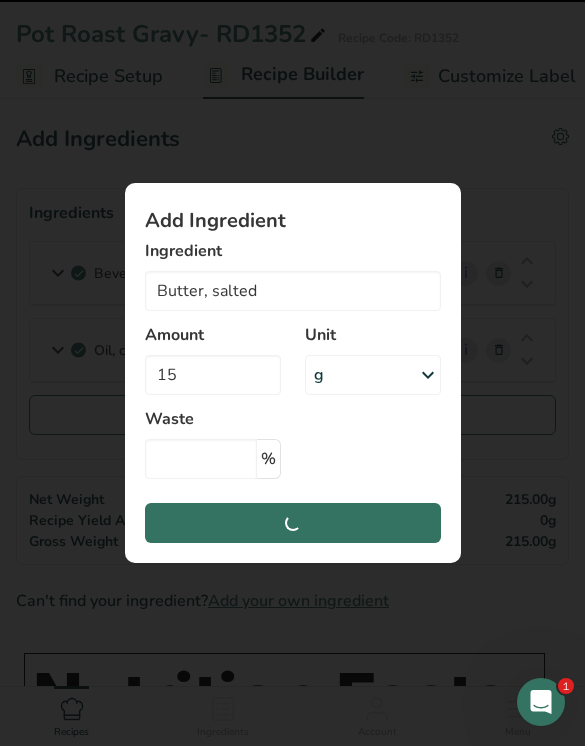 type 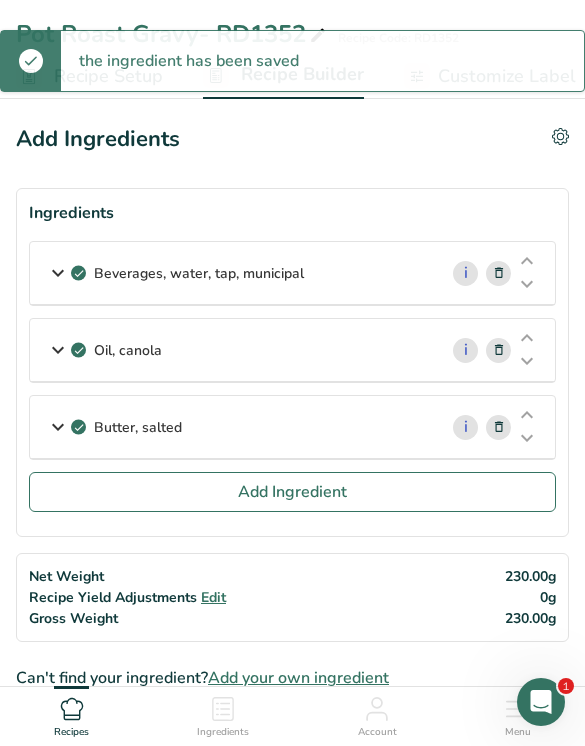 click on "Add Ingredient" at bounding box center (292, 492) 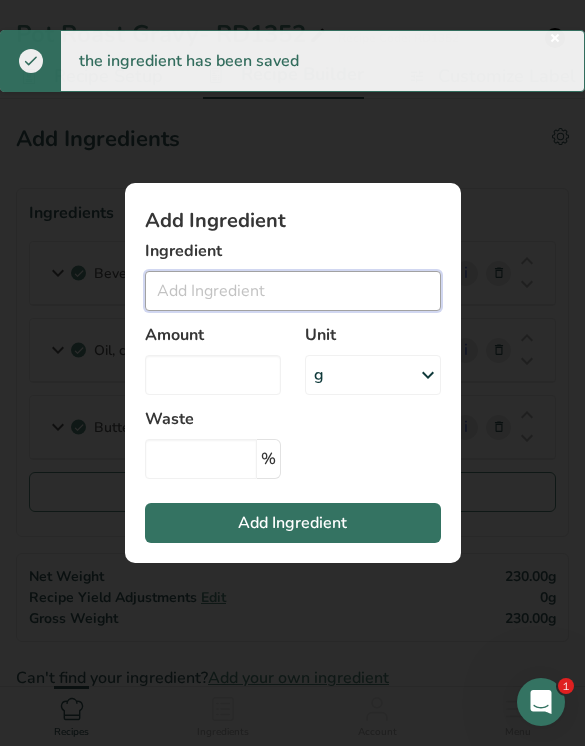 click at bounding box center [293, 291] 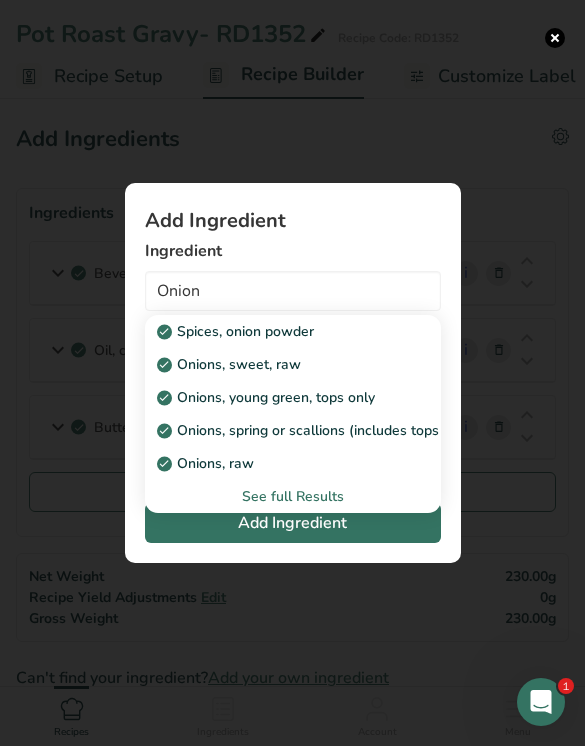 click on "Onions, raw" at bounding box center (277, 463) 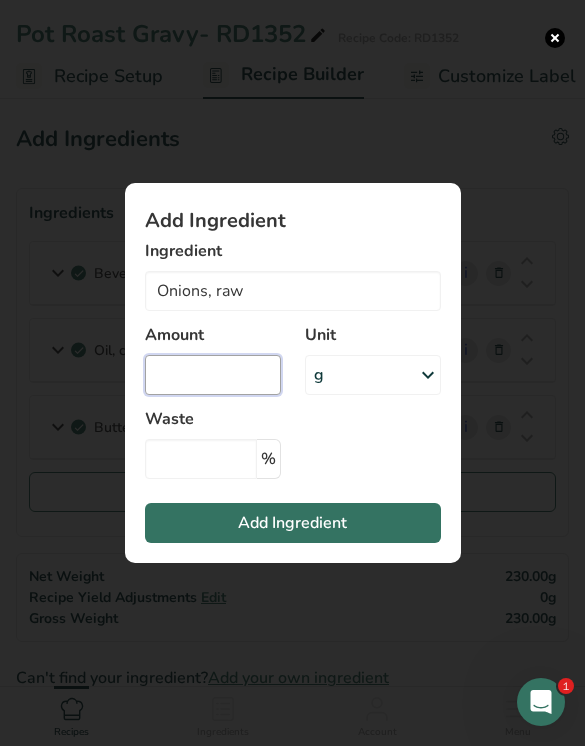 click at bounding box center [213, 375] 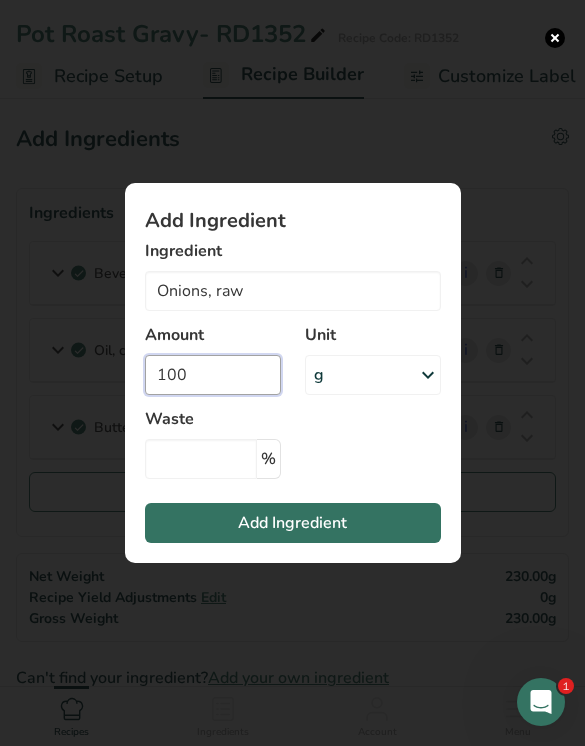type on "100" 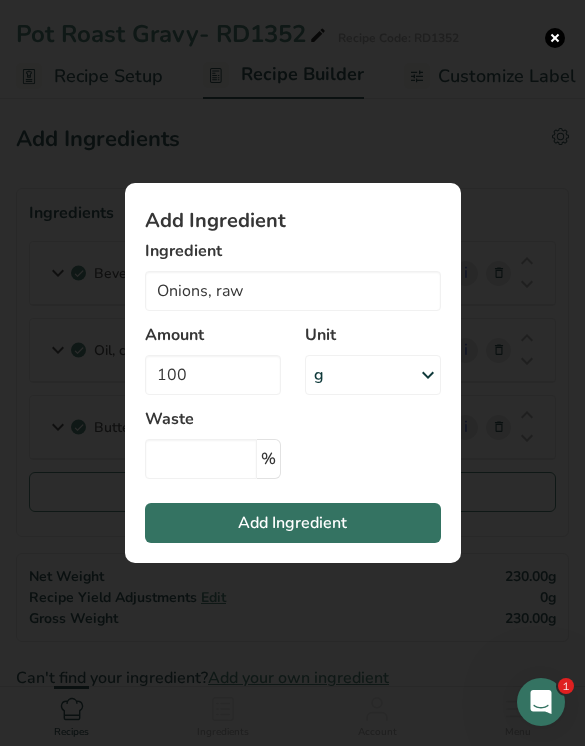 click on "Add Ingredient" at bounding box center [293, 523] 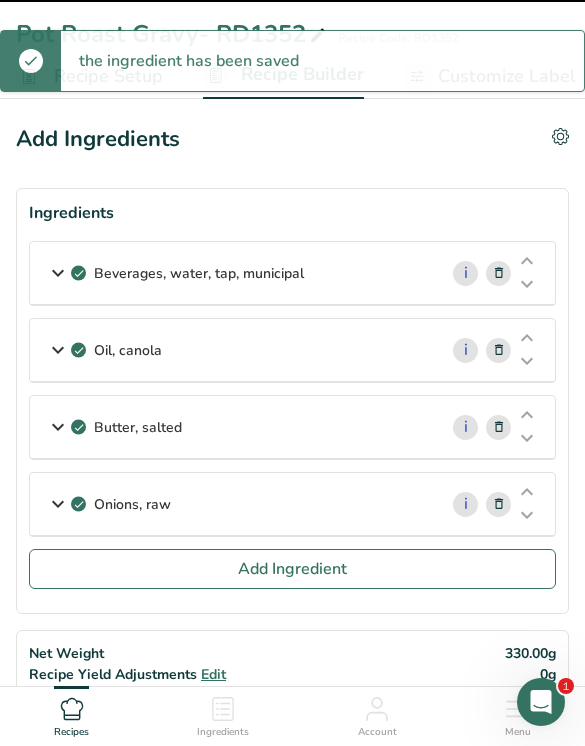 type 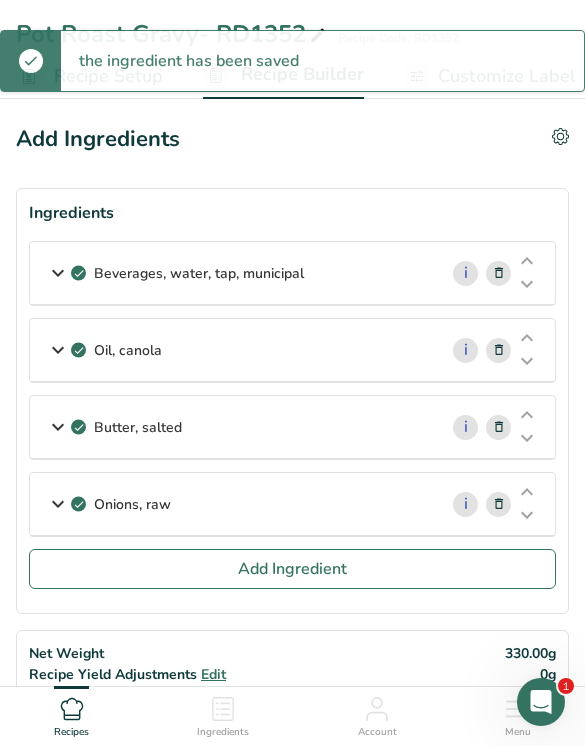 click on "Add Ingredient" at bounding box center (292, 569) 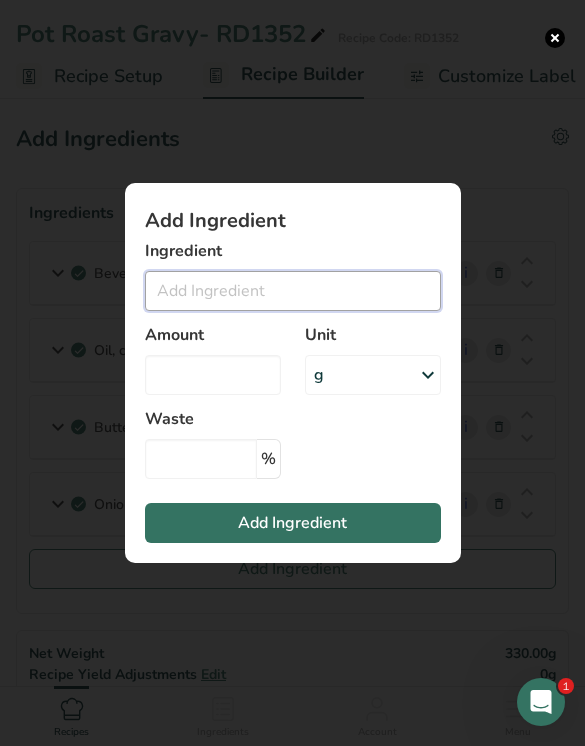 click at bounding box center [293, 291] 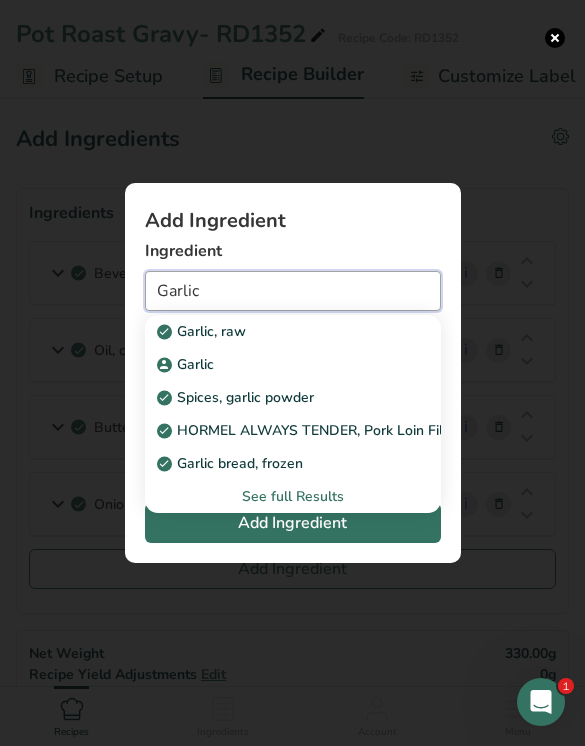 type on "Garlic" 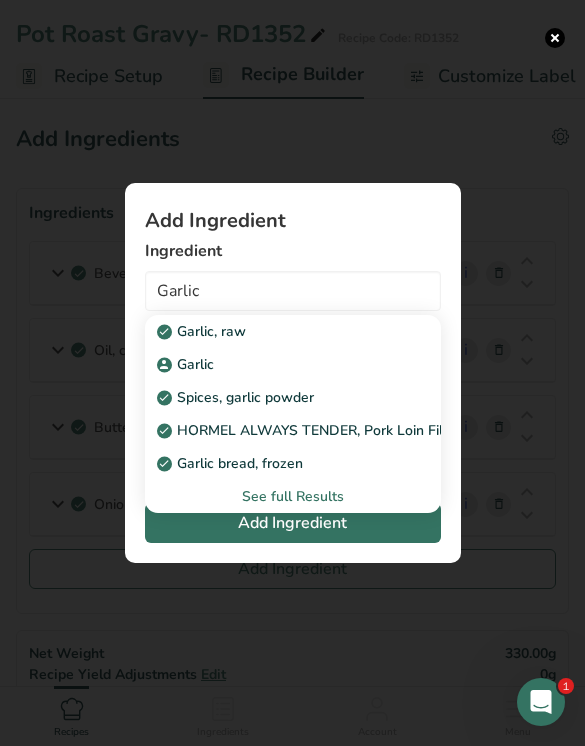 click on "Garlic" at bounding box center (277, 364) 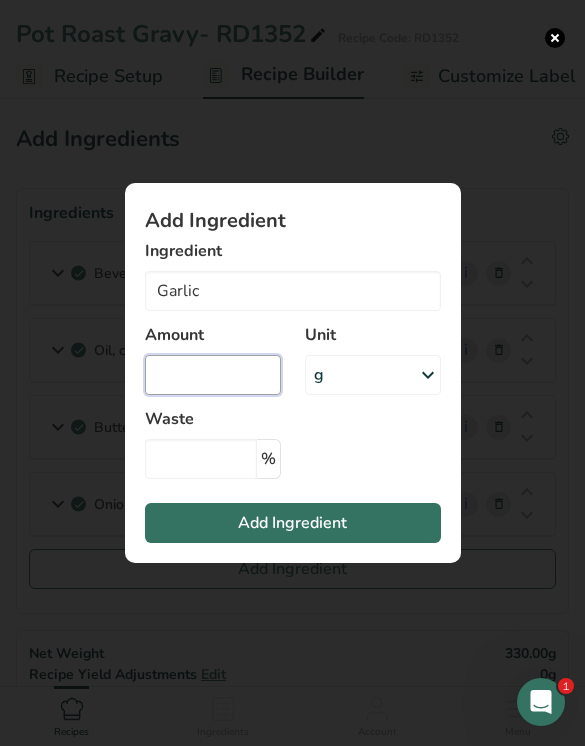 click at bounding box center [213, 375] 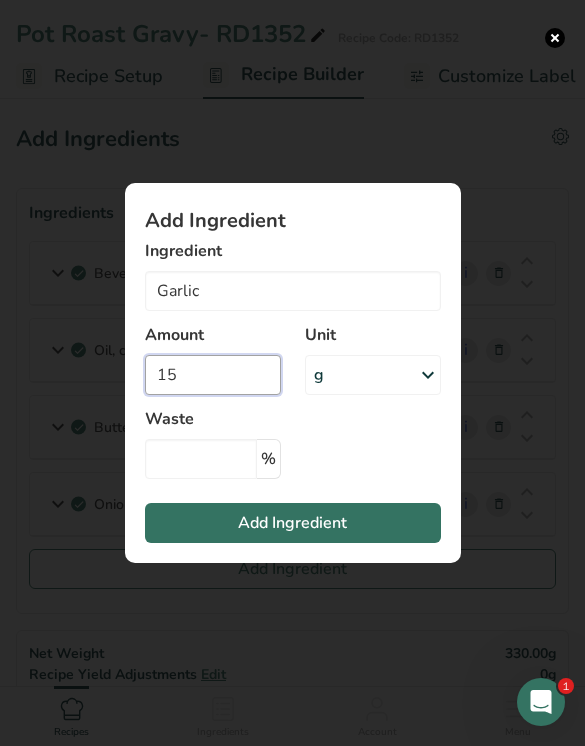 type on "15" 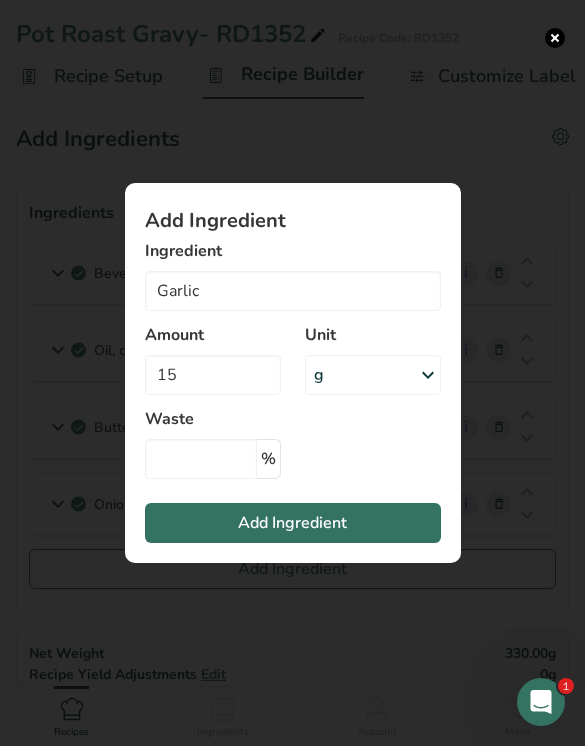 click on "Add Ingredient" at bounding box center [293, 523] 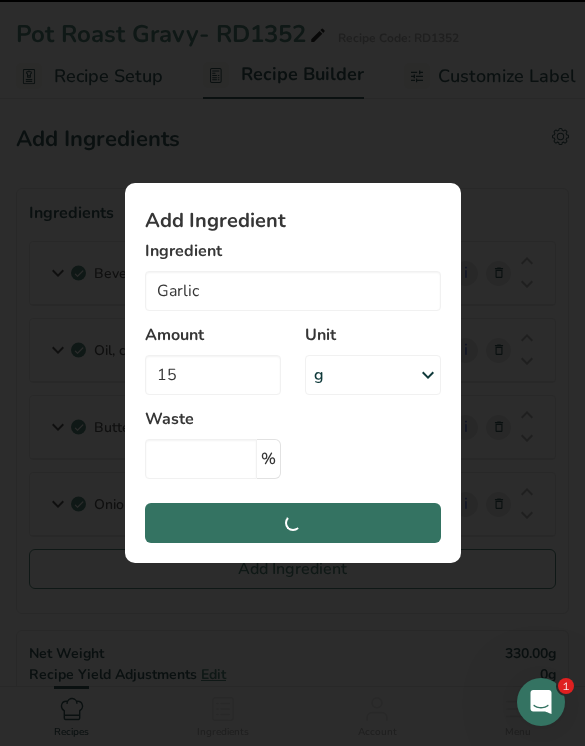 type 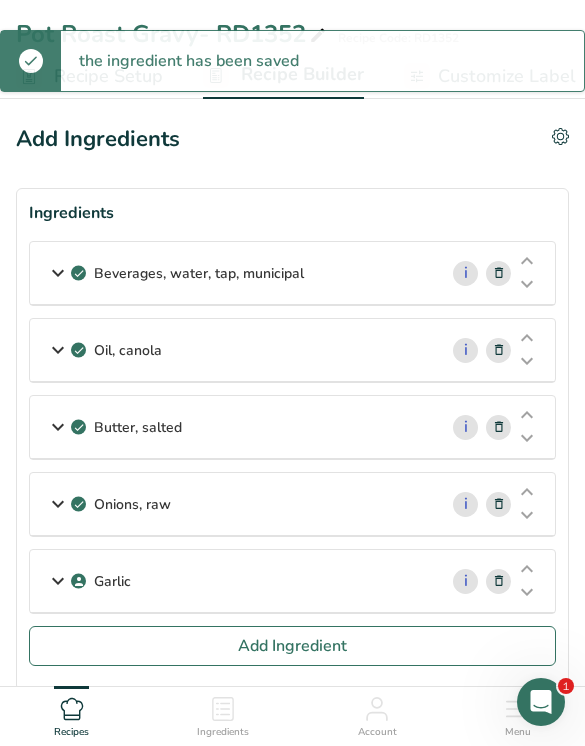 click on "Add Ingredient" at bounding box center [292, 646] 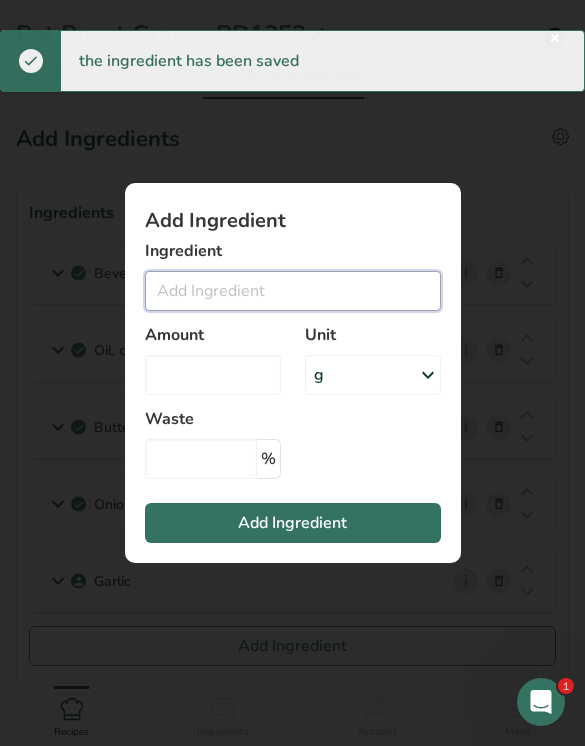 click at bounding box center (293, 291) 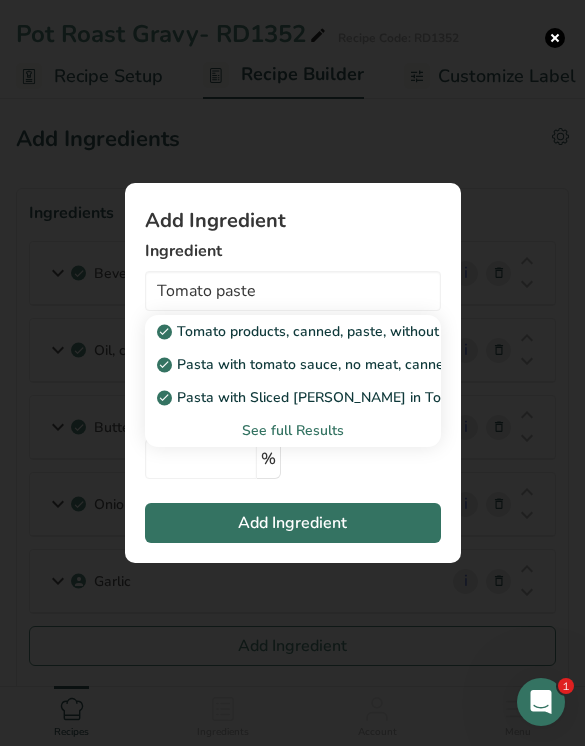 click on "Tomato products, canned, paste, without salt added (Includes foods for USDA's Food Distribution Program)" at bounding box center [293, 331] 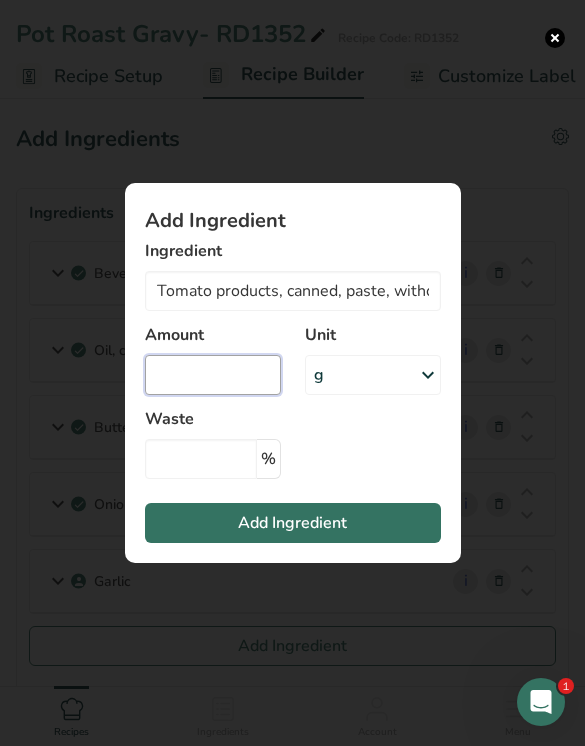 click at bounding box center (213, 375) 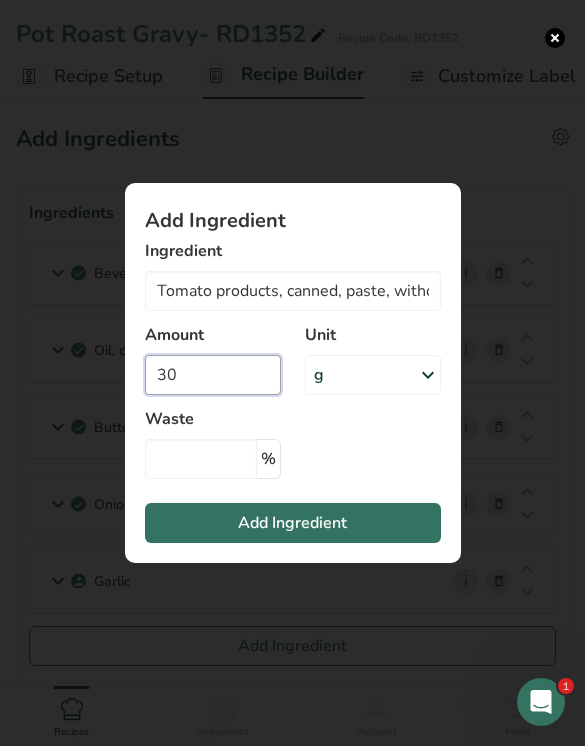 type on "30" 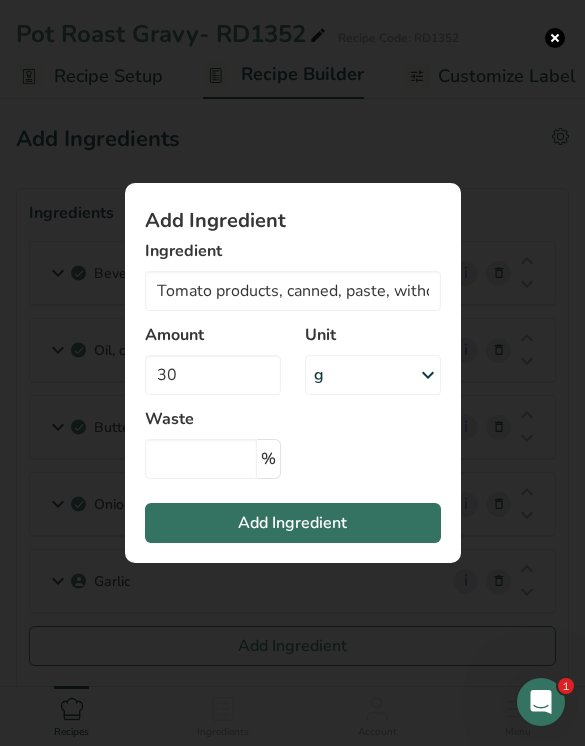 click on "Add Ingredient" at bounding box center [293, 523] 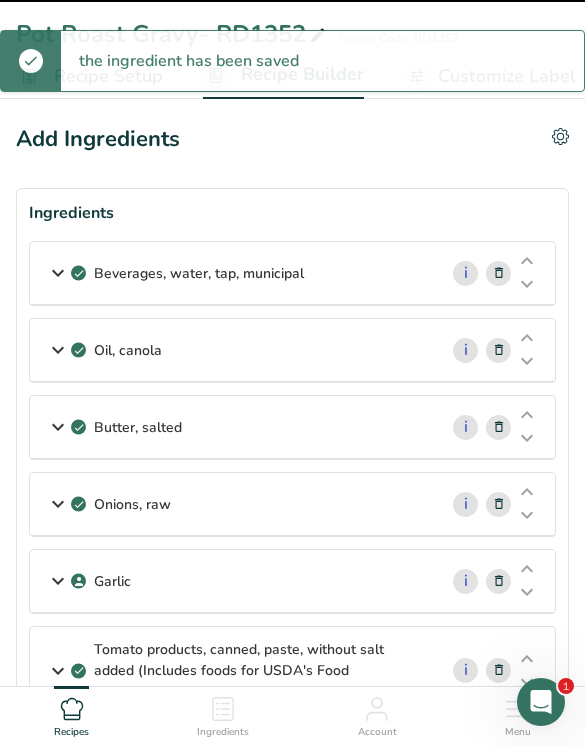 type 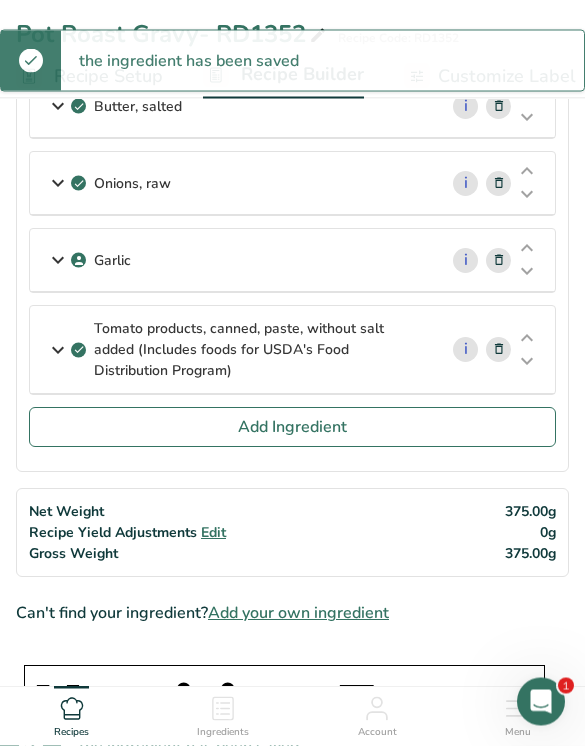 scroll, scrollTop: 321, scrollLeft: 0, axis: vertical 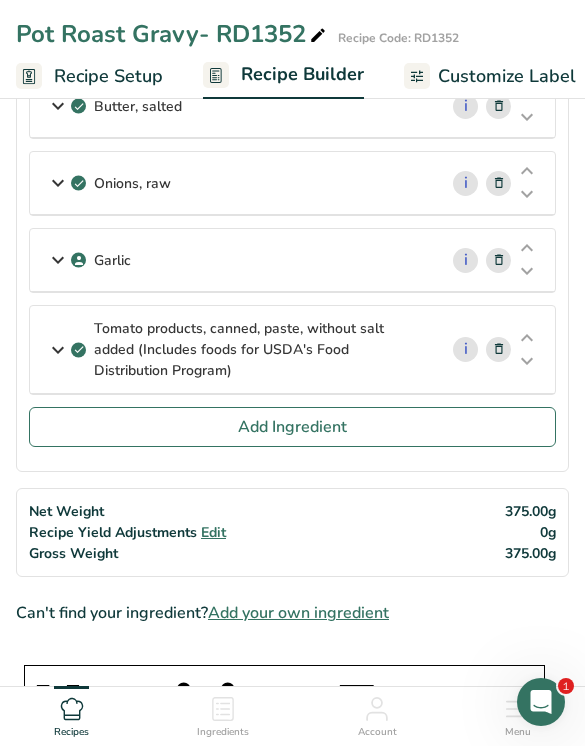 click on "Add Ingredient" at bounding box center (292, 427) 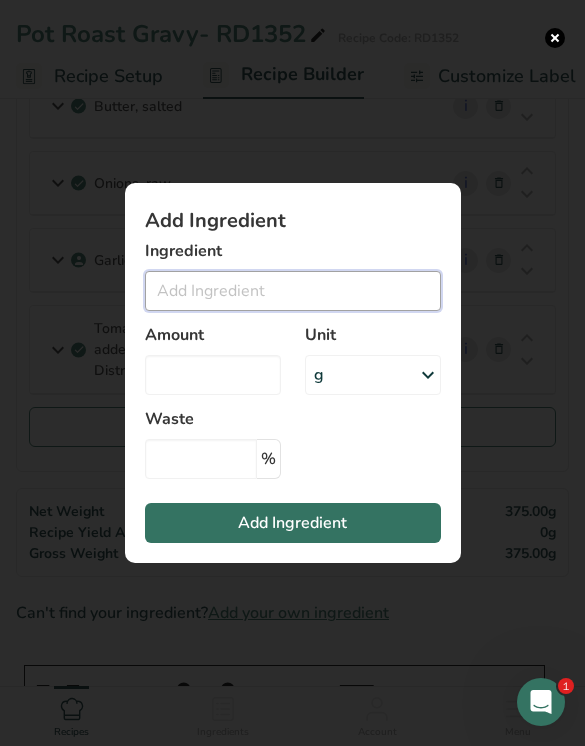 click at bounding box center (293, 291) 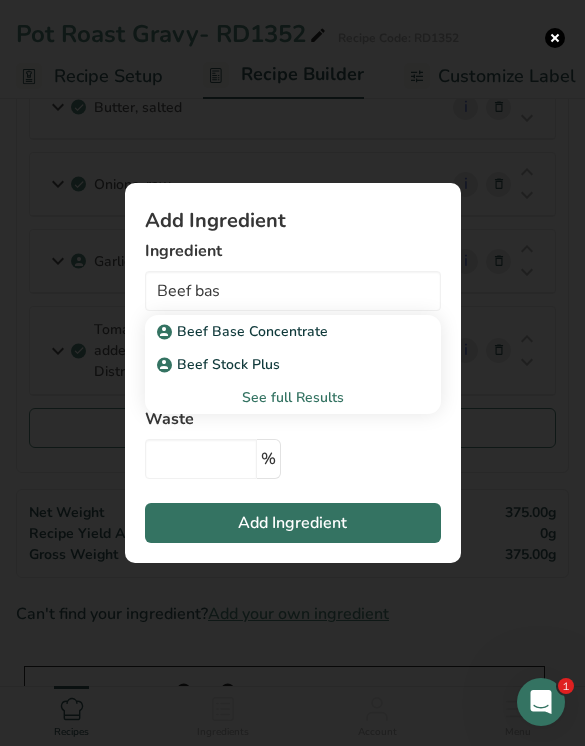 click on "Beef Stock Plus" at bounding box center (277, 364) 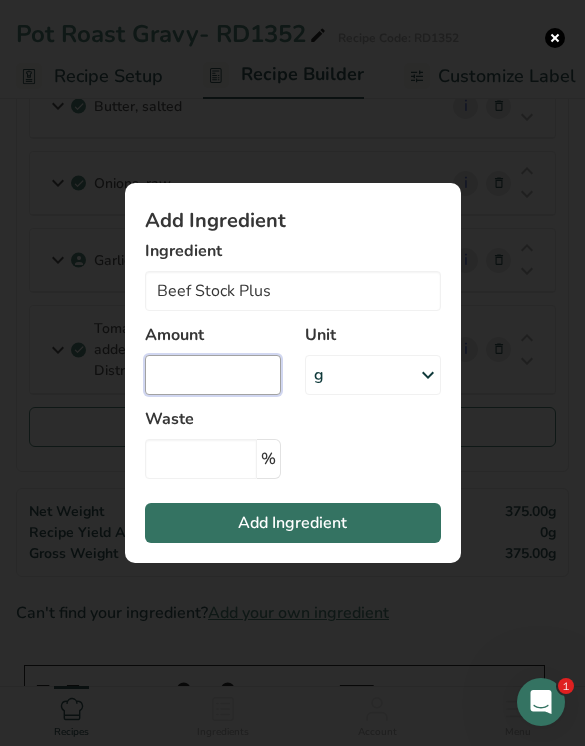 click at bounding box center (213, 375) 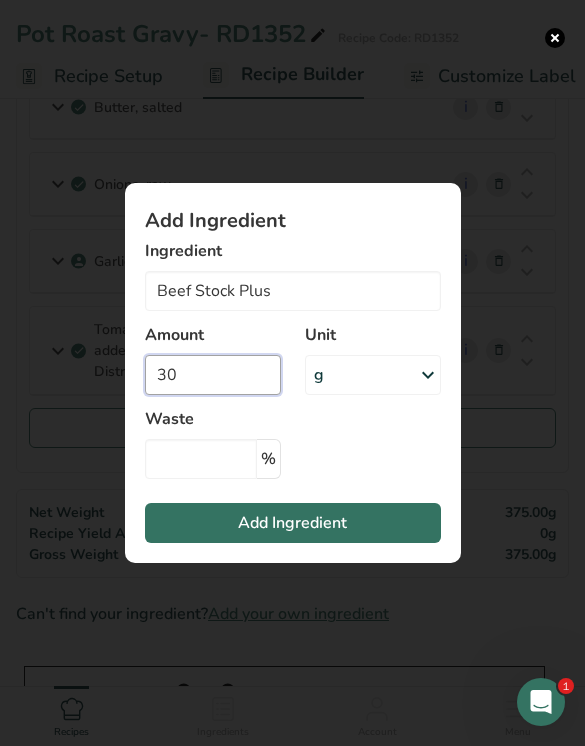 type on "30" 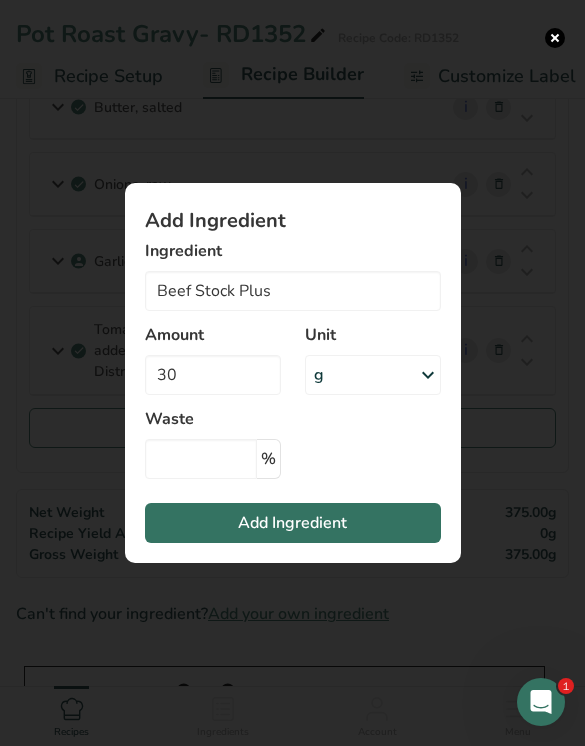 click on "Add Ingredient" at bounding box center (292, 523) 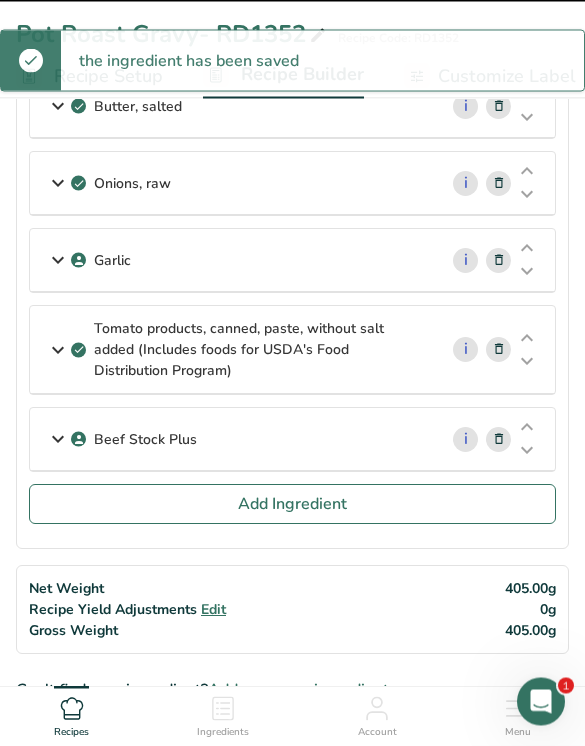 type 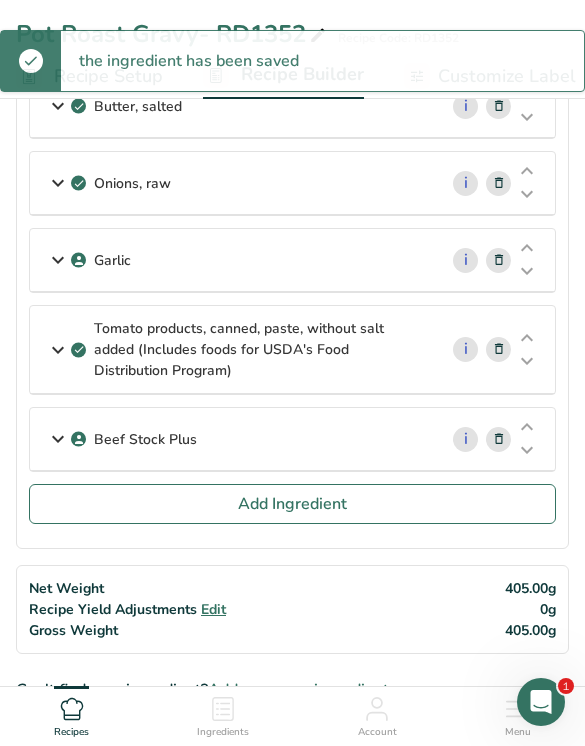 click on "Add Ingredient" at bounding box center (292, 504) 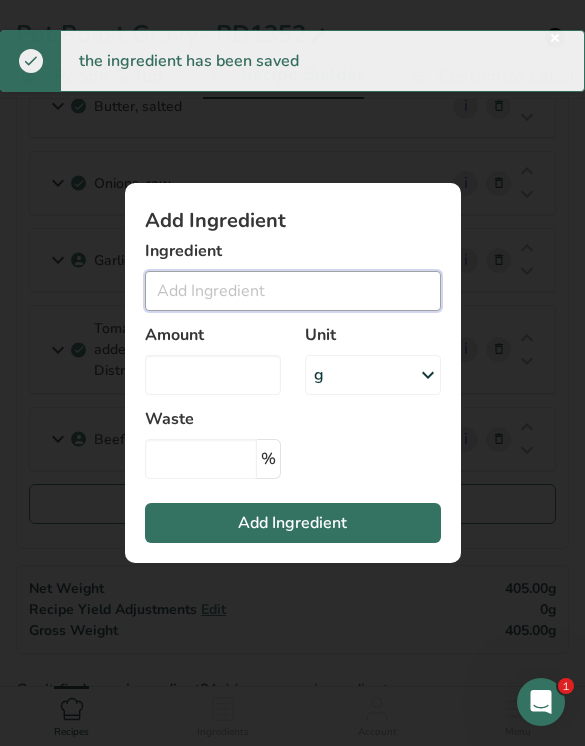 click at bounding box center (293, 291) 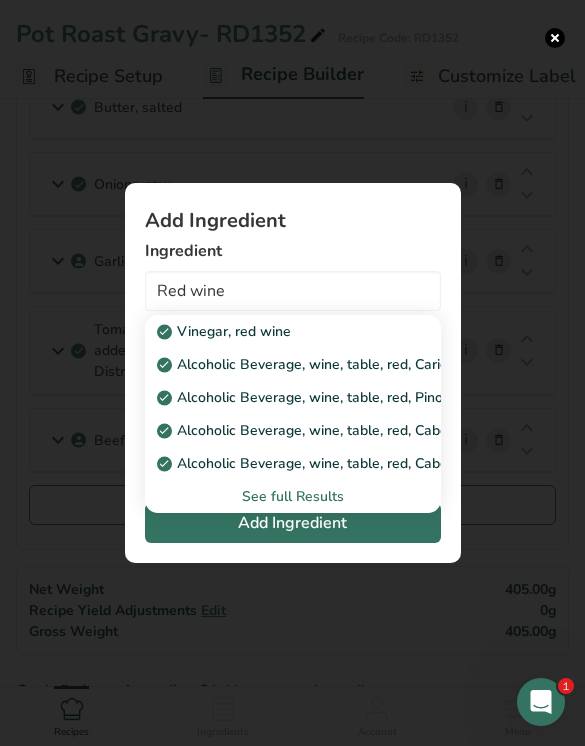 click on "Alcoholic Beverage, wine, table, red, Pinot Noir" at bounding box center (319, 397) 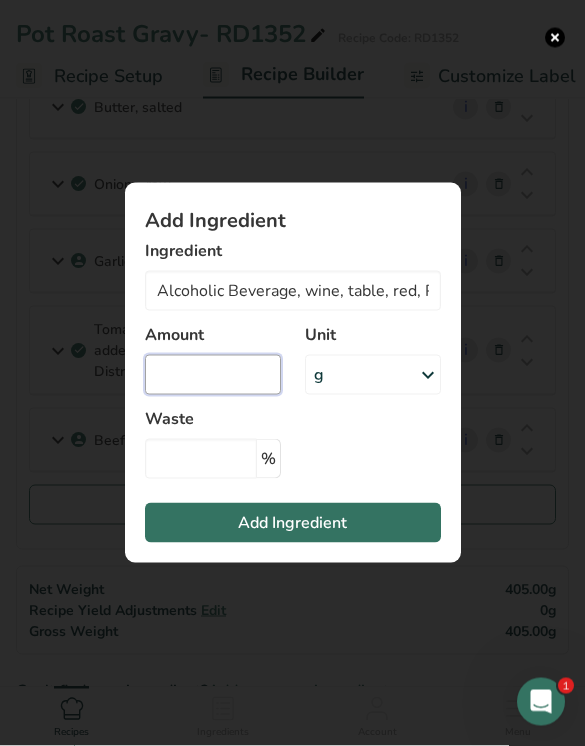 click at bounding box center [213, 375] 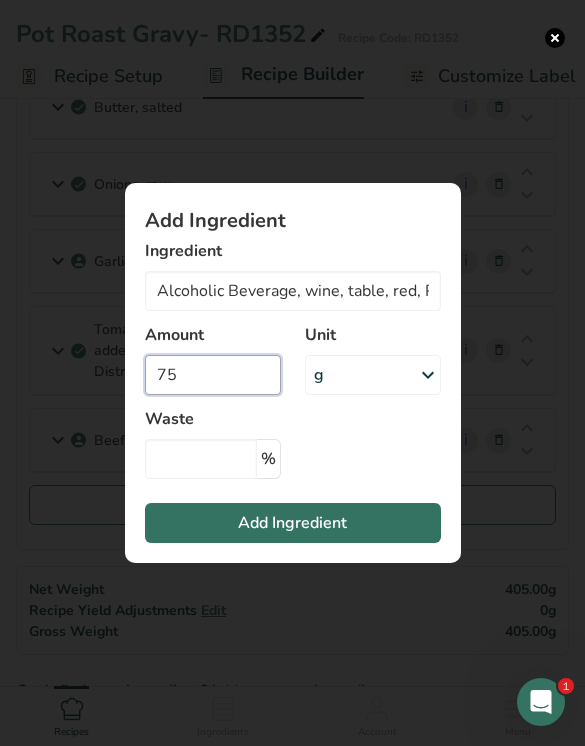 type on "75" 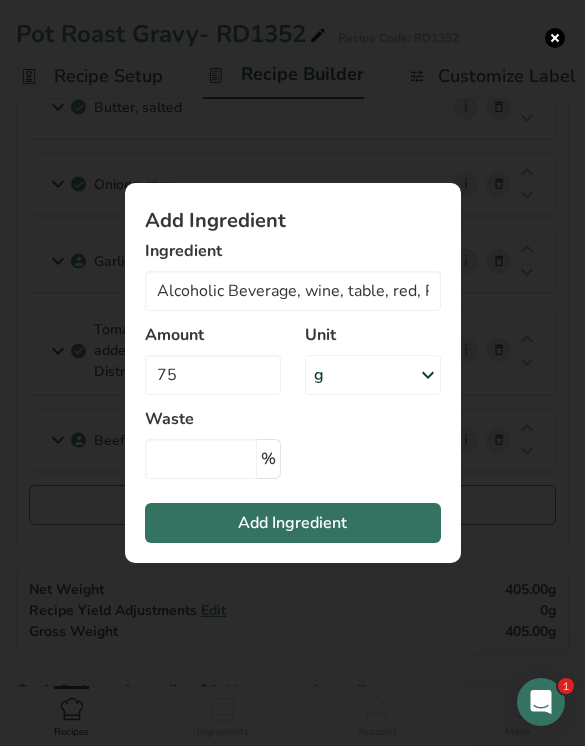 click on "Add Ingredient" at bounding box center [293, 523] 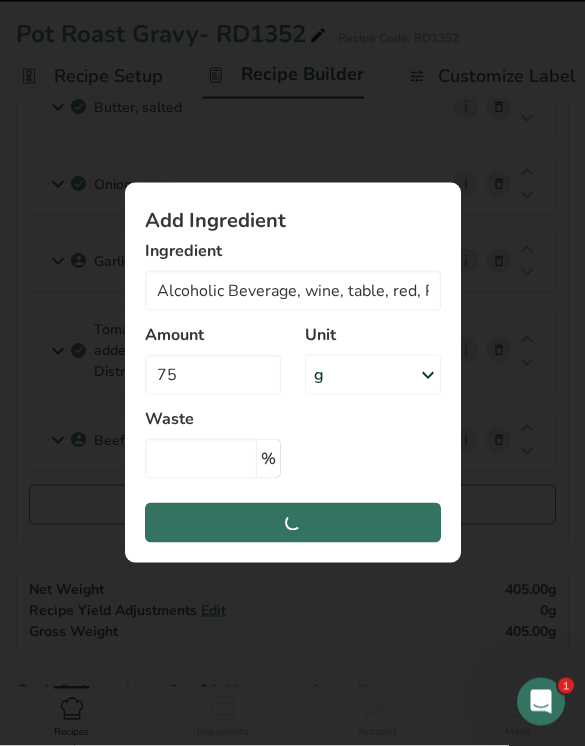 type 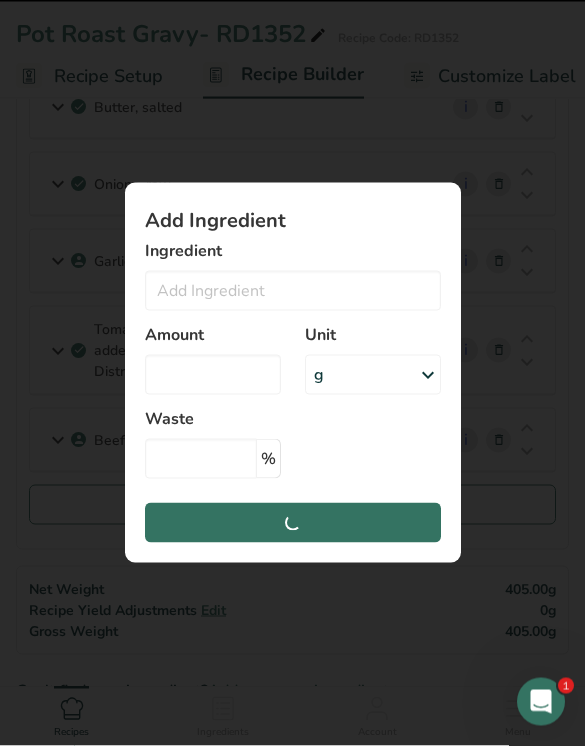 scroll, scrollTop: 321, scrollLeft: 0, axis: vertical 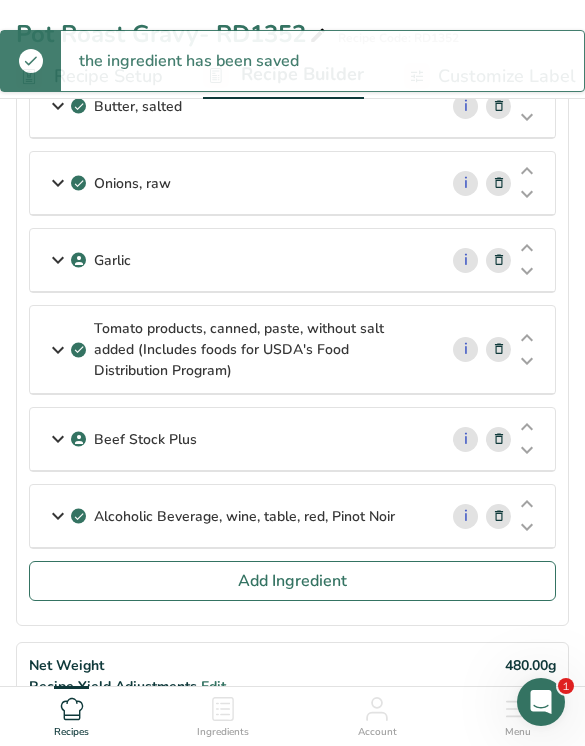 click on "Add Ingredient" at bounding box center (292, 581) 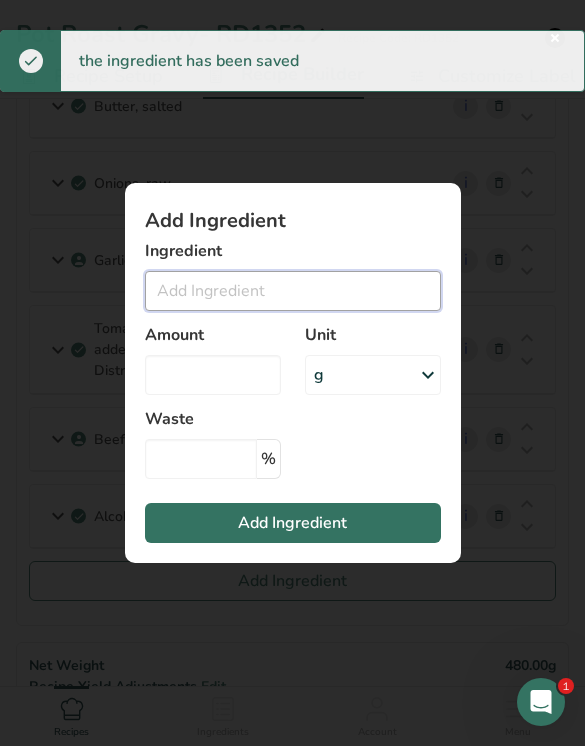 click at bounding box center (293, 291) 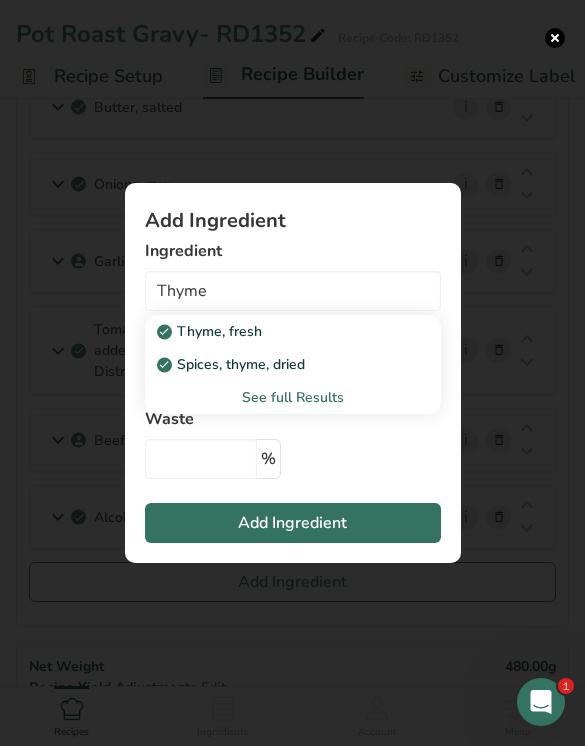 click on "Spices, thyme, dried" at bounding box center [277, 364] 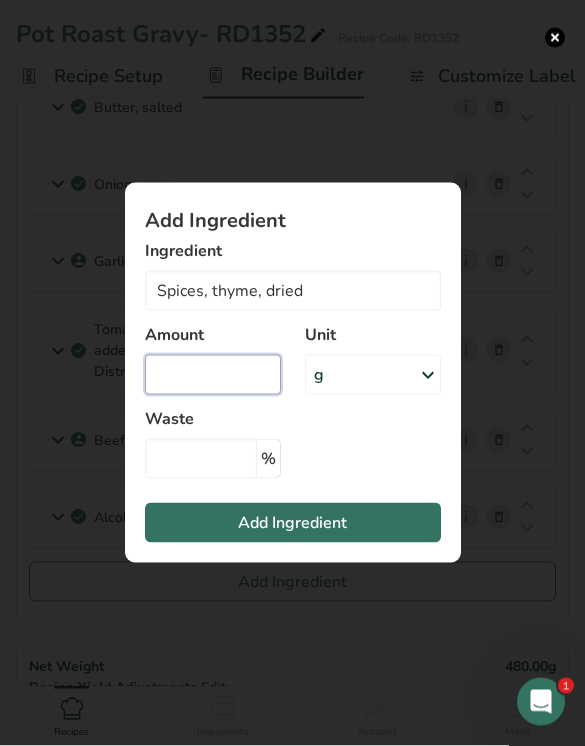 click at bounding box center [213, 375] 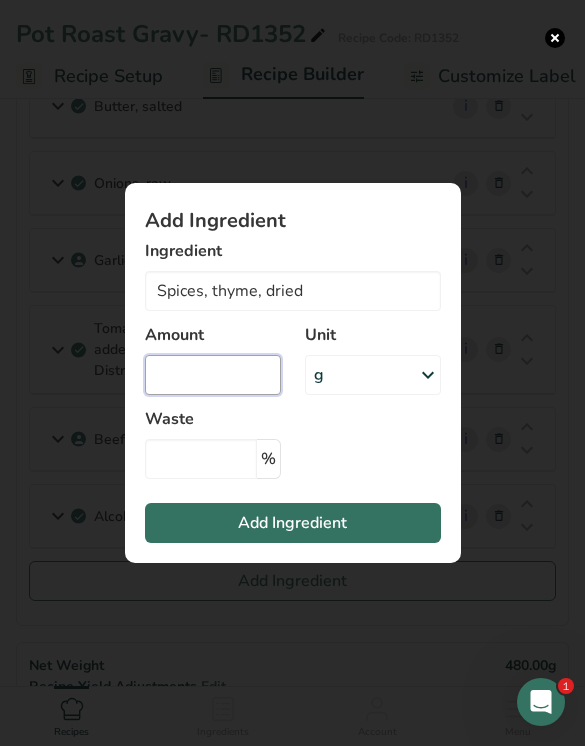 scroll, scrollTop: 320, scrollLeft: 0, axis: vertical 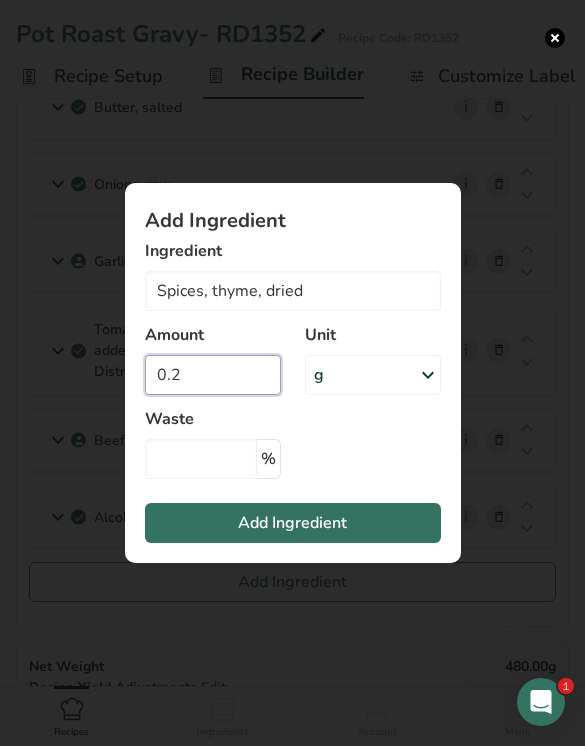 type on "0.2" 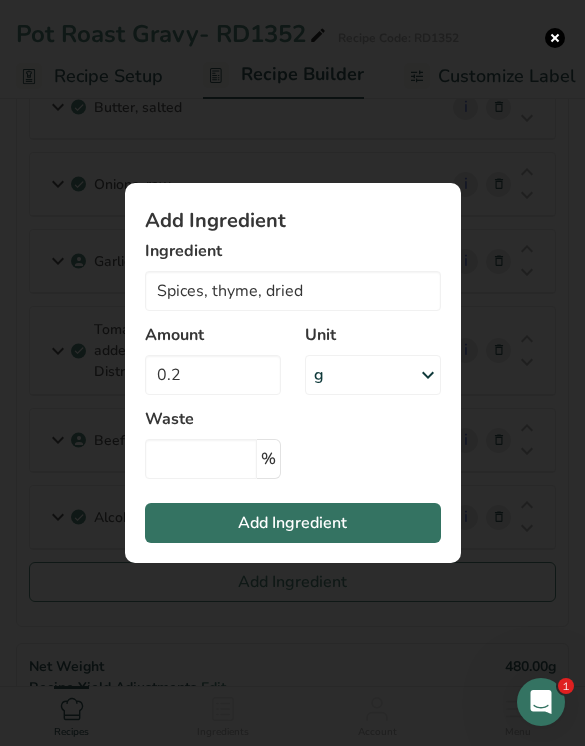 click on "Add Ingredient" at bounding box center (293, 523) 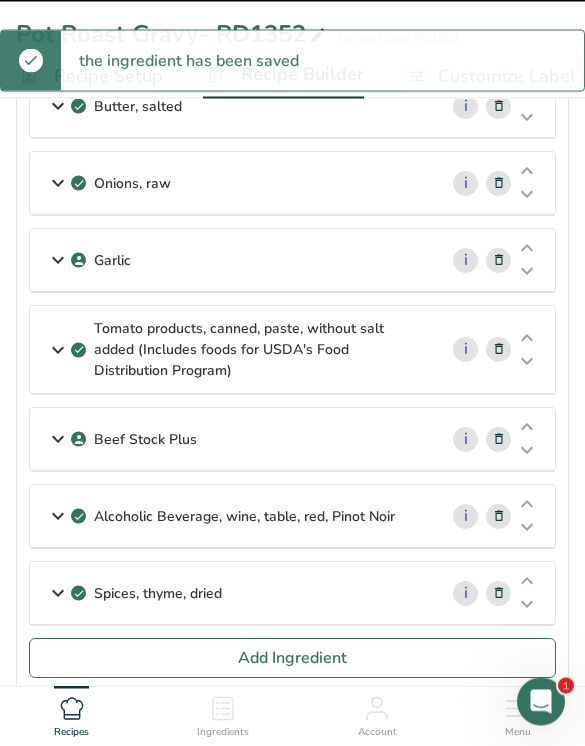 type 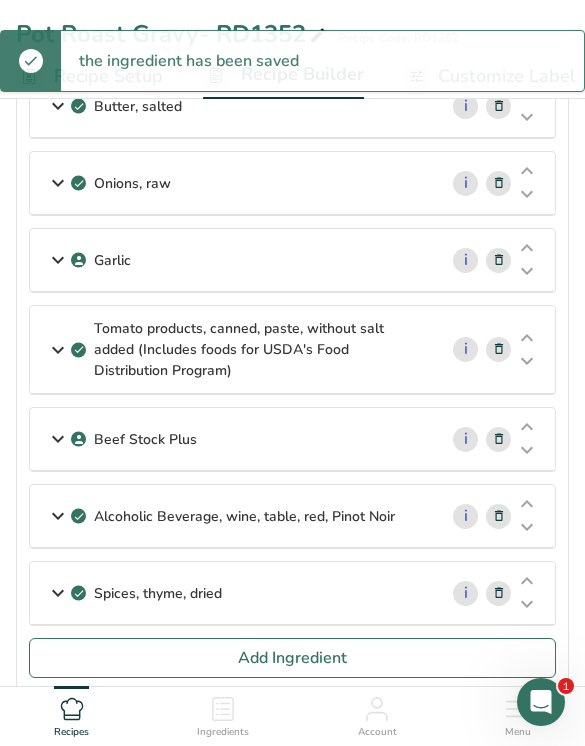 click on "Add Ingredient" at bounding box center (292, 658) 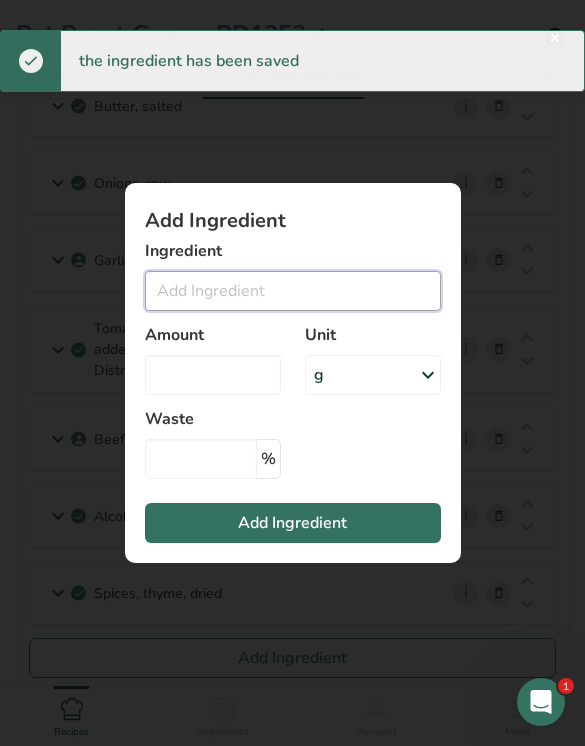 click at bounding box center (293, 291) 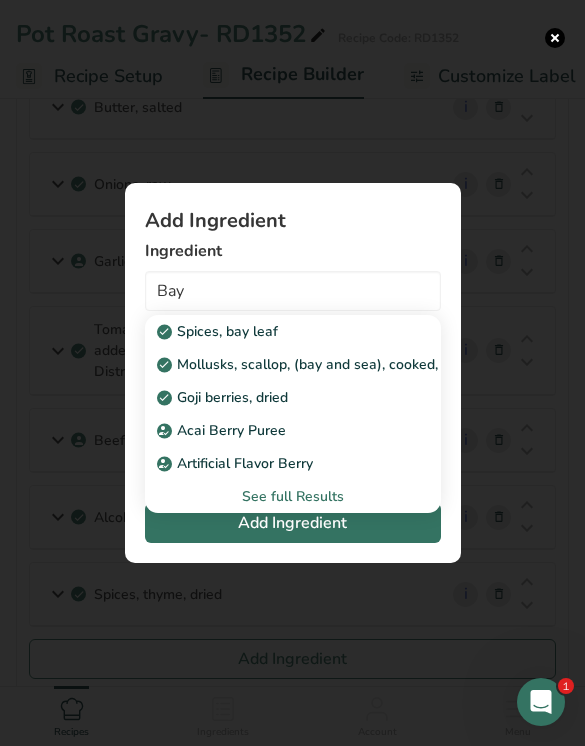 click on "Spices, bay leaf" at bounding box center (277, 331) 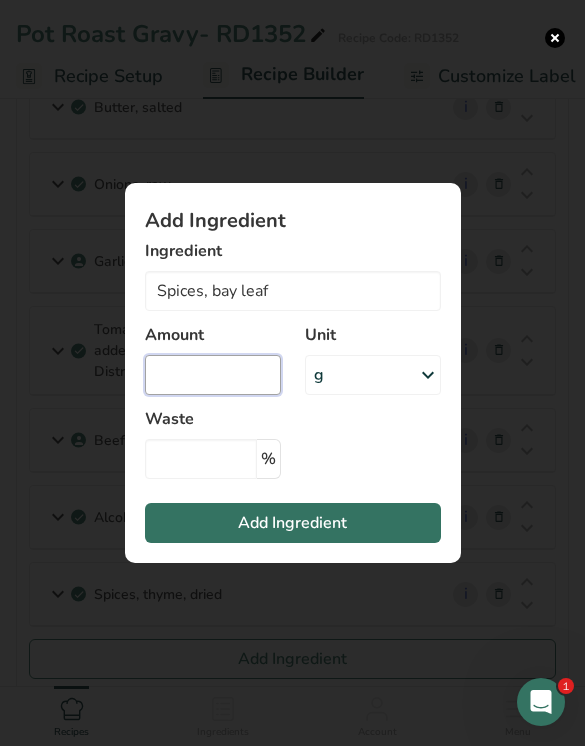 click at bounding box center (213, 375) 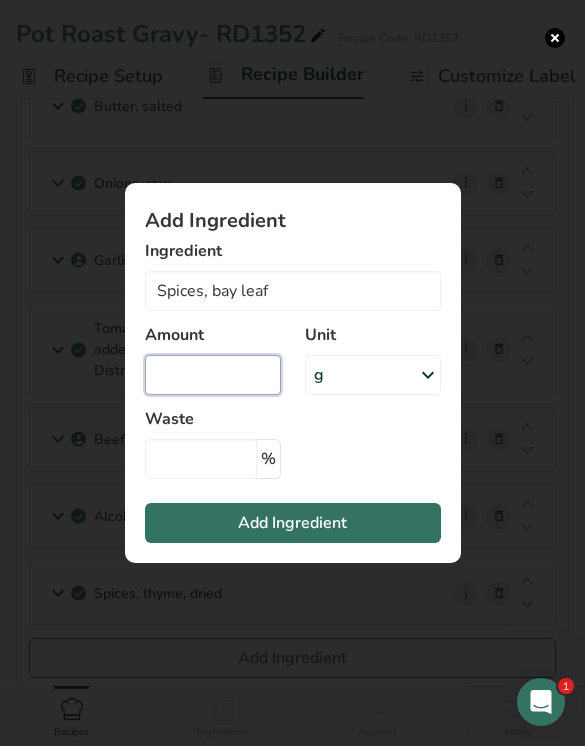 scroll, scrollTop: 320, scrollLeft: 0, axis: vertical 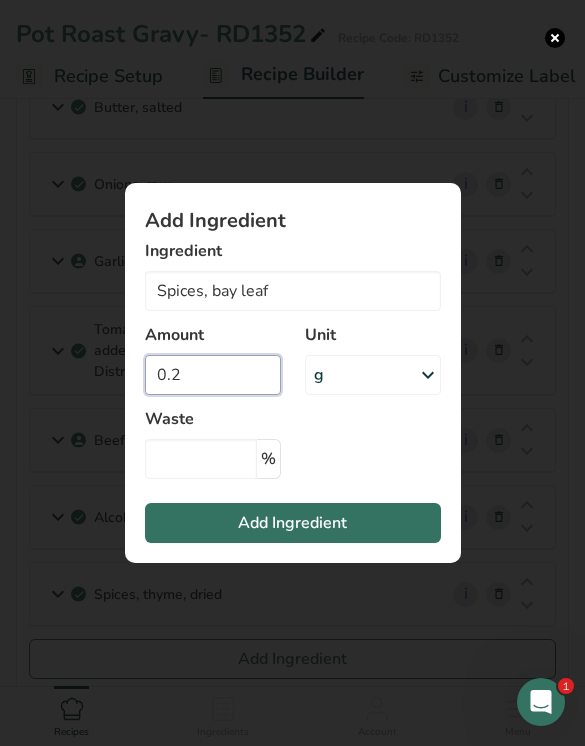 type on "0.2" 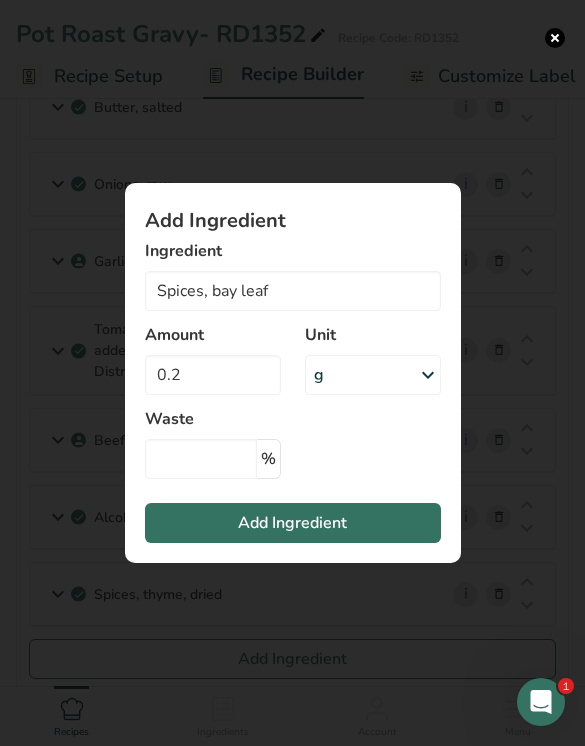 click on "Add Ingredient" at bounding box center [293, 523] 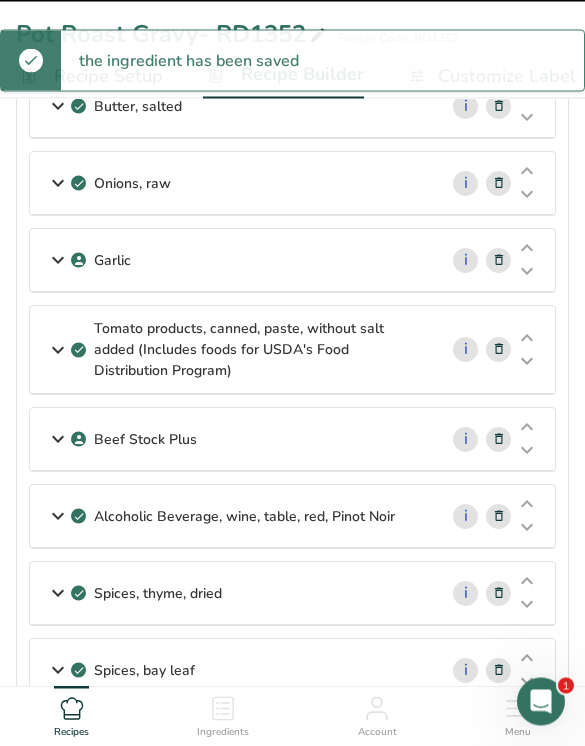 type 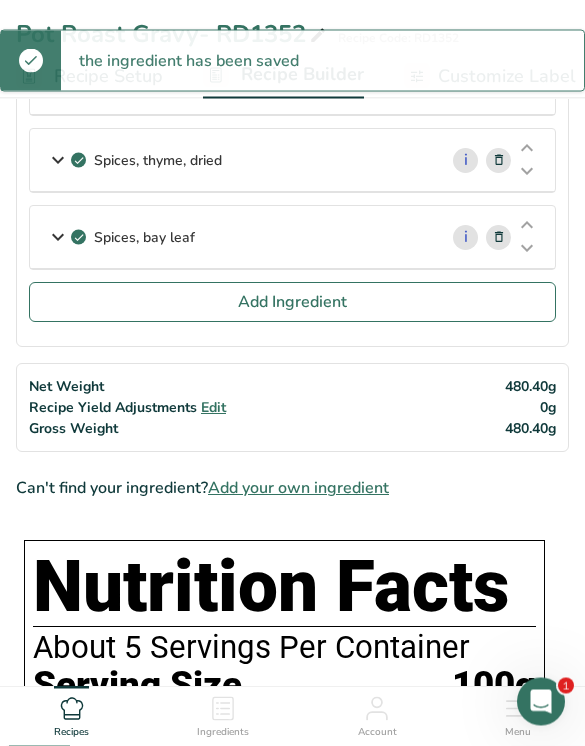 click on "Add Ingredient" at bounding box center (292, 303) 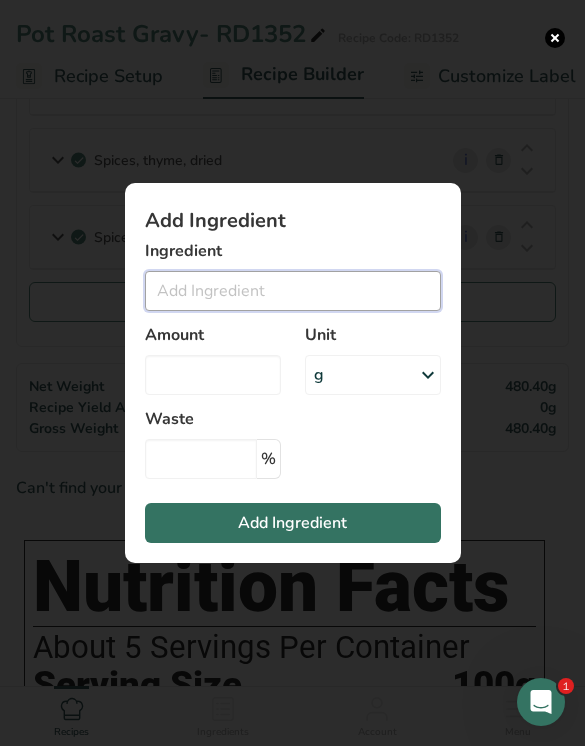 click at bounding box center (293, 291) 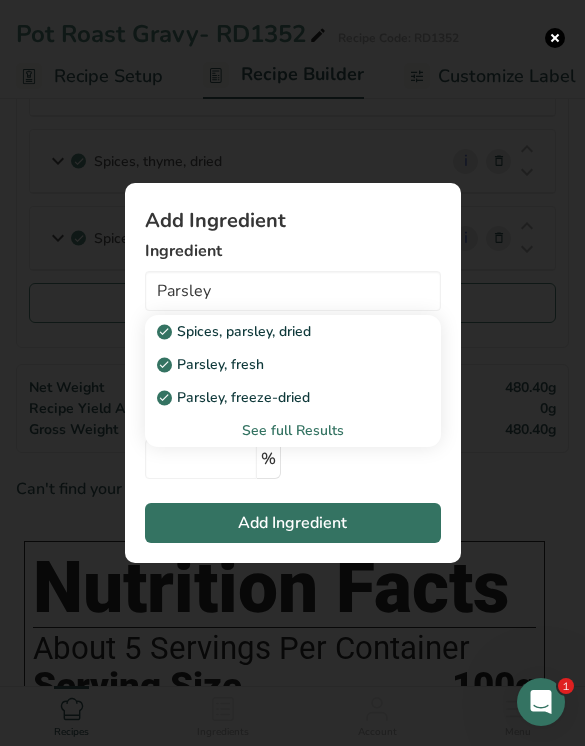 click on "Spices, parsley, dried" at bounding box center (293, 331) 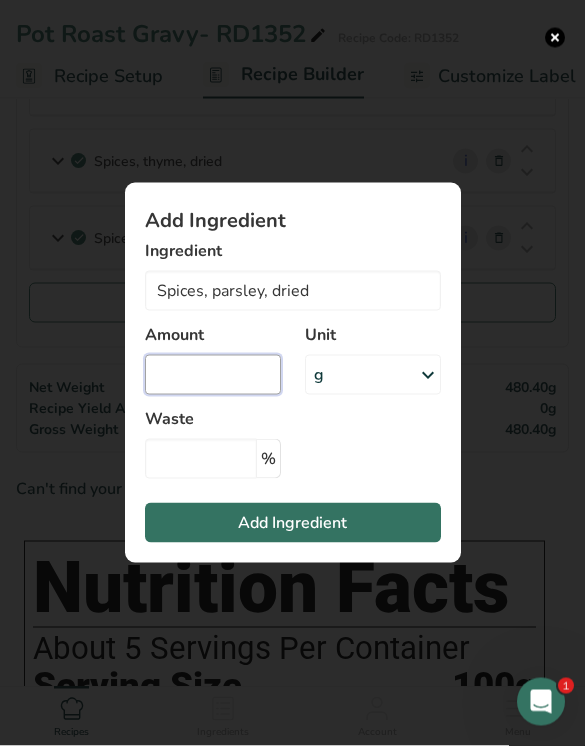 click at bounding box center (213, 375) 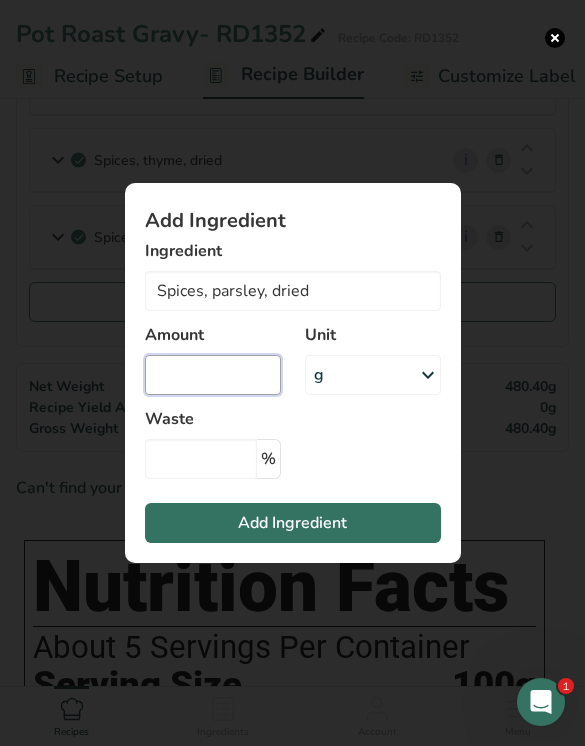 scroll, scrollTop: 753, scrollLeft: 0, axis: vertical 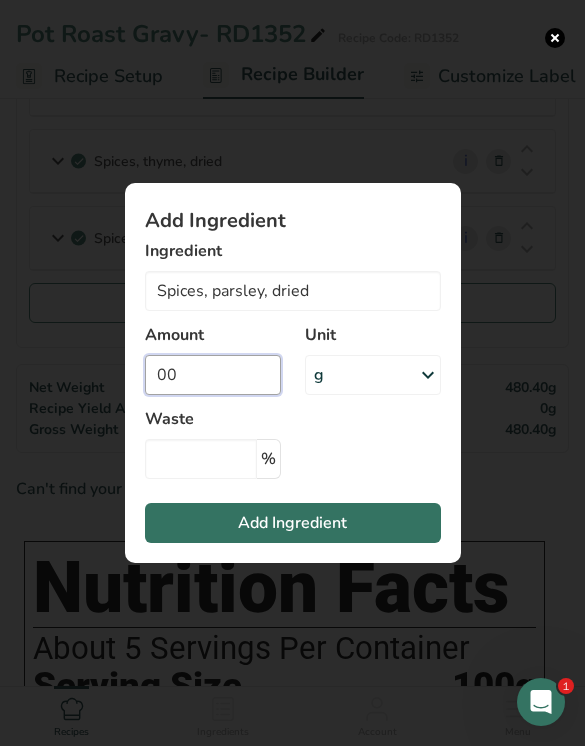type on "0.3" 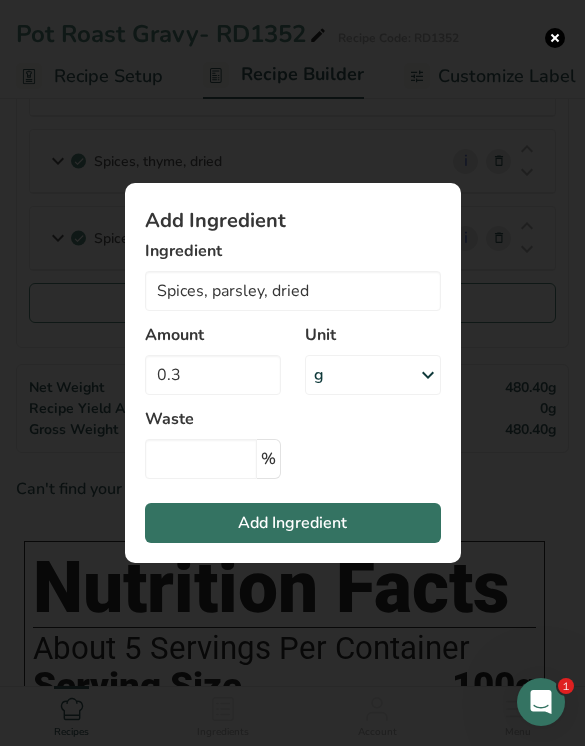 click on "Add Ingredient" at bounding box center [293, 523] 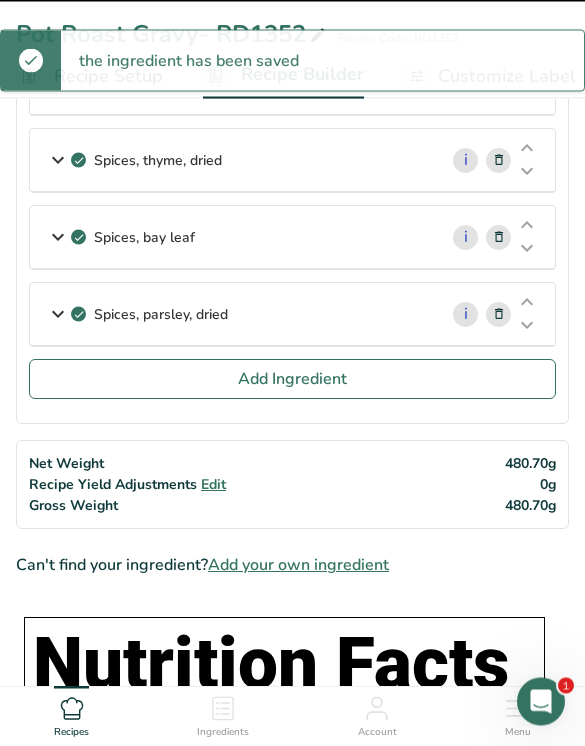 type 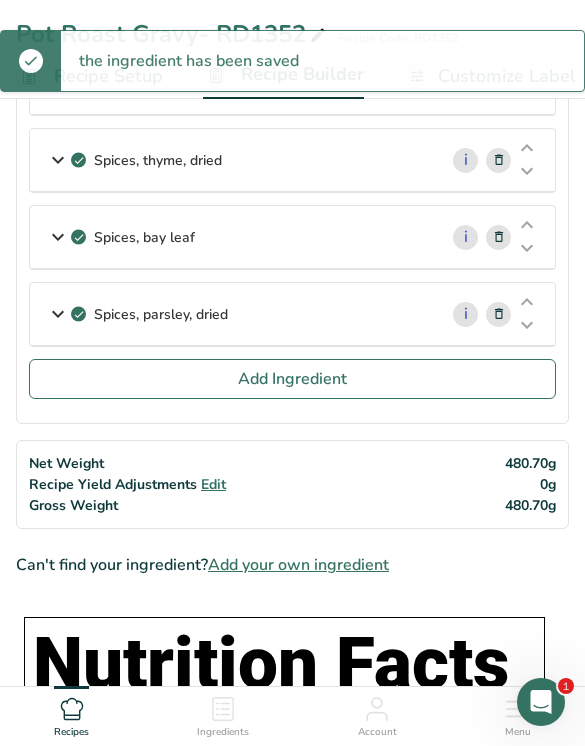 click on "Add Ingredient" at bounding box center [292, 379] 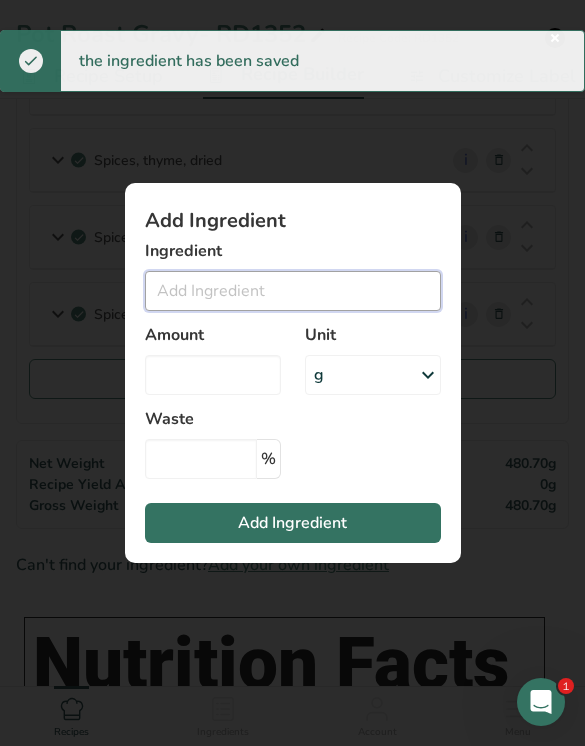 click at bounding box center [293, 291] 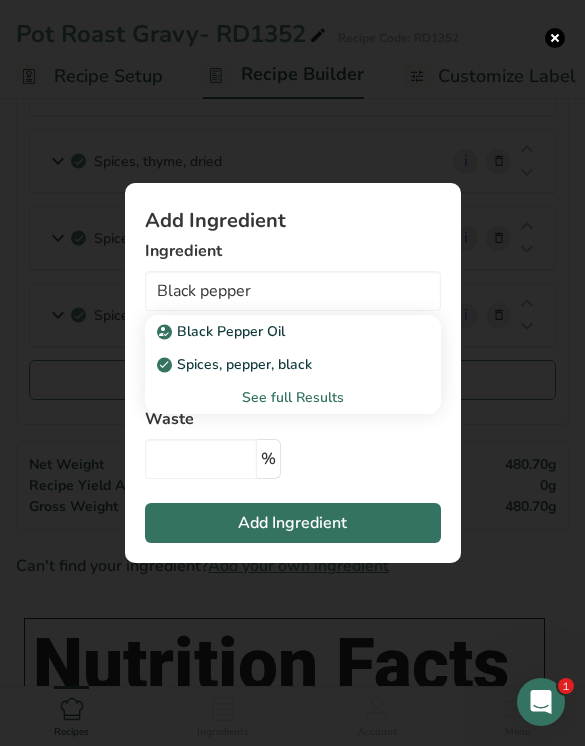 click on "Spices, pepper, black" at bounding box center (277, 364) 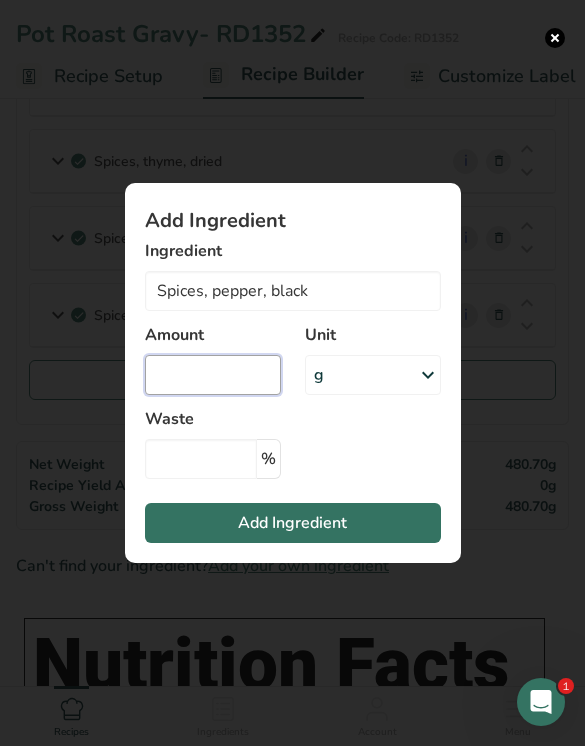 click at bounding box center (213, 375) 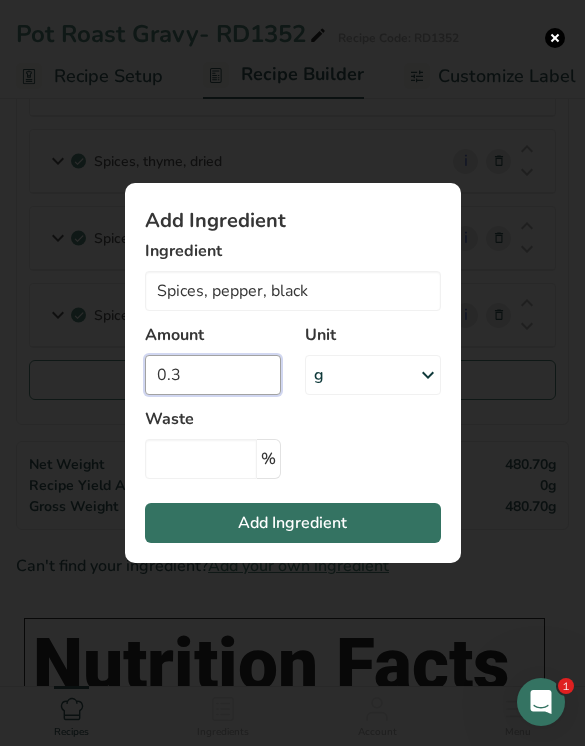 type on "0.3" 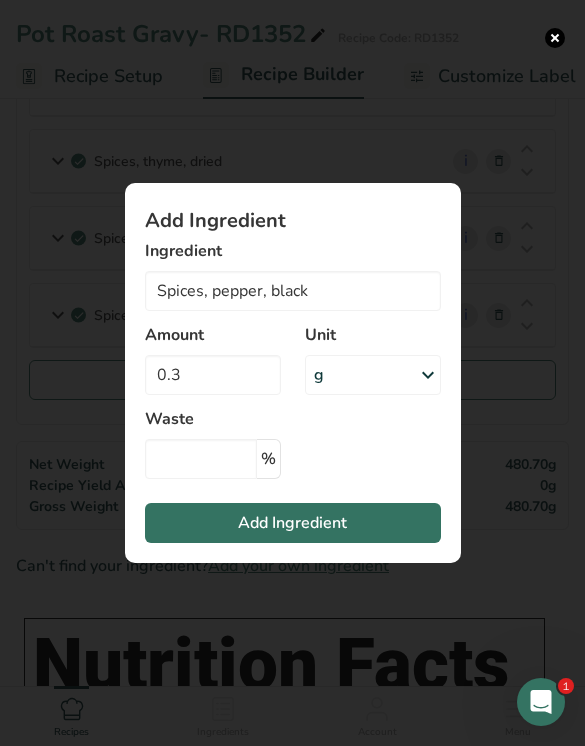 click on "Add Ingredient" at bounding box center [293, 523] 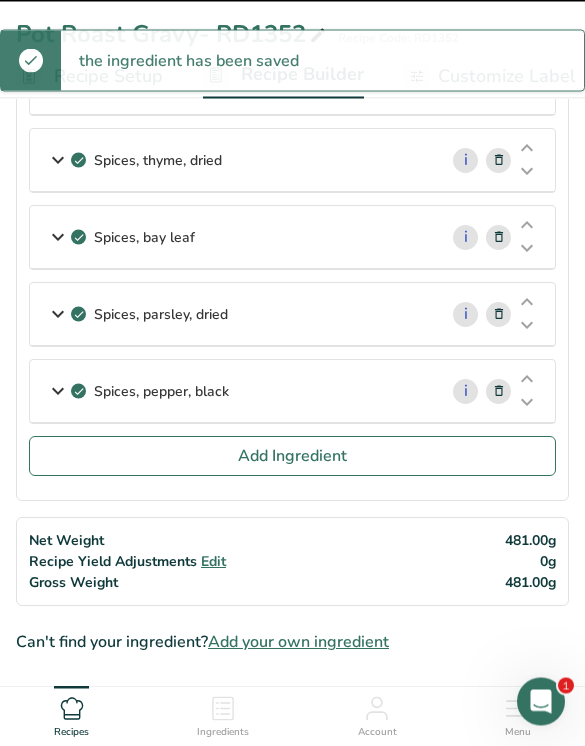 type 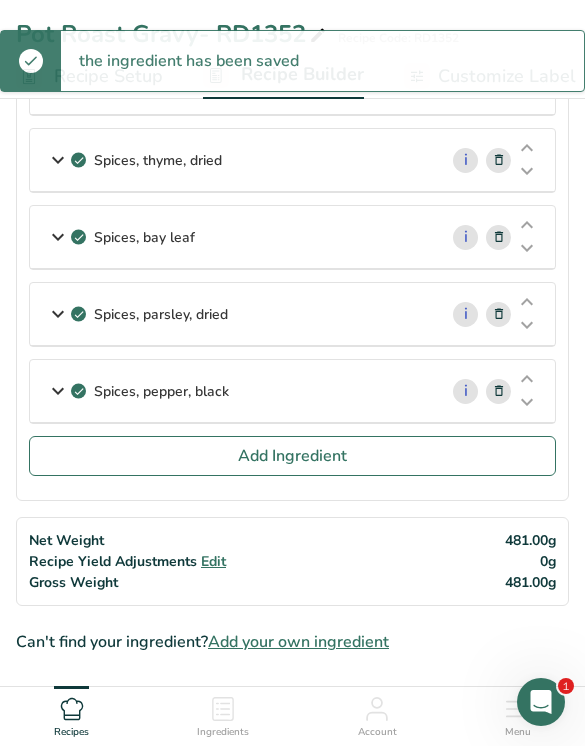 click on "Add Ingredient" at bounding box center (292, 456) 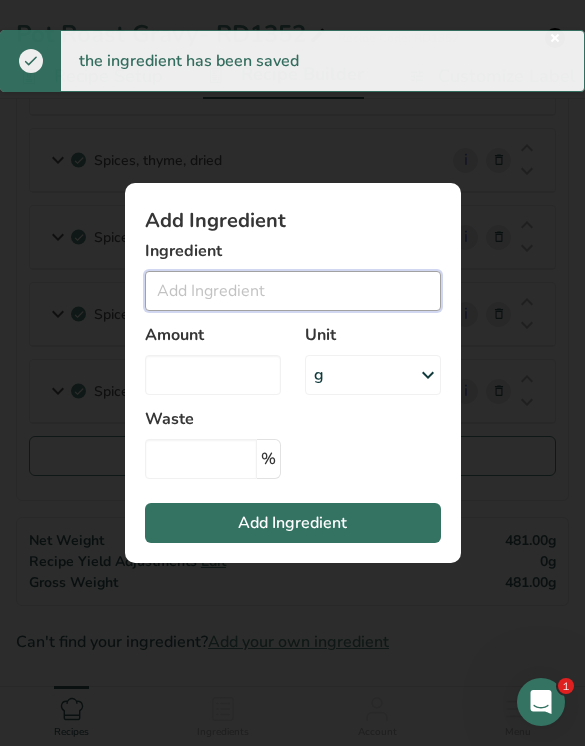 click at bounding box center (293, 291) 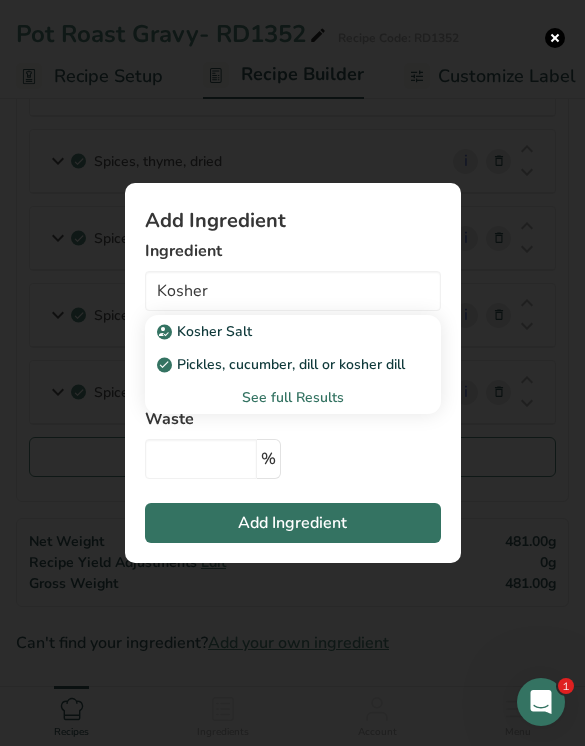 click on "Kosher Salt" at bounding box center [277, 331] 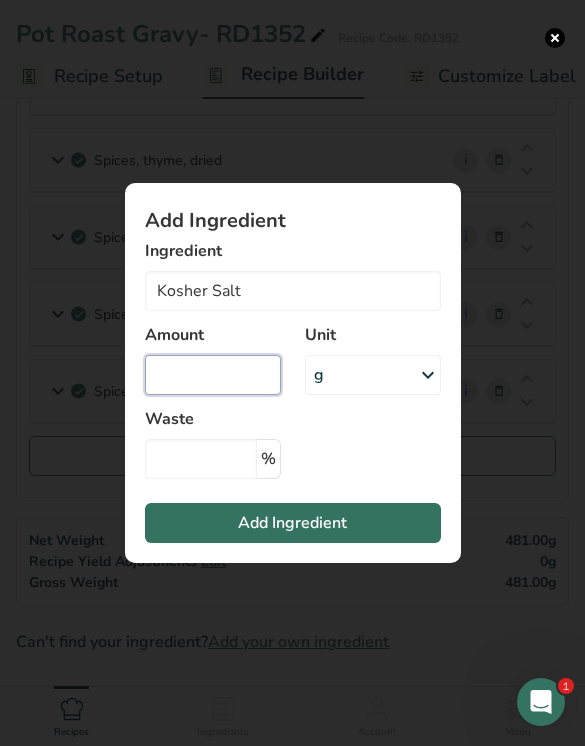 click at bounding box center (213, 375) 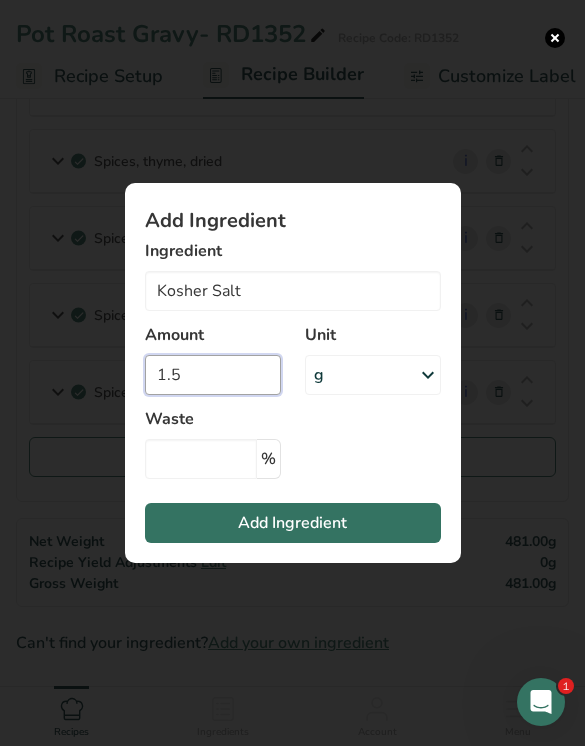 type on "1.5" 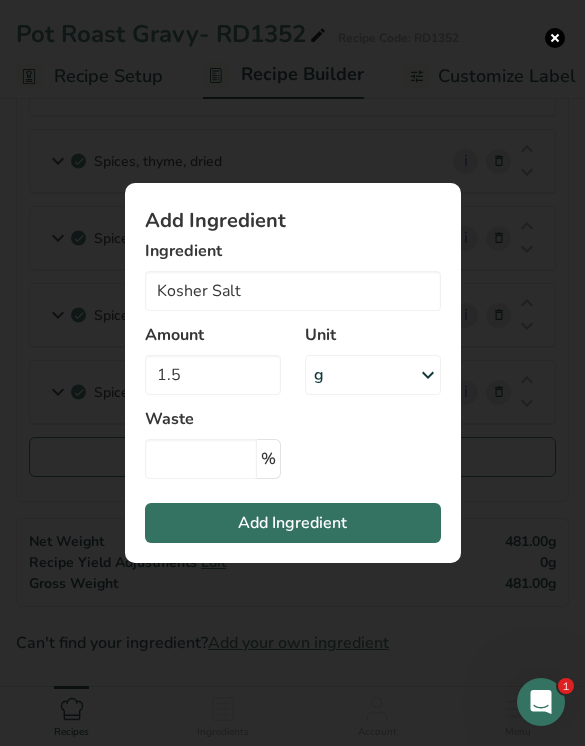 click on "Add Ingredient" at bounding box center (293, 523) 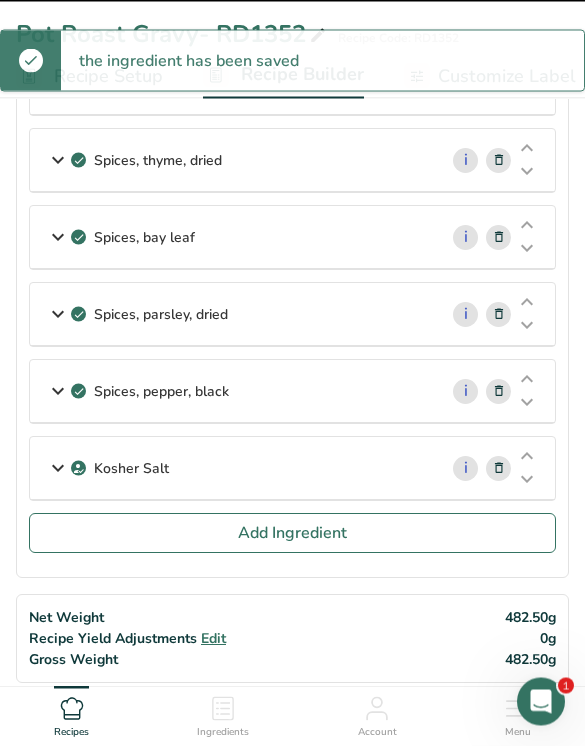 type 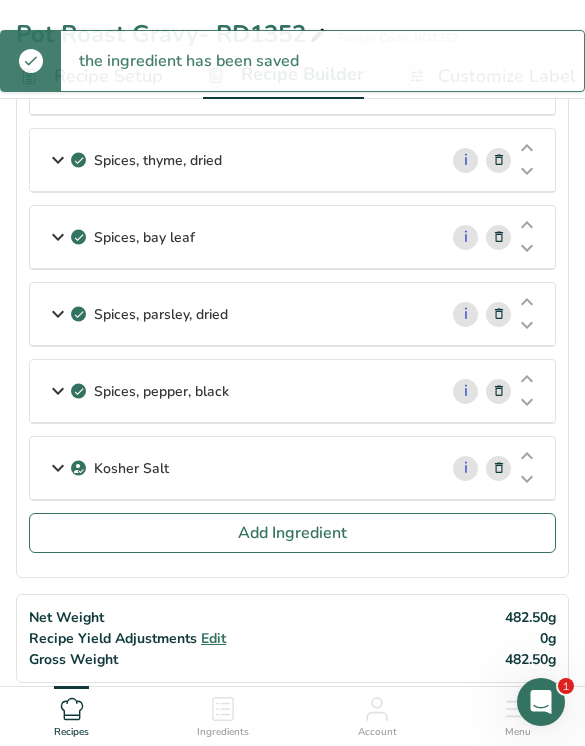 click on "Add Ingredient" at bounding box center [292, 533] 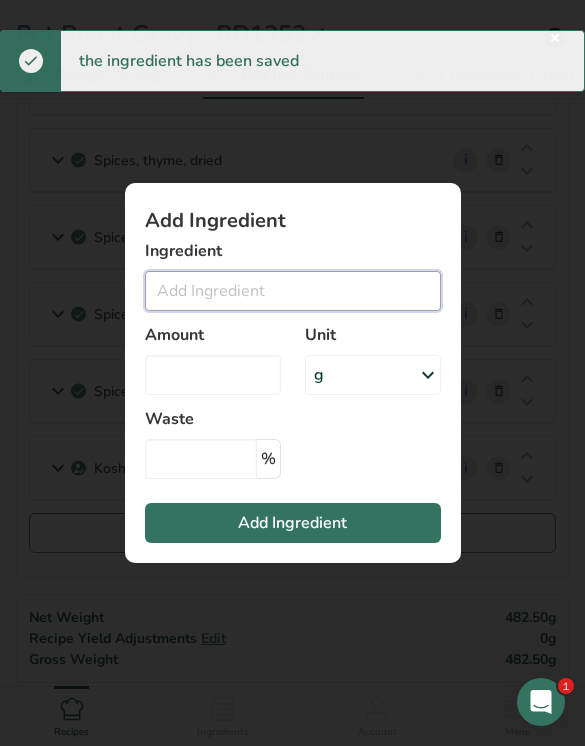 click at bounding box center [293, 291] 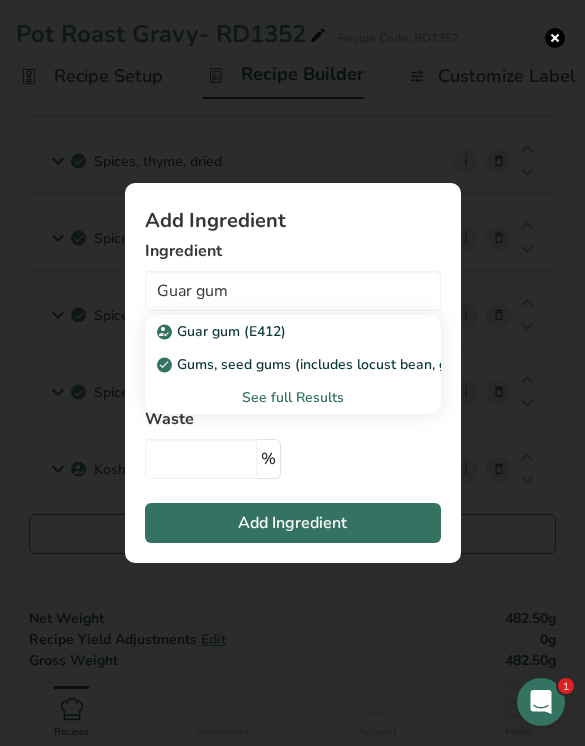 click on "Guar gum (E412)" at bounding box center (277, 331) 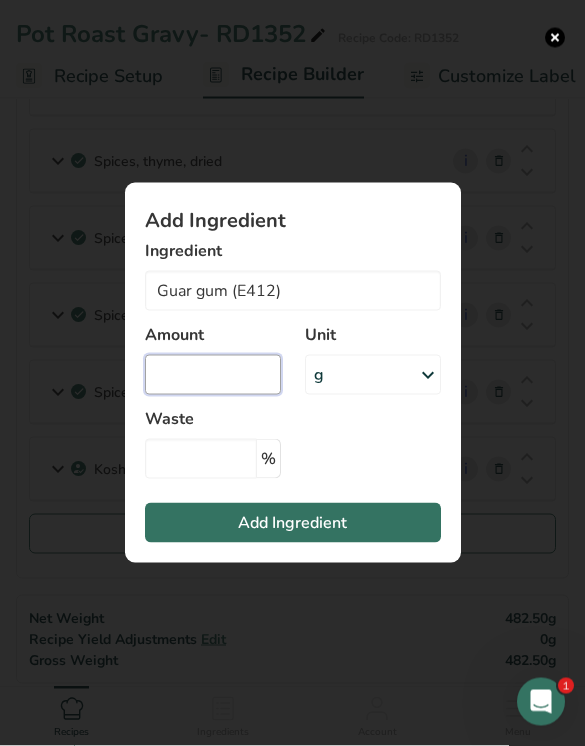click at bounding box center (213, 375) 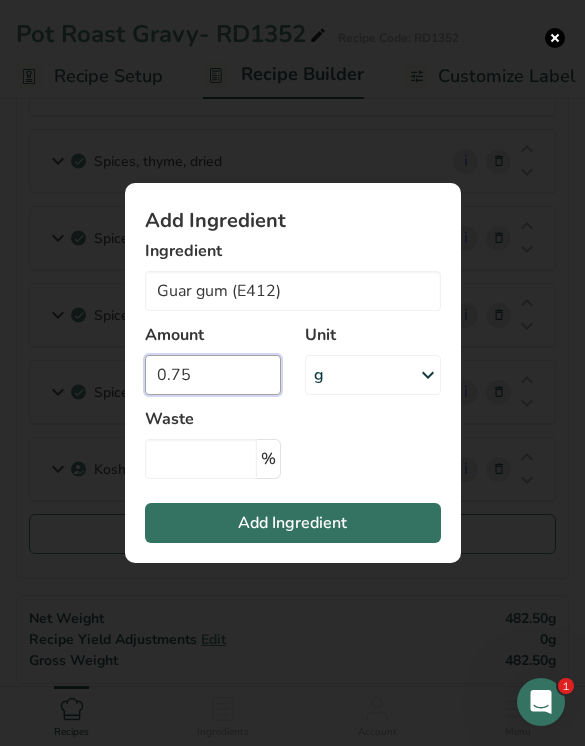 type on "0.75" 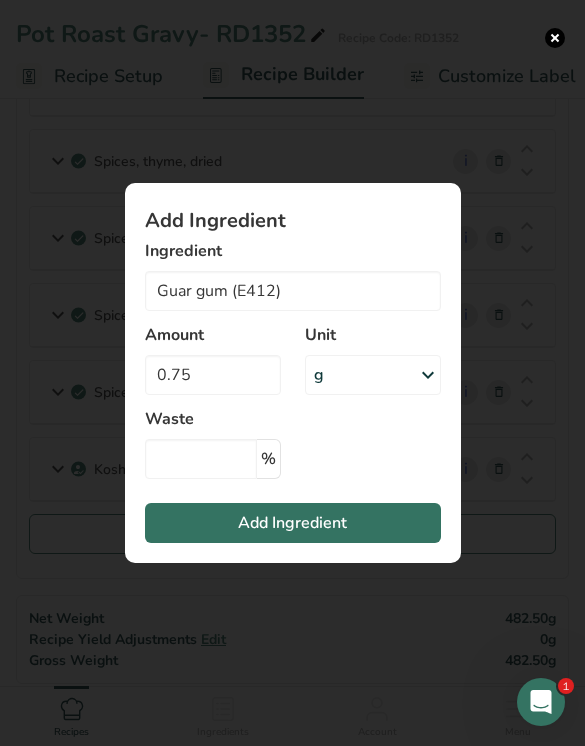 click on "Add Ingredient" at bounding box center [293, 523] 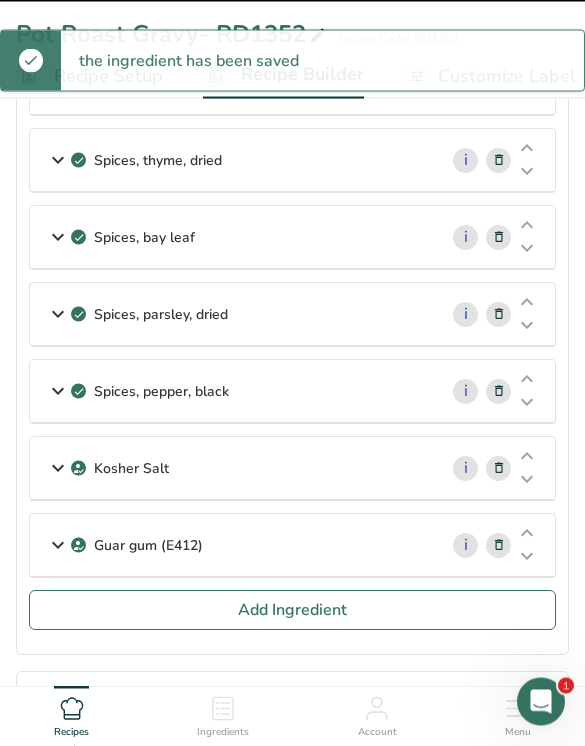 type 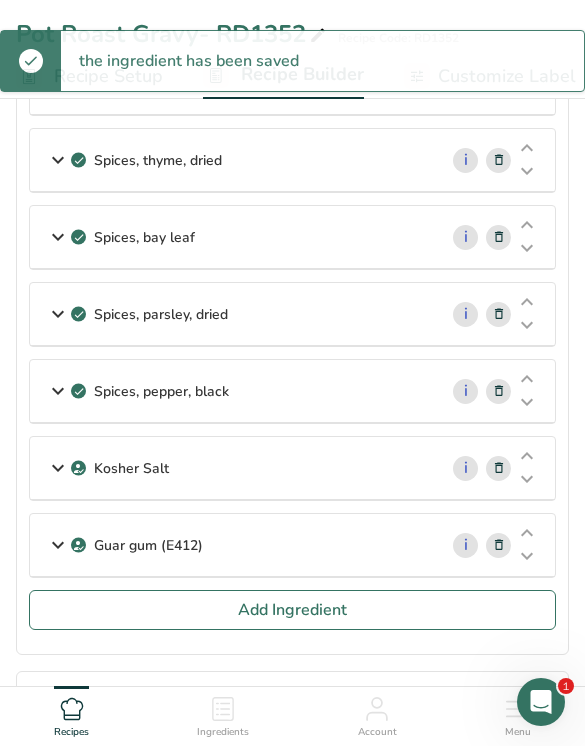 click on "Add Ingredient" at bounding box center (292, 610) 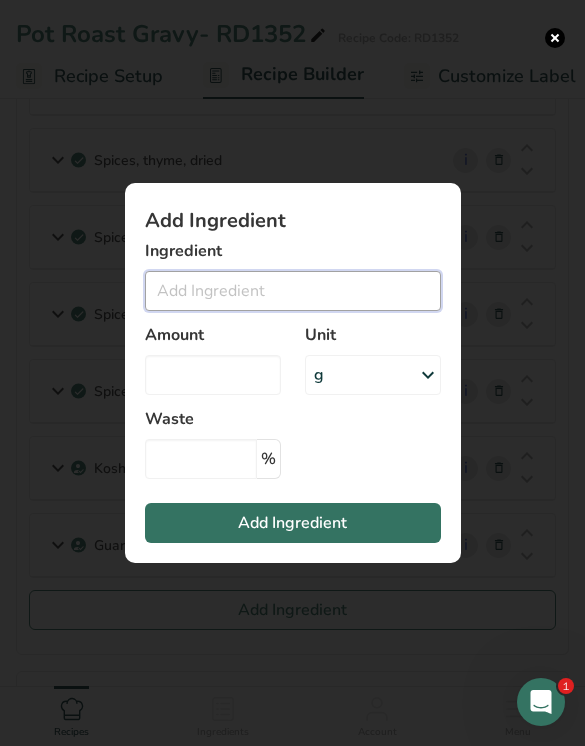 click at bounding box center [293, 291] 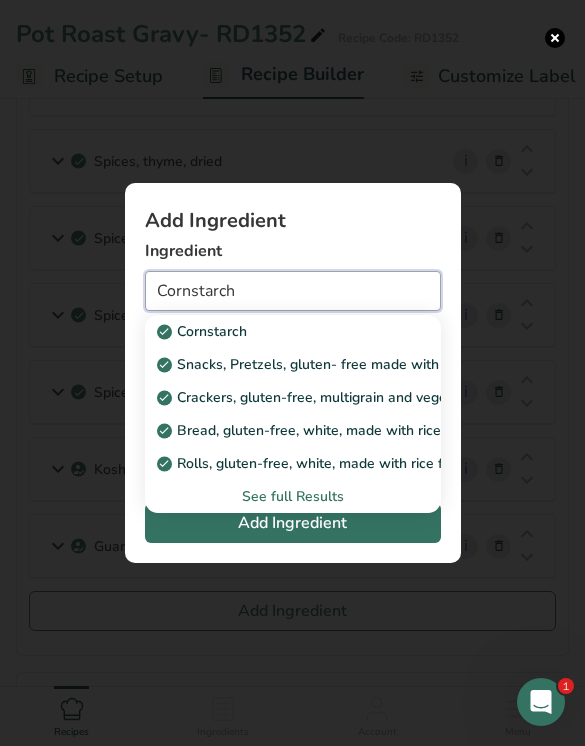 type on "Cornstarch" 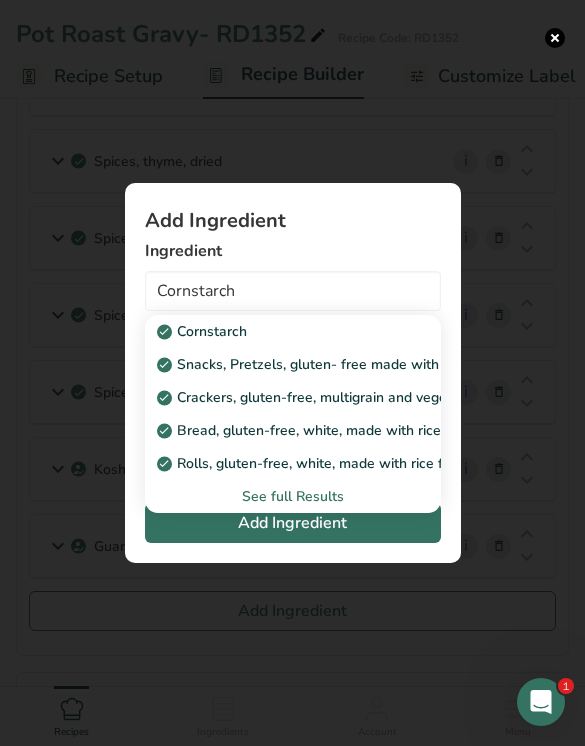 click on "Cornstarch" at bounding box center [204, 331] 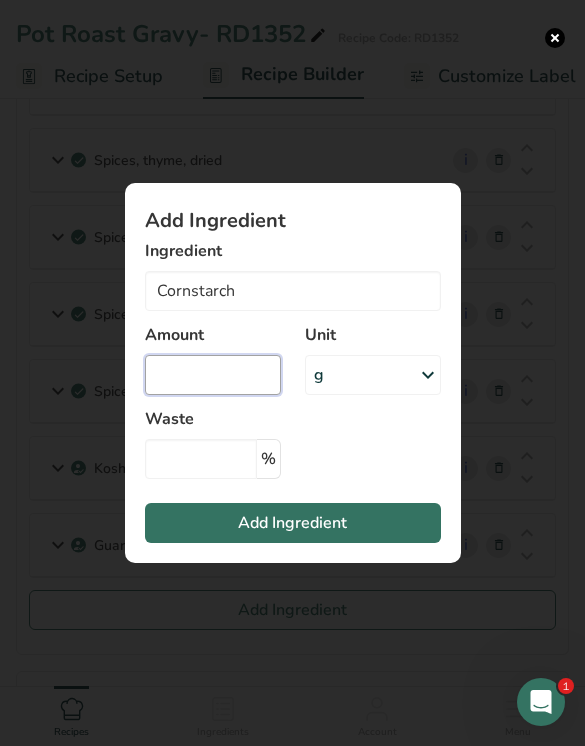 click at bounding box center (213, 375) 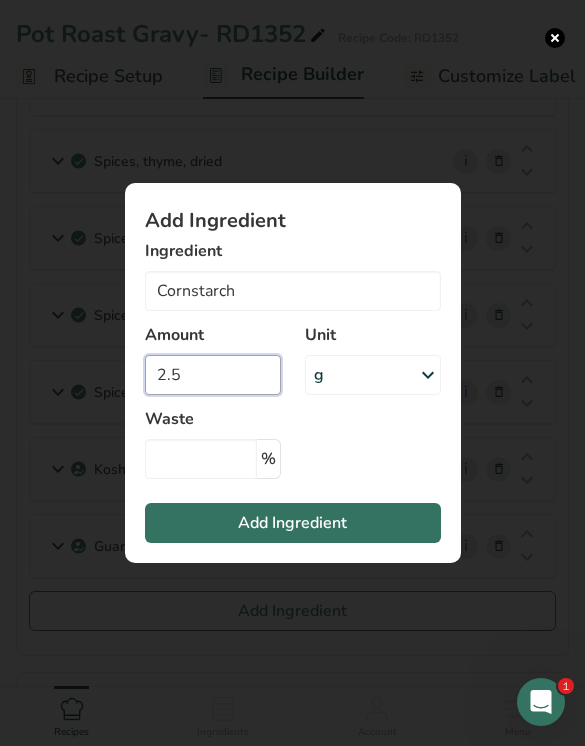 type on "2.5" 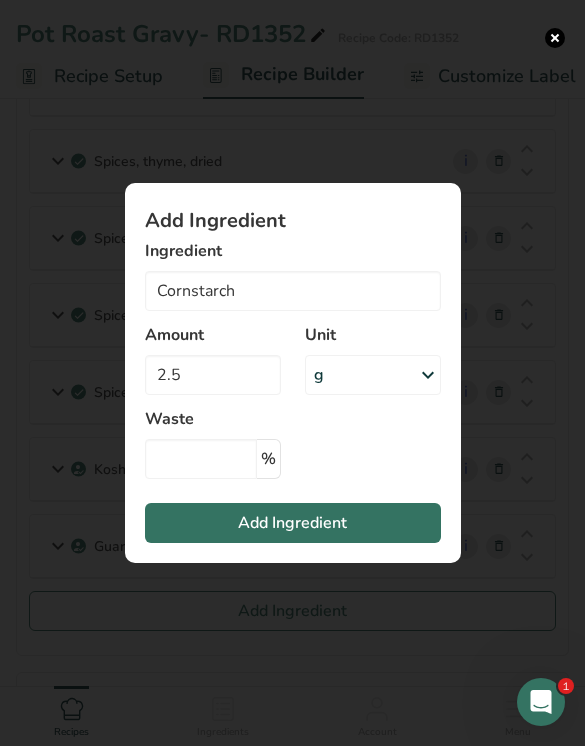 click on "Add Ingredient" at bounding box center (293, 523) 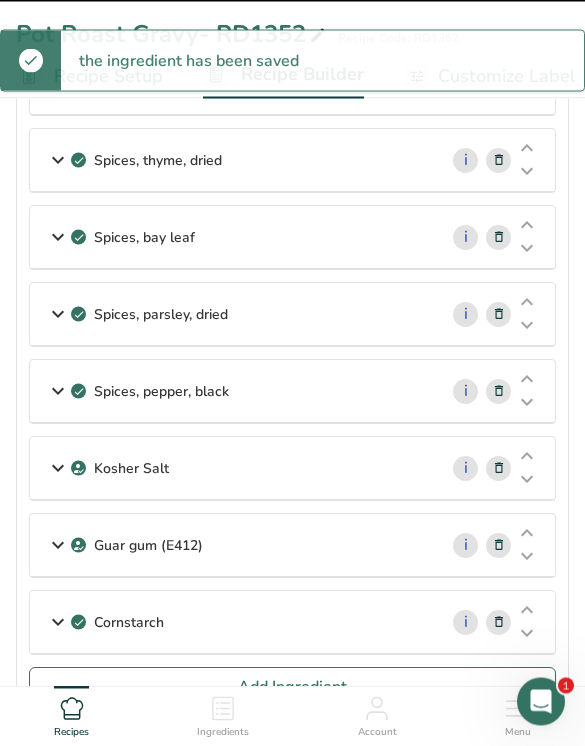 type 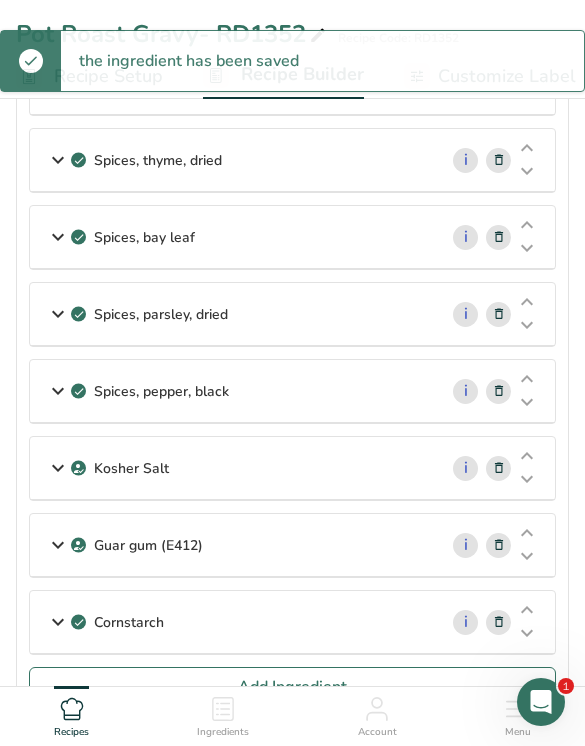 click on "Cornstarch
i" at bounding box center (292, 622) 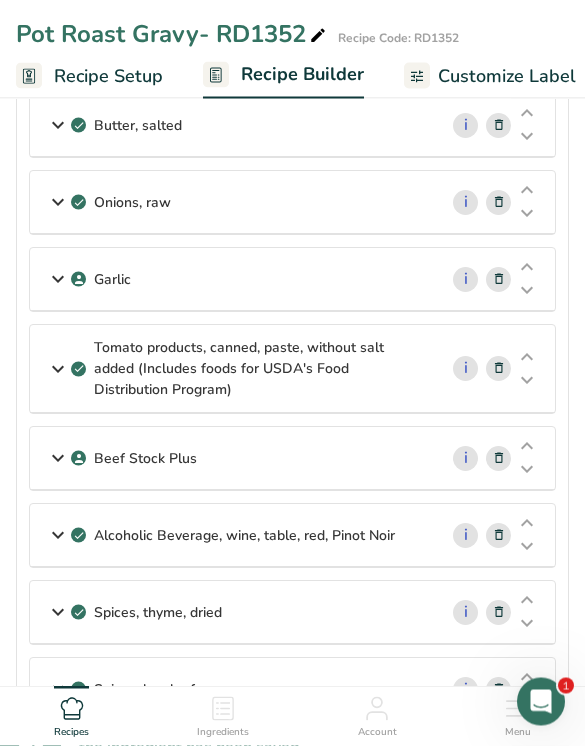 scroll, scrollTop: 300, scrollLeft: 0, axis: vertical 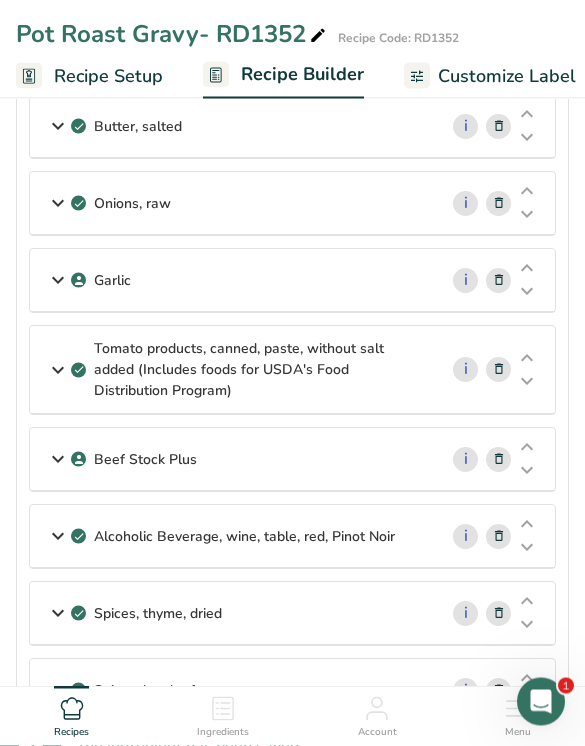 click on "Customize Label" at bounding box center (490, 76) 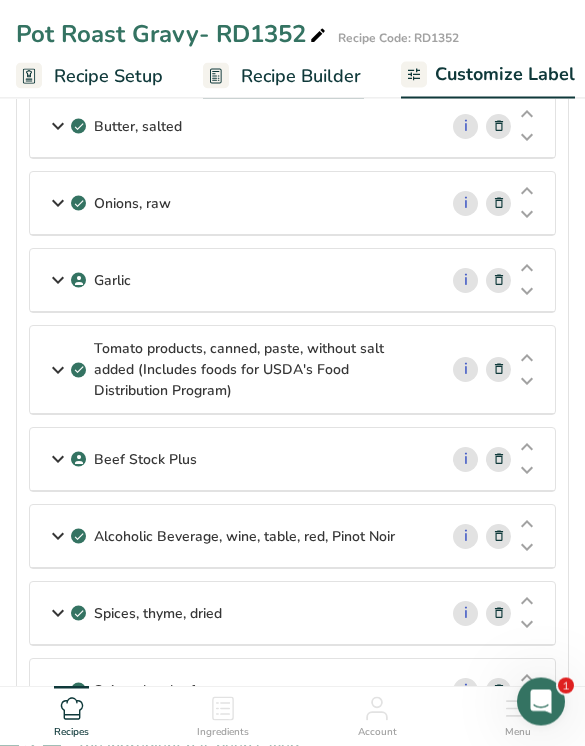 scroll, scrollTop: 301, scrollLeft: 0, axis: vertical 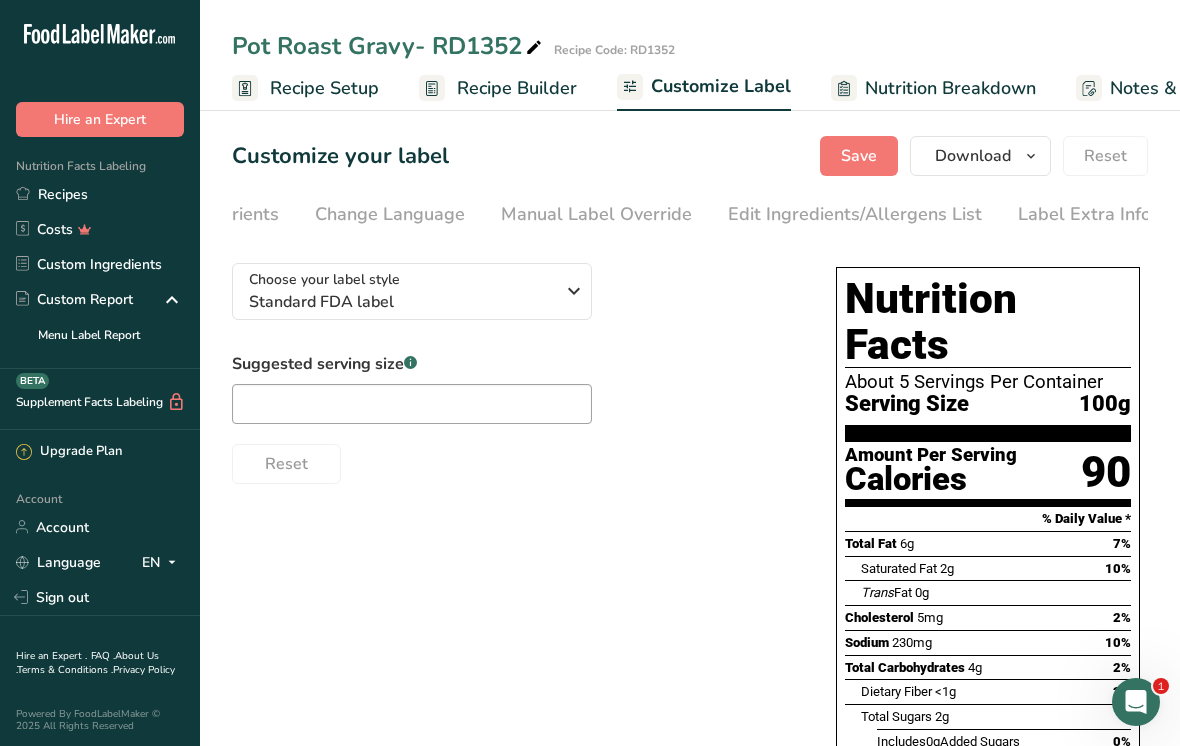 click on "Edit Ingredients/Allergens List" at bounding box center (855, 214) 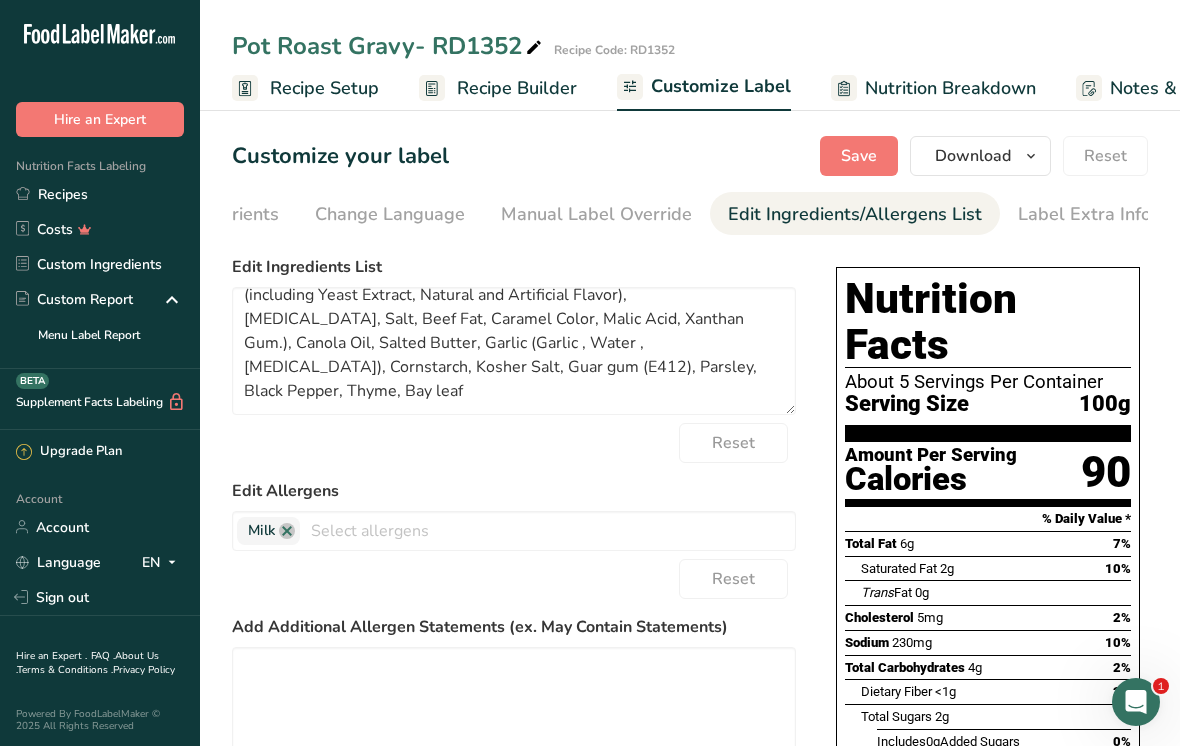 scroll, scrollTop: 40, scrollLeft: 0, axis: vertical 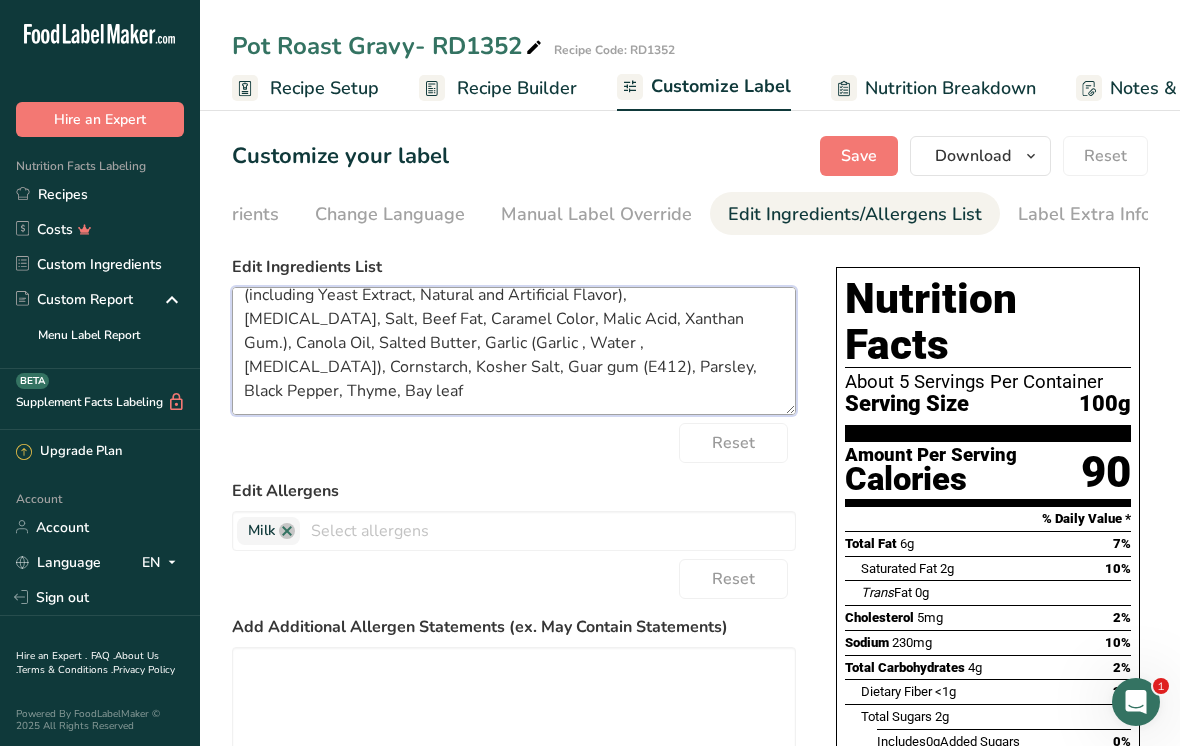 click on "Water, Onions, Red Wine, Tomato Paste, Beef Base (Beef Stock, Flavoring (including Yeast Extract, Natural and Artificial Flavor),
[MEDICAL_DATA], Salt, Beef Fat, Caramel Color, Malic Acid, Xanthan Gum.), Canola Oil, Salted Butter, Garlic (Garlic , Water , [MEDICAL_DATA]), Cornstarch, Kosher Salt, Guar gum (E412), Parsley, Black Pepper, Thyme, Bay leaf" at bounding box center [514, 351] 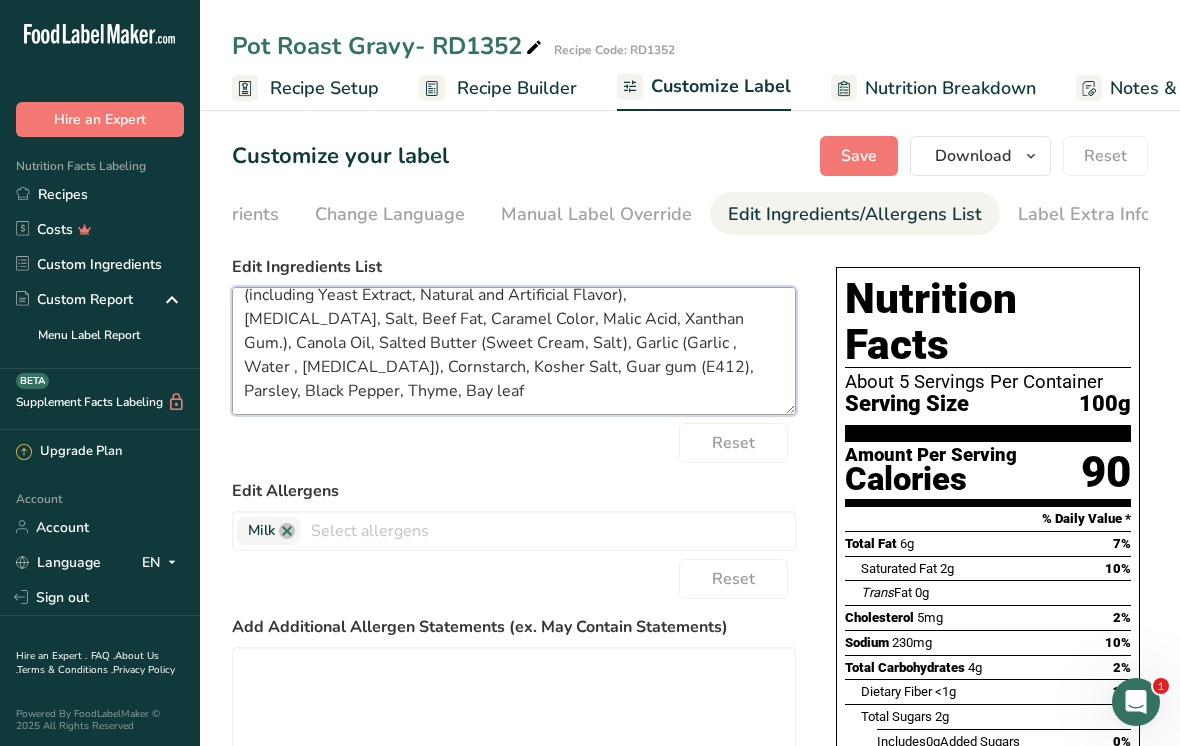 click on "Water, Onions, Red Wine, Tomato Paste, Beef Base (Beef Stock, Flavoring (including Yeast Extract, Natural and Artificial Flavor),
[MEDICAL_DATA], Salt, Beef Fat, Caramel Color, Malic Acid, Xanthan Gum.), Canola Oil, Salted Butter (Sweet Cream, Salt), Garlic (Garlic , Water , [MEDICAL_DATA]), Cornstarch, Kosher Salt, Guar gum (E412), Parsley, Black Pepper, Thyme, Bay leaf" at bounding box center [514, 351] 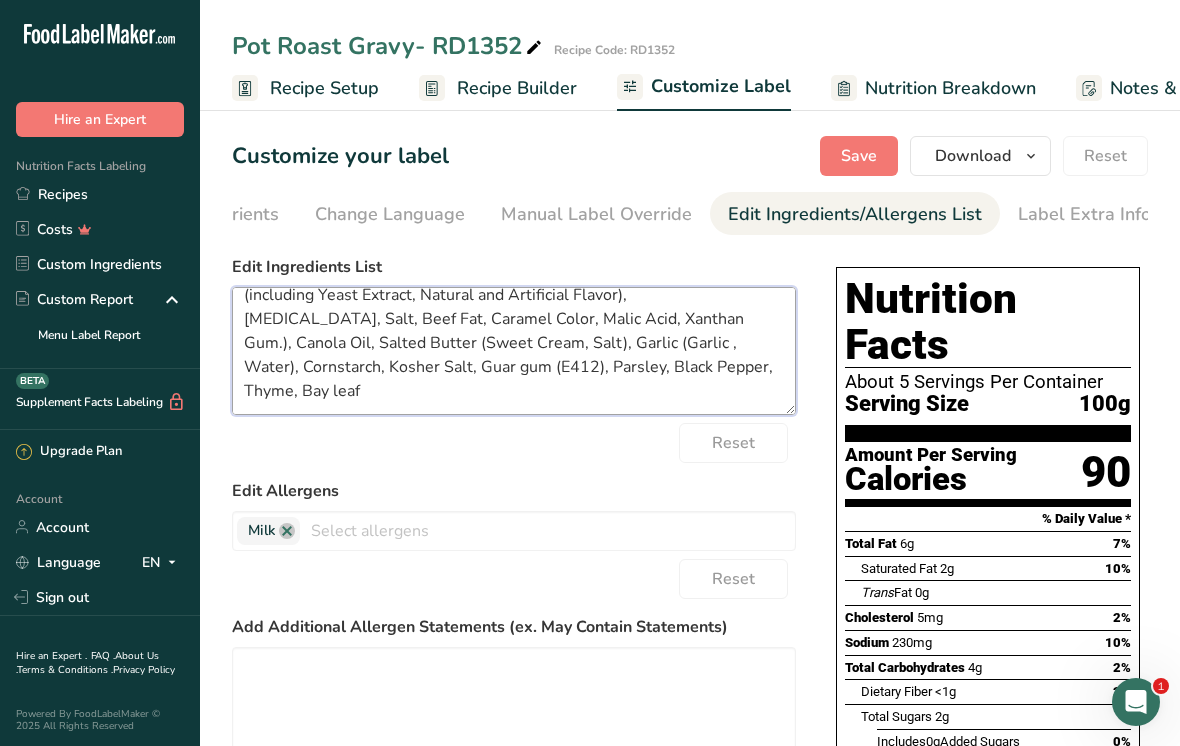 click on "Water, Onions, Red Wine, Tomato Paste, Beef Base (Beef Stock, Flavoring (including Yeast Extract, Natural and Artificial Flavor),
[MEDICAL_DATA], Salt, Beef Fat, Caramel Color, Malic Acid, Xanthan Gum.), Canola Oil, Salted Butter (Sweet Cream, Salt), Garlic (Garlic , Water), Cornstarch, Kosher Salt, Guar gum (E412), Parsley, Black Pepper, Thyme, Bay leaf" at bounding box center [514, 351] 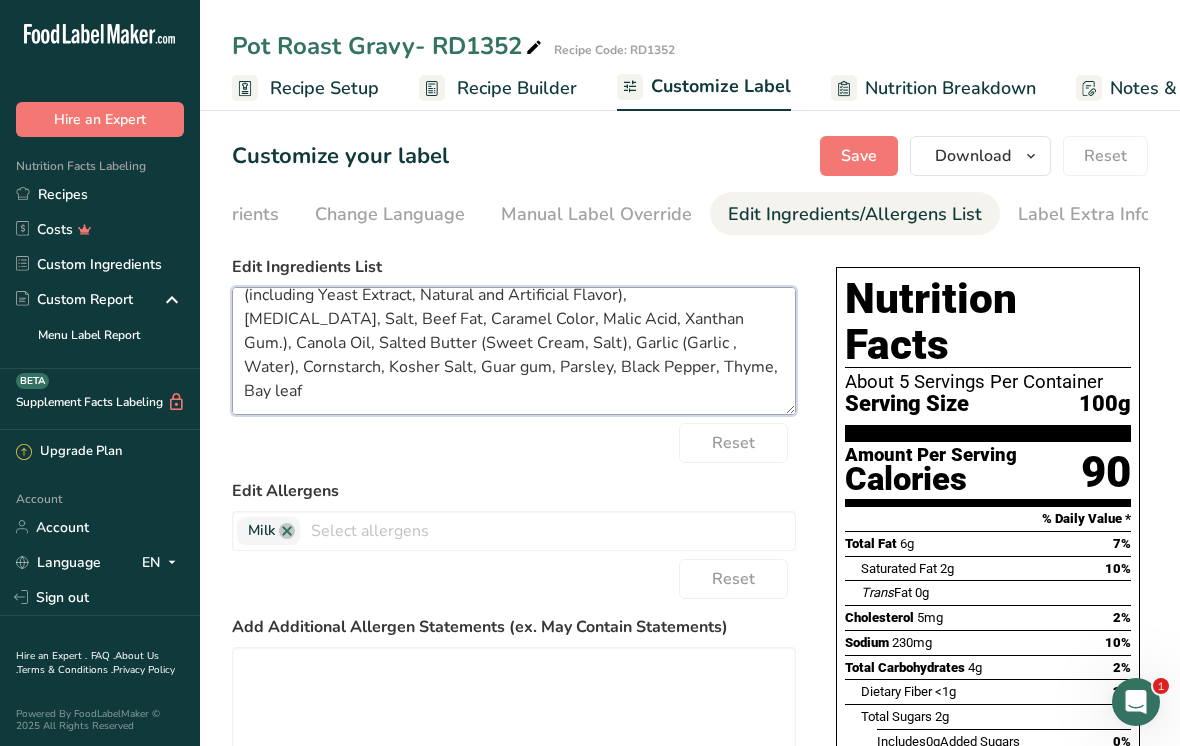 type on "Water, Onions, Red Wine, Tomato Paste, Beef Base (Beef Stock, Flavoring (including Yeast Extract, Natural and Artificial Flavor),
[MEDICAL_DATA], Salt, Beef Fat, Caramel Color, Malic Acid, Xanthan Gum.), Canola Oil, Salted Butter (Sweet Cream, Salt), Garlic (Garlic , Water), Cornstarch, Kosher Salt, Guar gum, Parsley, Black Pepper, Thyme, Bay leaf" 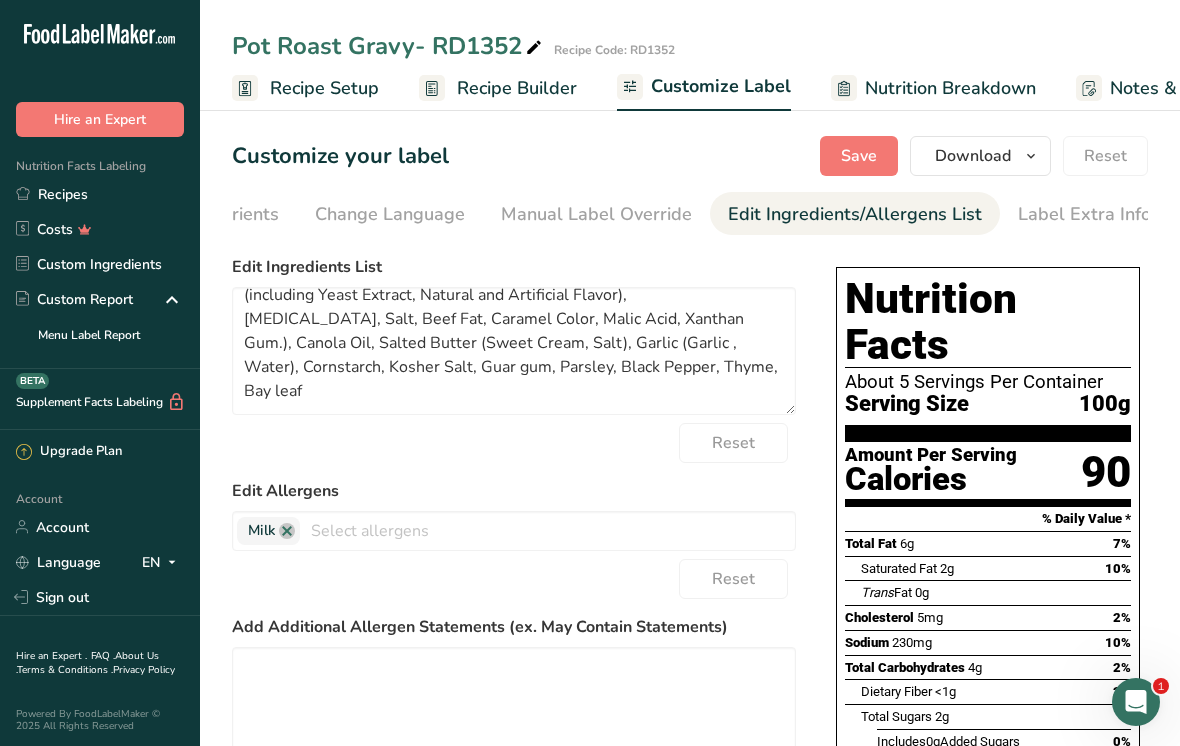 click on "Recipe Builder" at bounding box center (498, 88) 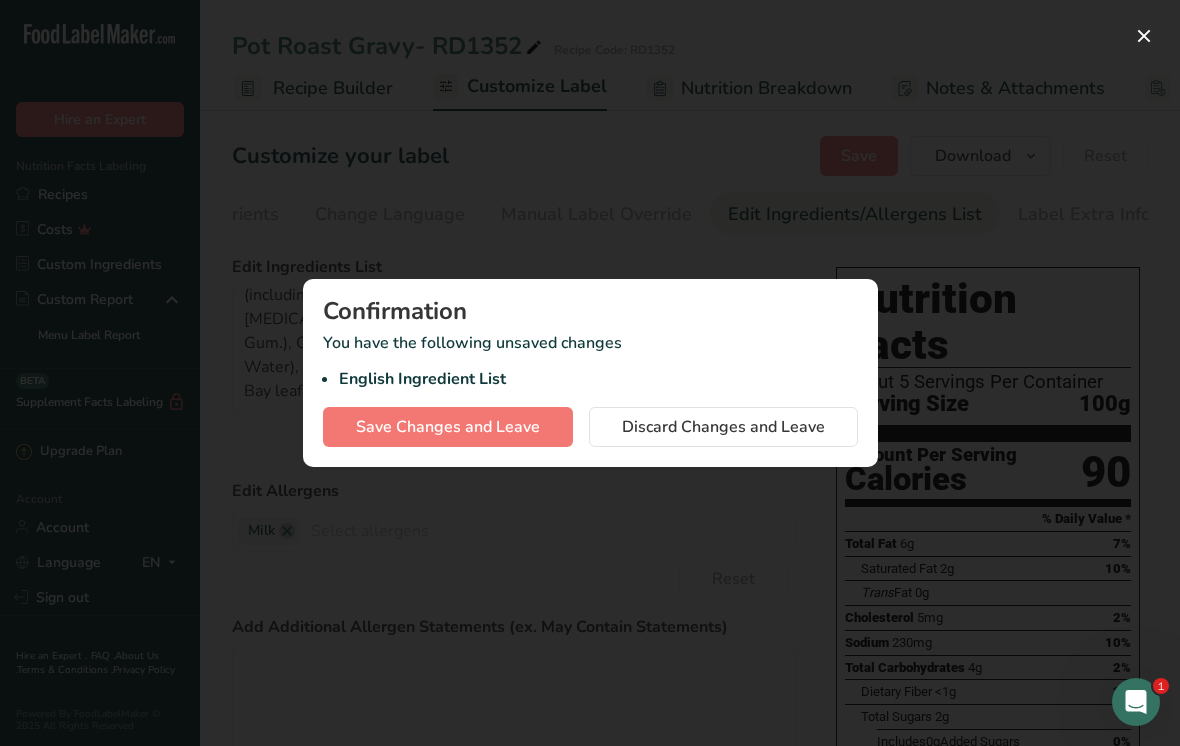 scroll, scrollTop: 0, scrollLeft: 193, axis: horizontal 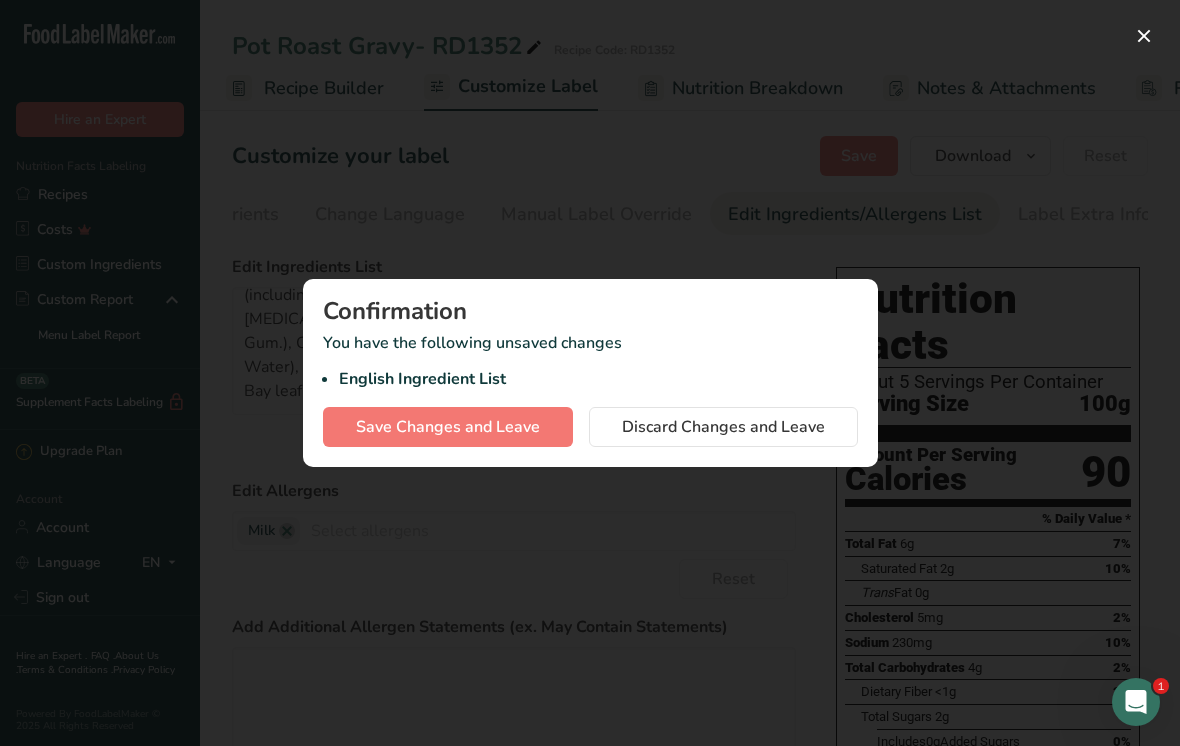 click on "Save Changes and Leave" at bounding box center [448, 427] 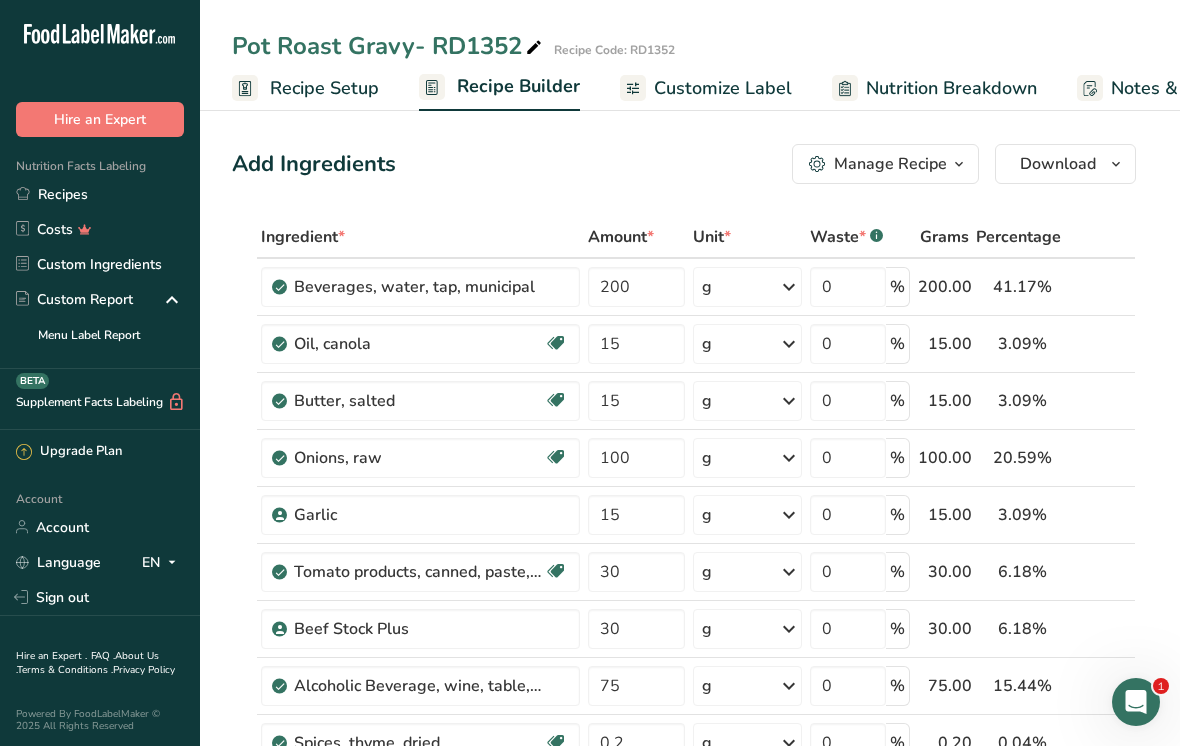 click on "Customize Label" at bounding box center [723, 88] 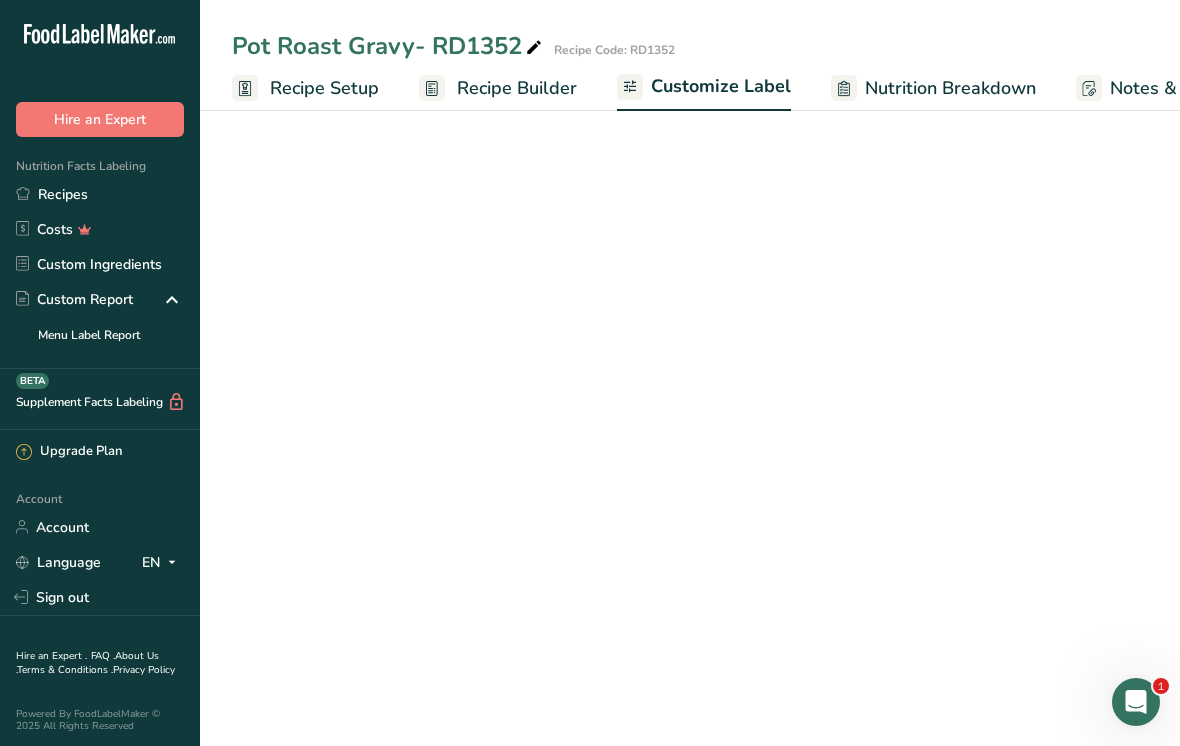 scroll, scrollTop: 0, scrollLeft: 360, axis: horizontal 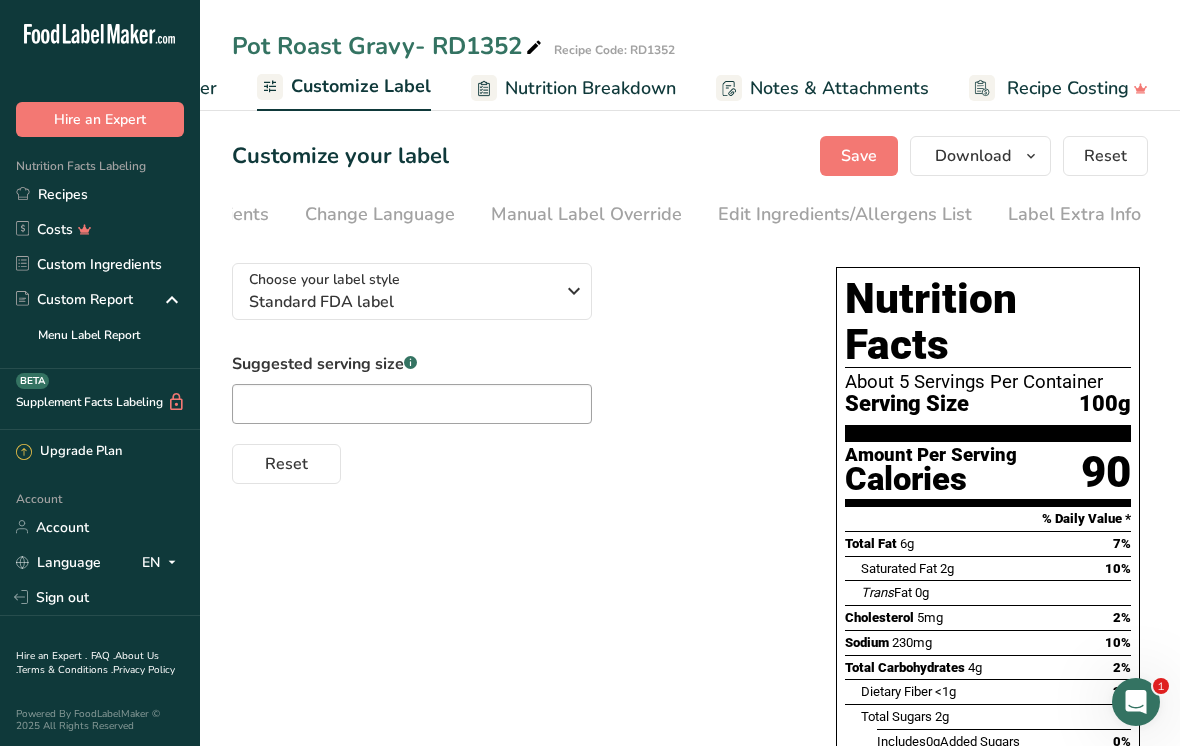 click on "Edit Ingredients/Allergens List" at bounding box center [845, 214] 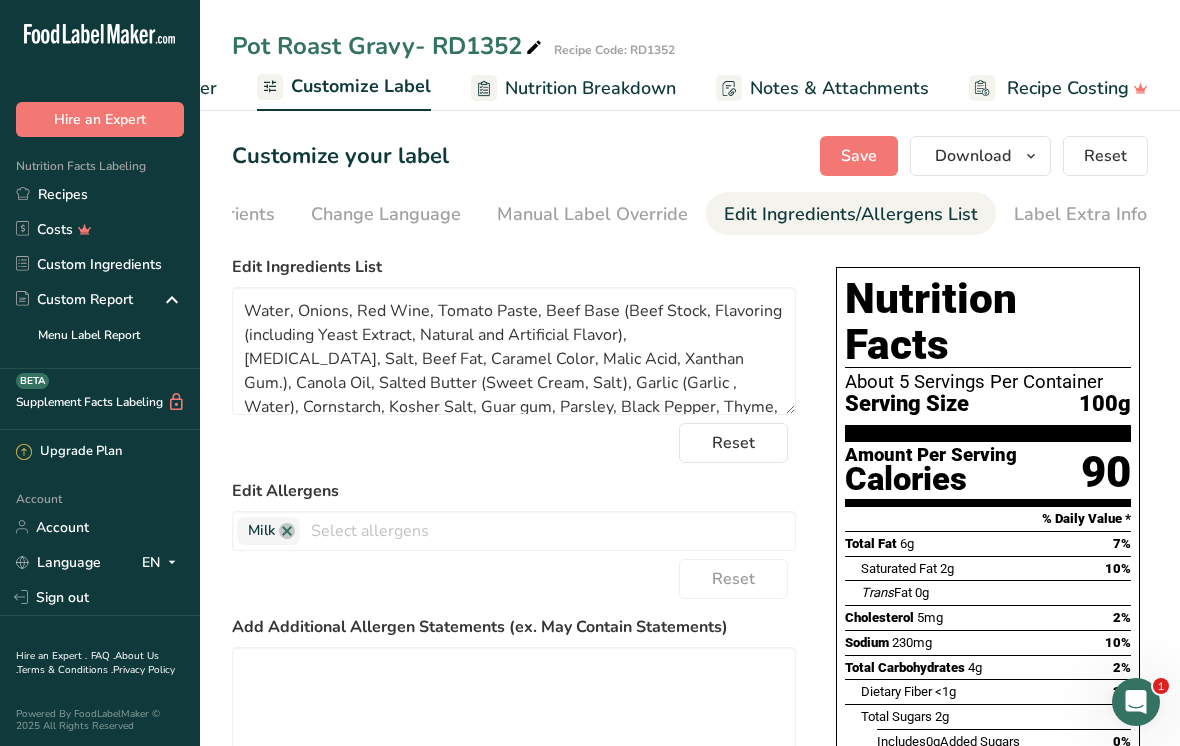 click on "Edit Ingredients/Allergens List" at bounding box center (851, 214) 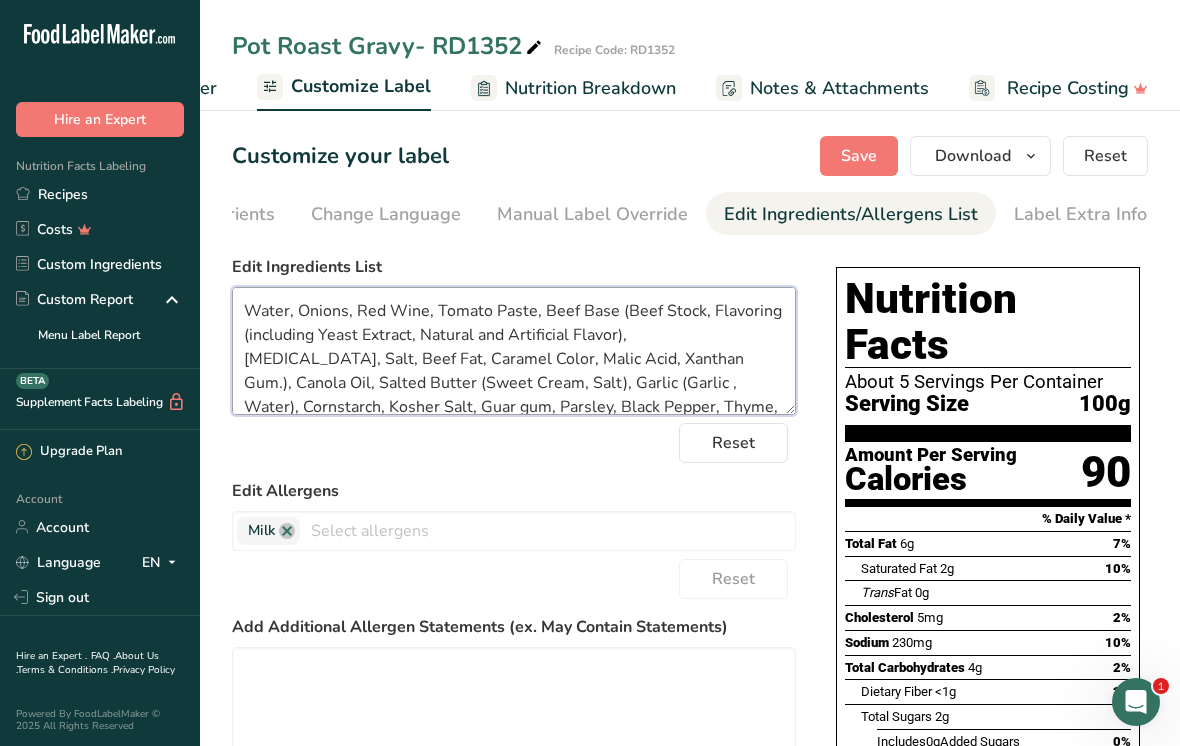 click on "Water, Onions, Red Wine, Tomato Paste, Beef Base (Beef Stock, Flavoring (including Yeast Extract, Natural and Artificial Flavor),
[MEDICAL_DATA], Salt, Beef Fat, Caramel Color, Malic Acid, Xanthan Gum.), Canola Oil, Salted Butter (Sweet Cream, Salt), Garlic (Garlic , Water), Cornstarch, Kosher Salt, Guar gum, Parsley, Black Pepper, Thyme, Bay leaf" at bounding box center [514, 351] 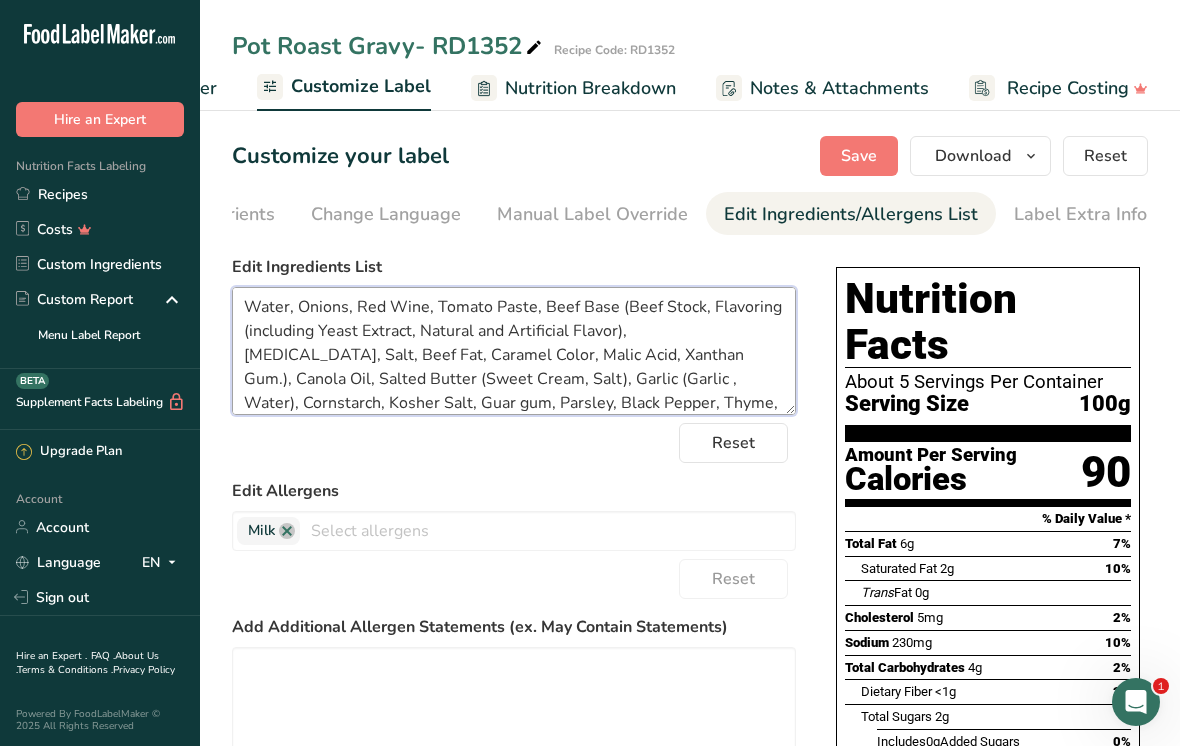 scroll, scrollTop: 40, scrollLeft: 0, axis: vertical 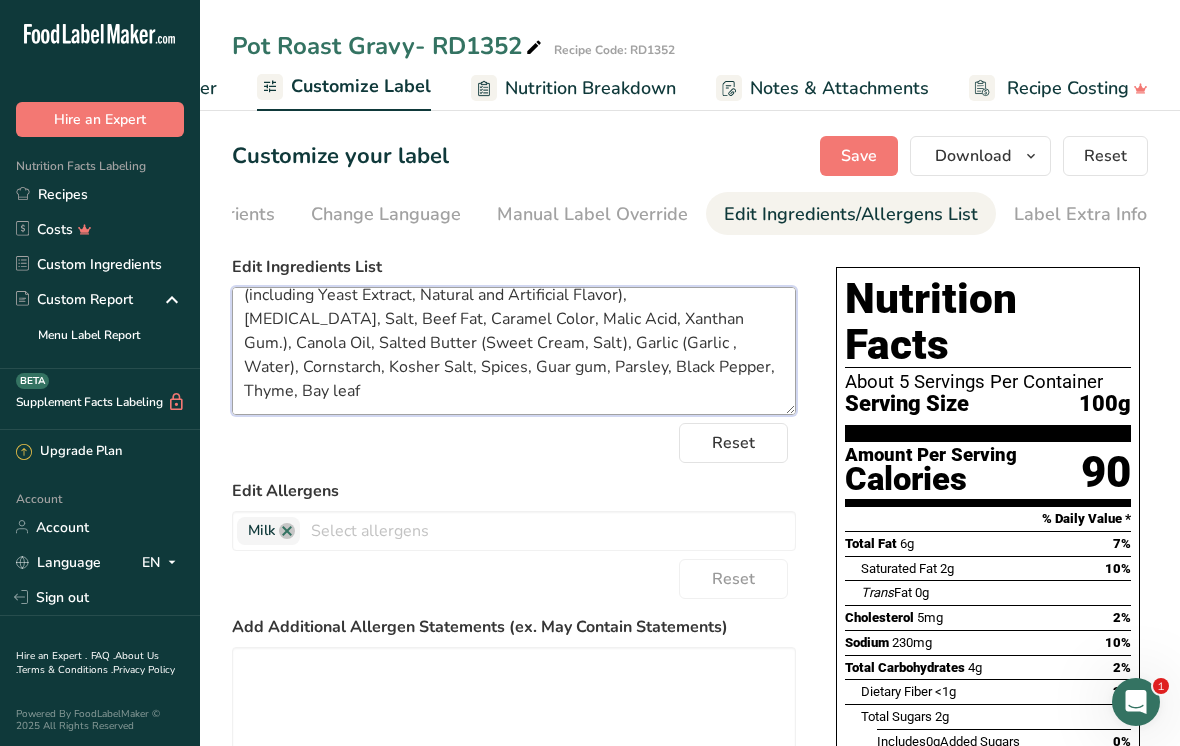 click on "Water, Onions, Red Wine, Tomato Paste, Beef Base (Beef Stock, Flavoring (including Yeast Extract, Natural and Artificial Flavor),
[MEDICAL_DATA], Salt, Beef Fat, Caramel Color, Malic Acid, Xanthan Gum.), Canola Oil, Salted Butter (Sweet Cream, Salt), Garlic (Garlic , Water), Cornstarch, Kosher Salt, Spices, Guar gum, Parsley, Black Pepper, Thyme, Bay leaf" at bounding box center (514, 351) 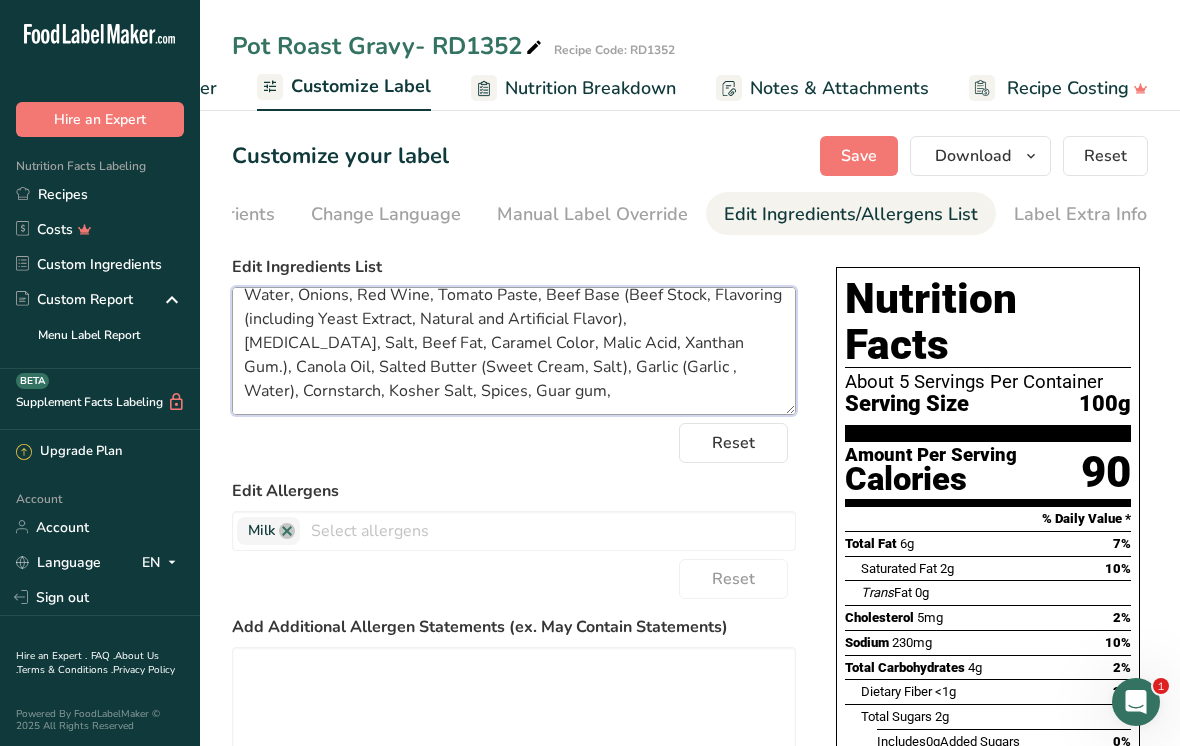 scroll, scrollTop: 16, scrollLeft: 0, axis: vertical 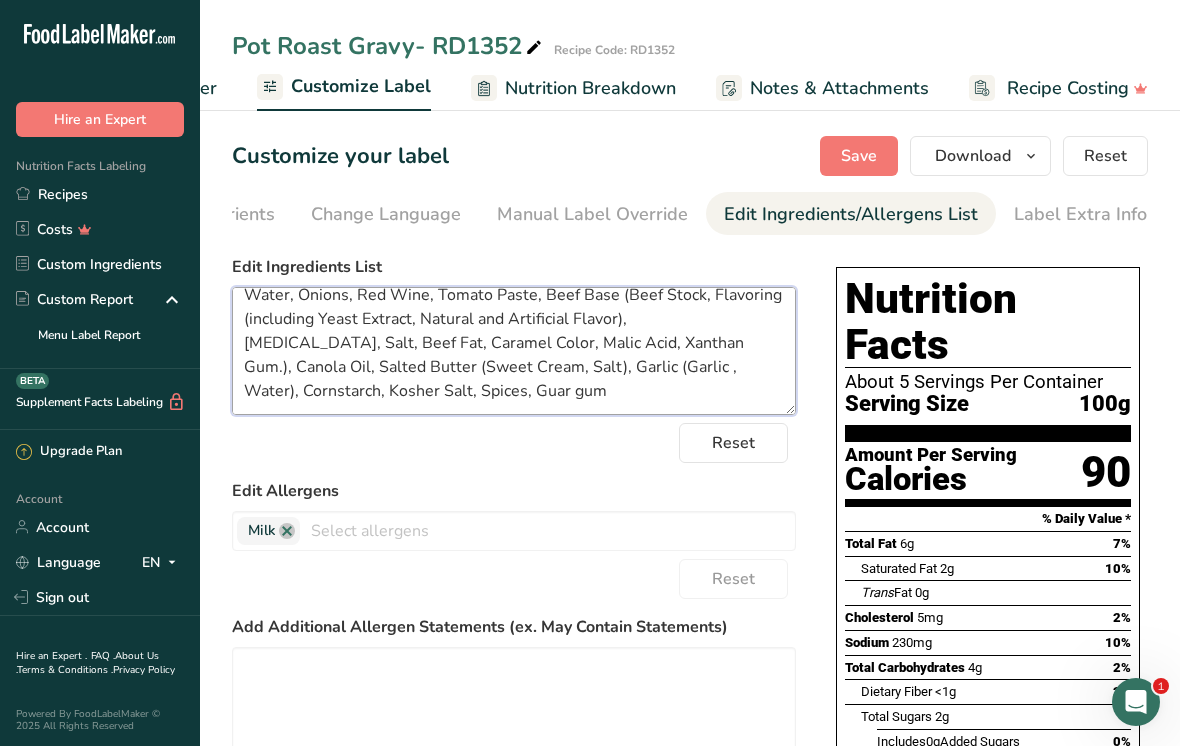 type on "Water, Onions, Red Wine, Tomato Paste, Beef Base (Beef Stock, Flavoring (including Yeast Extract, Natural and Artificial Flavor),
[MEDICAL_DATA], Salt, Beef Fat, Caramel Color, Malic Acid, Xanthan Gum.), Canola Oil, Salted Butter (Sweet Cream, Salt), Garlic (Garlic , Water), Cornstarch, Kosher Salt, Spices, Guar gum" 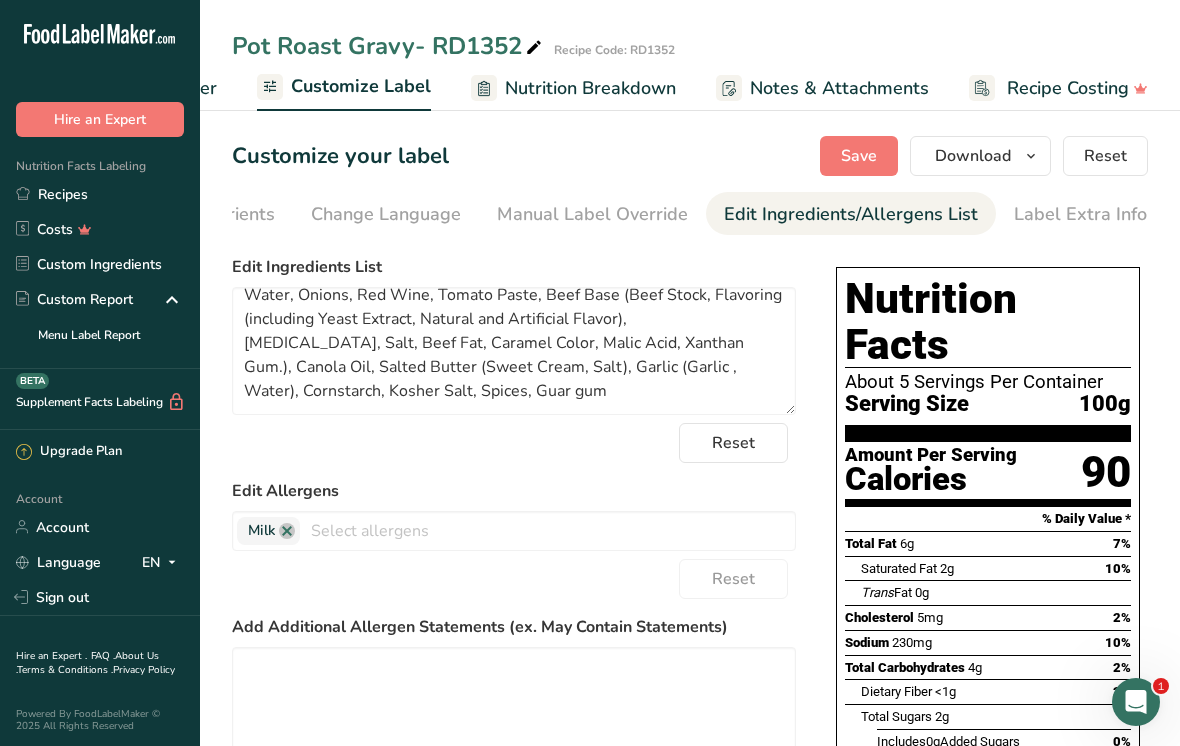 click on "Save" at bounding box center [859, 156] 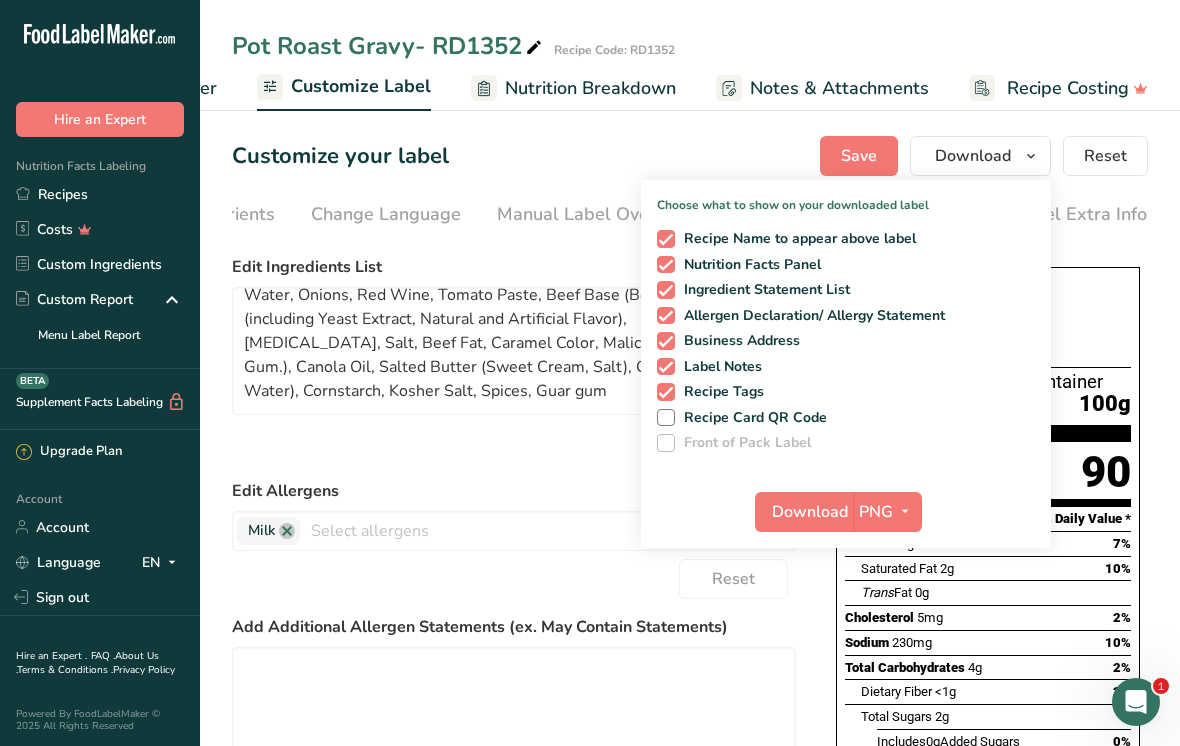 click on "PNG" at bounding box center [876, 512] 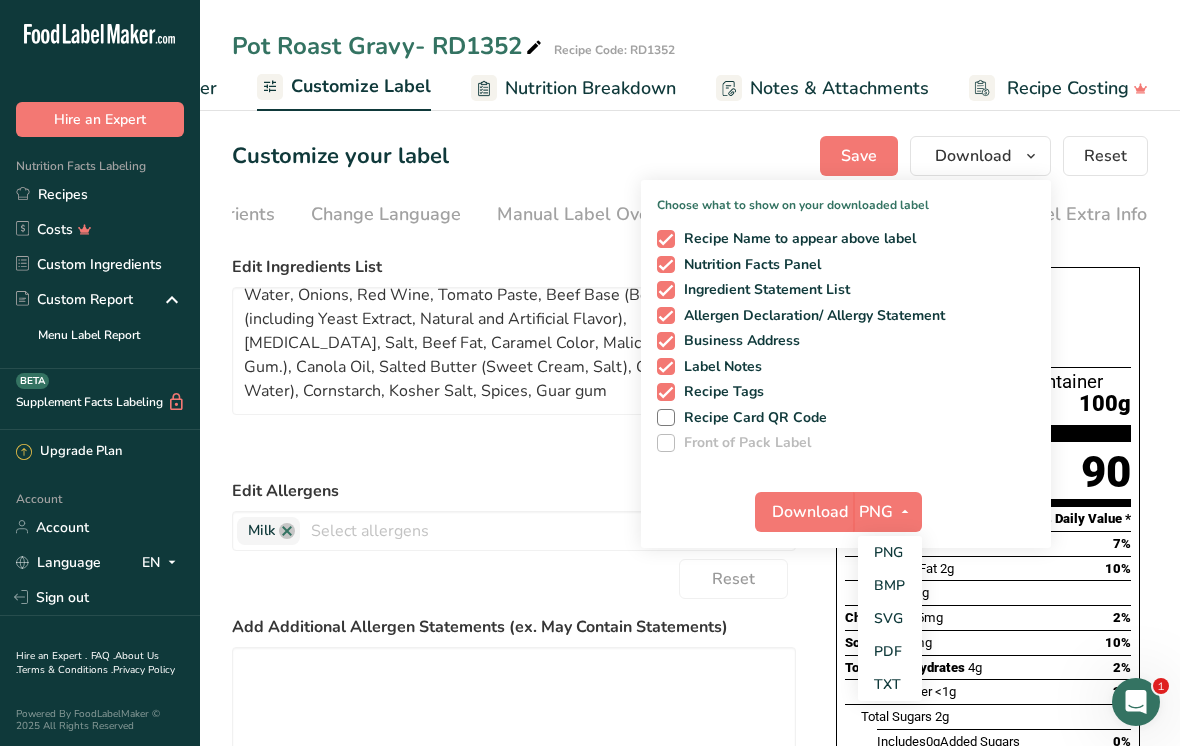 click on "PDF" at bounding box center (890, 651) 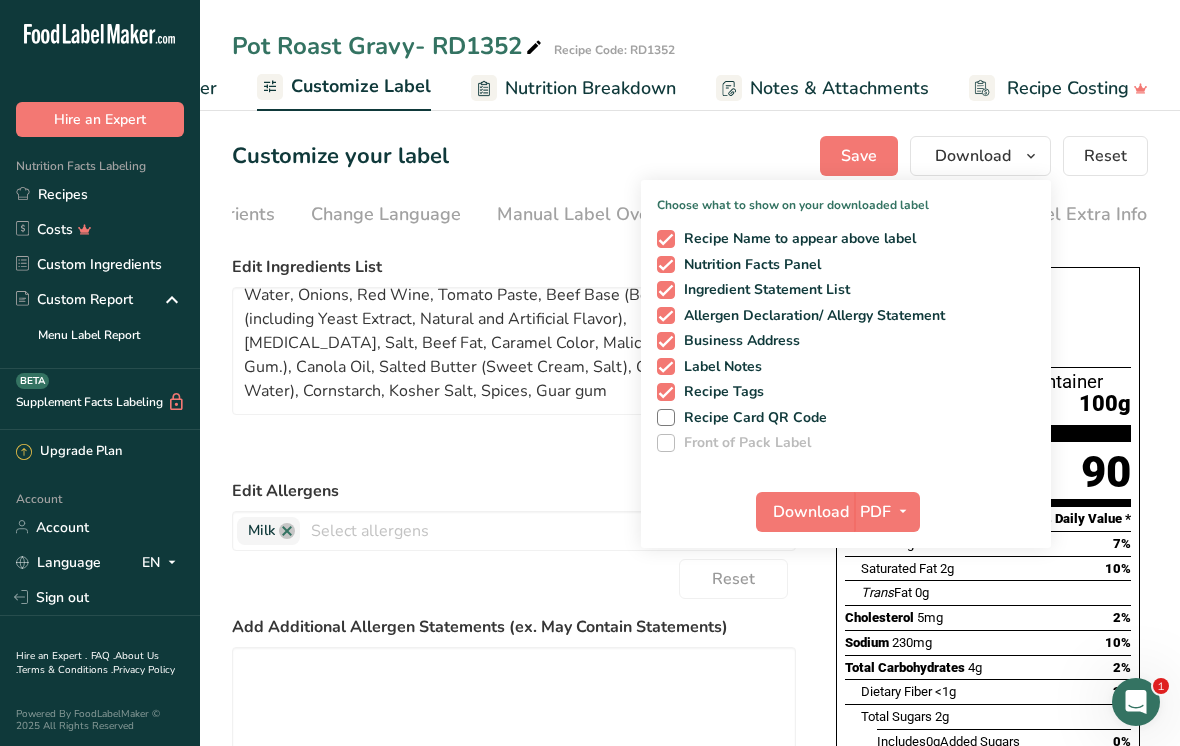 click on "Download" at bounding box center (811, 512) 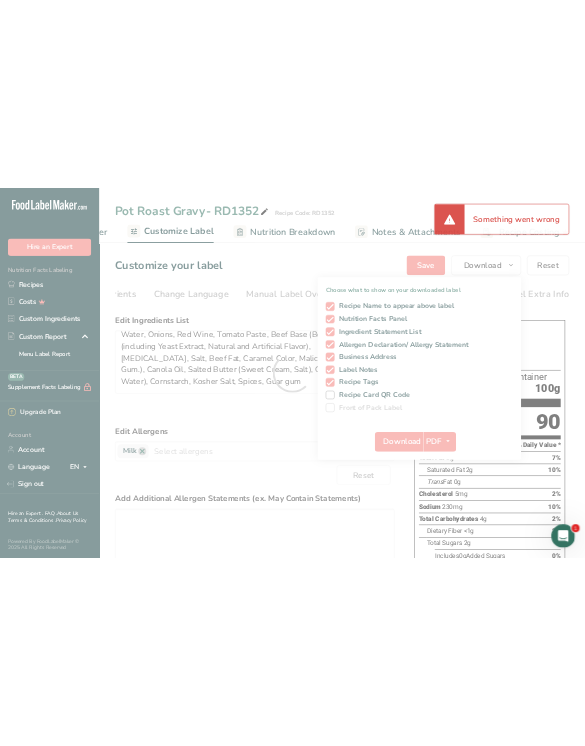 scroll, scrollTop: 0, scrollLeft: 537, axis: horizontal 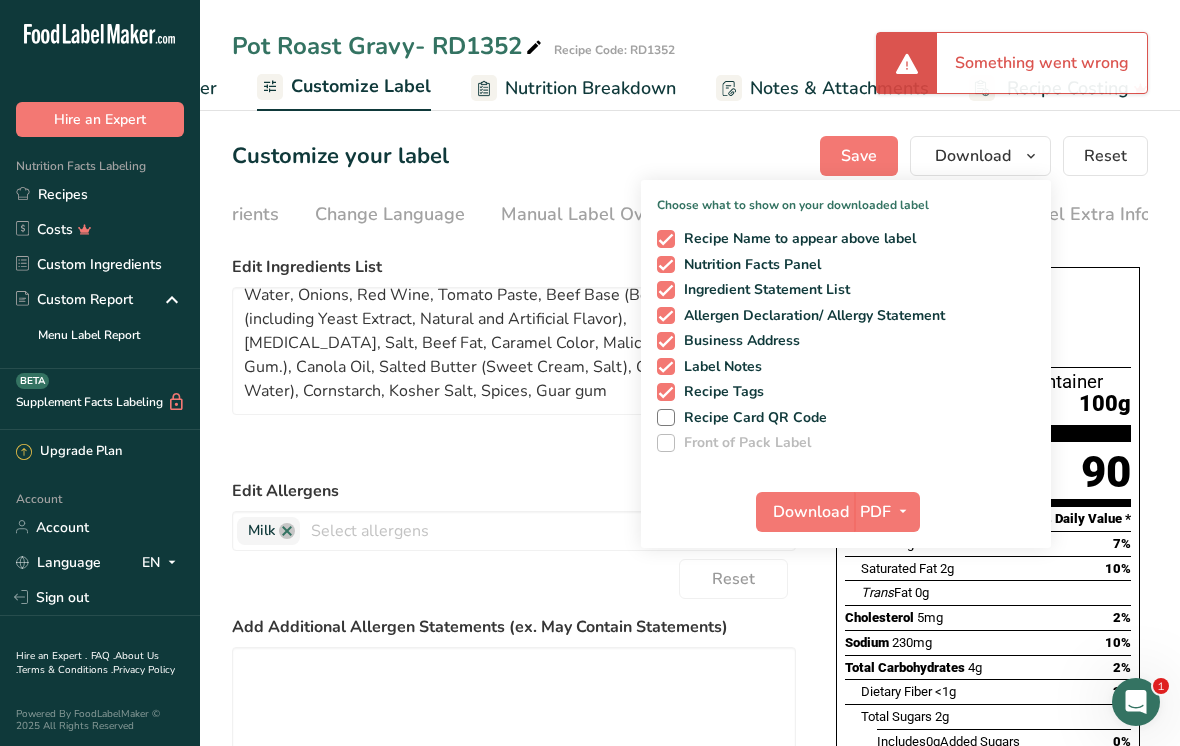 click on "Edit Allergens" at bounding box center [514, 491] 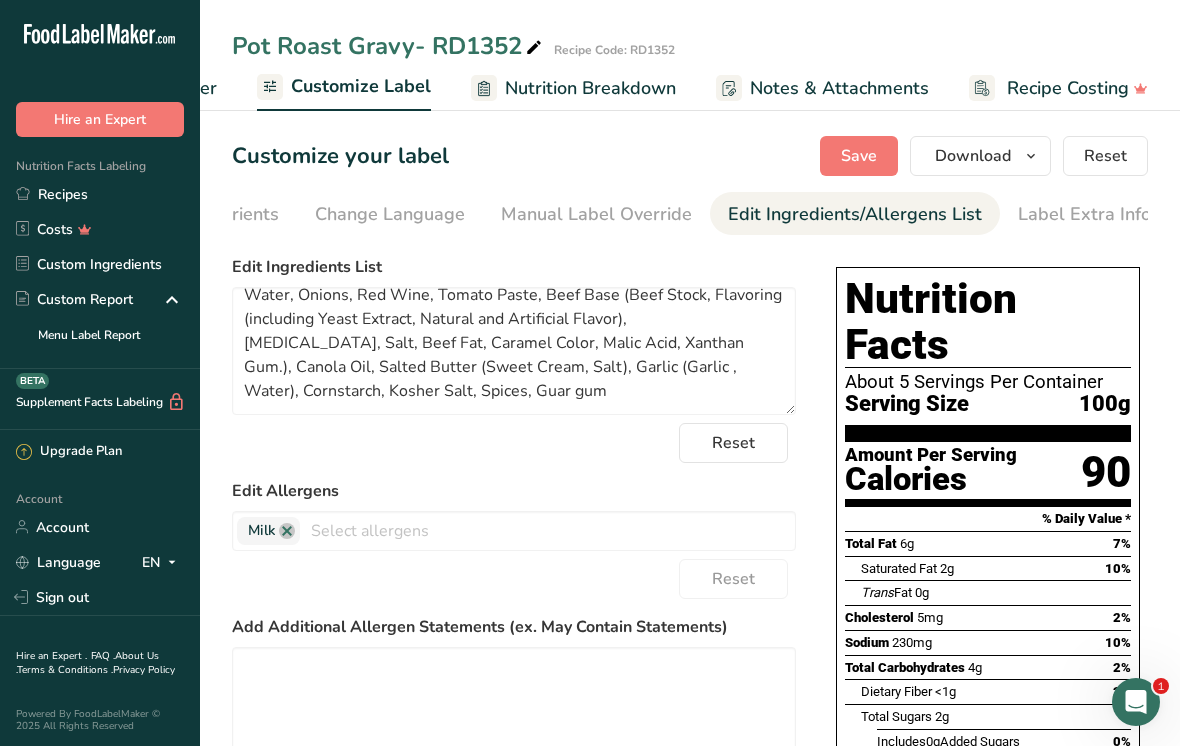 click on "Recipes" at bounding box center [100, 194] 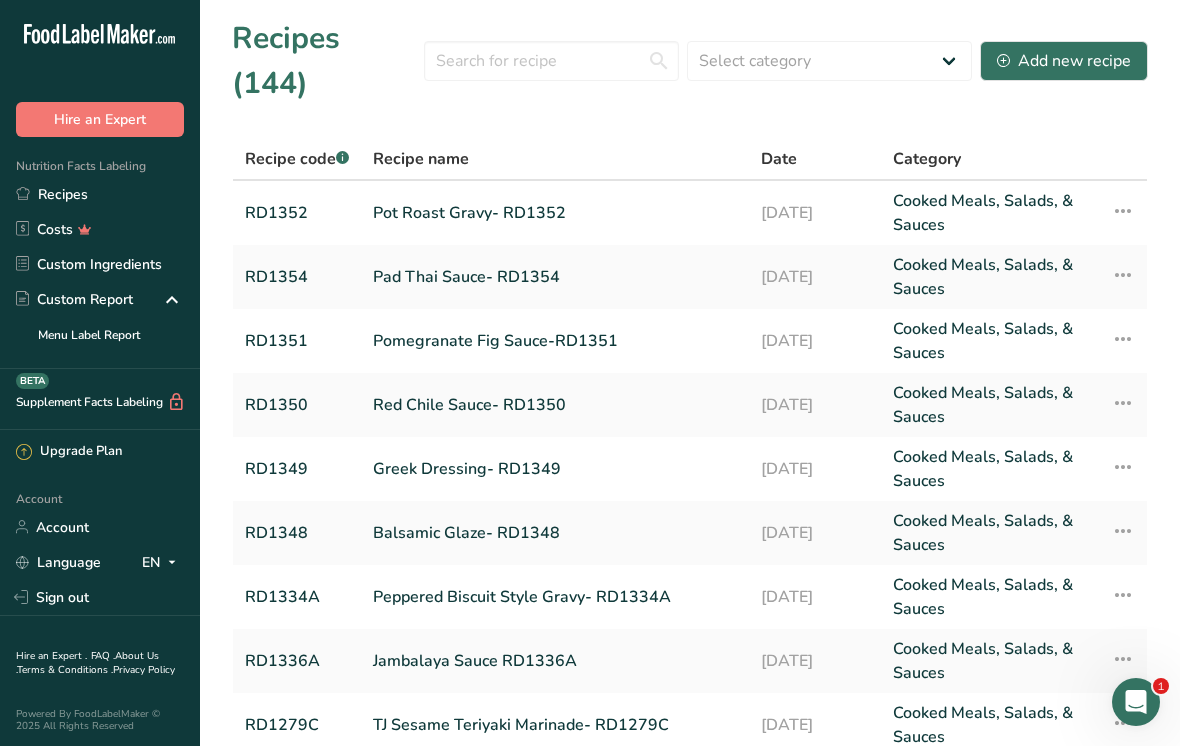 click on "Add new recipe" at bounding box center (1064, 61) 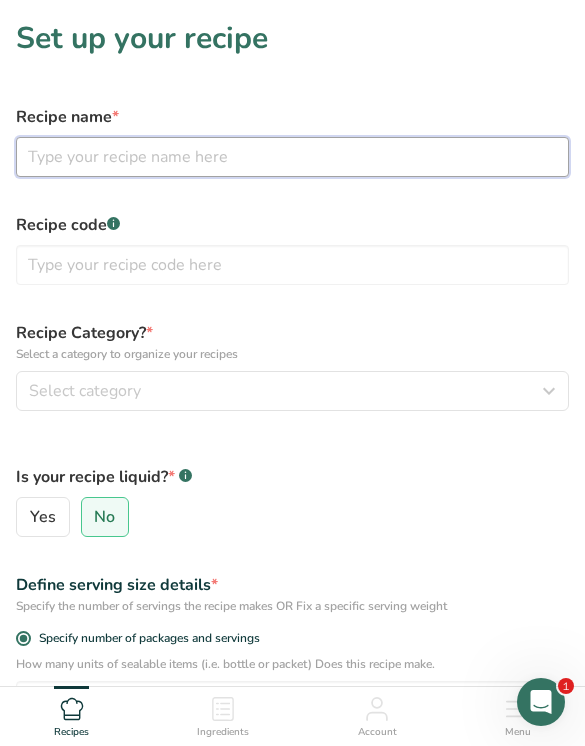 click at bounding box center (292, 157) 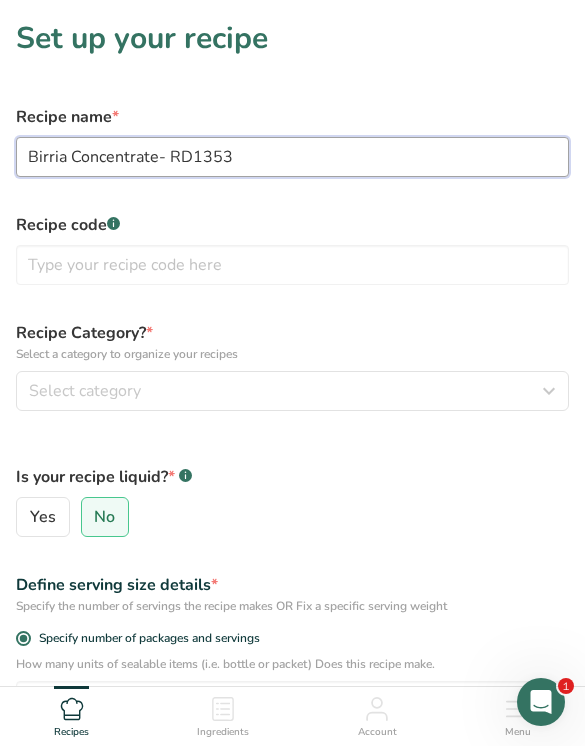 type on "Birria Concentrate- RD1353" 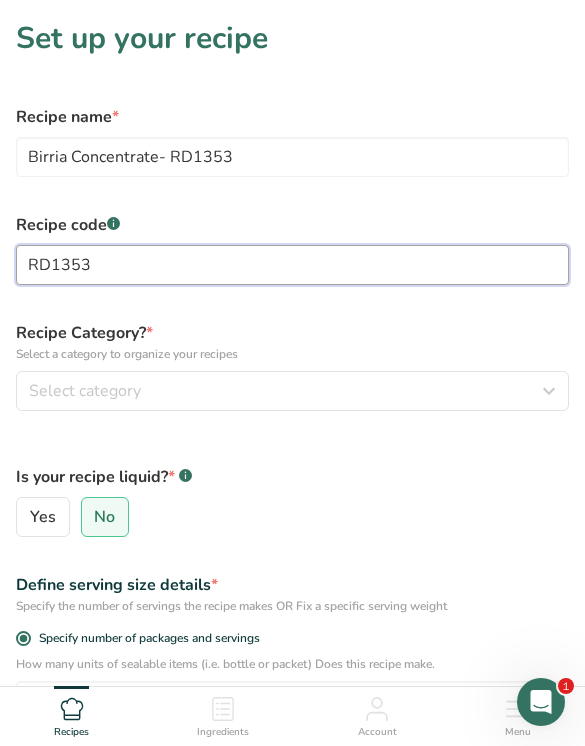 type on "RD1353" 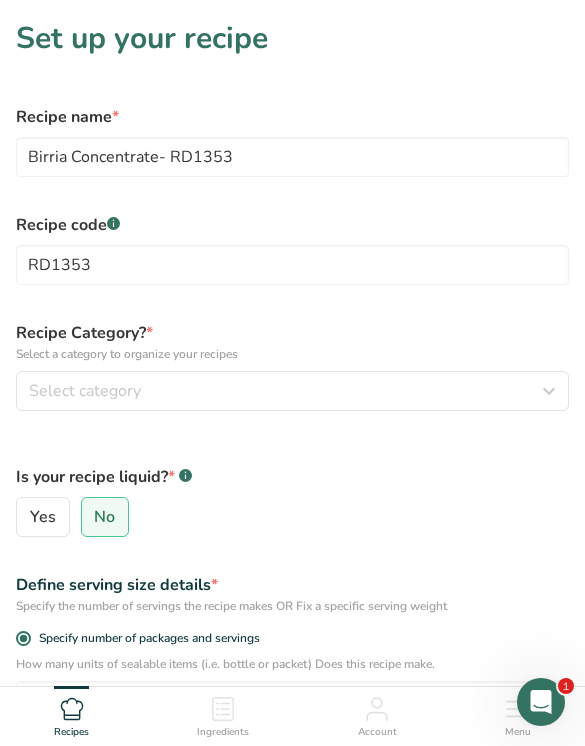 click at bounding box center [549, 391] 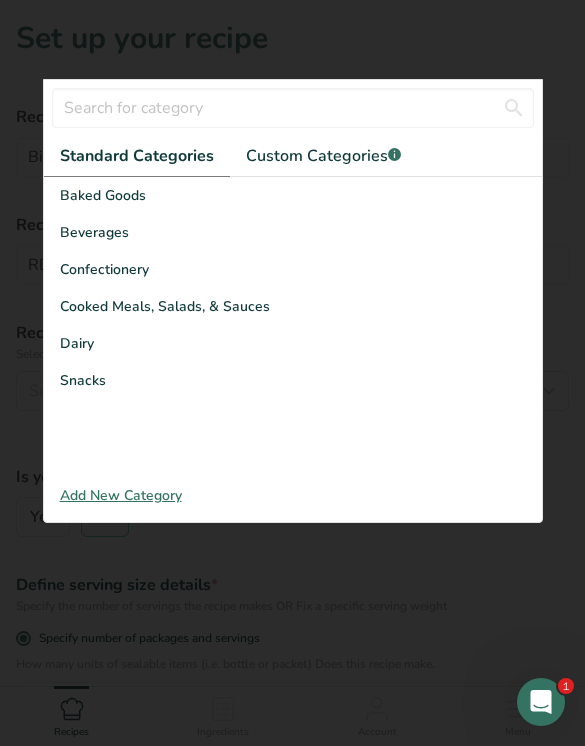 click on "Cooked Meals, Salads, & Sauces" at bounding box center (293, 306) 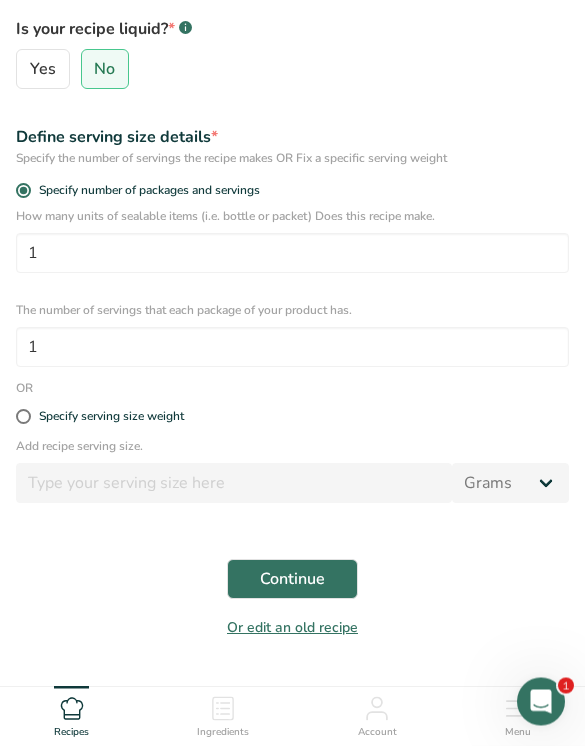 scroll, scrollTop: 445, scrollLeft: 0, axis: vertical 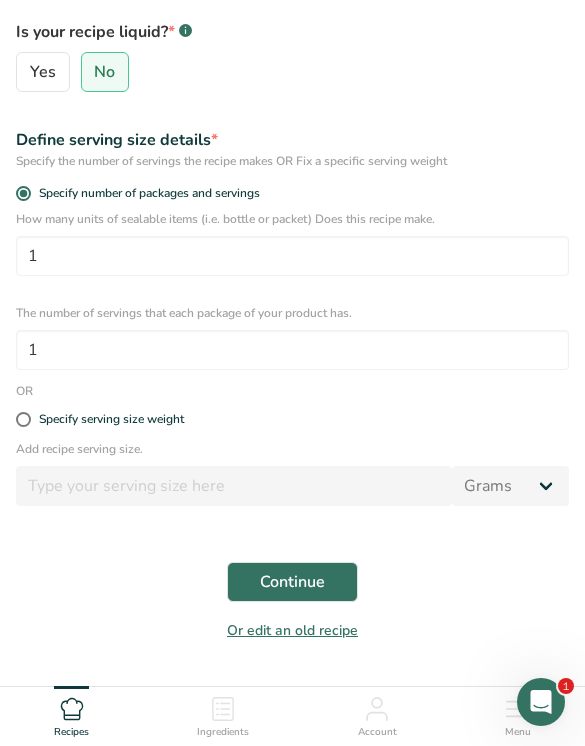 click on "Specify serving size weight" at bounding box center [111, 419] 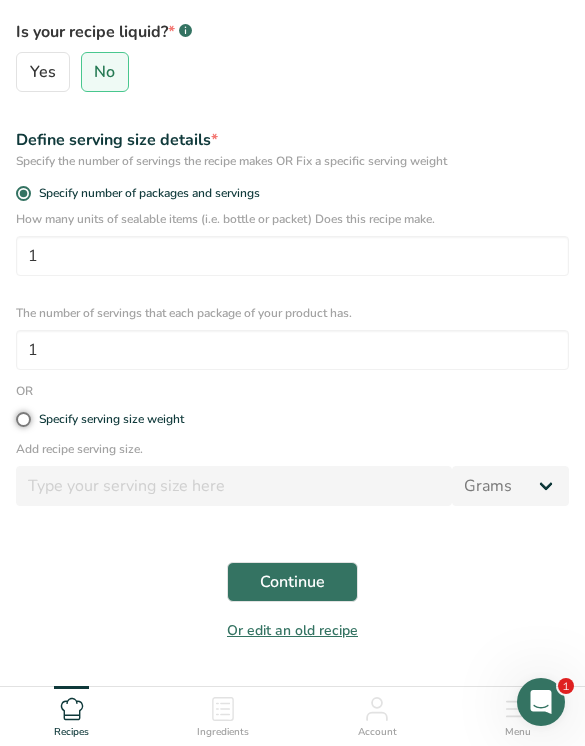 click on "Specify serving size weight" at bounding box center [22, 419] 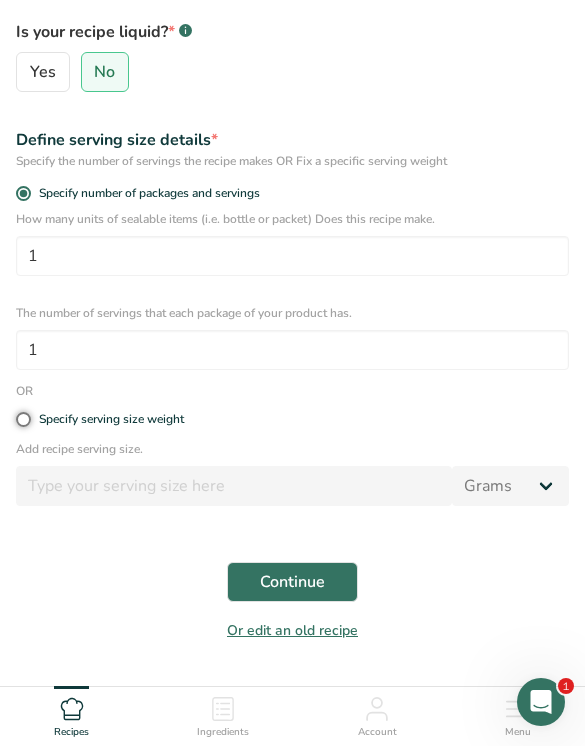 radio on "true" 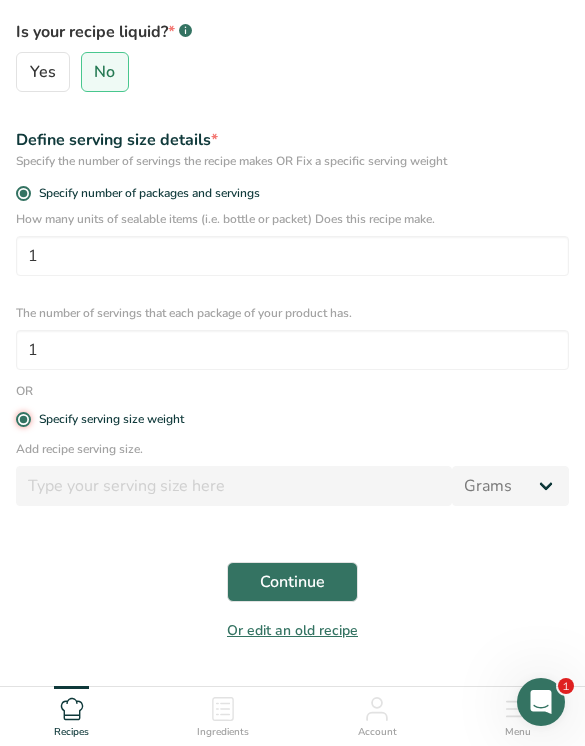 radio on "false" 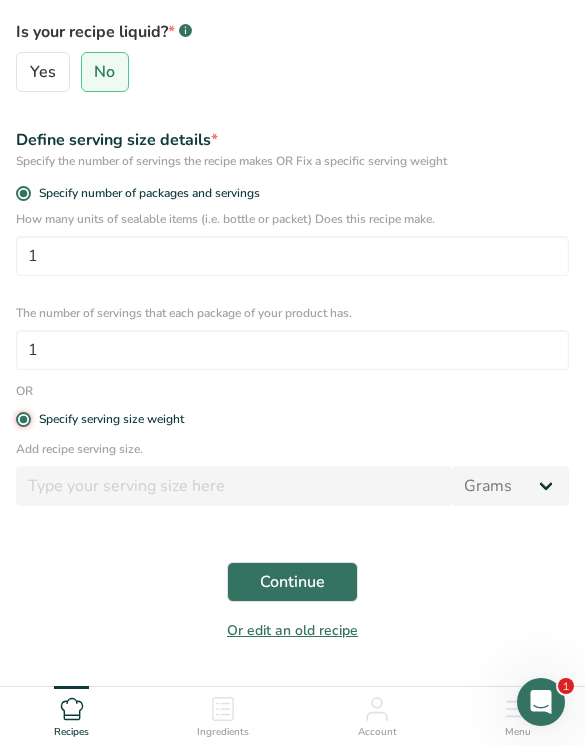 type 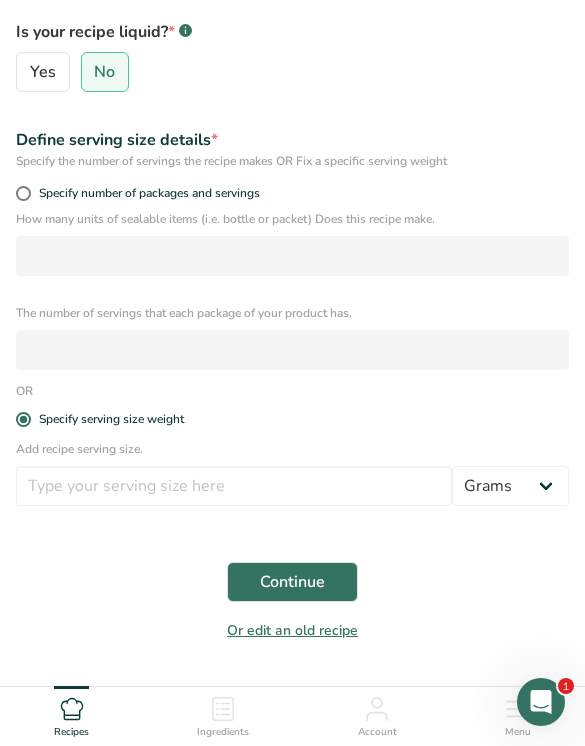 click on "Add recipe serving size.
Grams
kg
mg
mcg
lb
oz
l
mL
fl oz
tbsp
tsp
cup
qt
gallon" at bounding box center (292, 479) 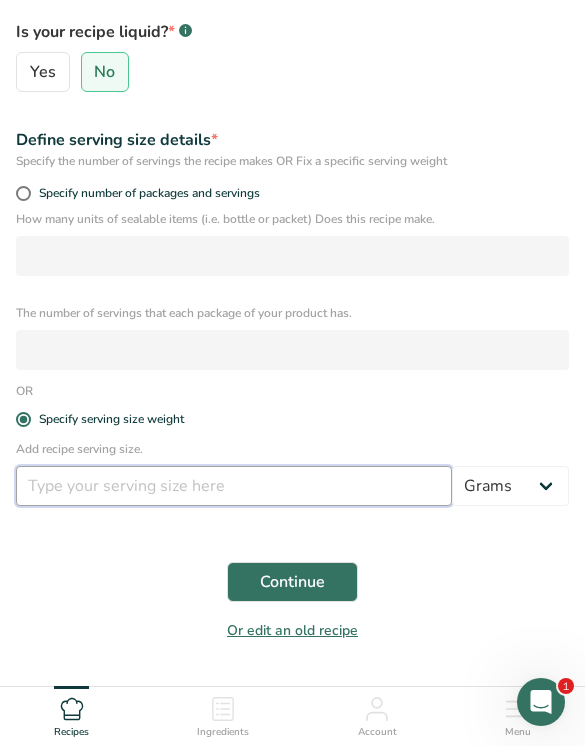 click at bounding box center (234, 486) 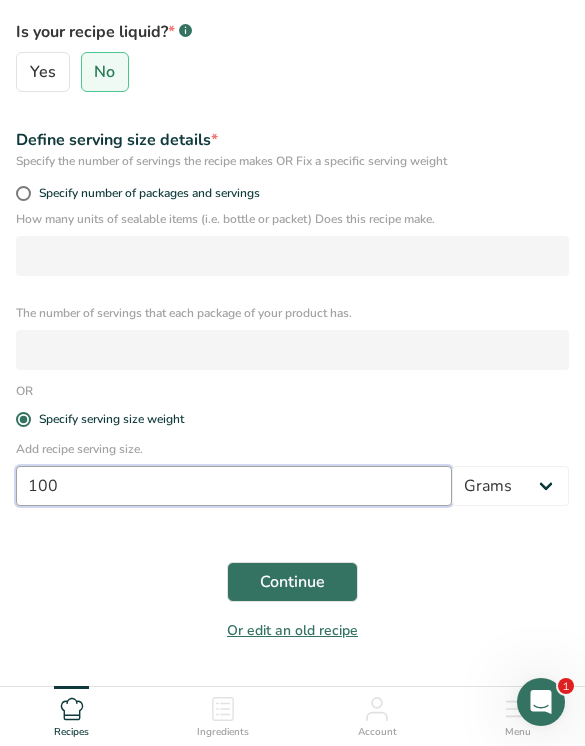 type on "100" 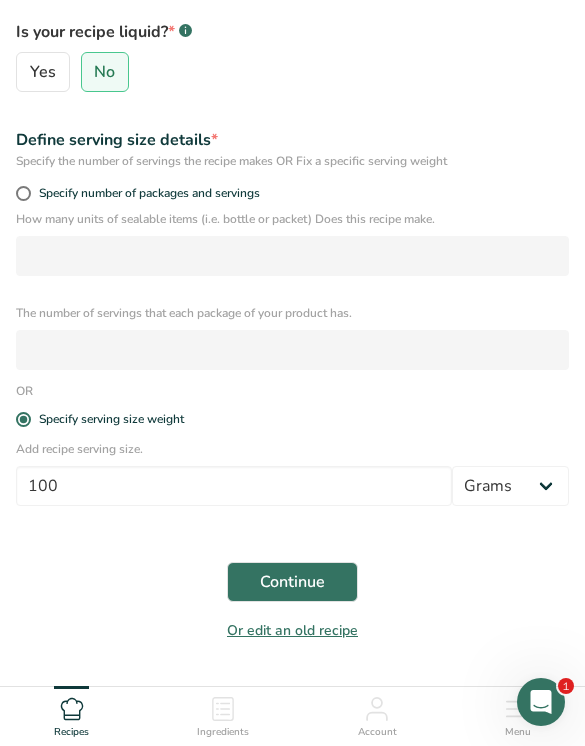 click on "Continue" at bounding box center (292, 582) 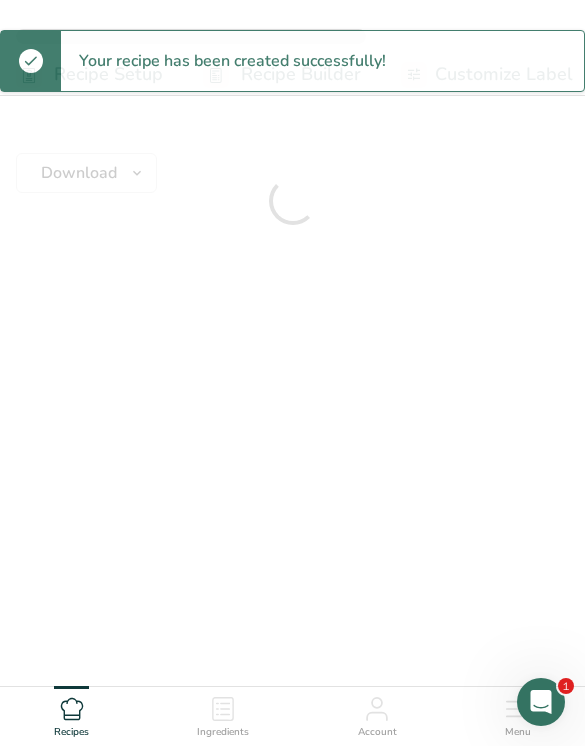 scroll, scrollTop: 0, scrollLeft: 0, axis: both 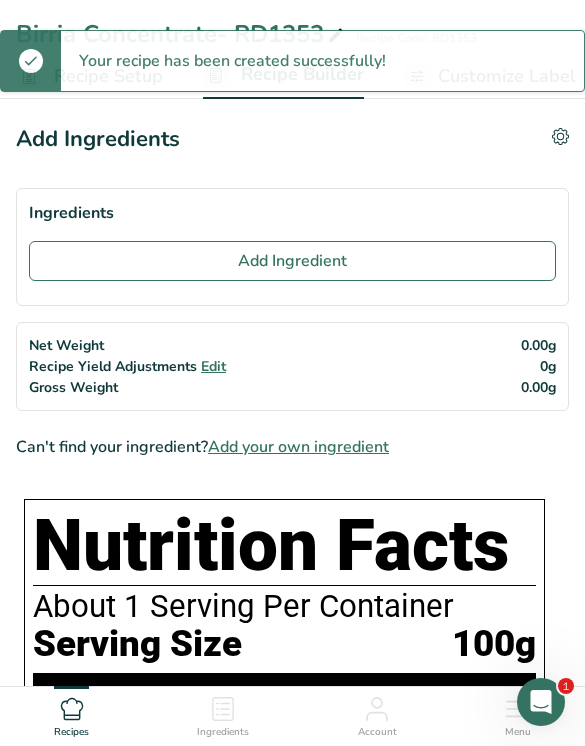 click on "Add Ingredient" at bounding box center (292, 261) 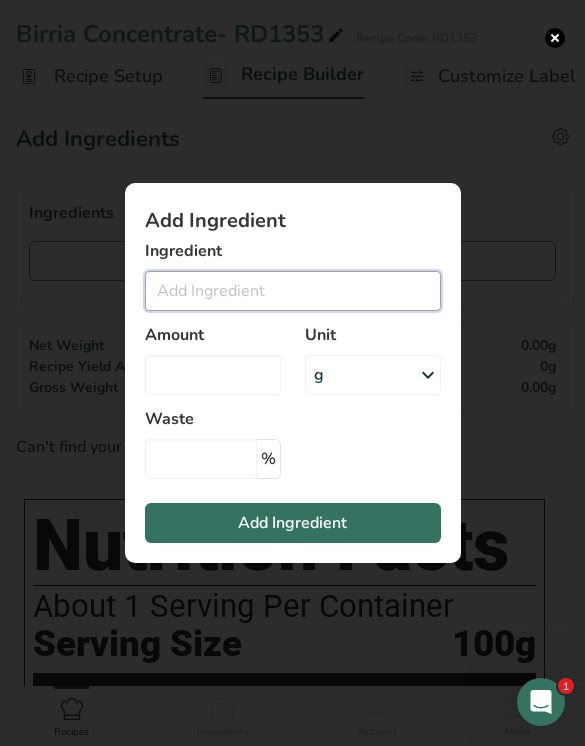 click at bounding box center (293, 291) 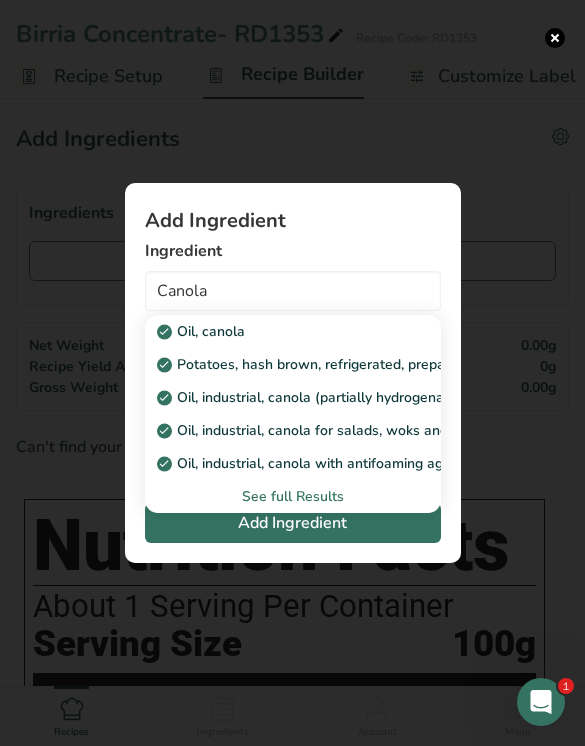 click on "Oil, canola" at bounding box center (293, 331) 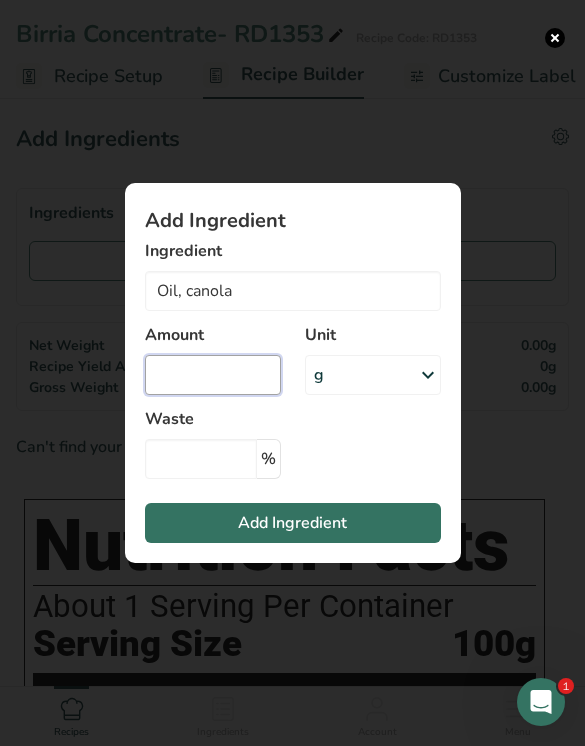 click at bounding box center (213, 375) 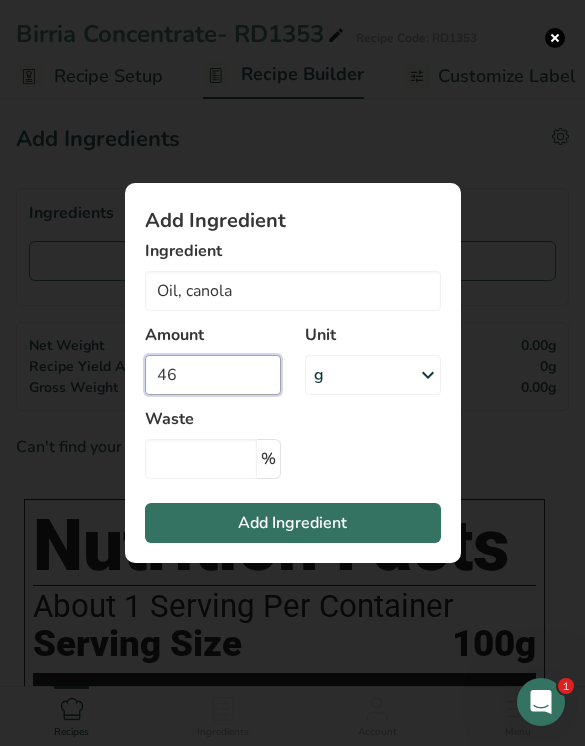 type on "46" 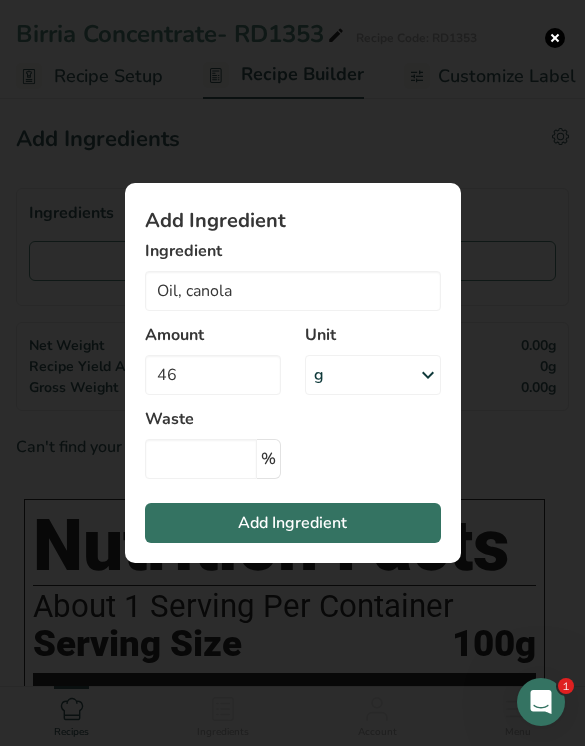click on "Add Ingredient" at bounding box center (293, 523) 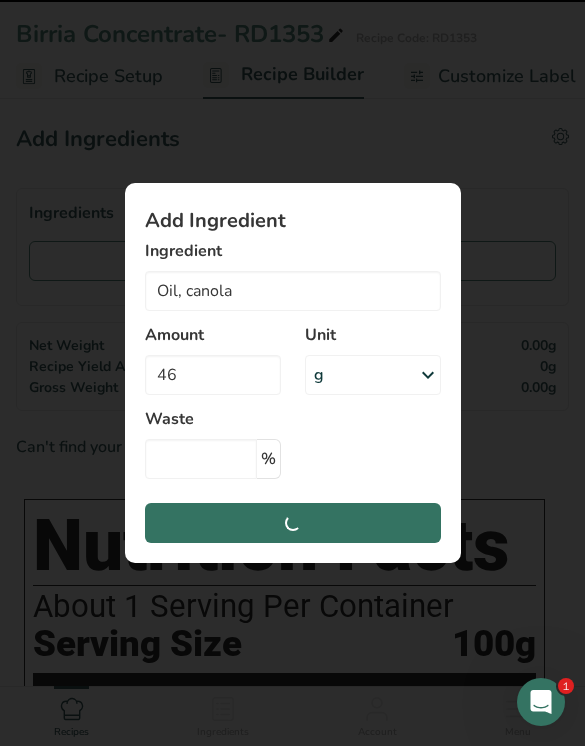 type 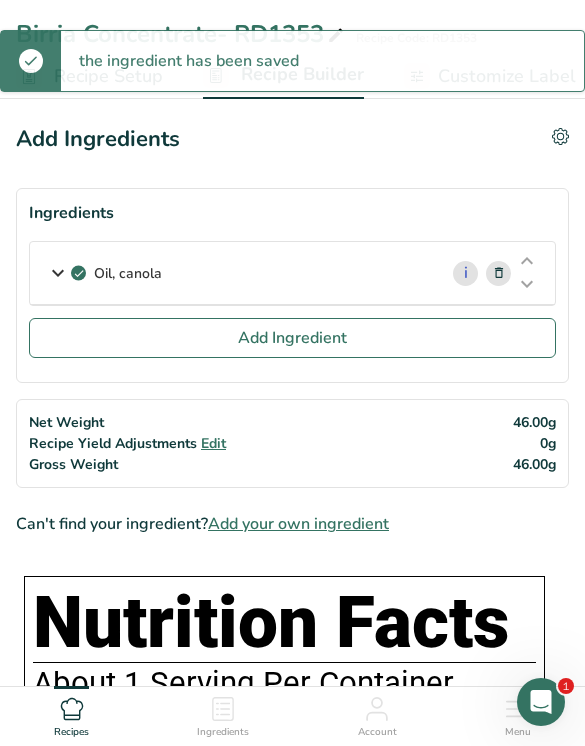 click on "Add Ingredient" at bounding box center (292, 338) 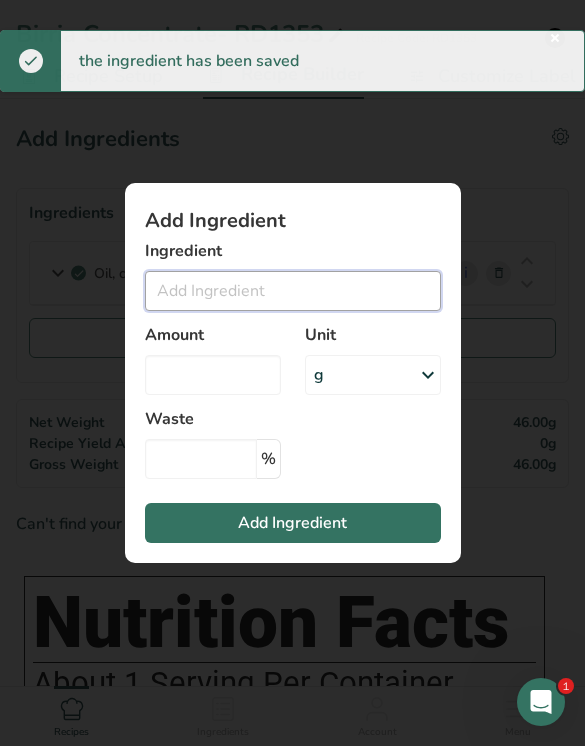 click at bounding box center [293, 291] 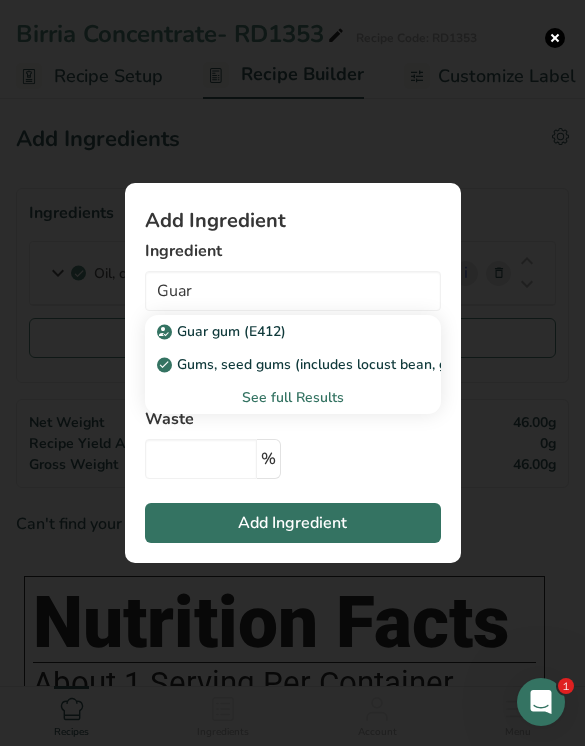 click on "Guar gum (E412)" at bounding box center (277, 331) 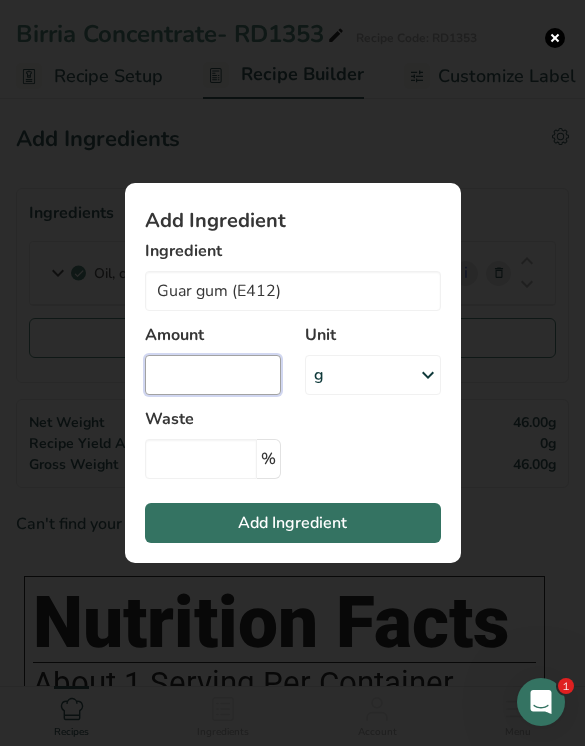 click at bounding box center (213, 375) 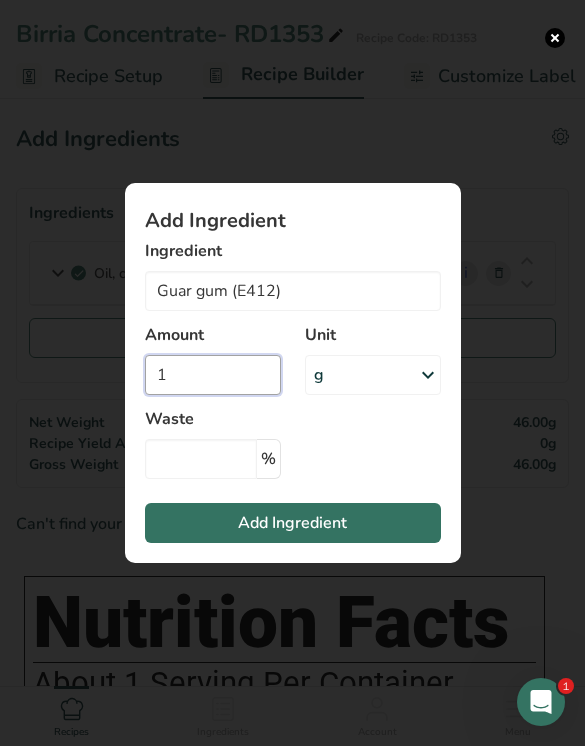 type on "1" 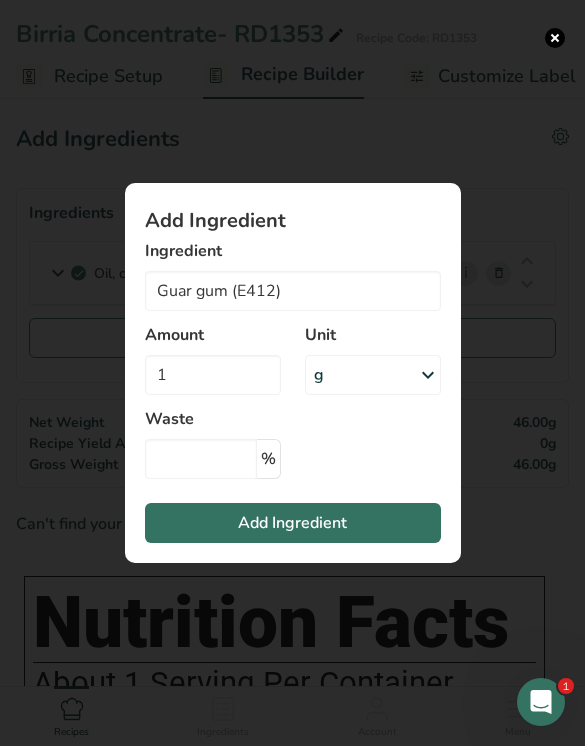 click on "Add Ingredient" at bounding box center (293, 523) 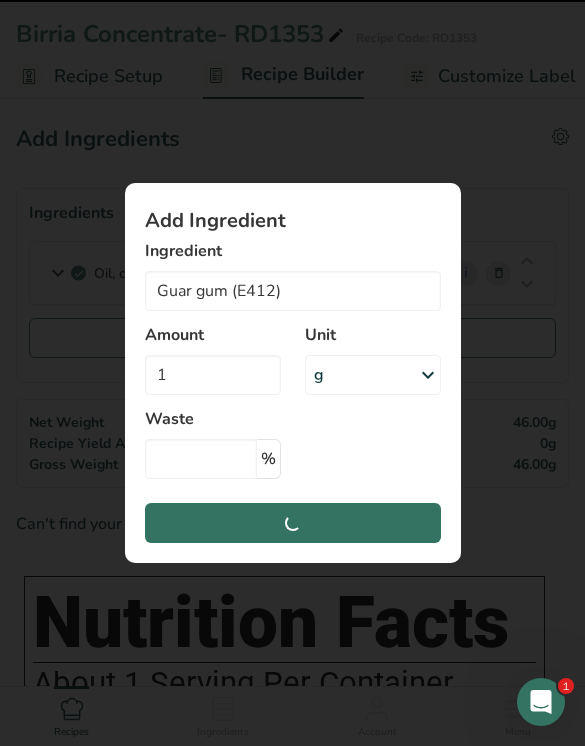 type 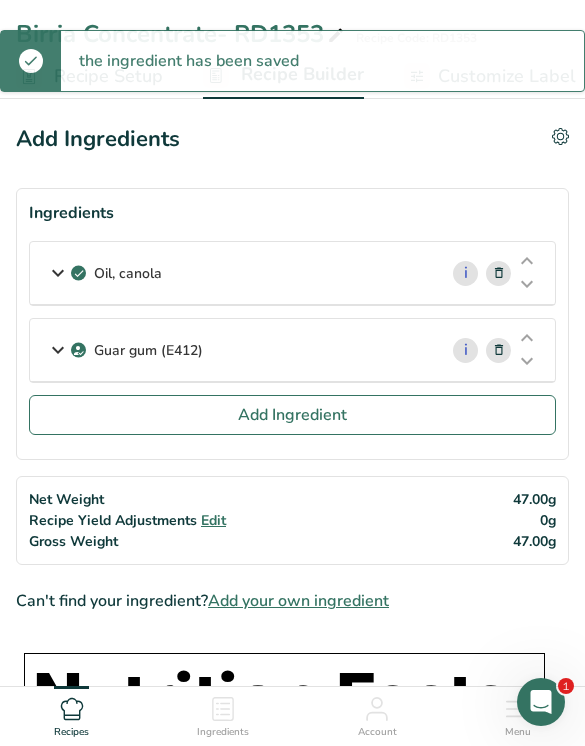 click on "Add Ingredient" at bounding box center [292, 415] 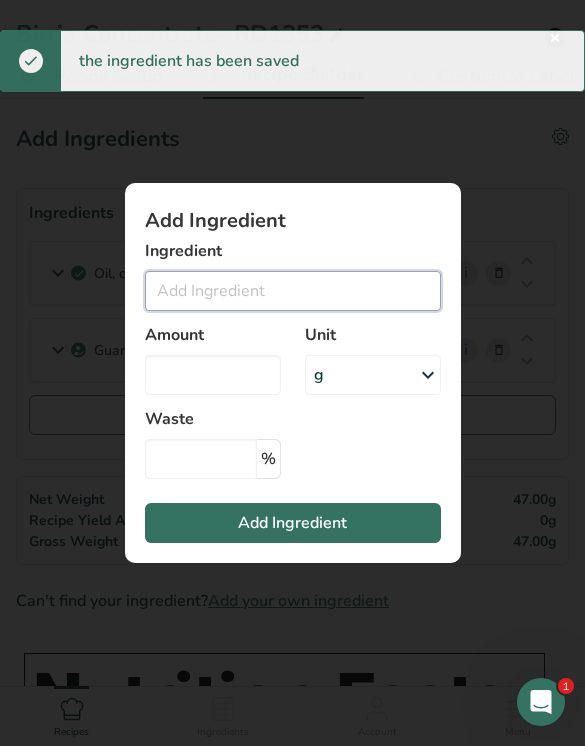 click at bounding box center (293, 291) 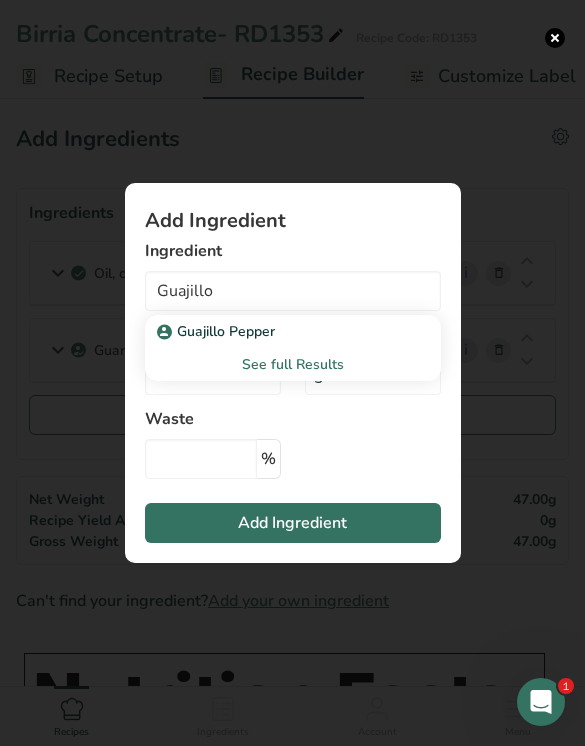 click on "Guajillo Pepper" at bounding box center (277, 331) 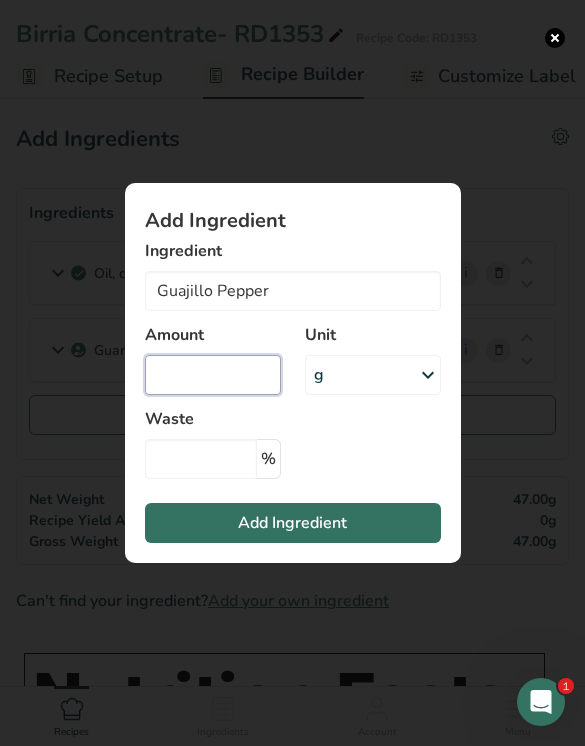click at bounding box center (213, 375) 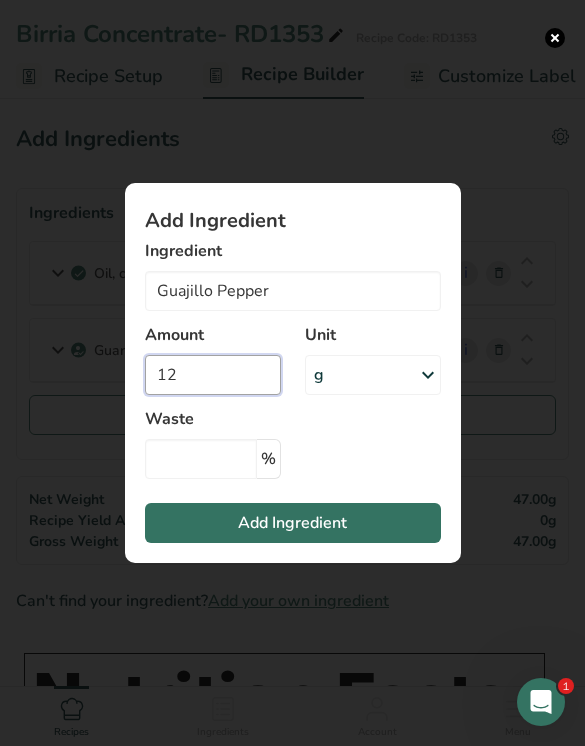 type on "12" 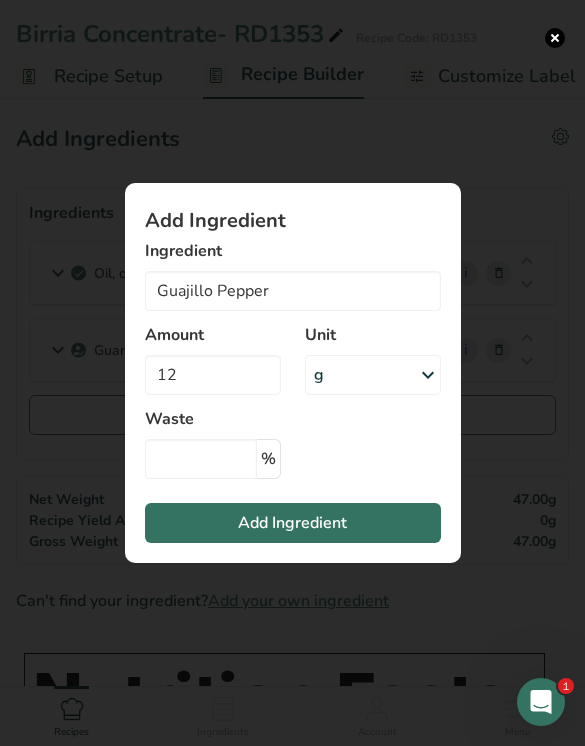 click on "Add Ingredient" at bounding box center (293, 523) 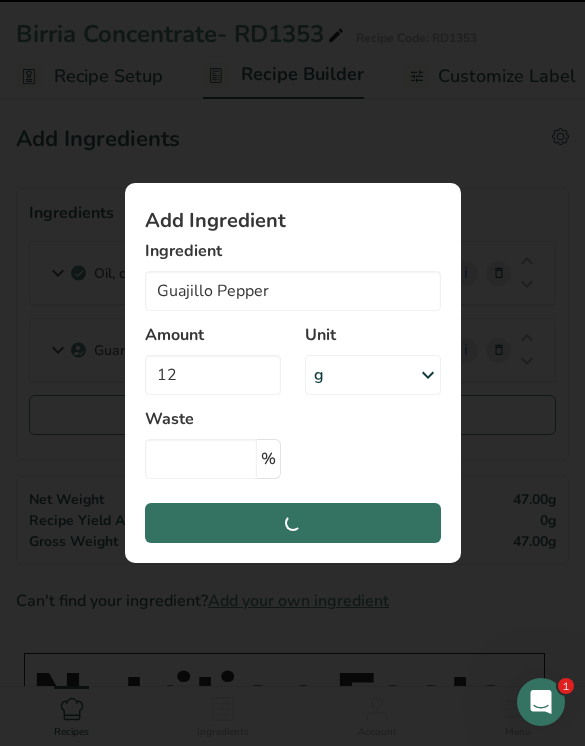 type 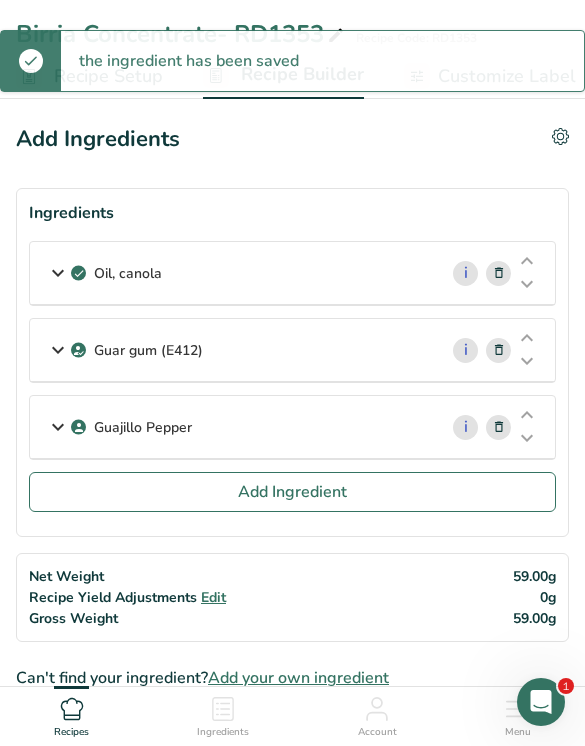click on "Add Ingredient" at bounding box center (292, 492) 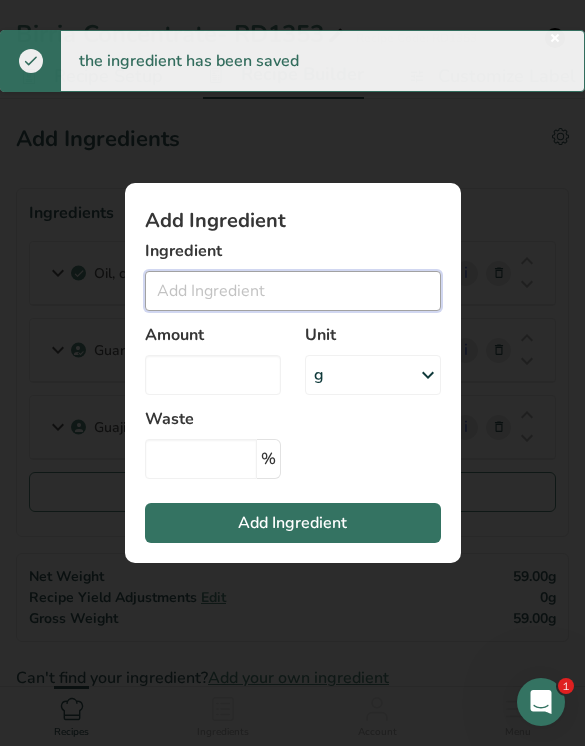 click at bounding box center [293, 291] 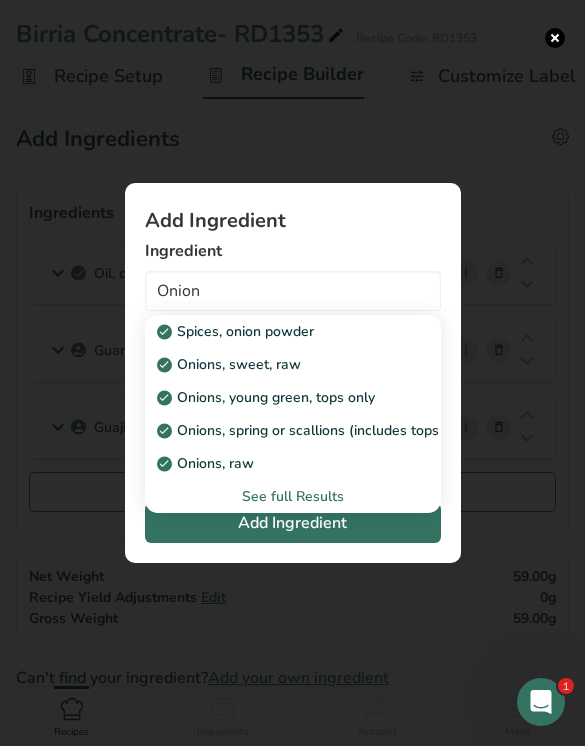 click on "Onions, raw" at bounding box center (277, 463) 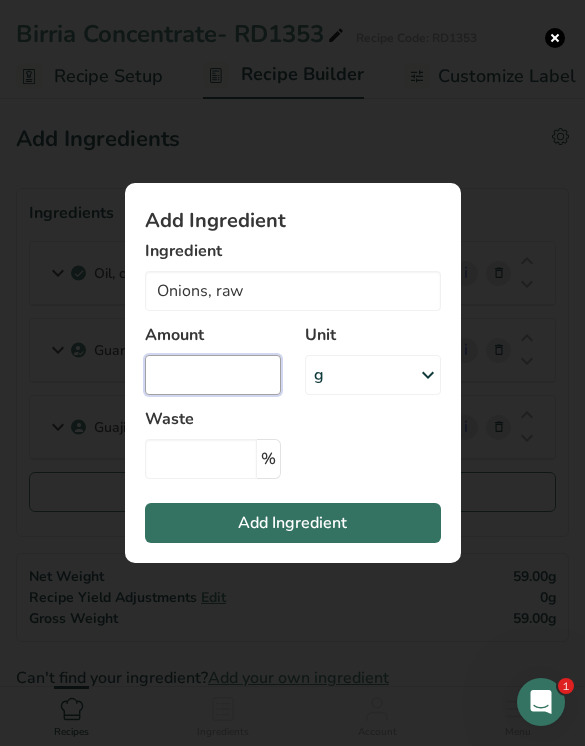 click at bounding box center [213, 375] 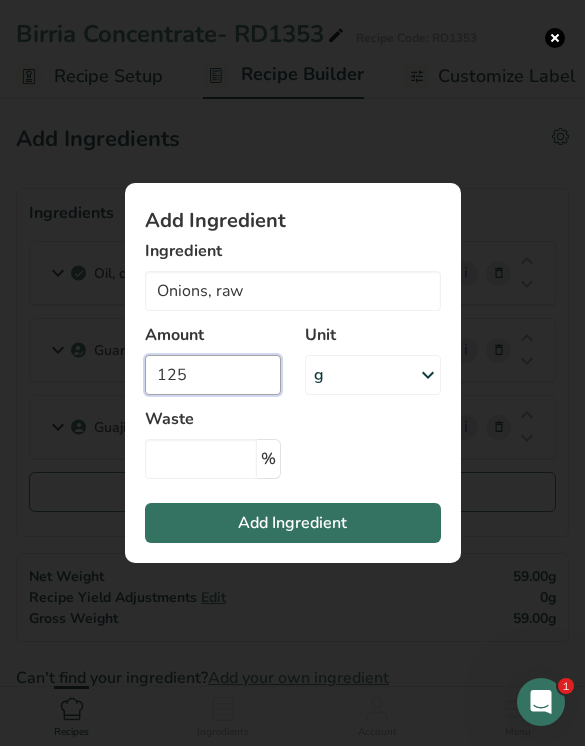type on "125" 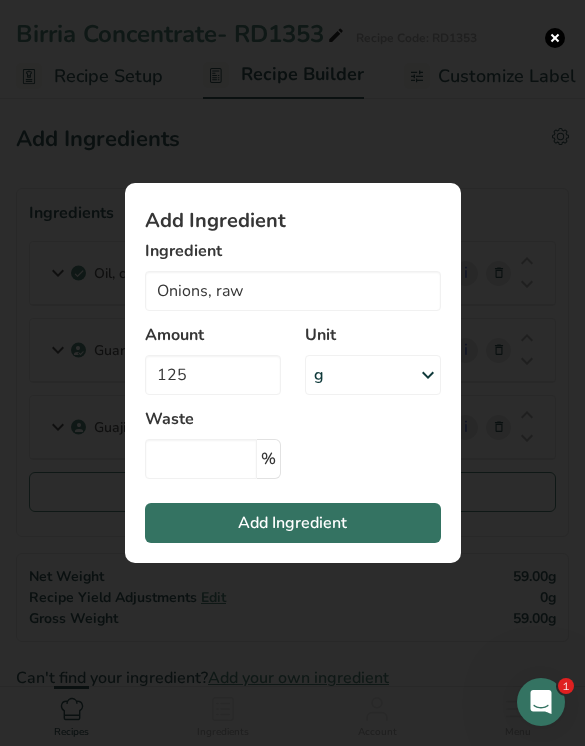 click on "Add Ingredient" at bounding box center [293, 523] 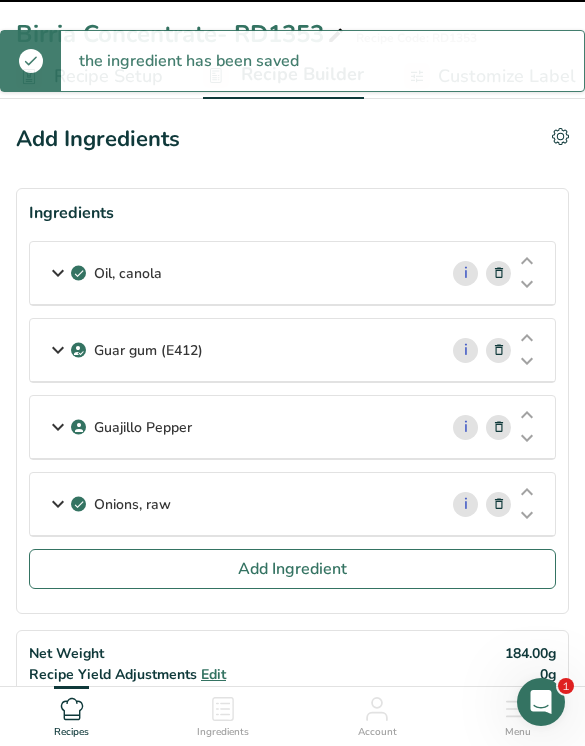type 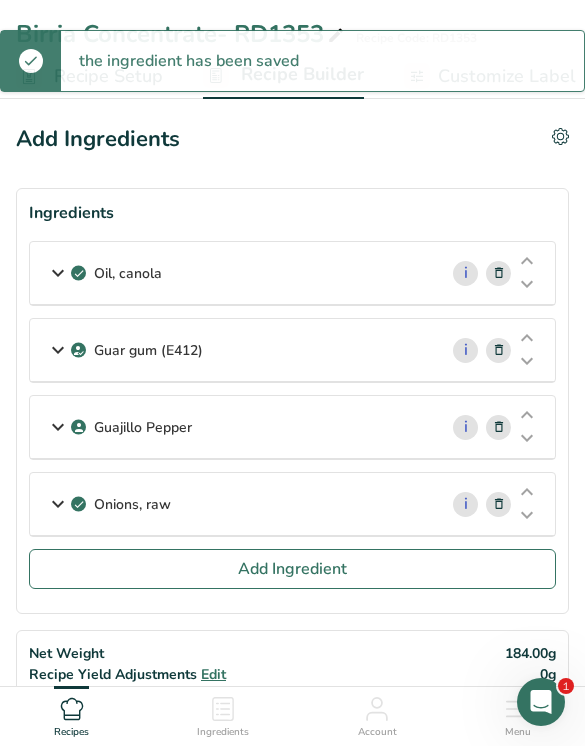 click on "Add Ingredient" at bounding box center [292, 569] 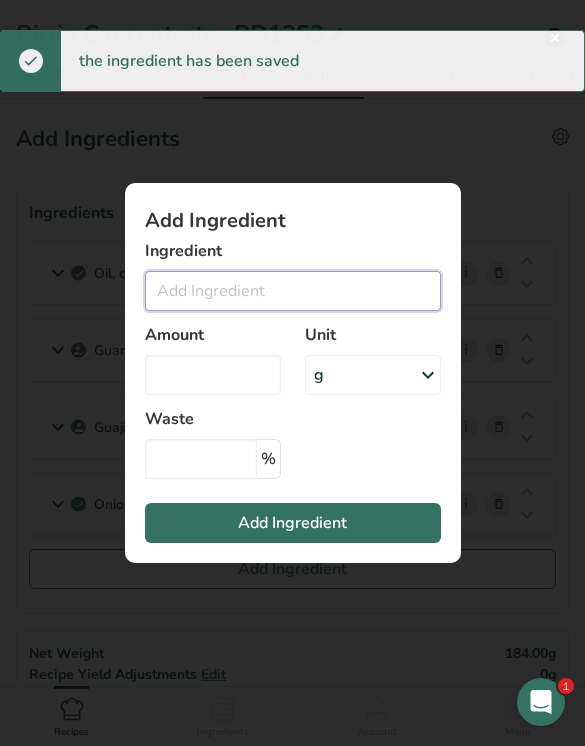 click at bounding box center [293, 291] 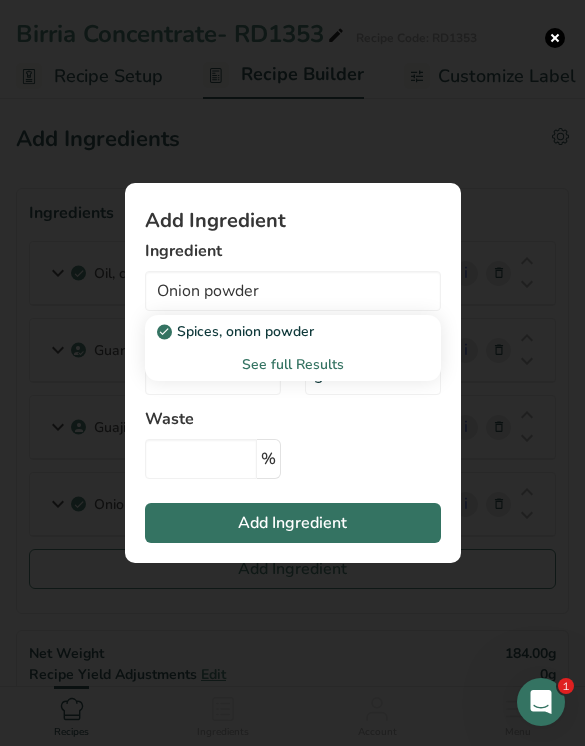 click on "Spices, onion powder" at bounding box center (277, 331) 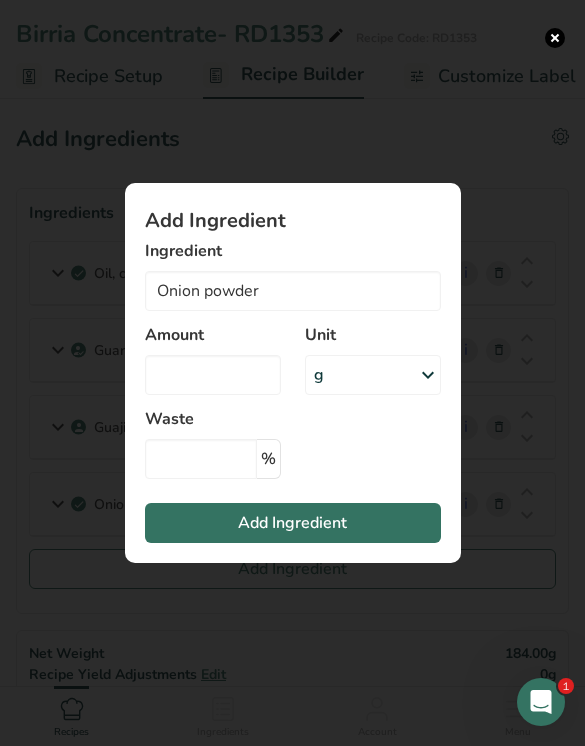 type on "Spices, onion powder" 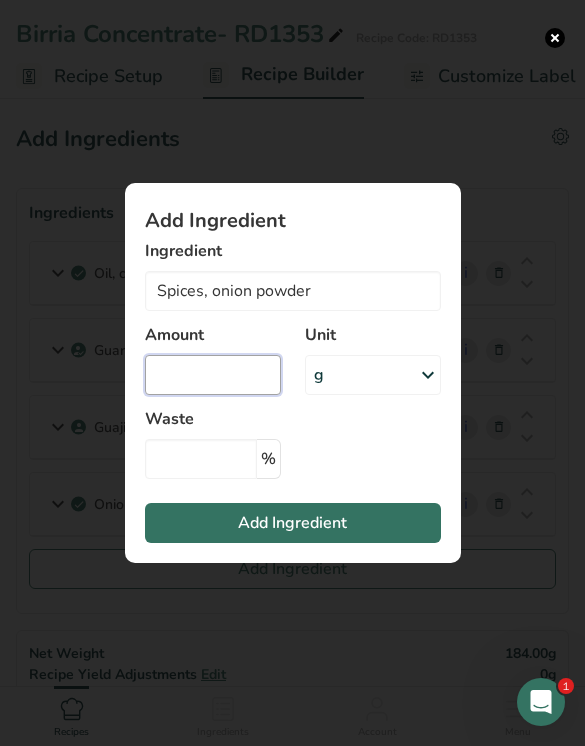 click at bounding box center (213, 375) 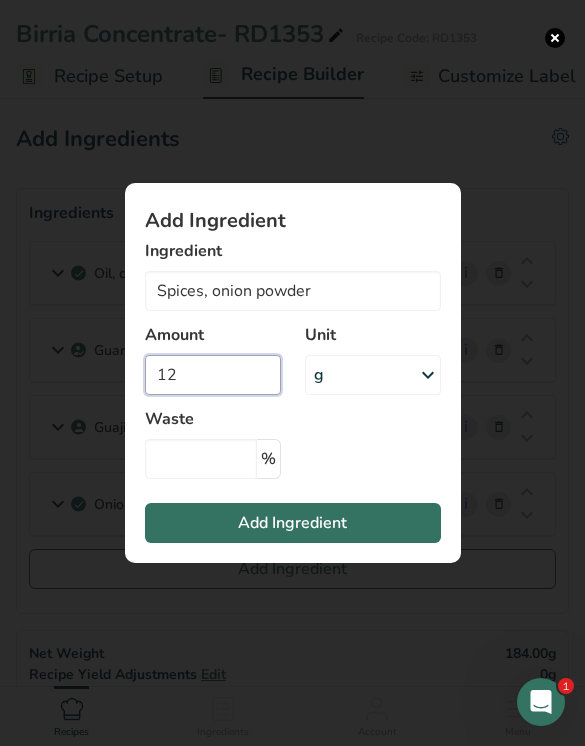 type on "12" 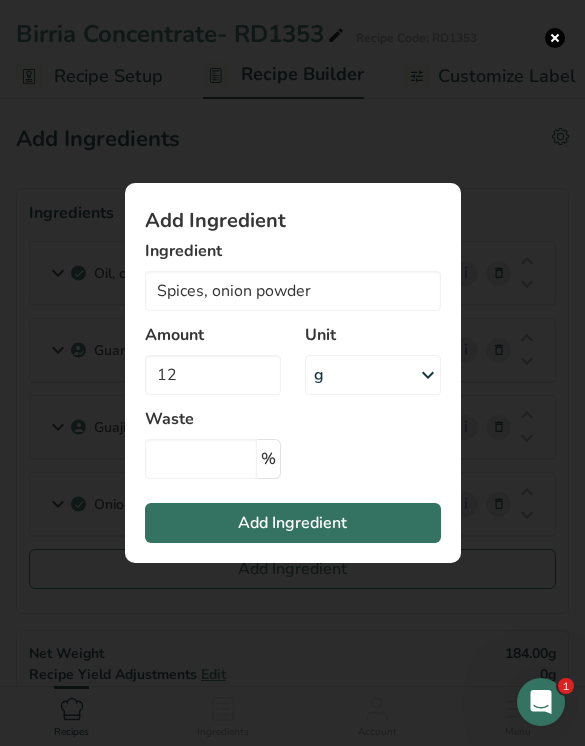 click on "Add Ingredient" at bounding box center (293, 523) 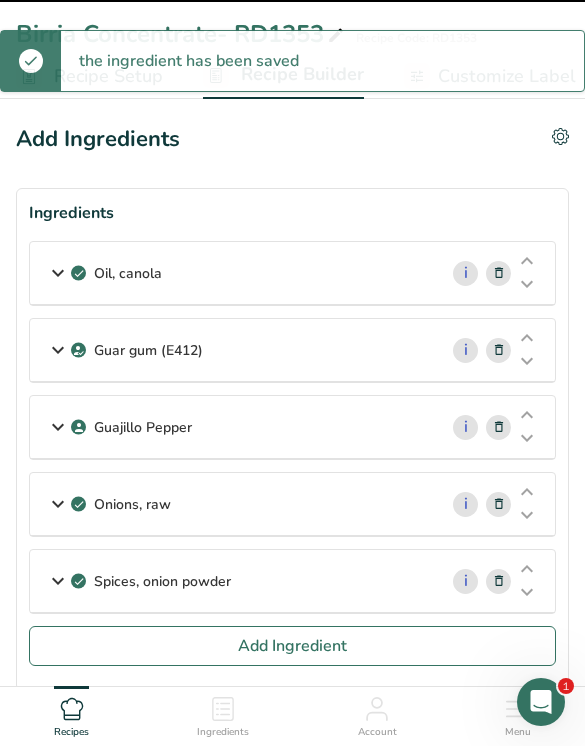 type 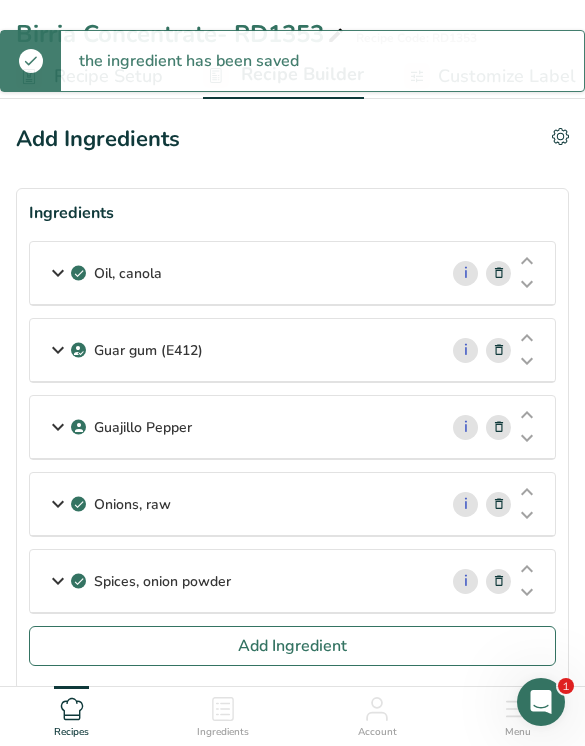 click on "Add Ingredient" at bounding box center (292, 646) 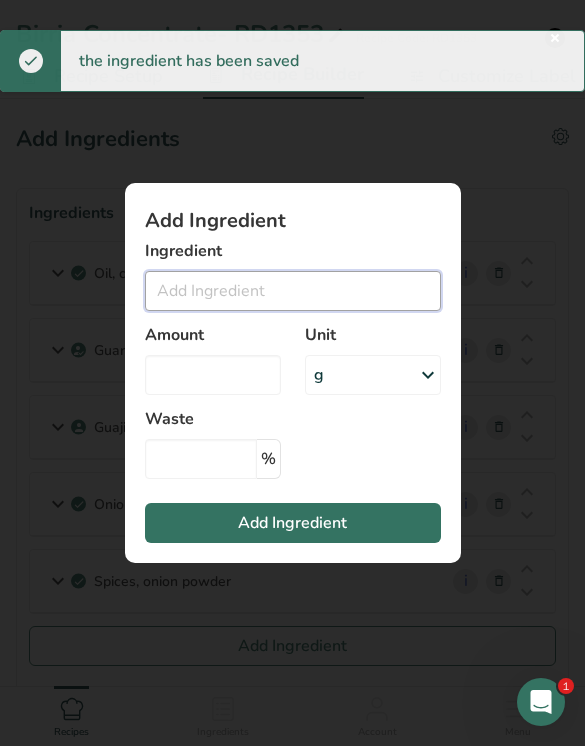 click at bounding box center [293, 291] 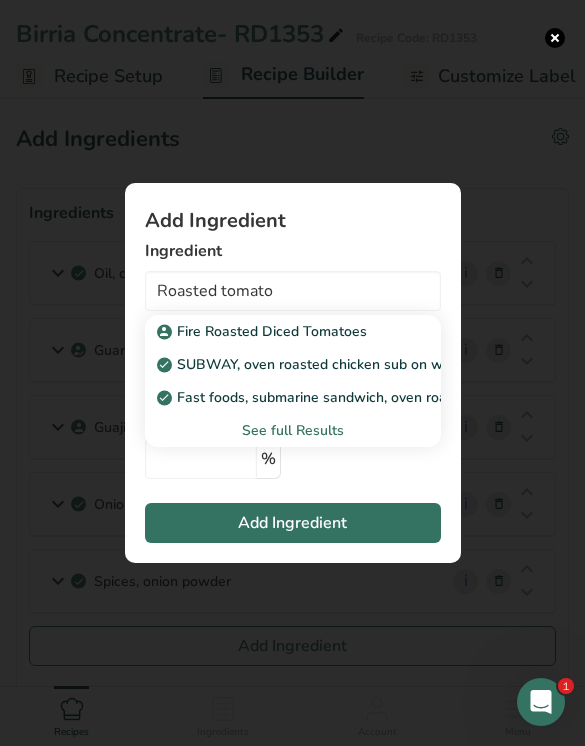click on "Fire Roasted Diced Tomatoes" at bounding box center (264, 331) 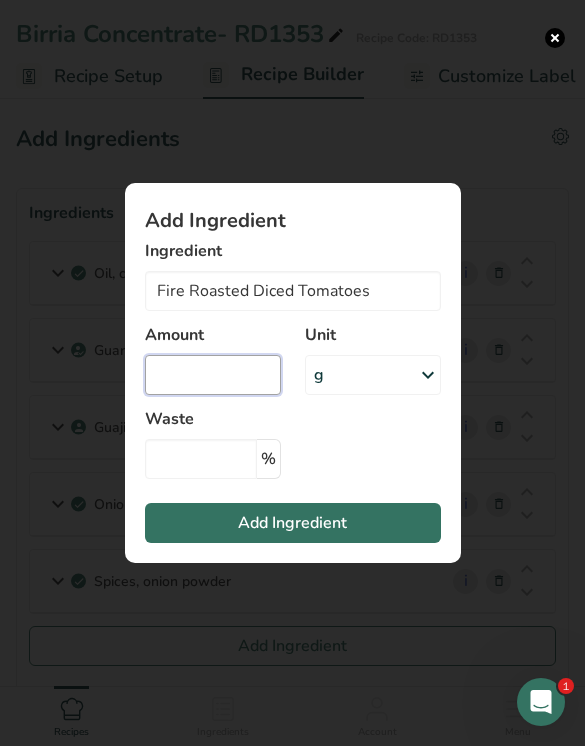 click at bounding box center (213, 375) 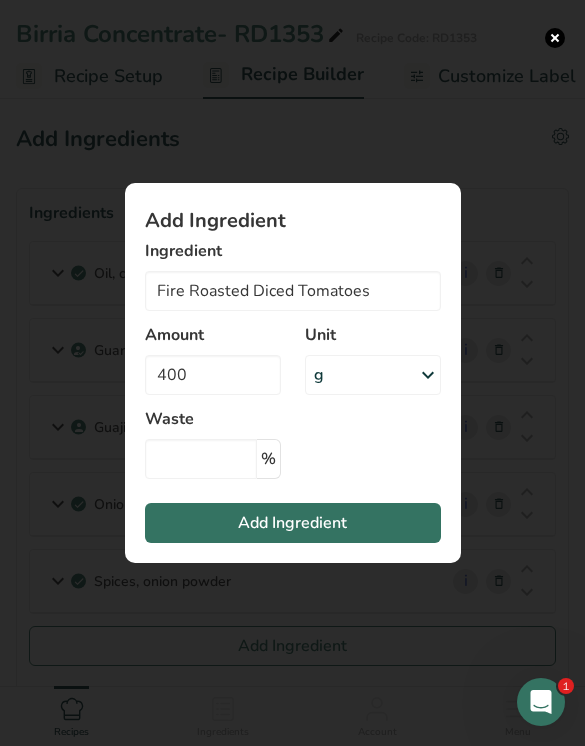 click on "Add Ingredient" at bounding box center (293, 523) 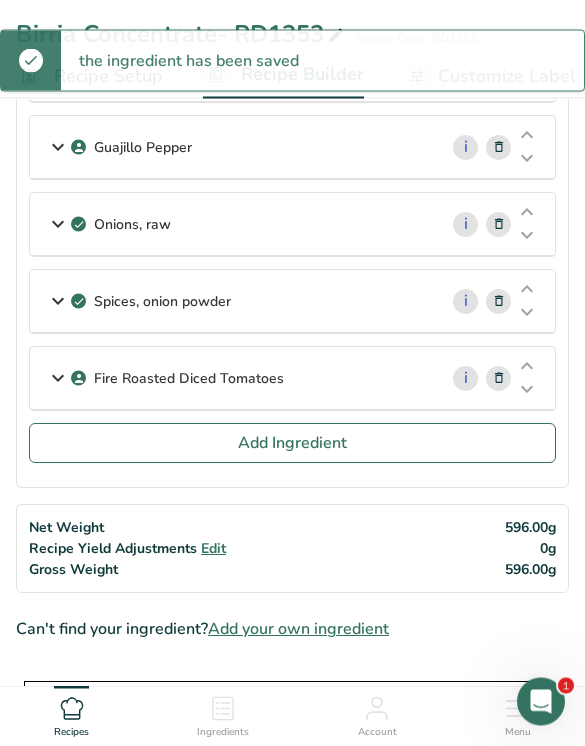 click on "Add Ingredient" at bounding box center [292, 444] 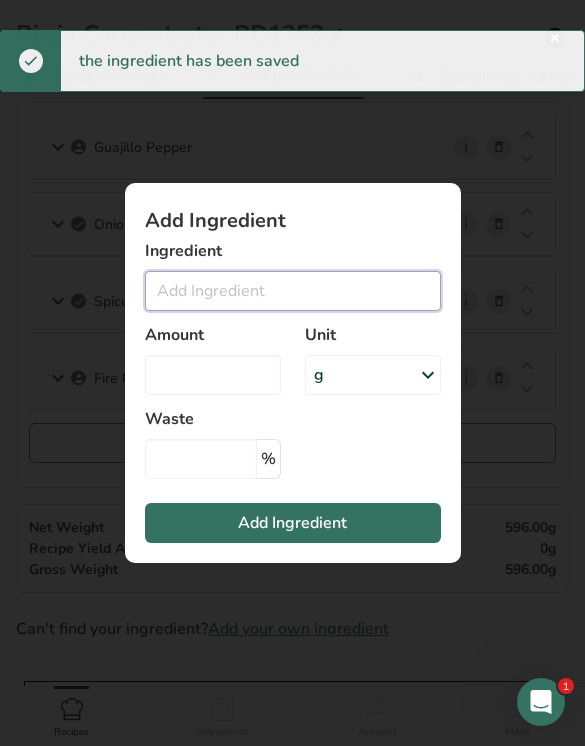 click at bounding box center [293, 291] 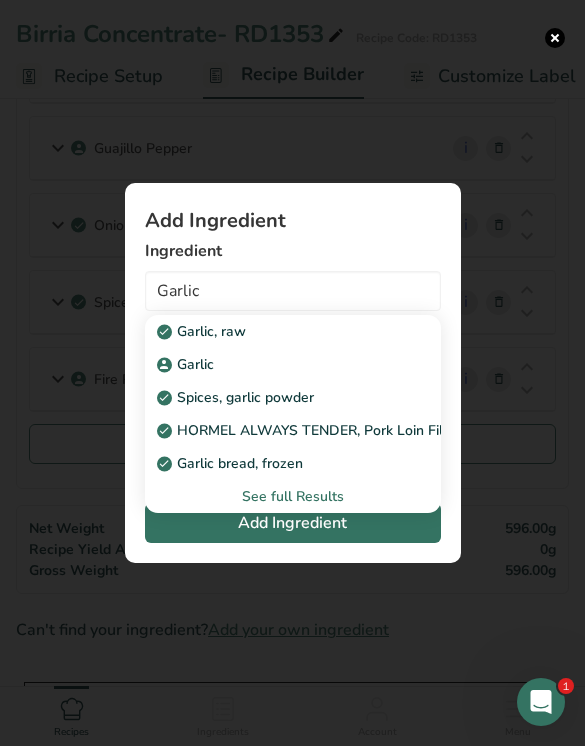 click on "Garlic, raw" at bounding box center [277, 331] 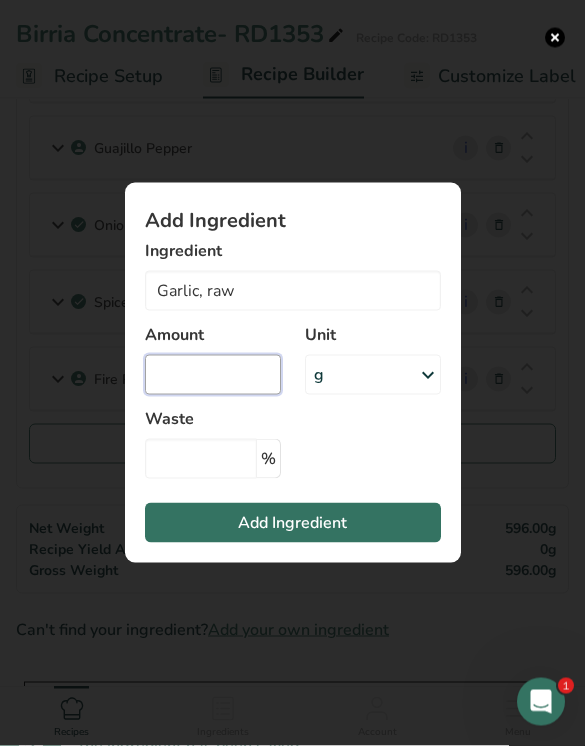 click at bounding box center (213, 375) 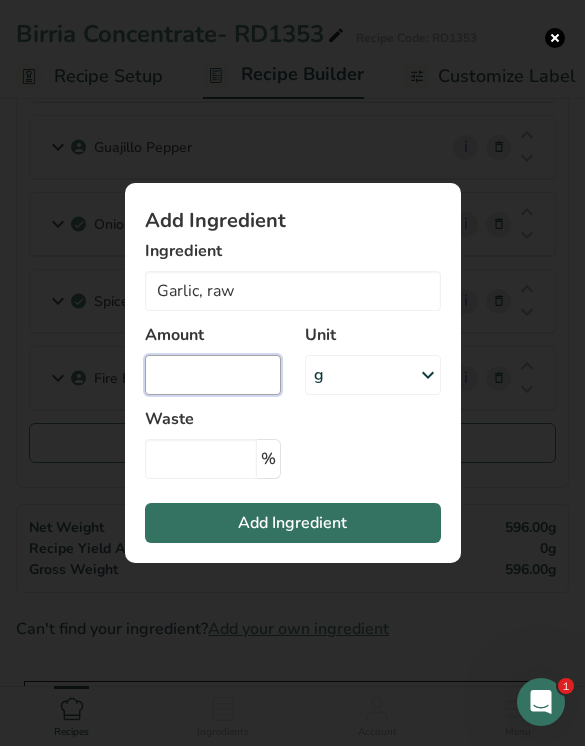 scroll, scrollTop: 279, scrollLeft: 0, axis: vertical 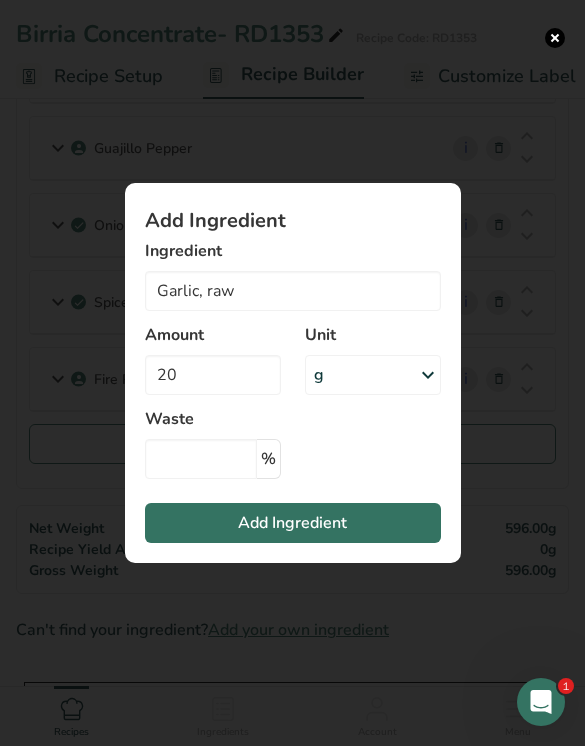 click on "Add Ingredient" at bounding box center [293, 523] 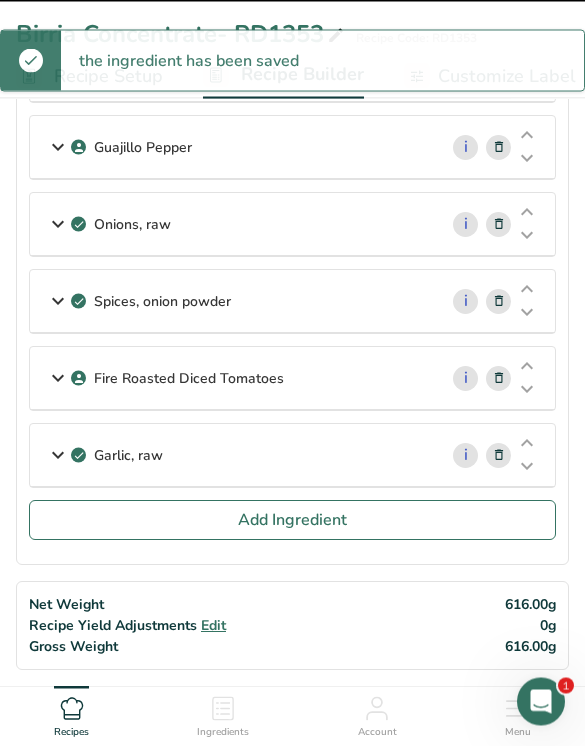 scroll, scrollTop: 280, scrollLeft: 0, axis: vertical 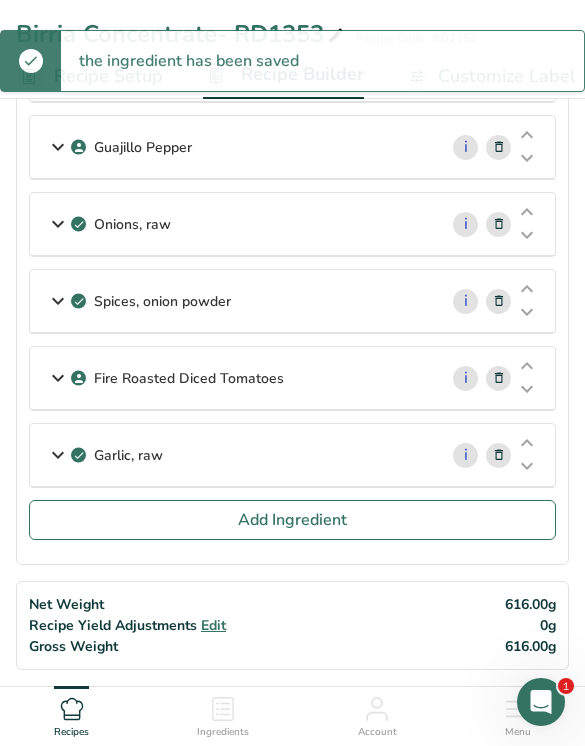 click on "Add Ingredient" at bounding box center (292, 520) 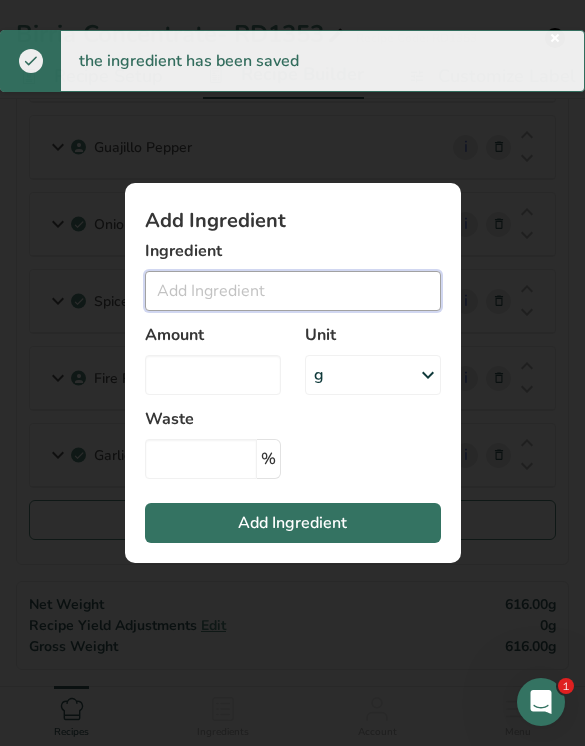 click at bounding box center [293, 291] 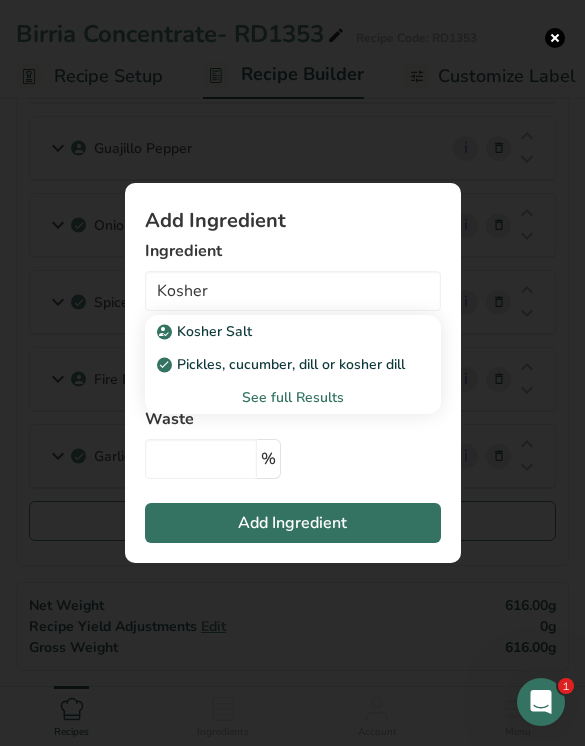click on "Kosher Salt" at bounding box center (277, 331) 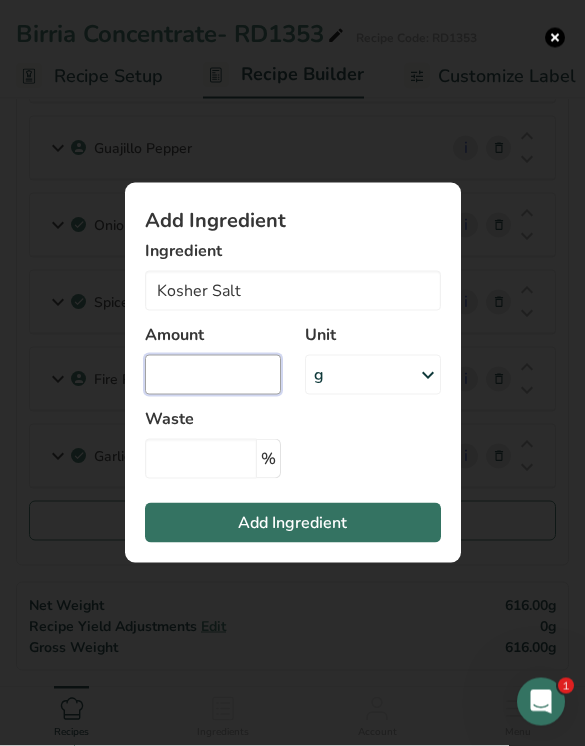 click at bounding box center (213, 375) 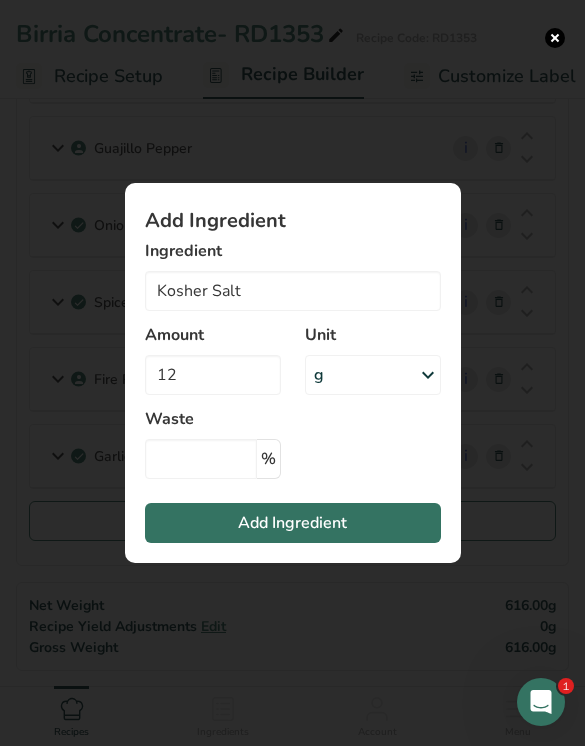 click on "Add Ingredient" at bounding box center (293, 523) 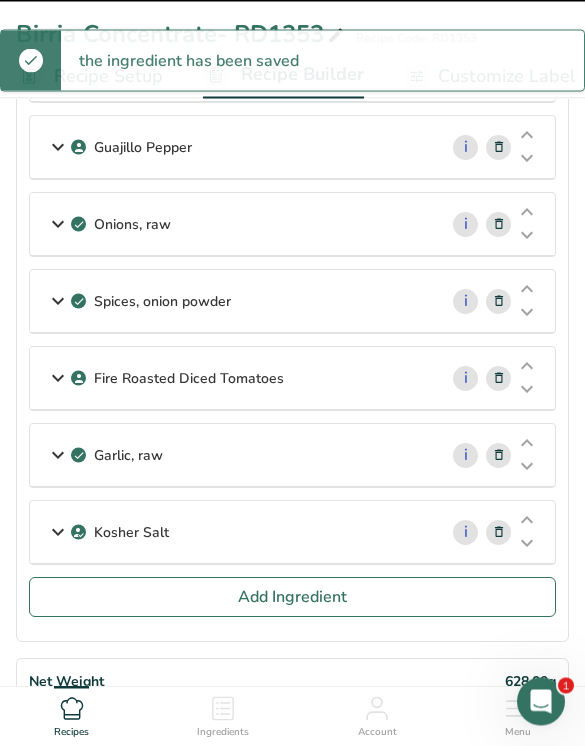 scroll, scrollTop: 280, scrollLeft: 0, axis: vertical 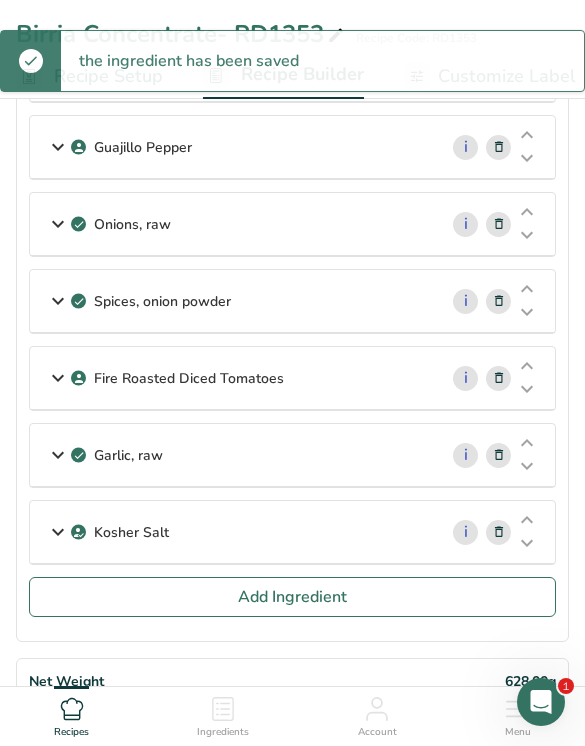 click on "Add Ingredient" at bounding box center [292, 597] 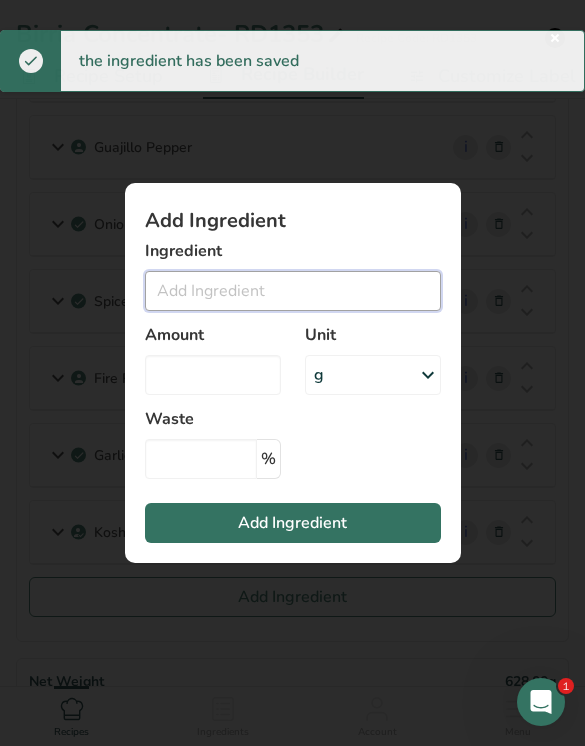 click at bounding box center [293, 291] 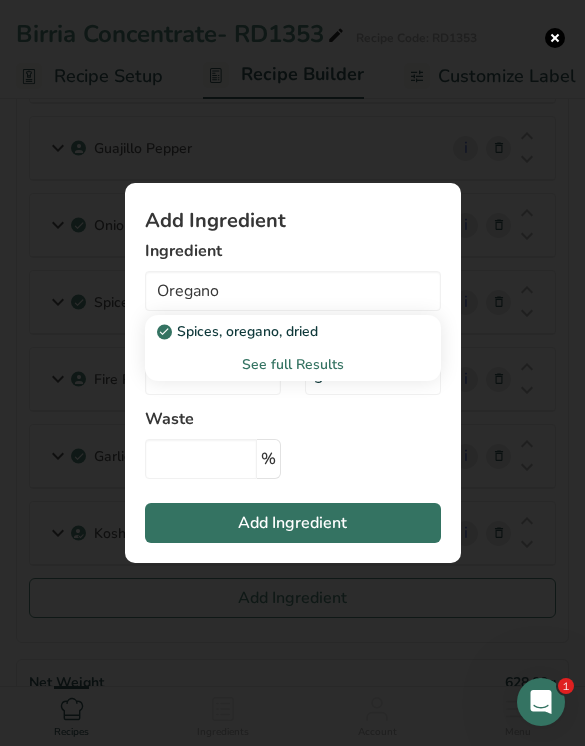 click on "Spices, oregano, dried" at bounding box center (277, 331) 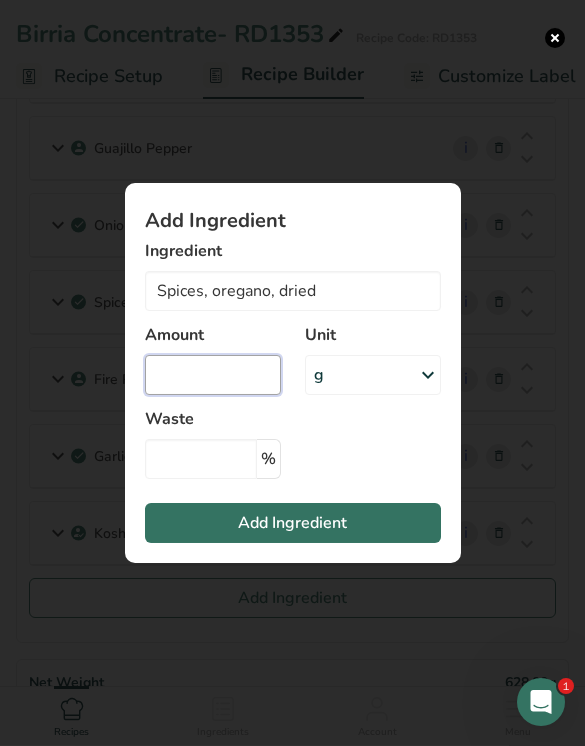 click at bounding box center (213, 375) 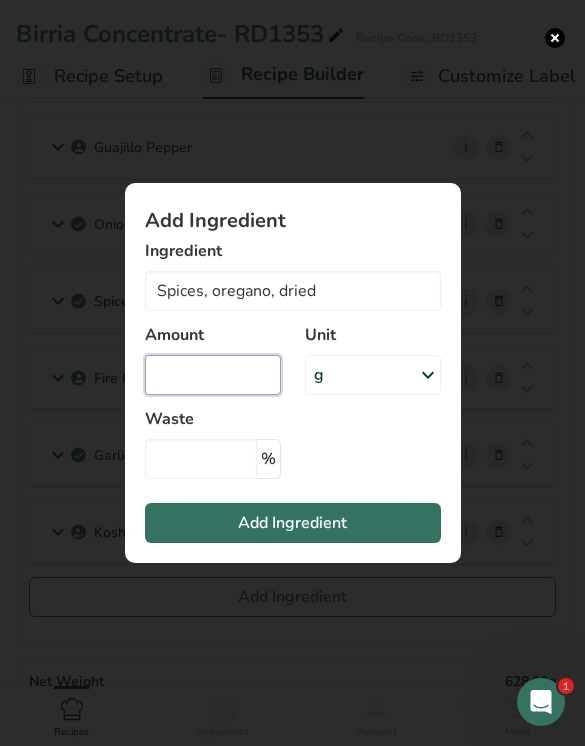 scroll, scrollTop: 279, scrollLeft: 0, axis: vertical 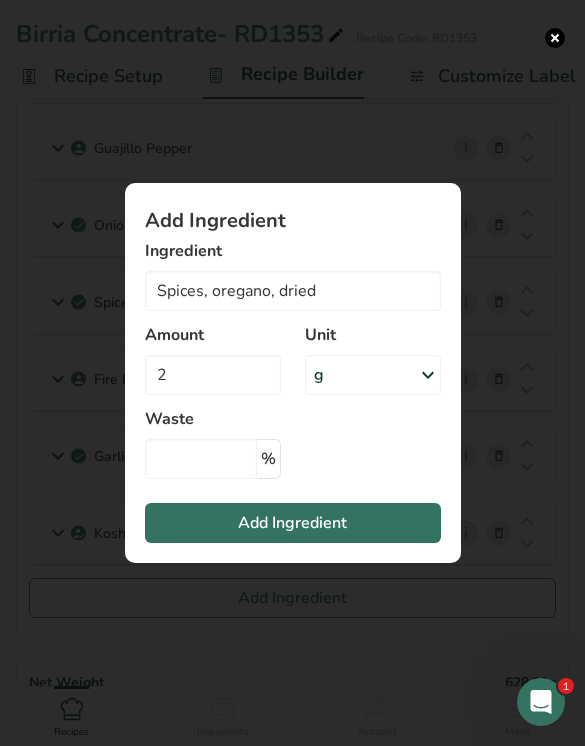 click on "Add Ingredient" at bounding box center [293, 523] 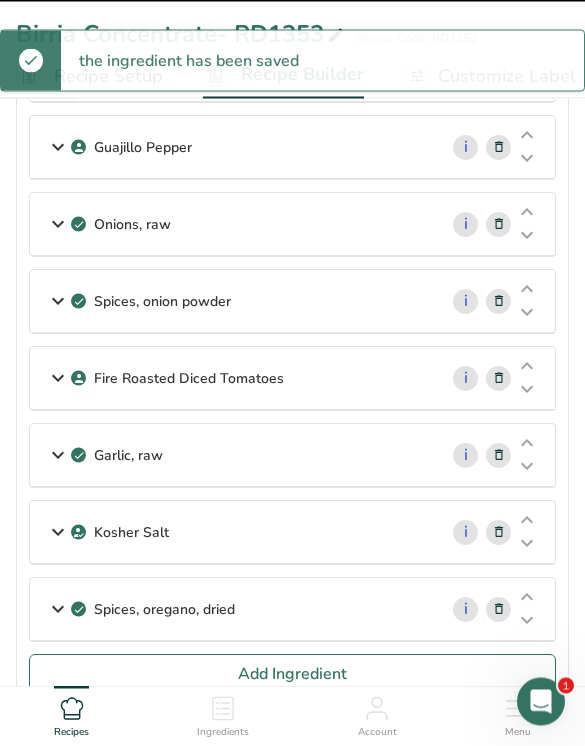 scroll, scrollTop: 280, scrollLeft: 0, axis: vertical 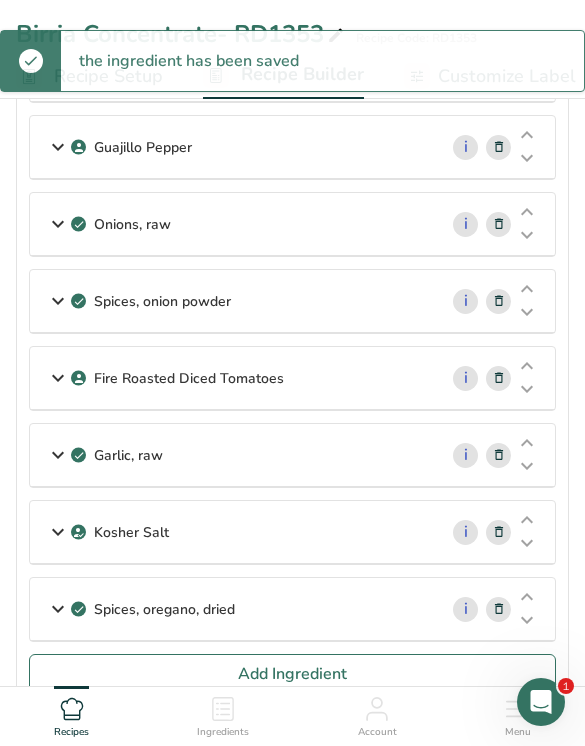 click on "Add Ingredient" at bounding box center (292, 674) 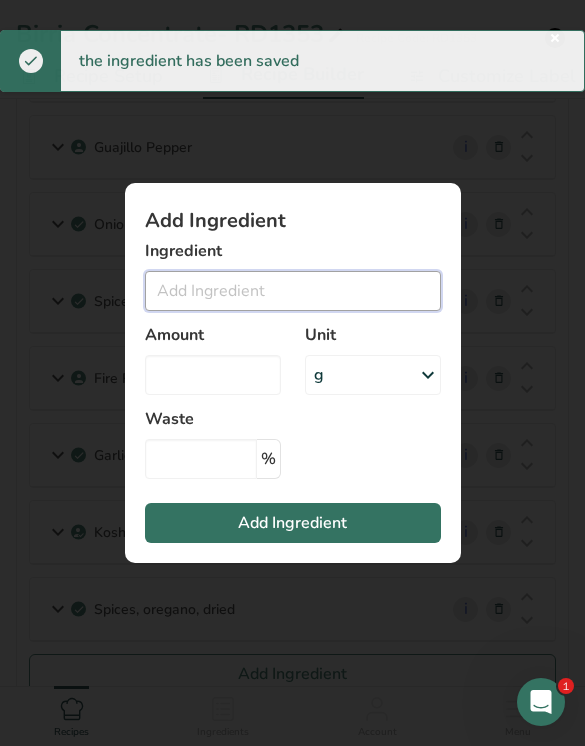 click at bounding box center [293, 291] 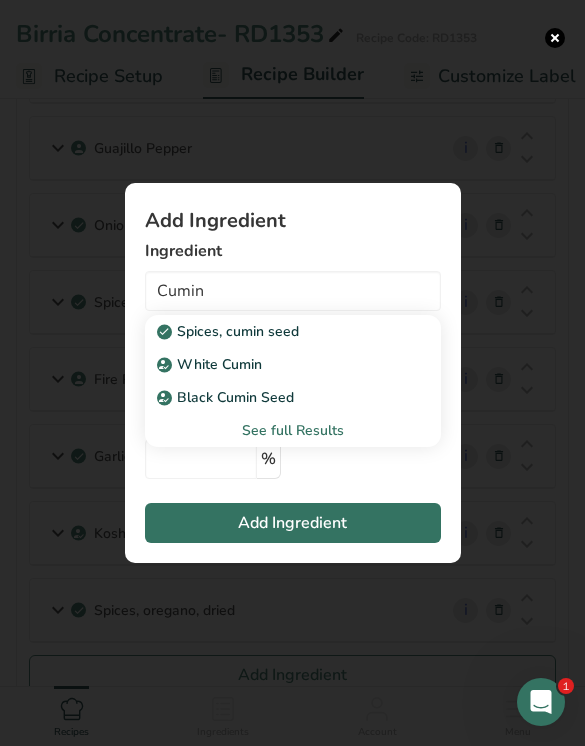 click on "Spices, cumin seed" at bounding box center (277, 331) 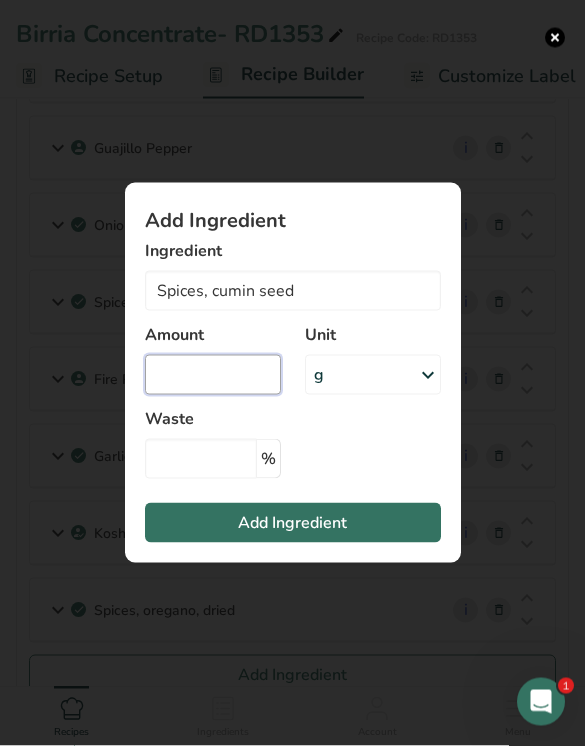 click at bounding box center [213, 375] 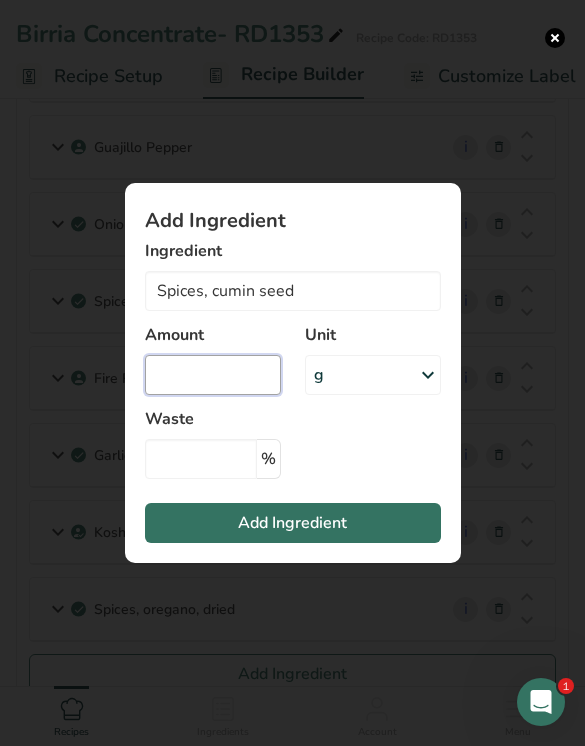 scroll, scrollTop: 279, scrollLeft: 0, axis: vertical 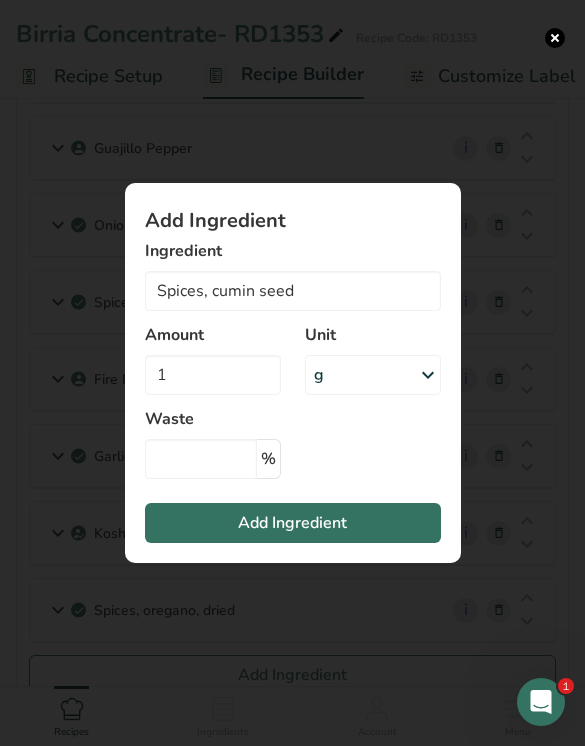 click on "Add Ingredient" at bounding box center (293, 523) 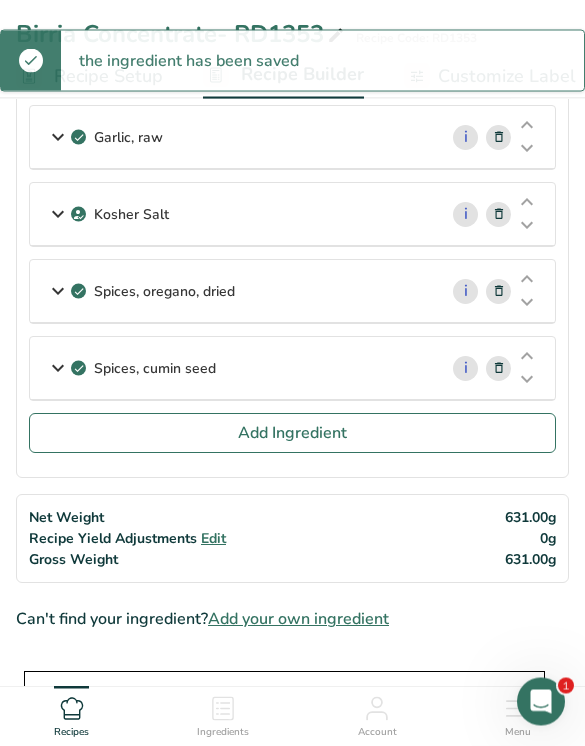 click on "Add Ingredient" at bounding box center [292, 434] 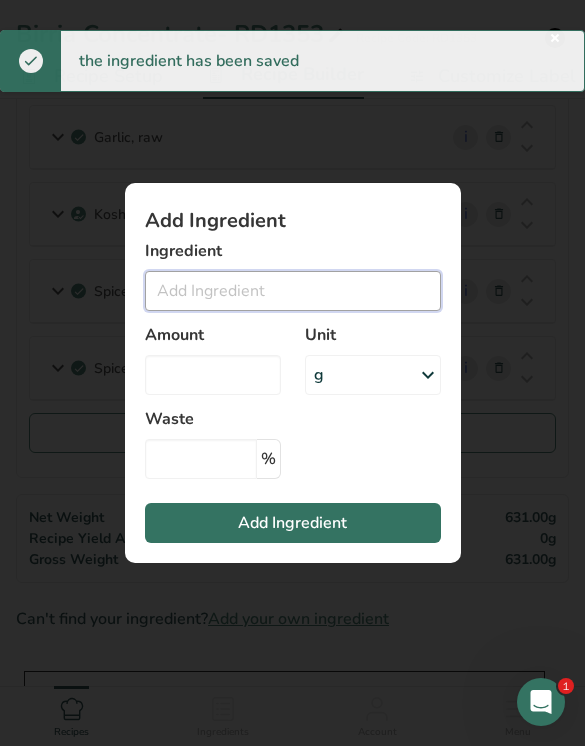 click at bounding box center [293, 291] 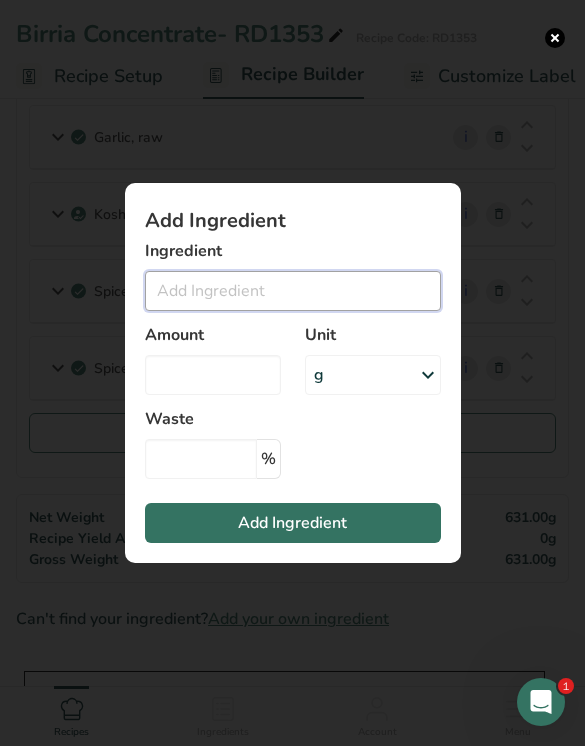 scroll, scrollTop: 597, scrollLeft: 0, axis: vertical 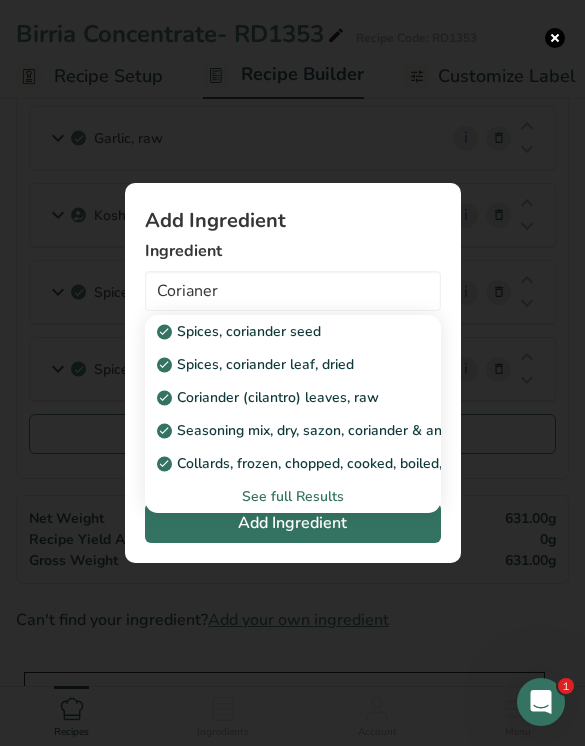click on "Spices, coriander seed" at bounding box center [277, 331] 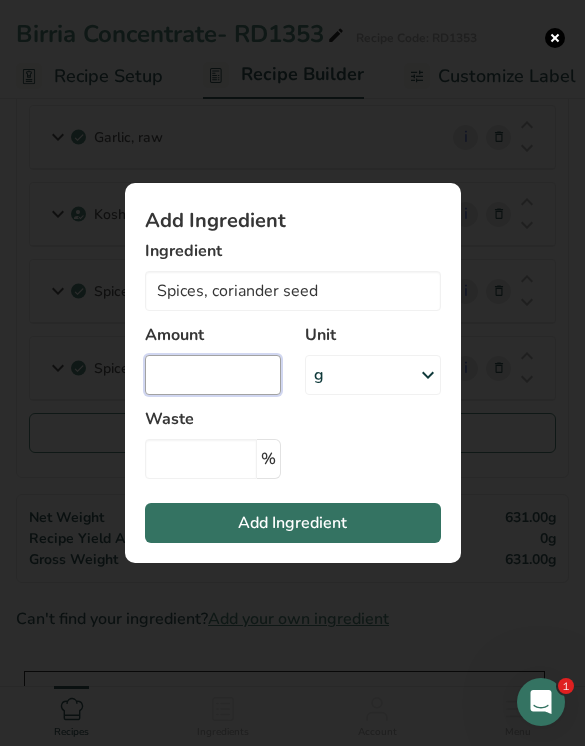 click at bounding box center (213, 375) 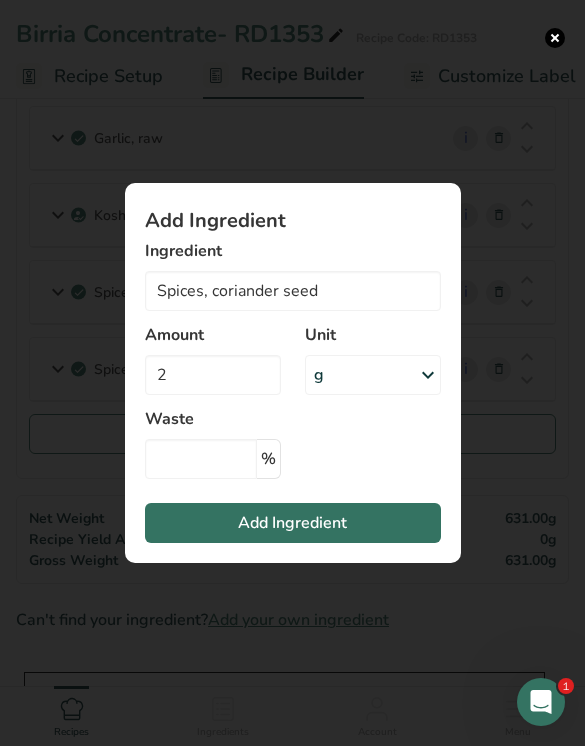 click on "Add Ingredient" at bounding box center [293, 523] 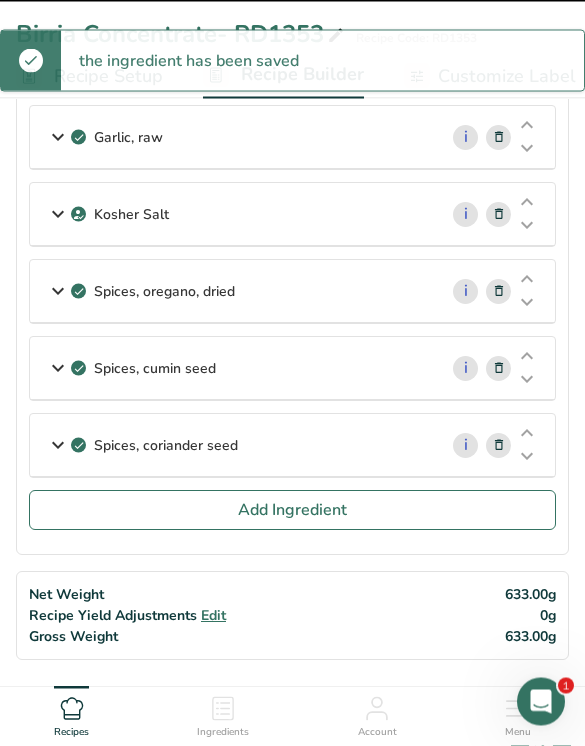 scroll, scrollTop: 598, scrollLeft: 0, axis: vertical 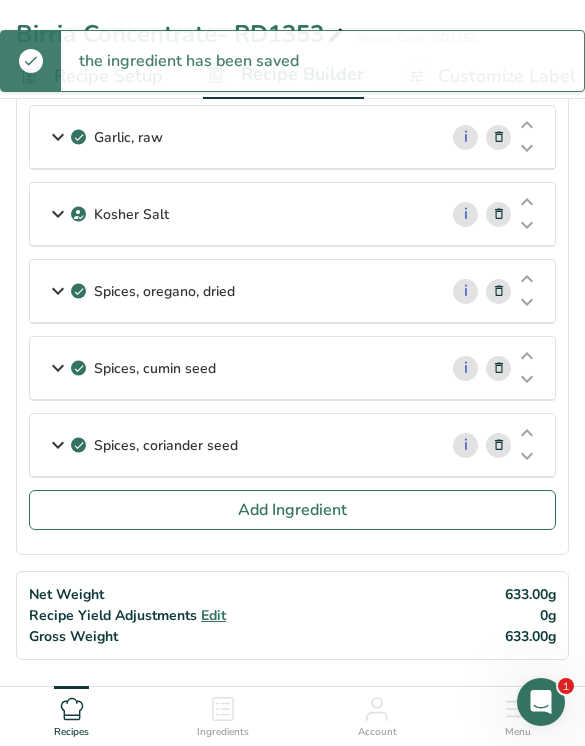 click on "Add Ingredient" at bounding box center (292, 510) 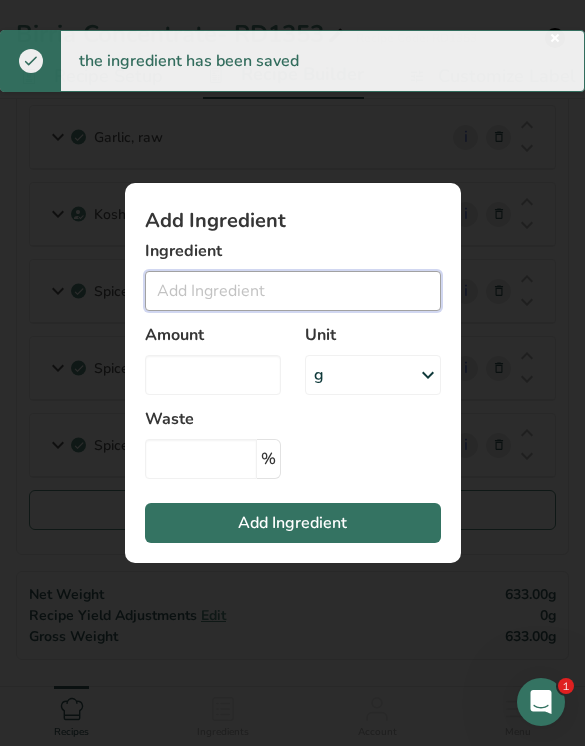 click at bounding box center [293, 291] 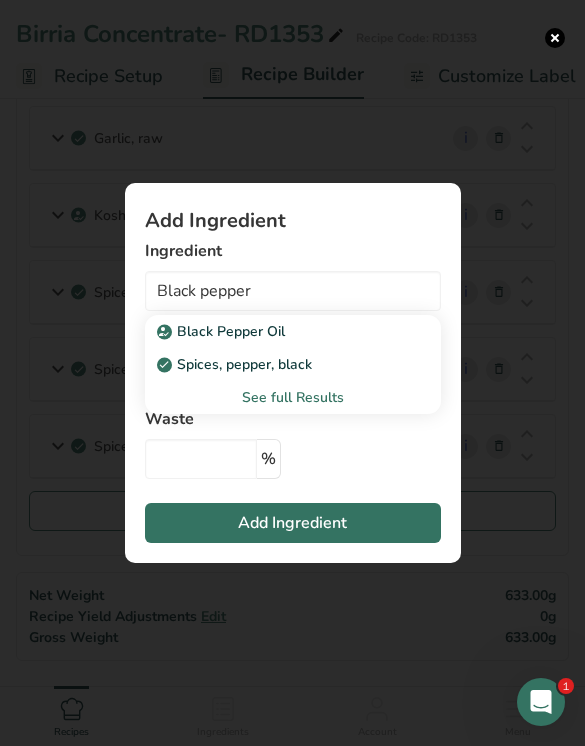 click on "Spices, pepper, black" at bounding box center (277, 364) 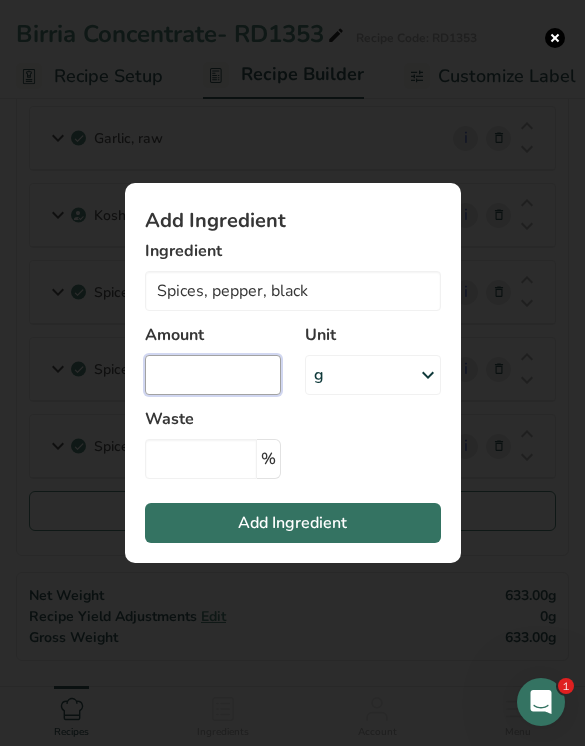 click at bounding box center (213, 375) 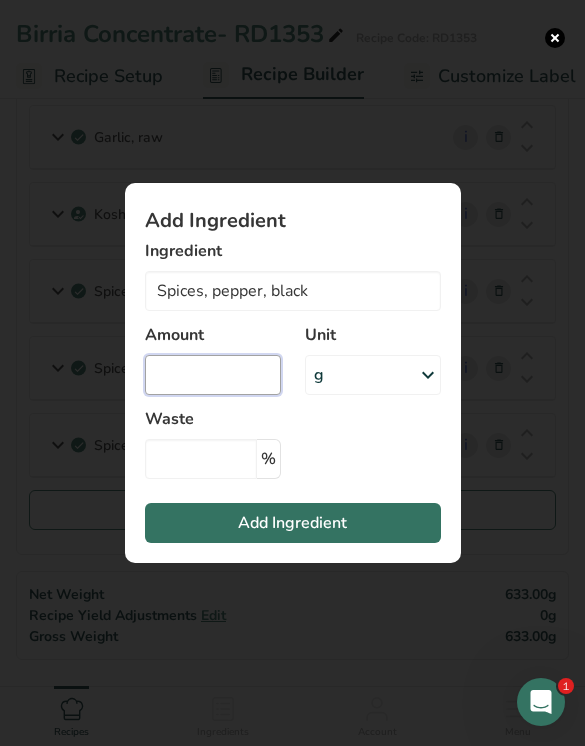 scroll, scrollTop: 597, scrollLeft: 0, axis: vertical 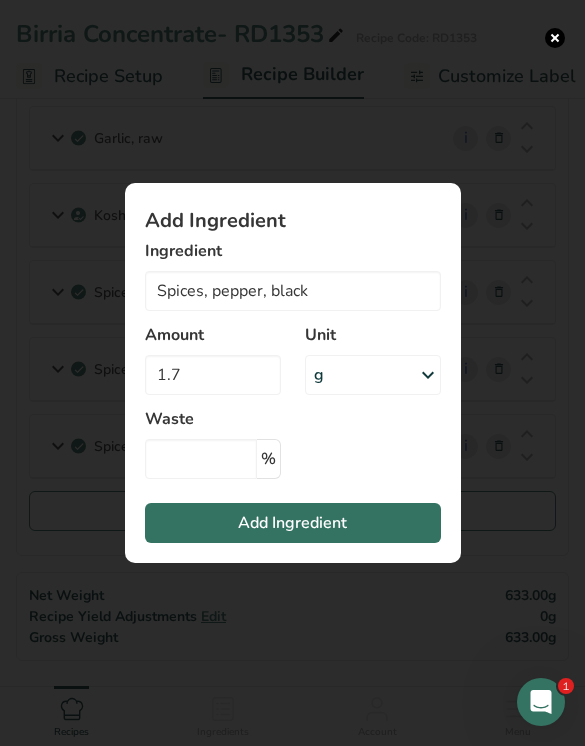 click on "Add Ingredient" at bounding box center (293, 523) 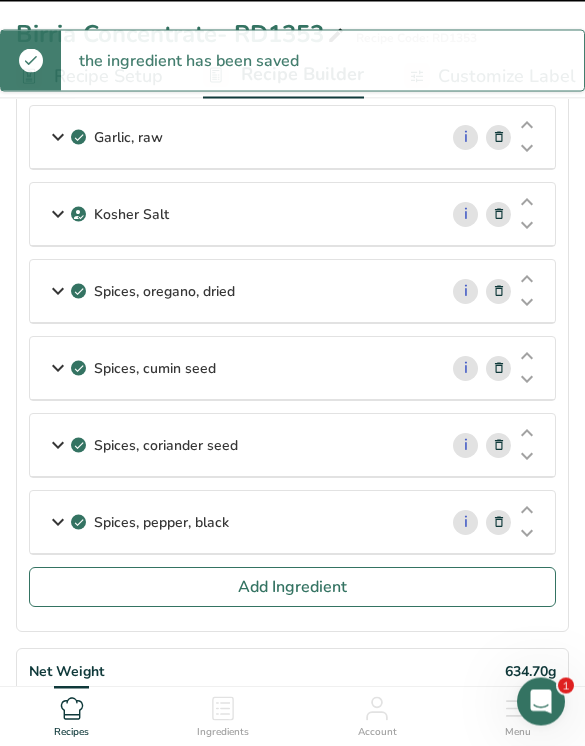 scroll, scrollTop: 598, scrollLeft: 0, axis: vertical 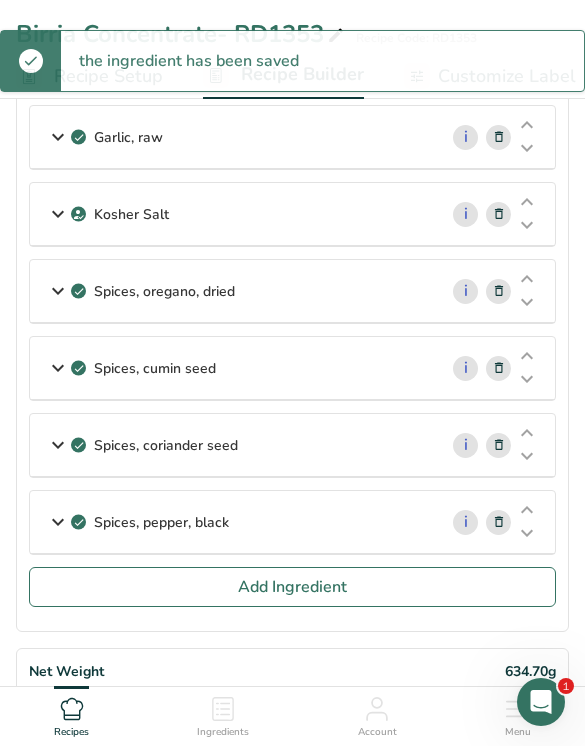click on "Add Ingredient" at bounding box center (292, 587) 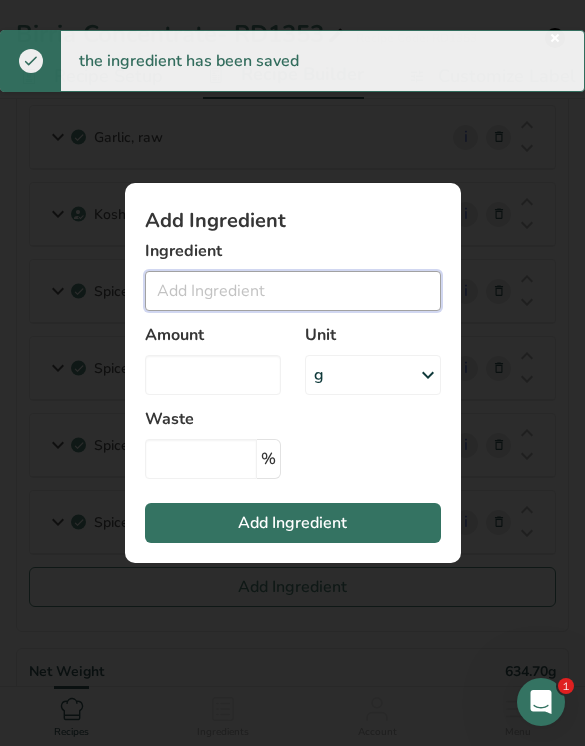 click at bounding box center [293, 291] 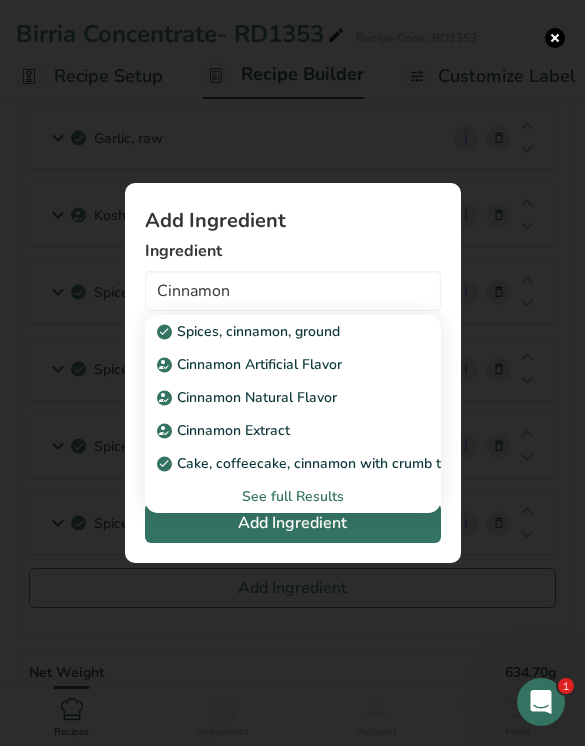 click on "Spices, cinnamon, ground" at bounding box center (277, 331) 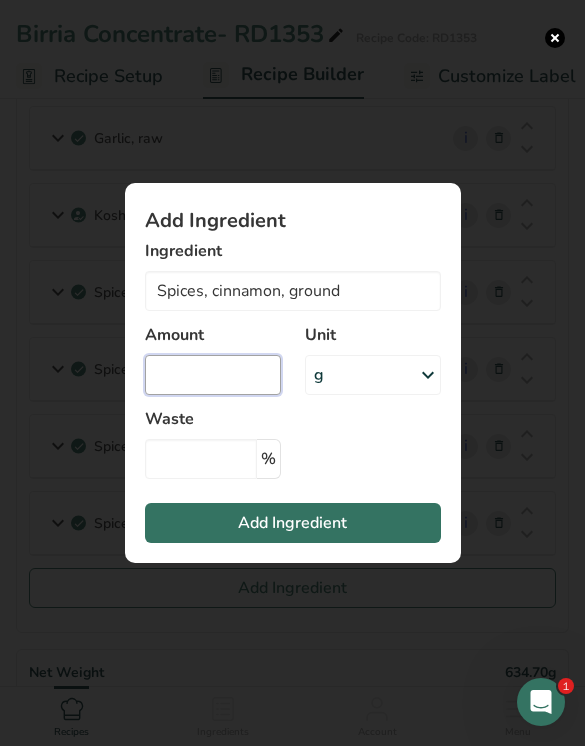 click at bounding box center (213, 375) 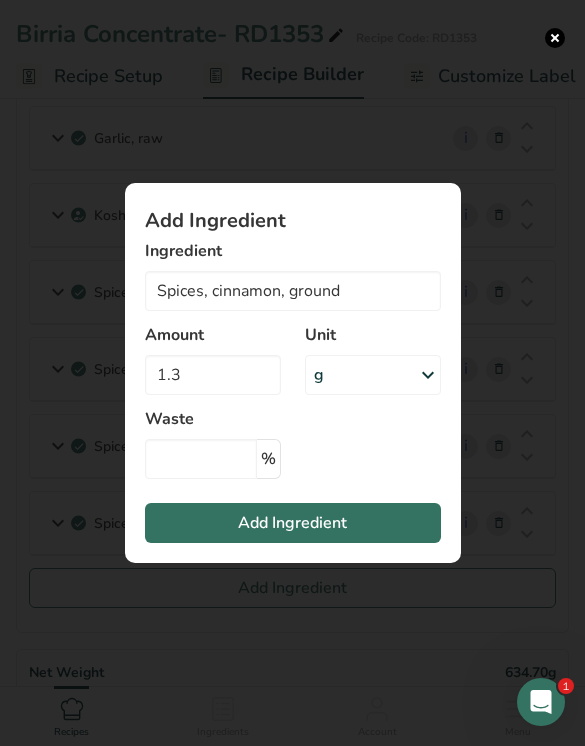 click on "Add Ingredient" at bounding box center (293, 523) 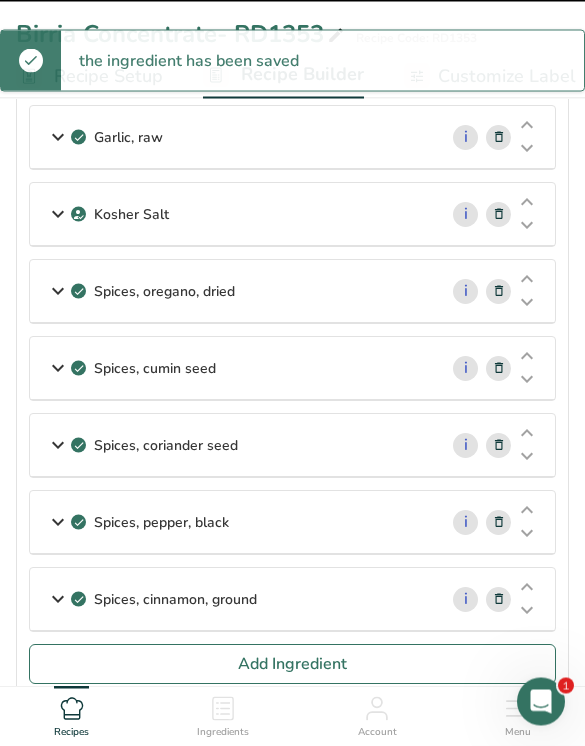 scroll, scrollTop: 598, scrollLeft: 0, axis: vertical 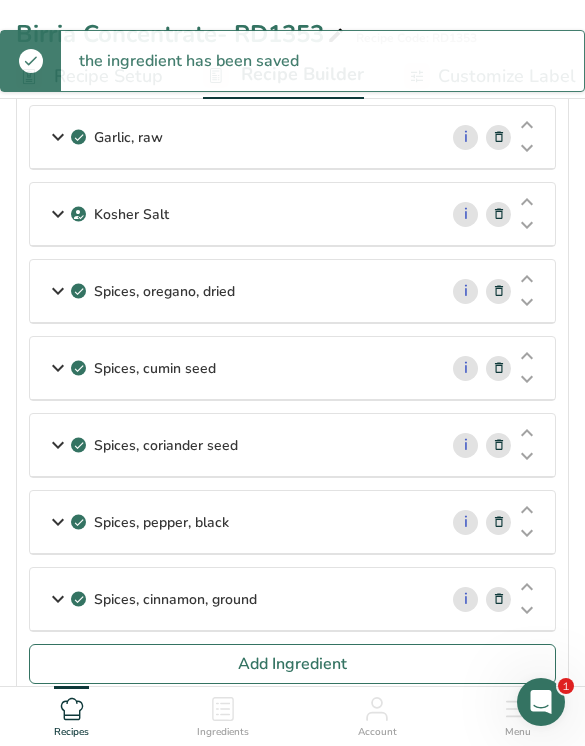 click on "Add Ingredient" at bounding box center [292, 664] 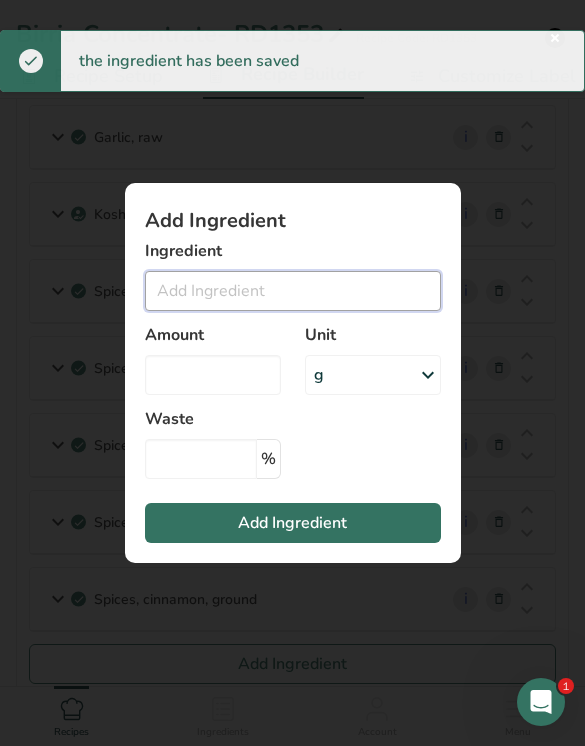 click at bounding box center [293, 291] 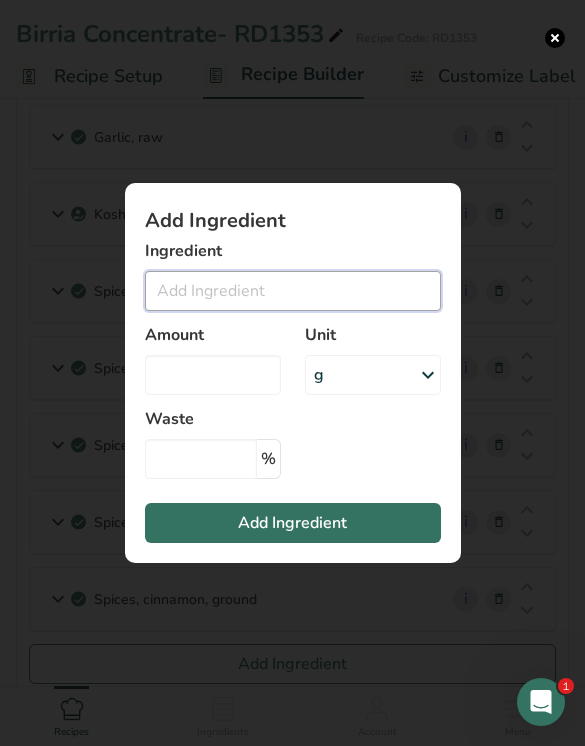 scroll, scrollTop: 597, scrollLeft: 0, axis: vertical 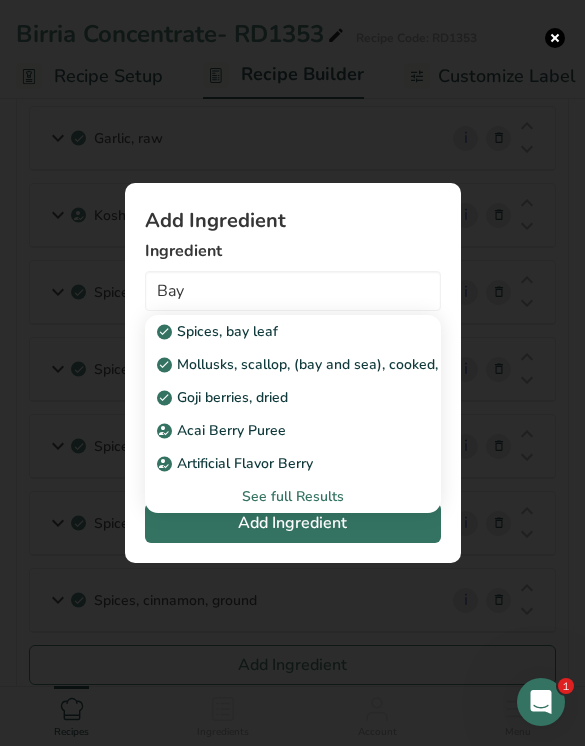 click on "Spices, bay leaf" at bounding box center (277, 331) 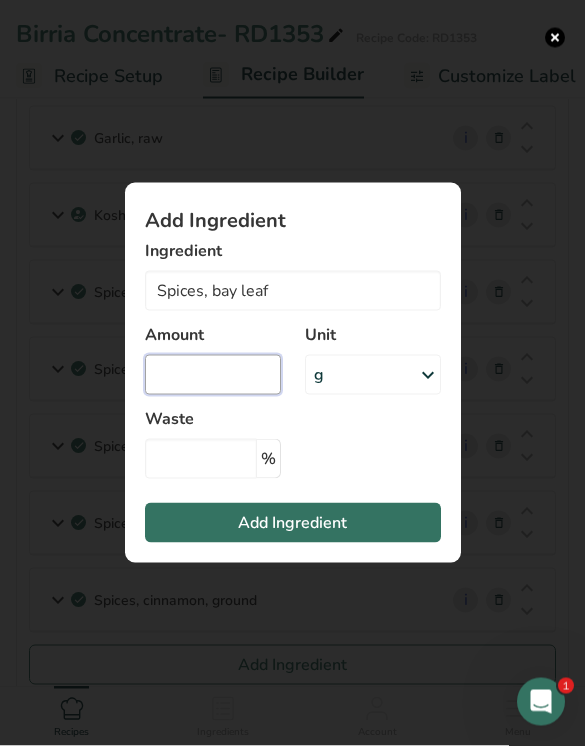 click at bounding box center [213, 375] 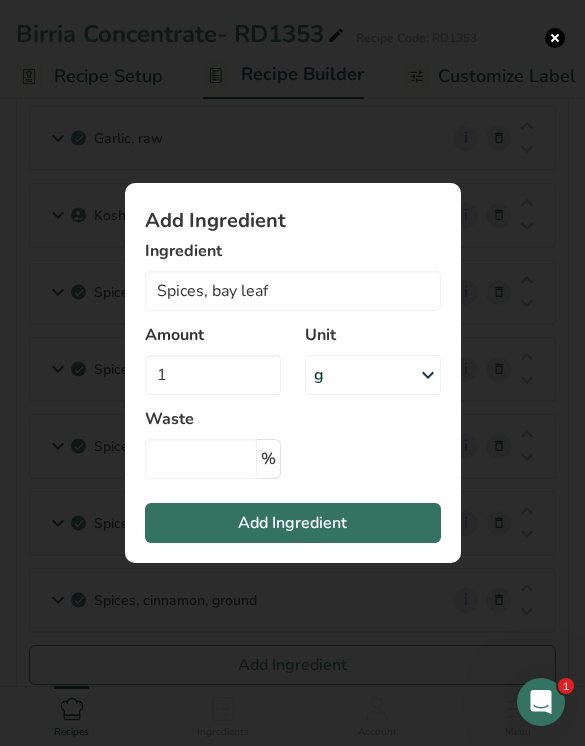click on "Add Ingredient" at bounding box center (293, 523) 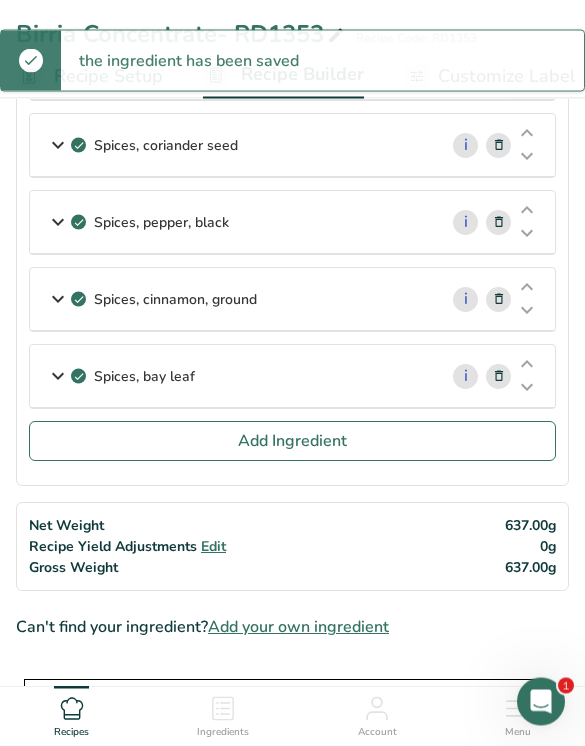 click on "Add Ingredient" at bounding box center [292, 442] 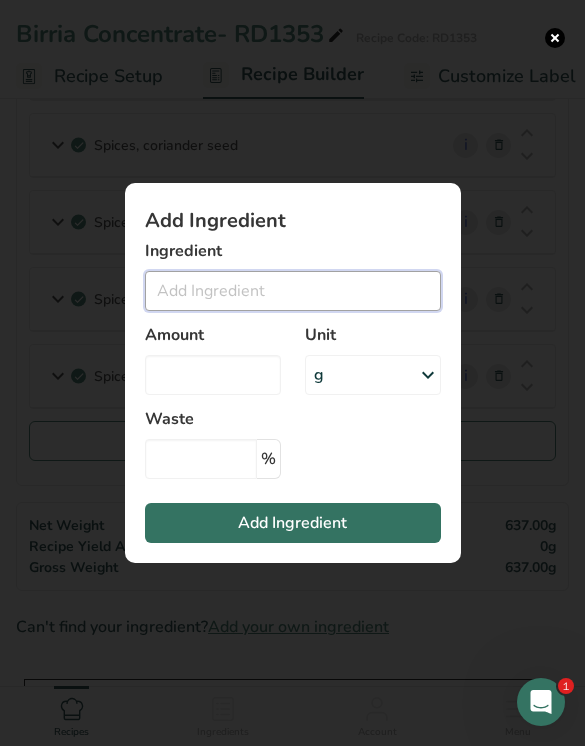 click at bounding box center (293, 291) 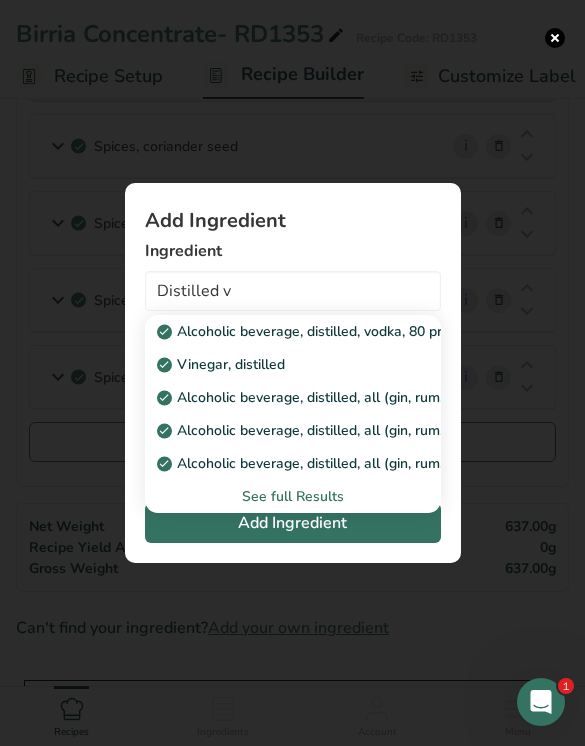 click on "Vinegar, distilled" at bounding box center (277, 364) 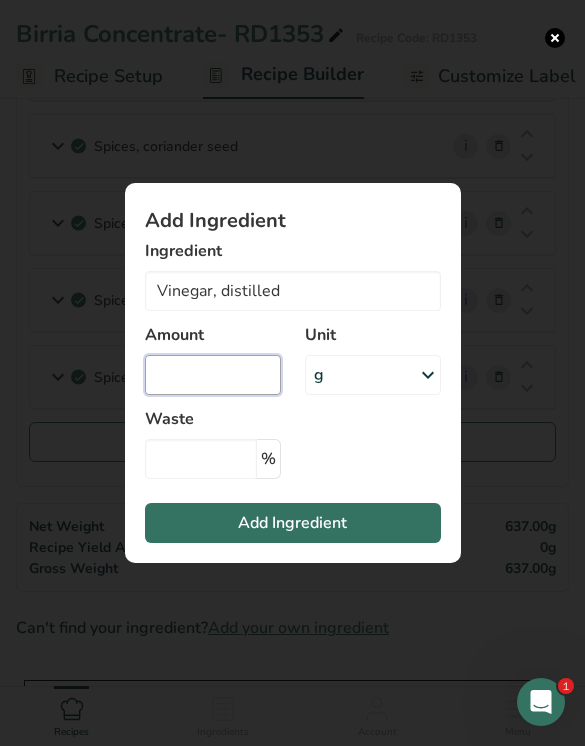 click at bounding box center [213, 375] 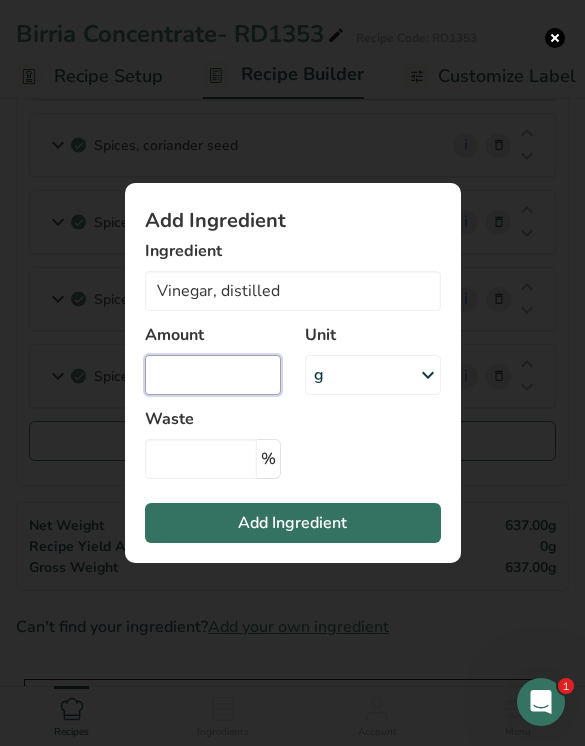 scroll, scrollTop: 897, scrollLeft: 0, axis: vertical 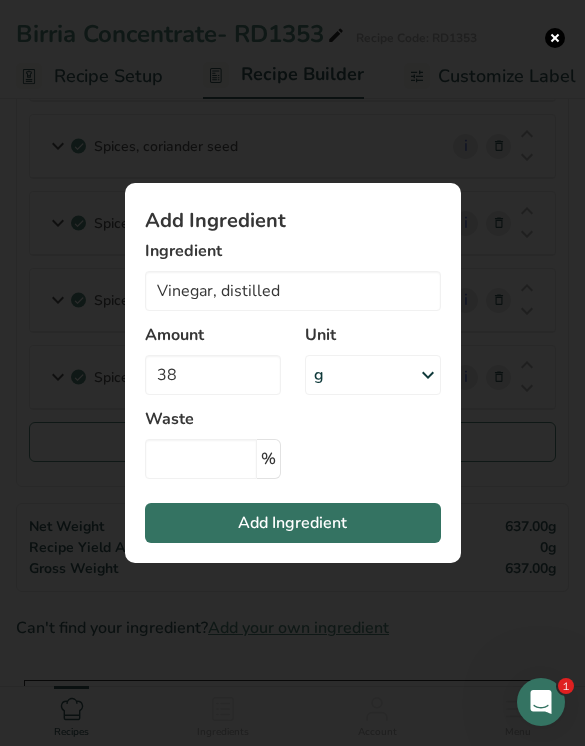 click on "Add Ingredient" at bounding box center (293, 523) 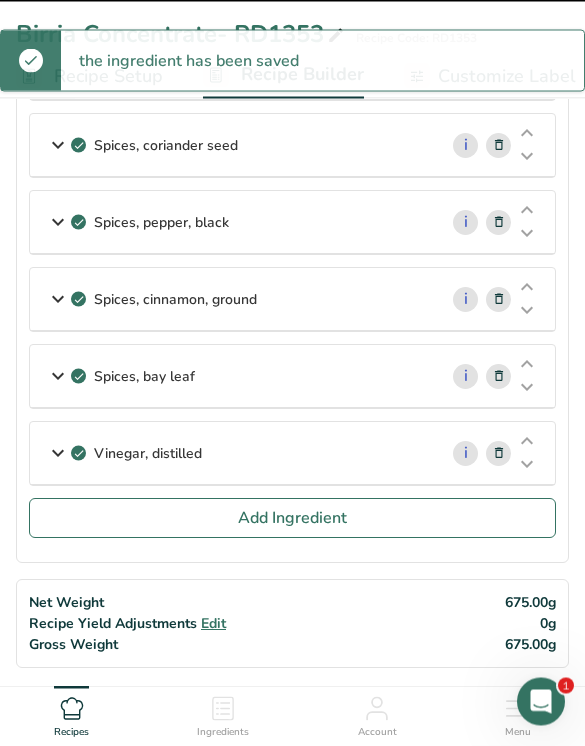 scroll, scrollTop: 898, scrollLeft: 0, axis: vertical 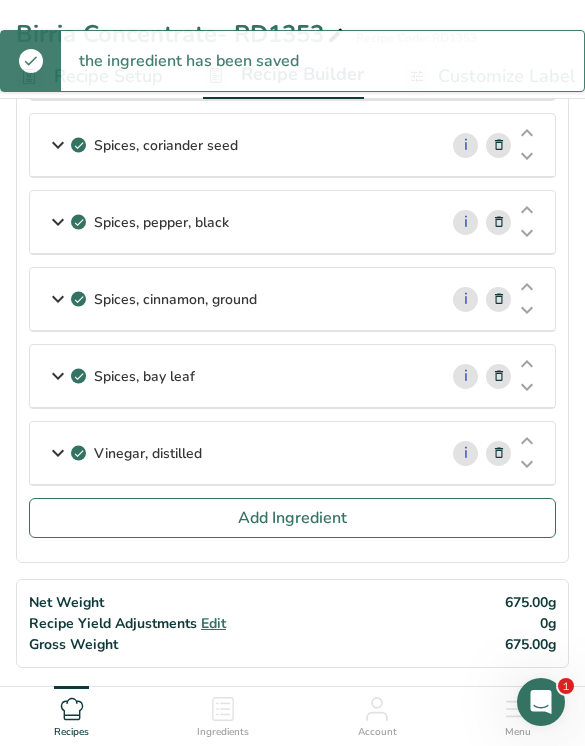 click on "Add Ingredient" at bounding box center [292, 518] 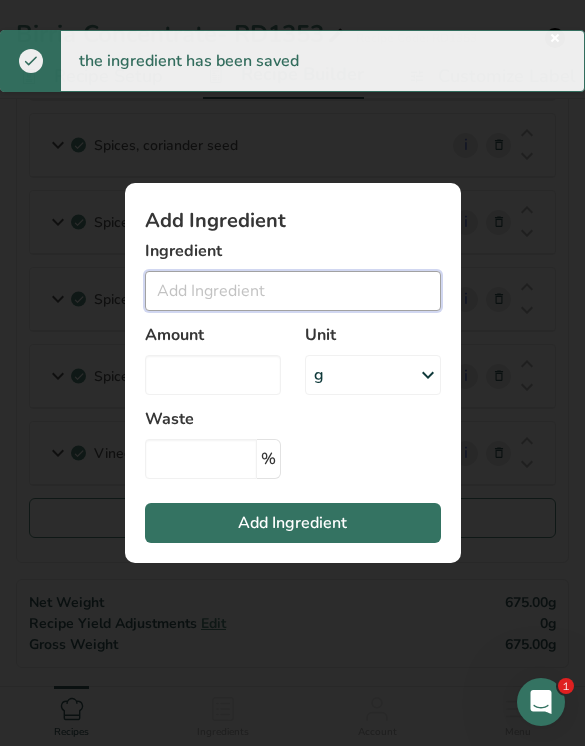 click at bounding box center [293, 291] 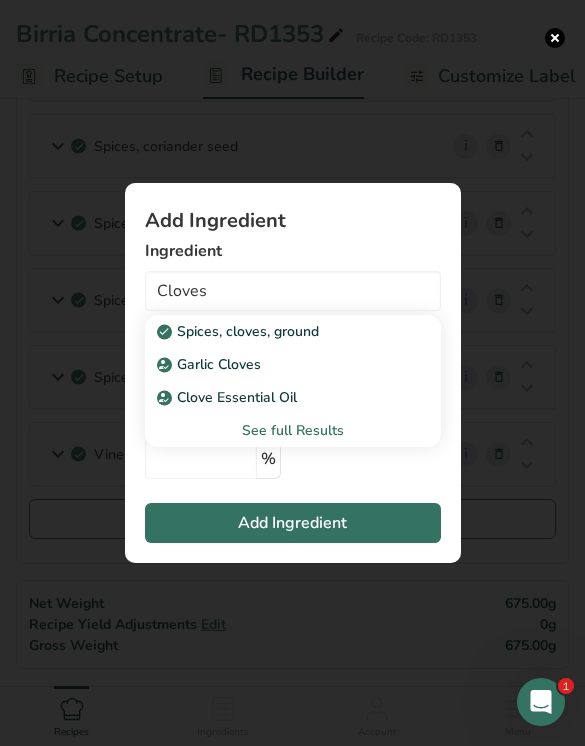 click on "Spices, cloves, ground" at bounding box center [277, 331] 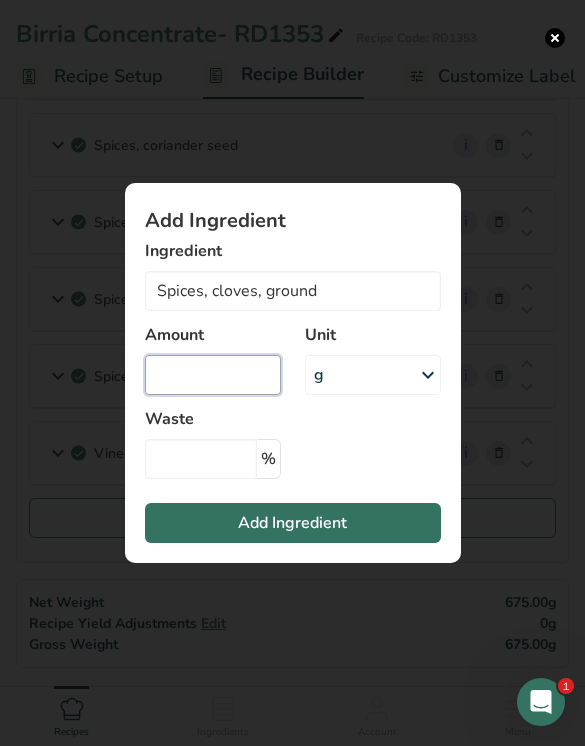 click at bounding box center [213, 375] 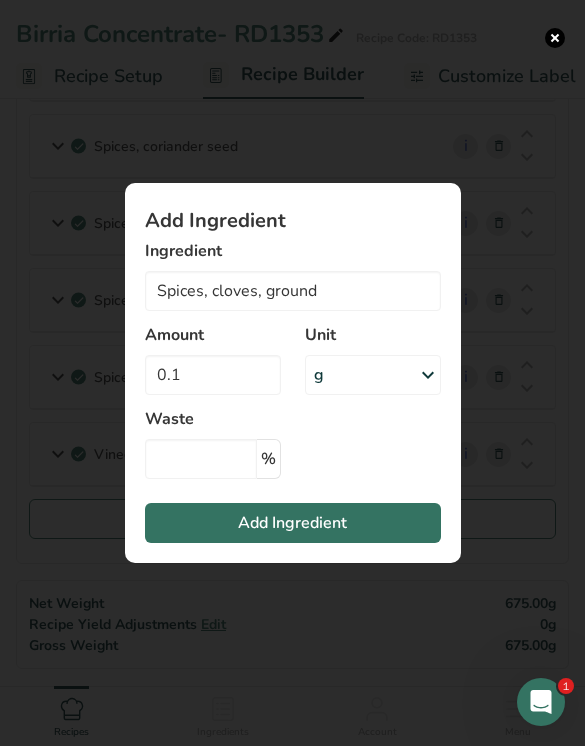 click on "Add Ingredient" at bounding box center (293, 523) 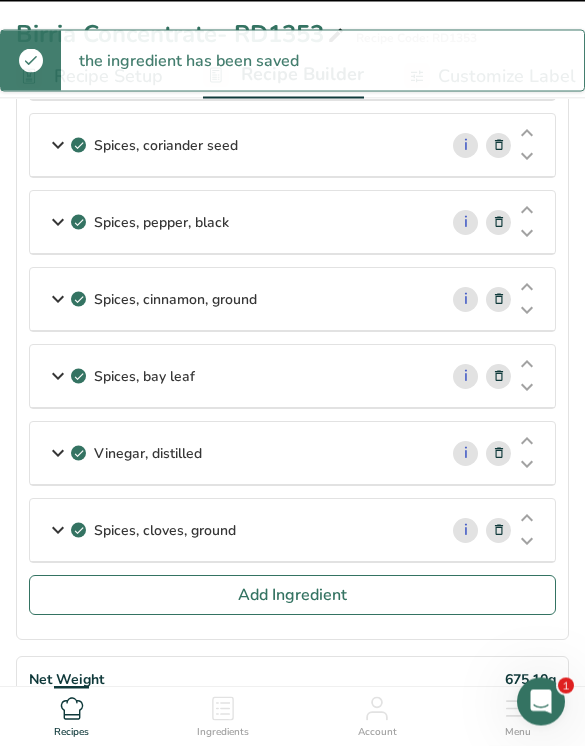 scroll, scrollTop: 898, scrollLeft: 0, axis: vertical 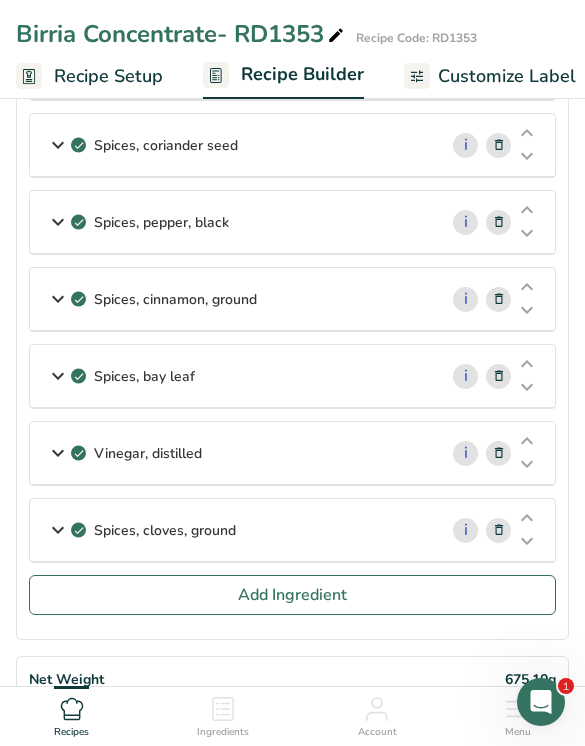 click on "Add Ingredient" at bounding box center (292, 595) 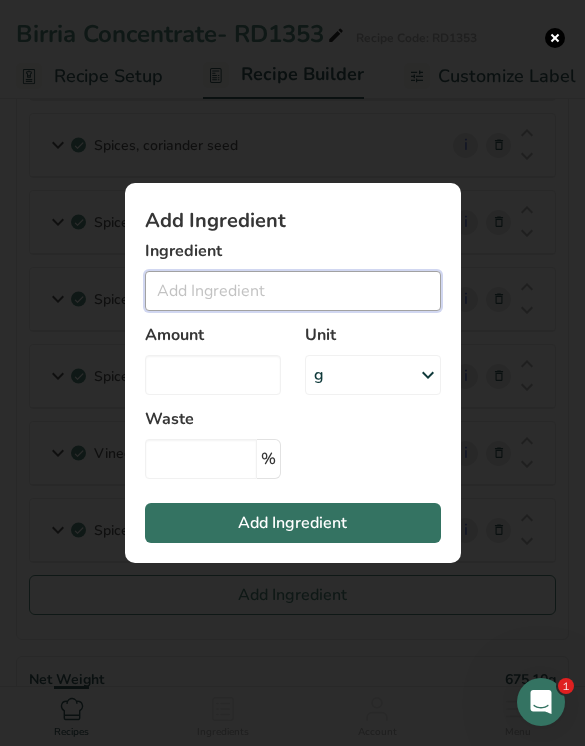 click at bounding box center (293, 291) 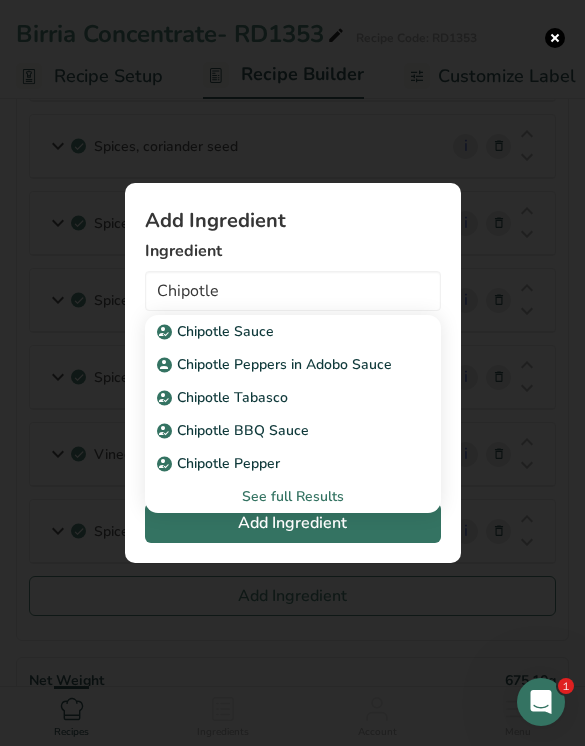 click on "Chipotle Peppers in Adobo Sauce" at bounding box center [276, 364] 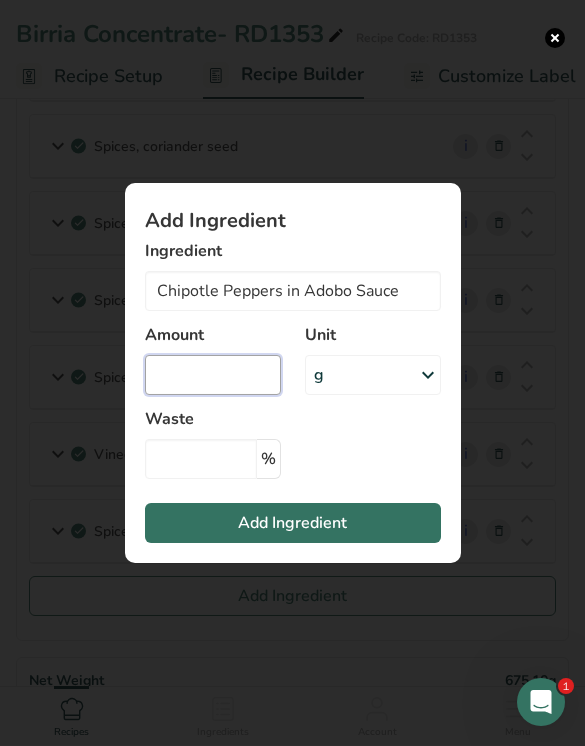 click at bounding box center (213, 375) 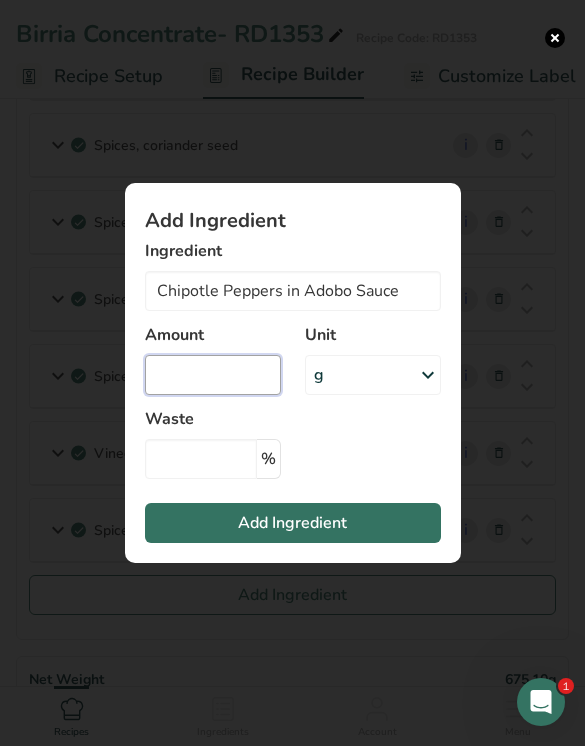 scroll, scrollTop: 897, scrollLeft: 0, axis: vertical 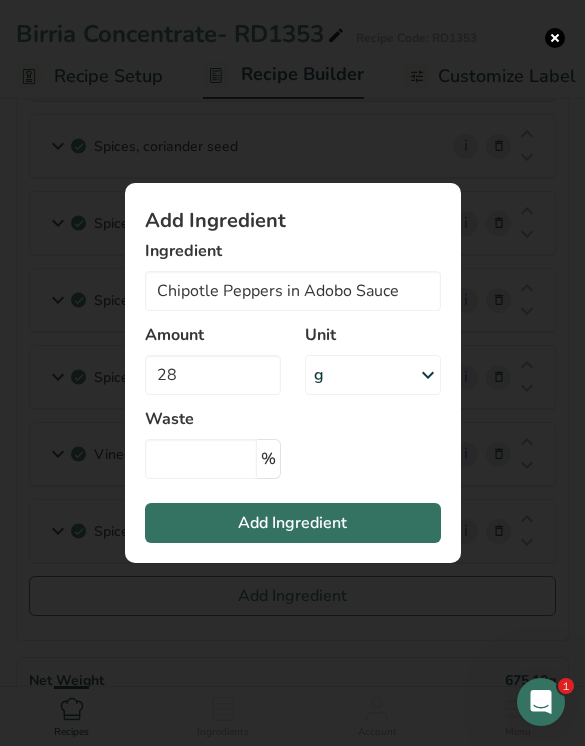 click on "Add Ingredient" at bounding box center (293, 523) 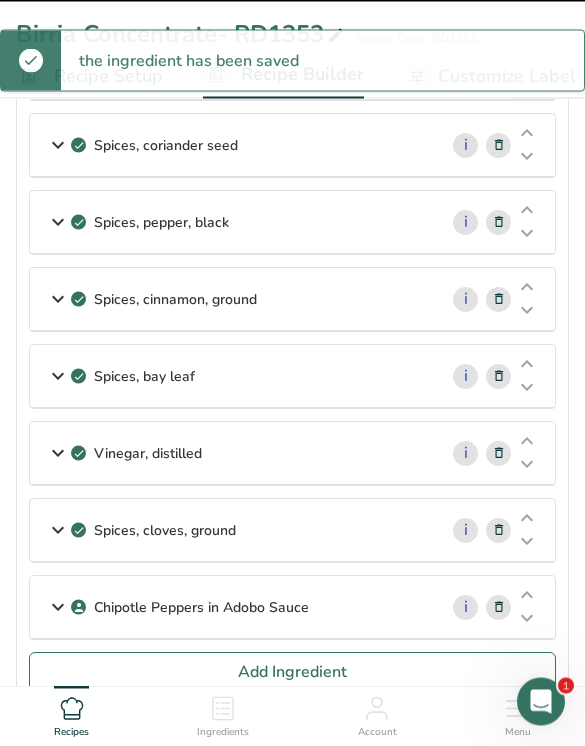 scroll, scrollTop: 898, scrollLeft: 0, axis: vertical 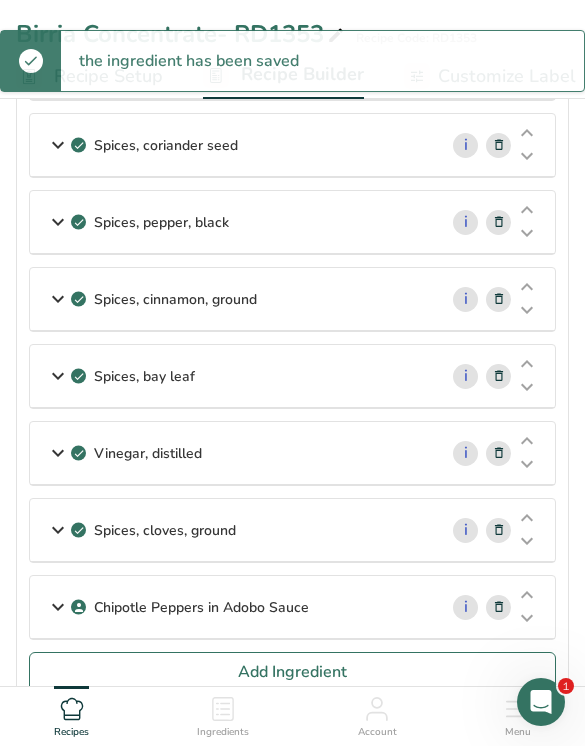 click on "Add Ingredient" at bounding box center [292, 672] 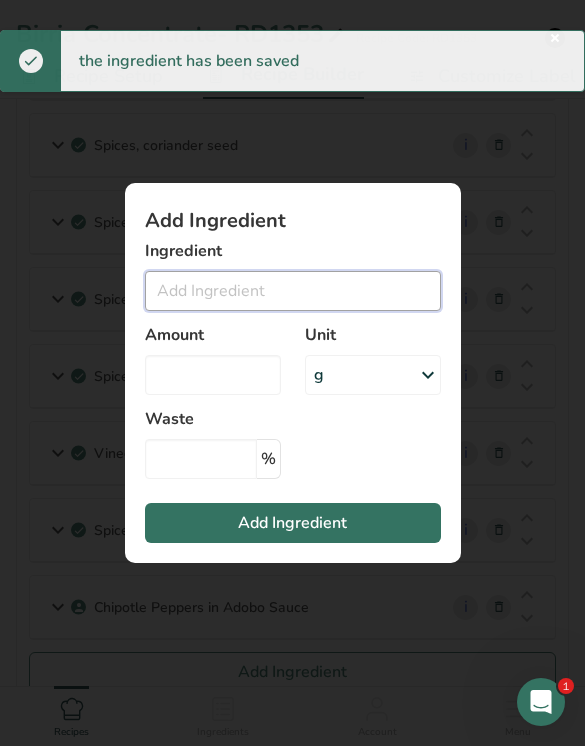 click at bounding box center [293, 291] 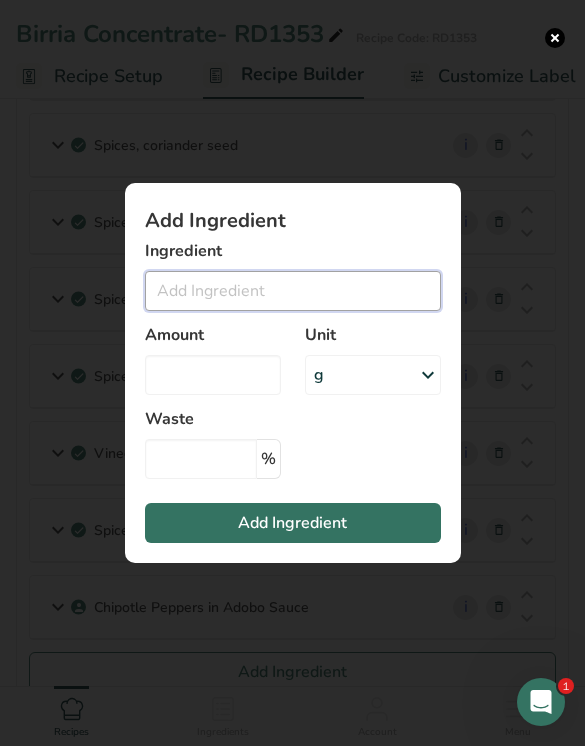 scroll, scrollTop: 897, scrollLeft: 0, axis: vertical 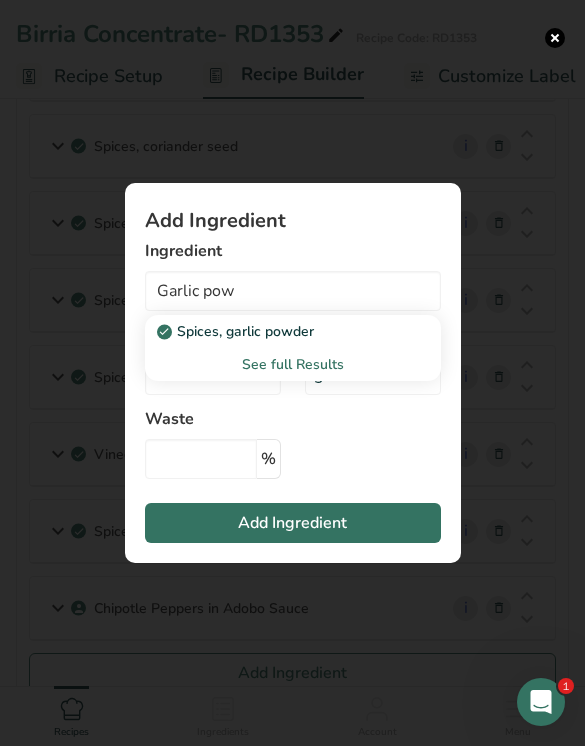 click on "Spices, garlic powder" at bounding box center [277, 331] 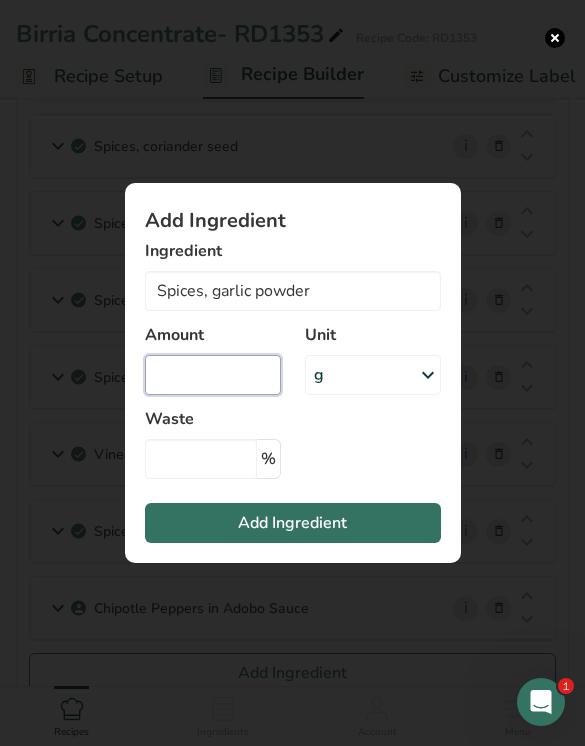 click at bounding box center [213, 375] 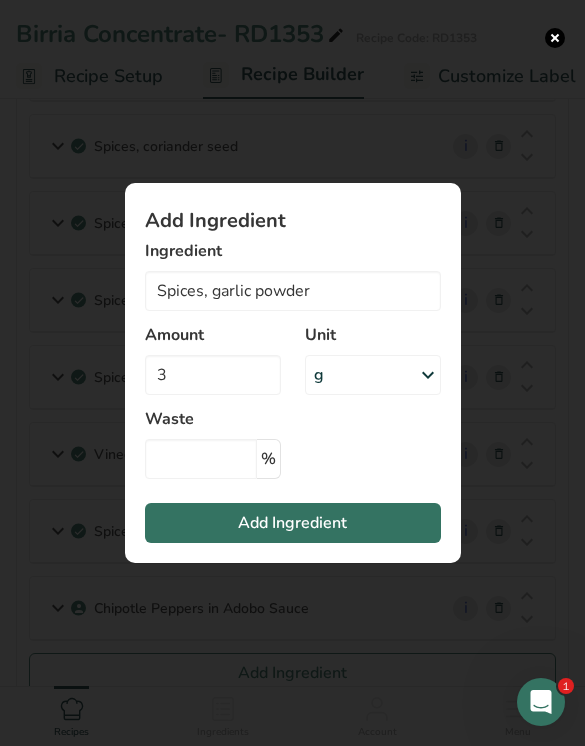 click on "Add Ingredient" at bounding box center [293, 523] 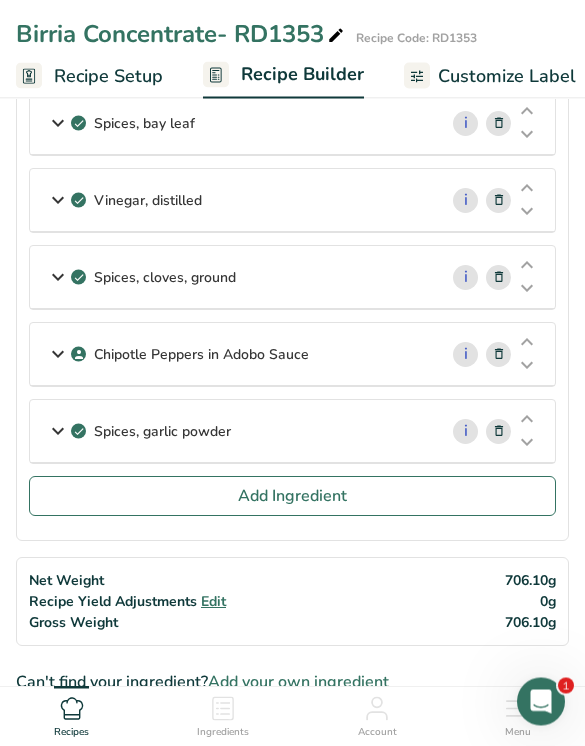 scroll, scrollTop: 1156, scrollLeft: 0, axis: vertical 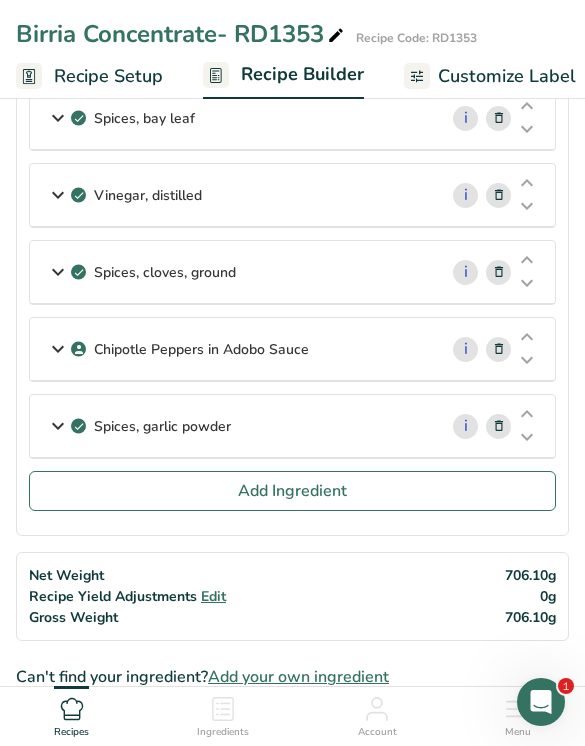click on "Add Ingredient" at bounding box center [292, 491] 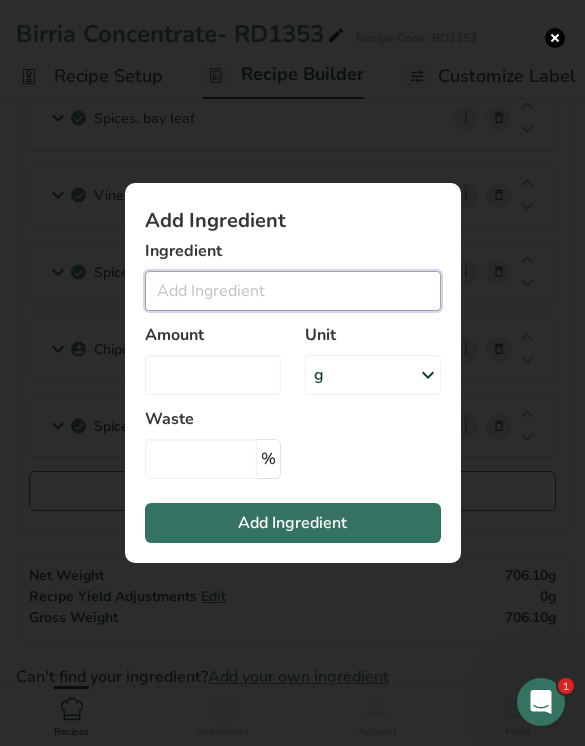 click at bounding box center [293, 291] 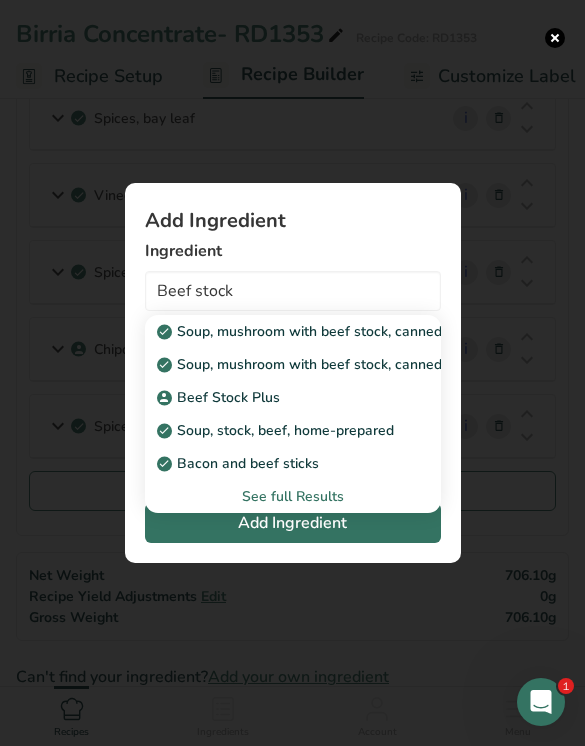 click on "Beef Stock Plus" at bounding box center [293, 397] 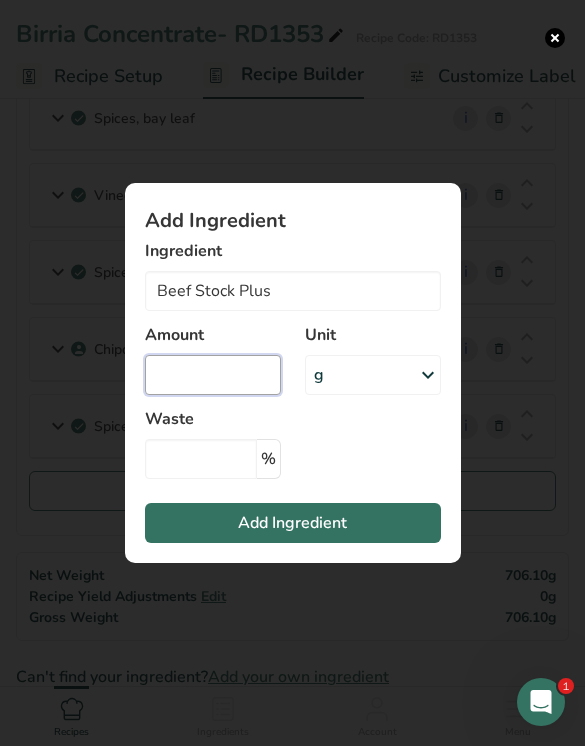 click at bounding box center (213, 375) 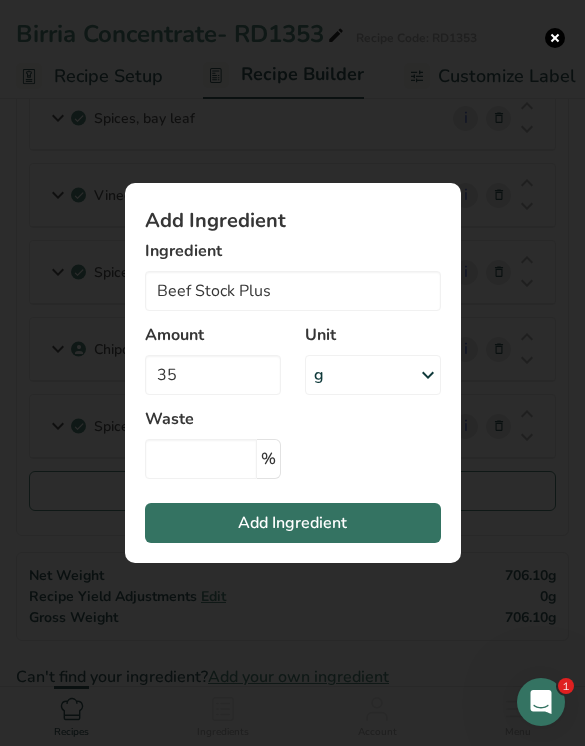 click on "Add Ingredient" at bounding box center [293, 523] 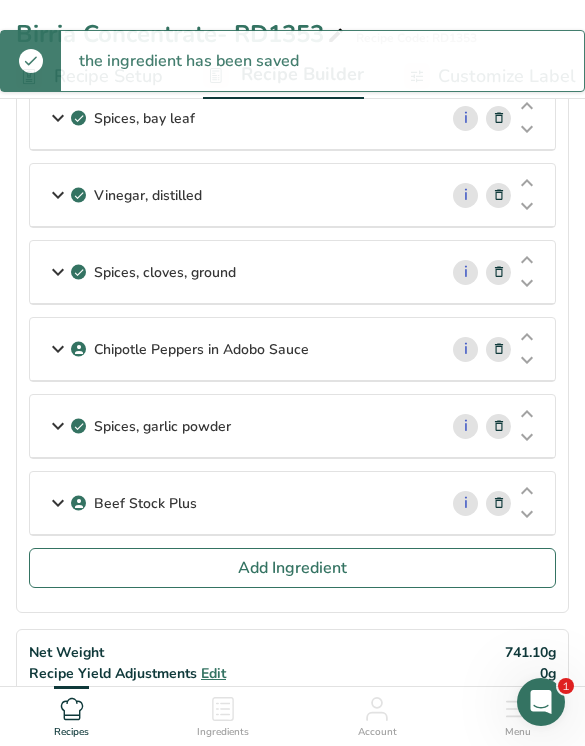 click on "Add Ingredient" at bounding box center (292, 568) 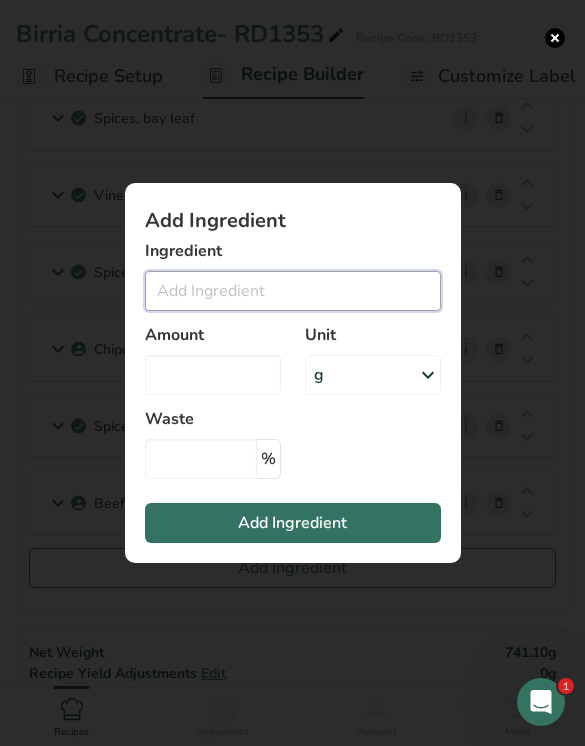 click at bounding box center [293, 291] 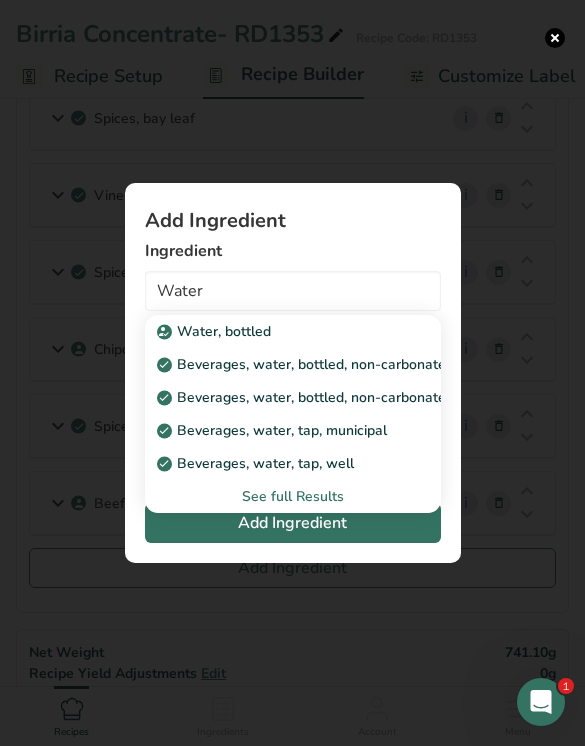 click on "Beverages, water, tap, municipal" at bounding box center (274, 430) 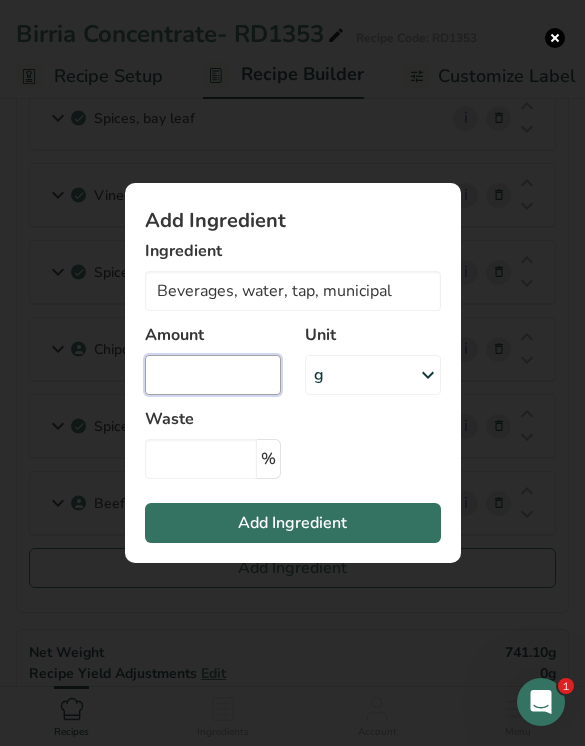 click at bounding box center [213, 375] 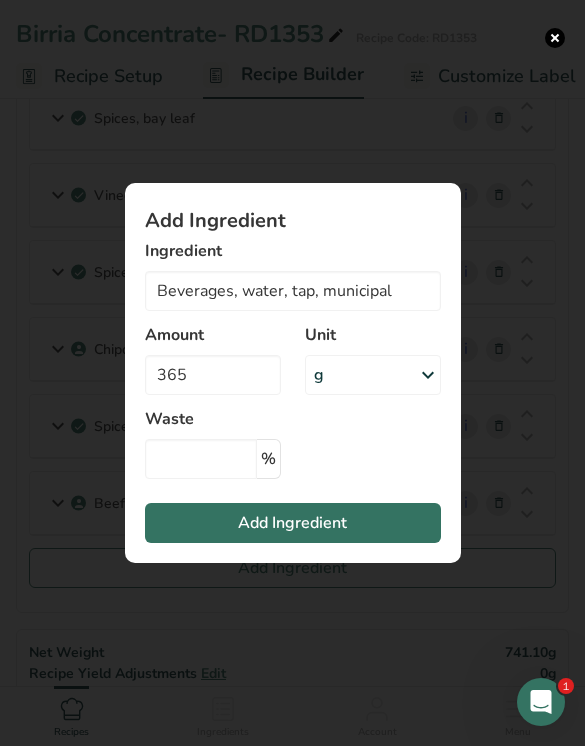 click on "Add Ingredient" at bounding box center [293, 523] 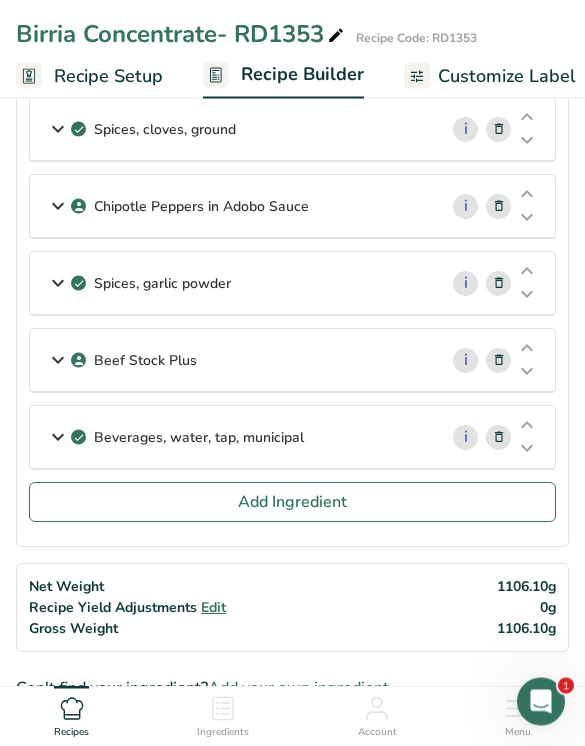 scroll, scrollTop: 1295, scrollLeft: 0, axis: vertical 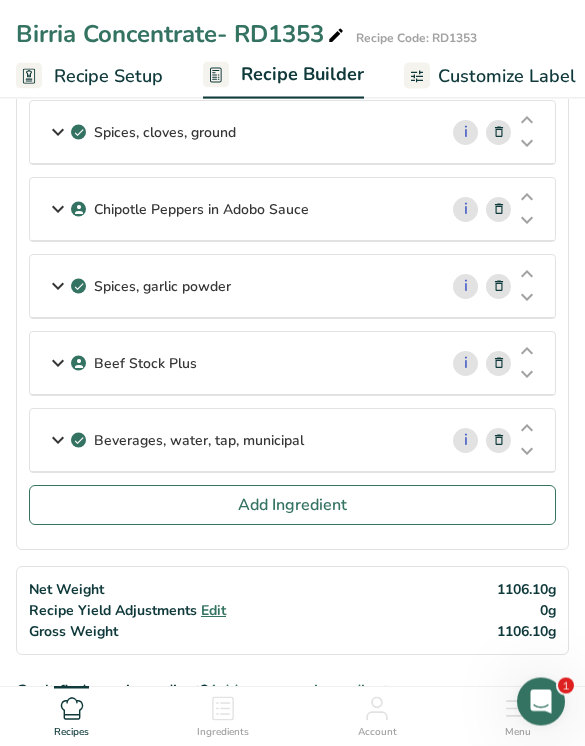 click on "Customize Label" at bounding box center [507, 76] 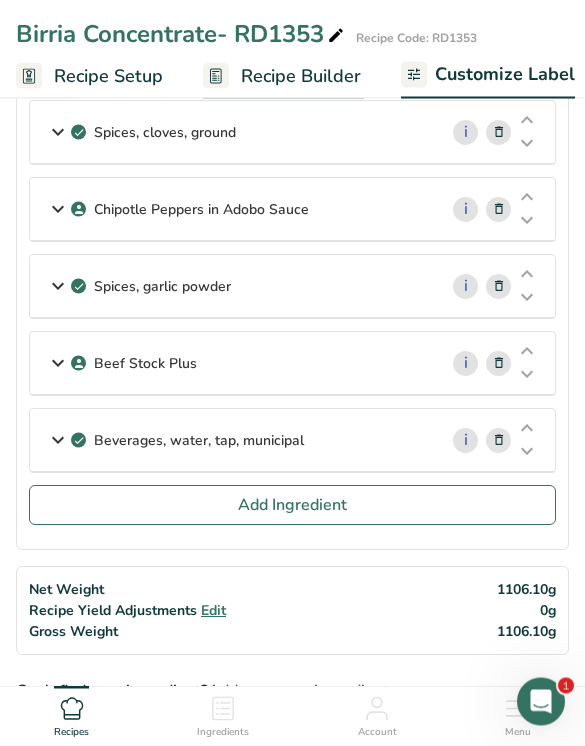 scroll, scrollTop: 1296, scrollLeft: 0, axis: vertical 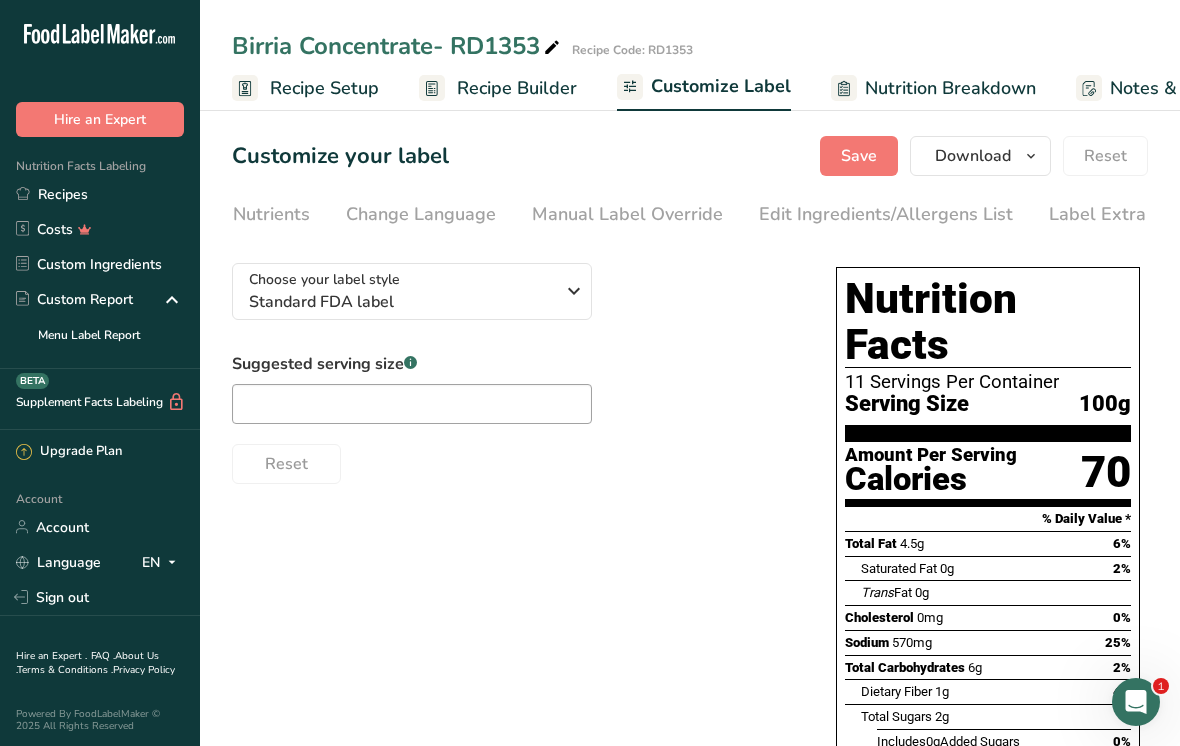 click on "Edit Ingredients/Allergens List" at bounding box center (886, 214) 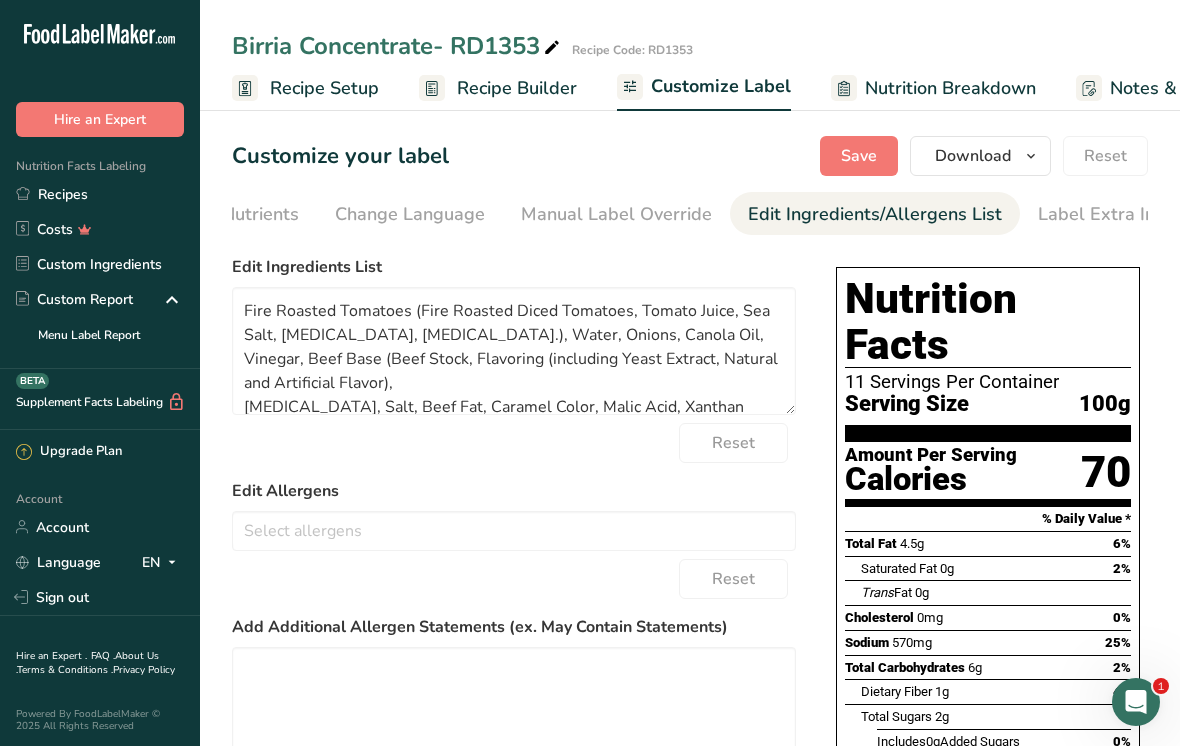 scroll, scrollTop: 0, scrollLeft: 537, axis: horizontal 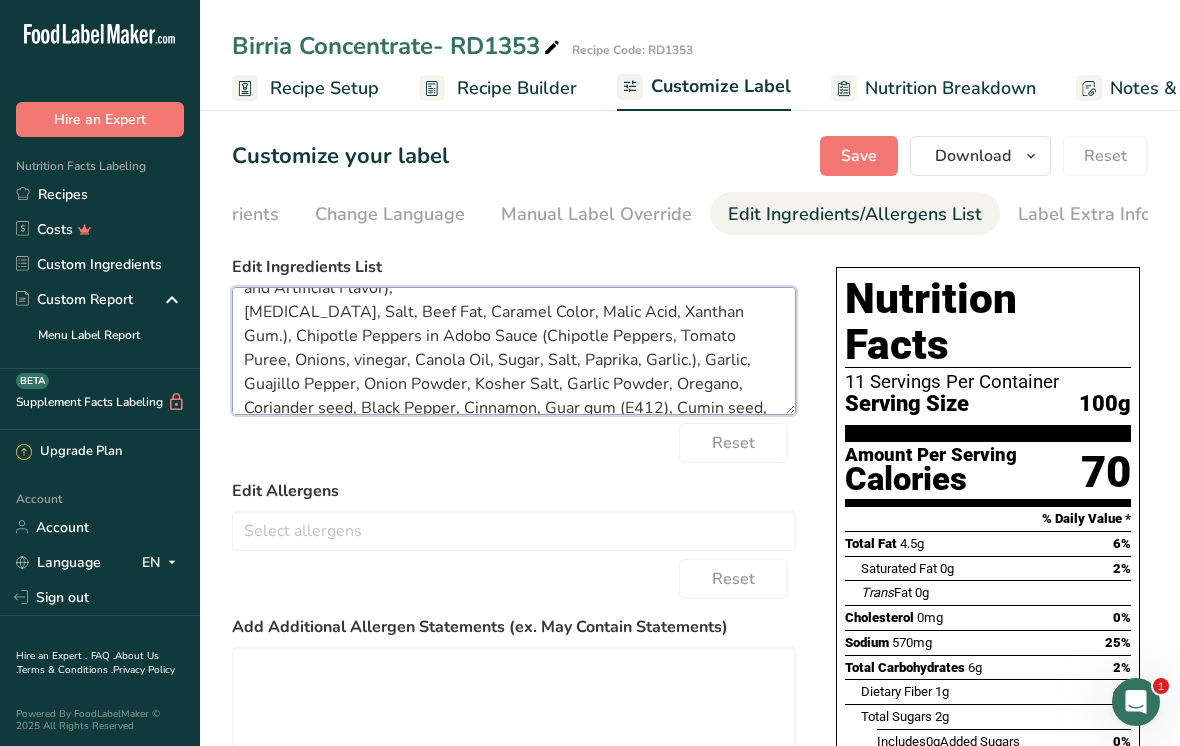 click on "Fire Roasted Tomatoes (Fire Roasted Diced Tomatoes, Tomato Juice, Sea Salt, [MEDICAL_DATA], [MEDICAL_DATA].), Water, Onions, Canola Oil, Vinegar, Beef Base (Beef Stock, Flavoring (including Yeast Extract, Natural and Artificial Flavor),
[MEDICAL_DATA], Salt, Beef Fat, Caramel Color, Malic Acid, Xanthan Gum.), Chipotle Peppers in Adobo Sauce (Chipotle Peppers, Tomato Puree, Onions, vinegar, Canola Oil, Sugar, Salt, Paprika, Garlic.), Garlic, Guajillo Pepper, Onion Powder, Kosher Salt, Garlic Powder, Oregano, Coriander seed, Black Pepper, Cinnamon, Guar gum (E412), Cumin seed, Bay leaf, Cloves" at bounding box center [514, 351] 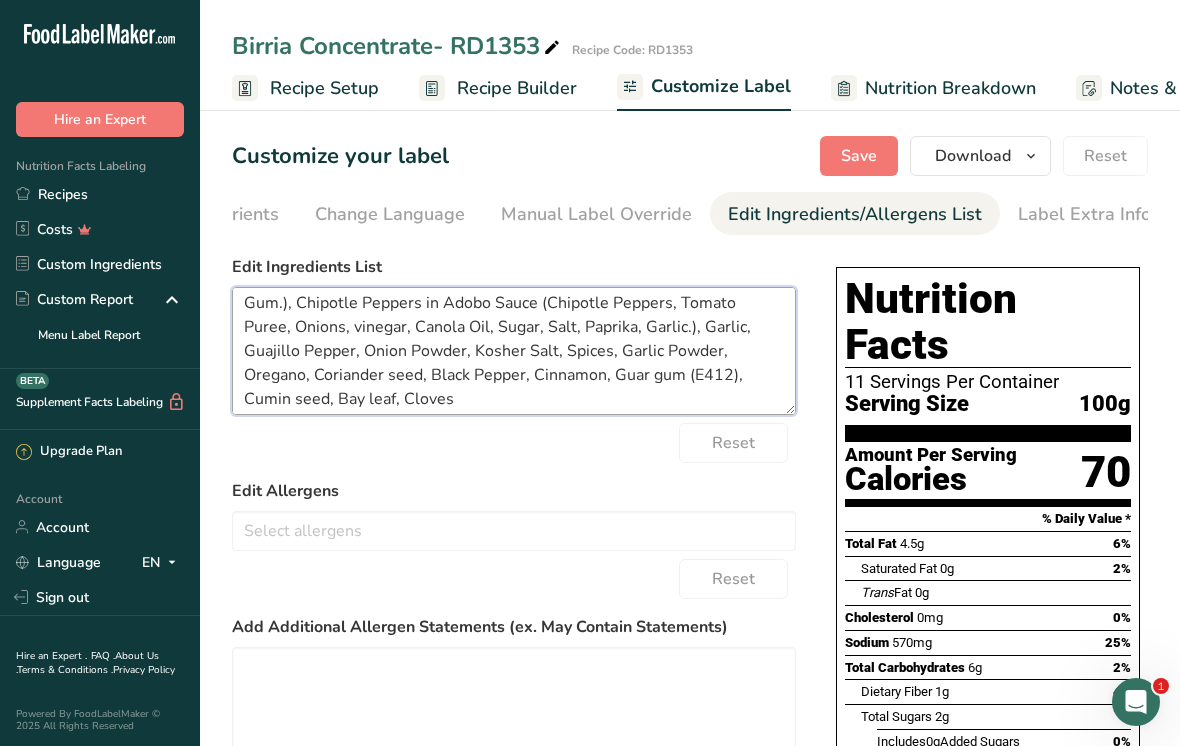 scroll, scrollTop: 130, scrollLeft: 0, axis: vertical 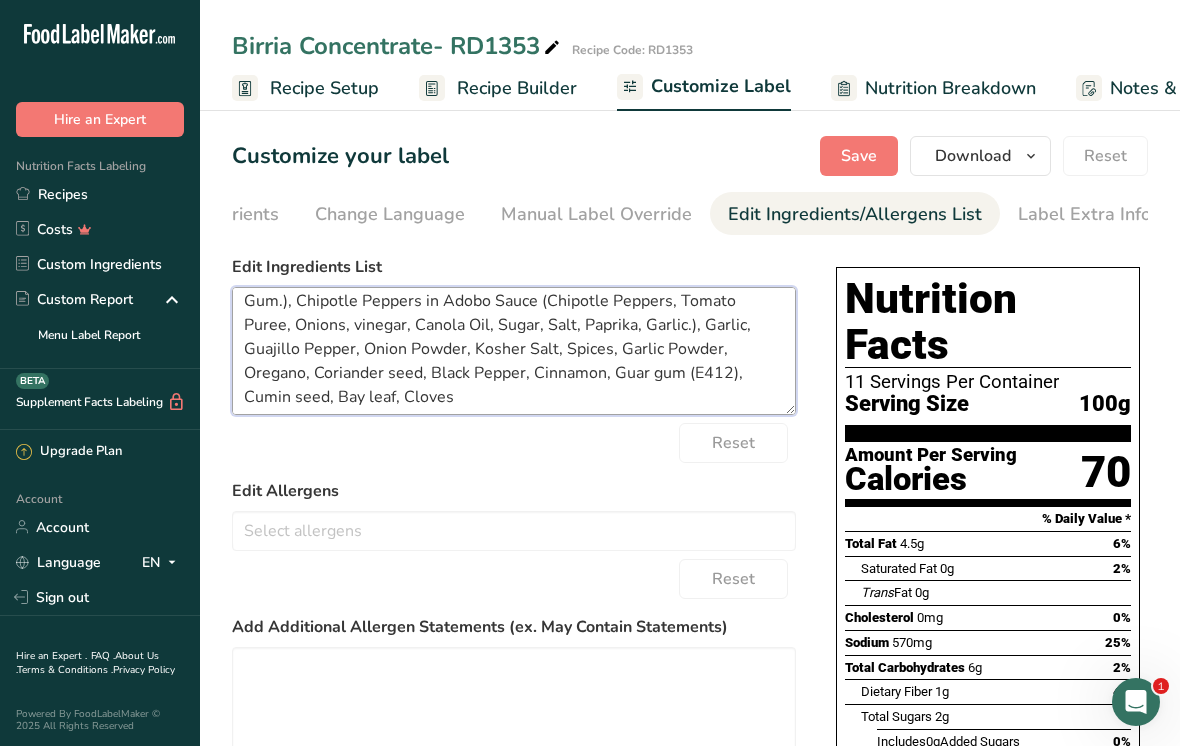 click on "Fire Roasted Tomatoes (Fire Roasted Diced Tomatoes, Tomato Juice, Sea Salt, [MEDICAL_DATA], [MEDICAL_DATA].), Water, Onions, Canola Oil, Vinegar, Beef Base (Beef Stock, Flavoring (including Yeast Extract, Natural and Artificial Flavor),
[MEDICAL_DATA], Salt, Beef Fat, Caramel Color, Malic Acid, Xanthan Gum.), Chipotle Peppers in Adobo Sauce (Chipotle Peppers, Tomato Puree, Onions, vinegar, Canola Oil, Sugar, Salt, Paprika, Garlic.), Garlic, Guajillo Pepper, Onion Powder, Kosher Salt, Spices, Garlic Powder, Oregano, Coriander seed, Black Pepper, Cinnamon, Guar gum (E412), Cumin seed, Bay leaf, Cloves" at bounding box center [514, 351] 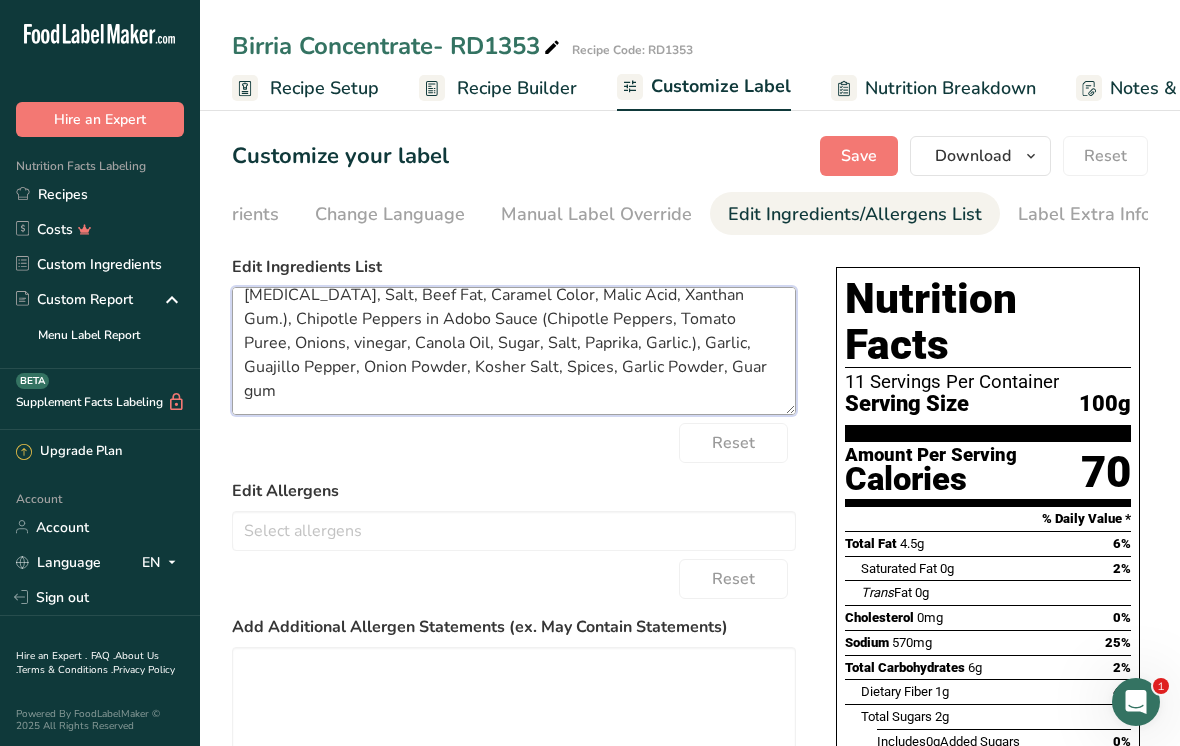 scroll, scrollTop: 88, scrollLeft: 0, axis: vertical 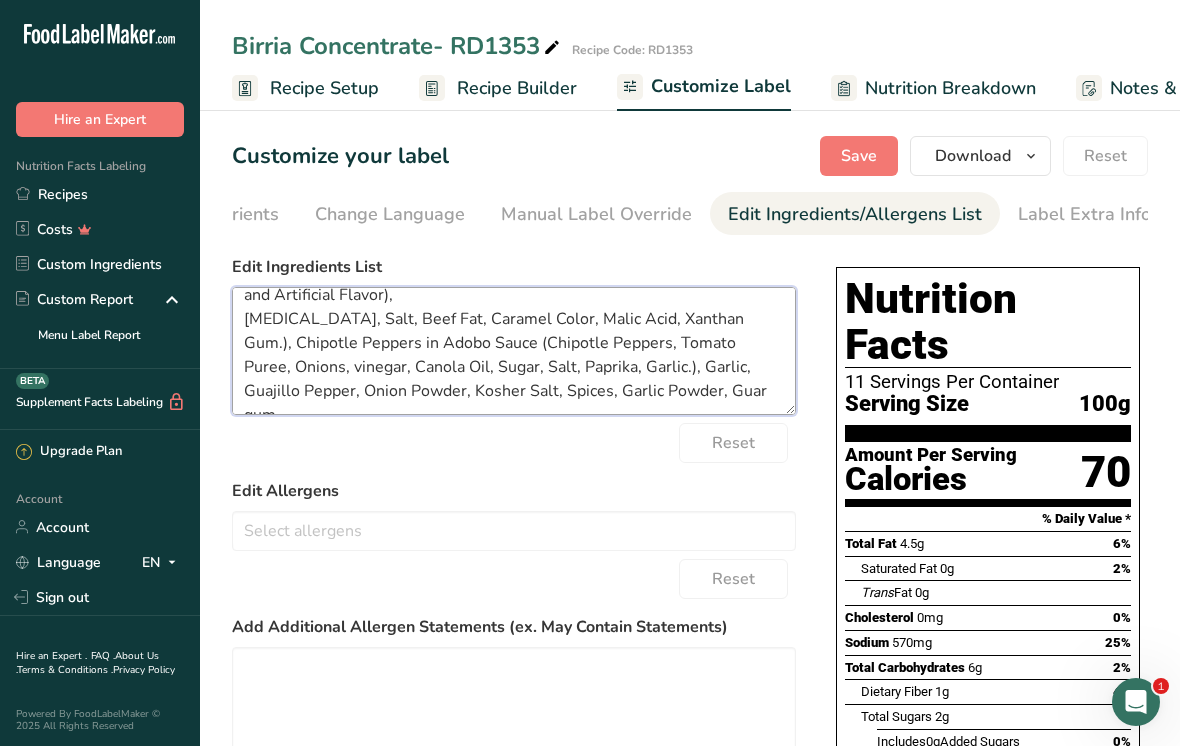 click on "Fire Roasted Tomatoes (Fire Roasted Diced Tomatoes, Tomato Juice, Sea Salt, [MEDICAL_DATA], [MEDICAL_DATA].), Water, Onions, Canola Oil, Vinegar, Beef Base (Beef Stock, Flavoring (including Yeast Extract, Natural and Artificial Flavor),
[MEDICAL_DATA], Salt, Beef Fat, Caramel Color, Malic Acid, Xanthan Gum.), Chipotle Peppers in Adobo Sauce (Chipotle Peppers, Tomato Puree, Onions, vinegar, Canola Oil, Sugar, Salt, Paprika, Garlic.), Garlic, Guajillo Pepper, Onion Powder, Kosher Salt, Spices, Garlic Powder, Guar gum" at bounding box center (514, 351) 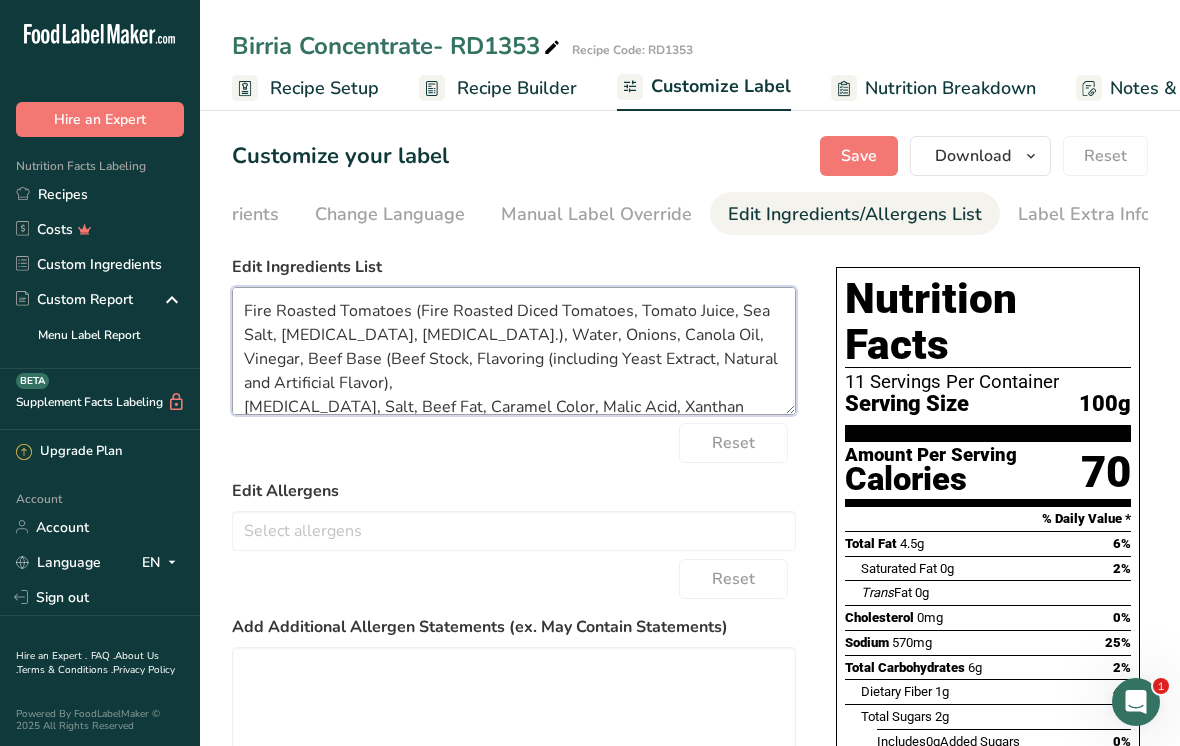 scroll, scrollTop: 0, scrollLeft: 0, axis: both 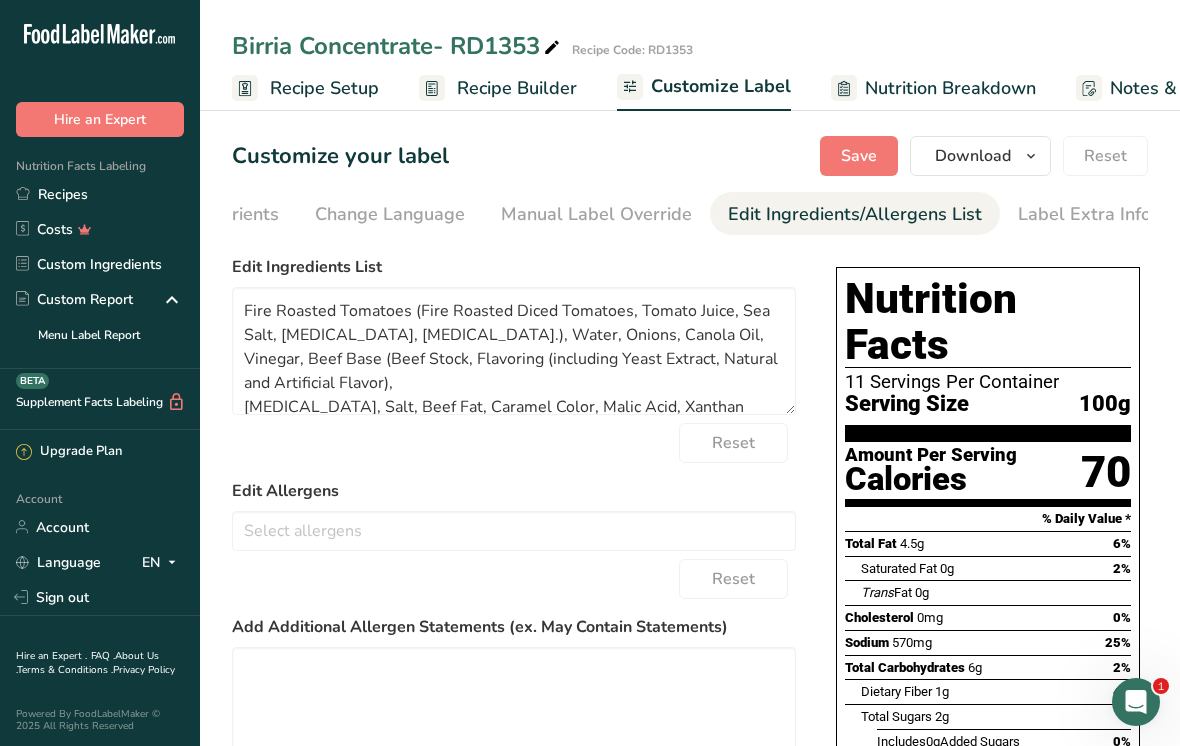 click on "Save" at bounding box center [859, 156] 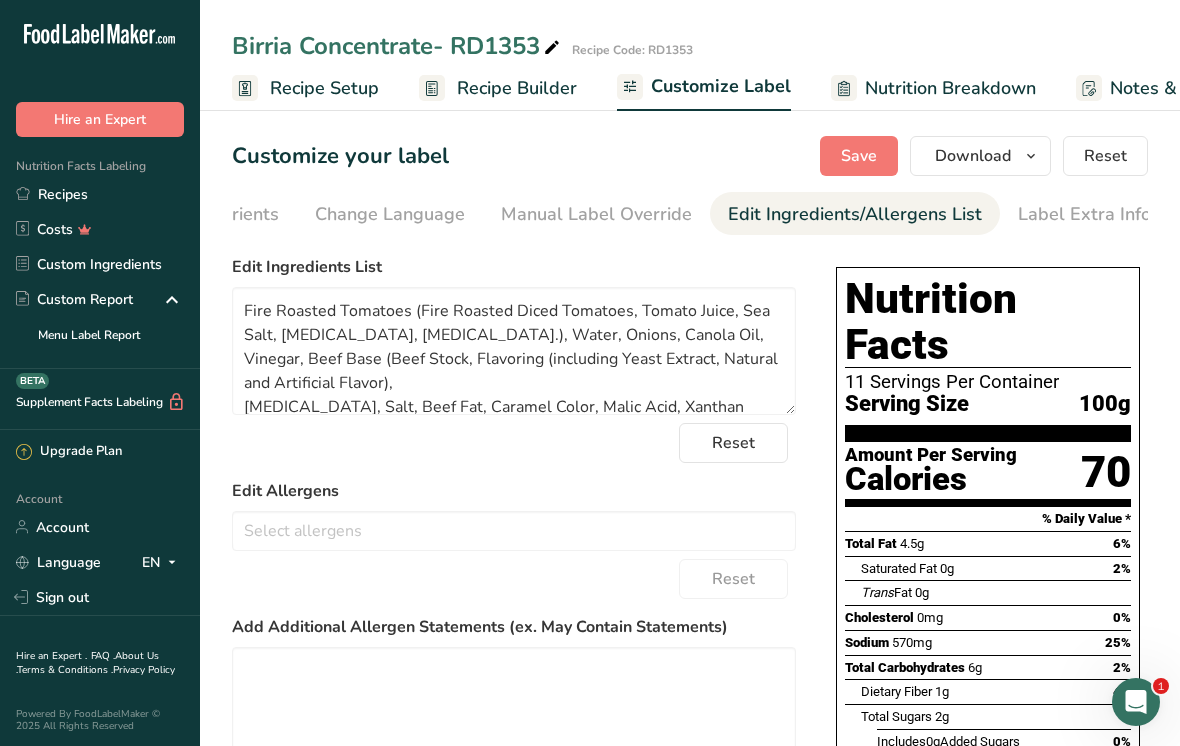 click at bounding box center (1031, 156) 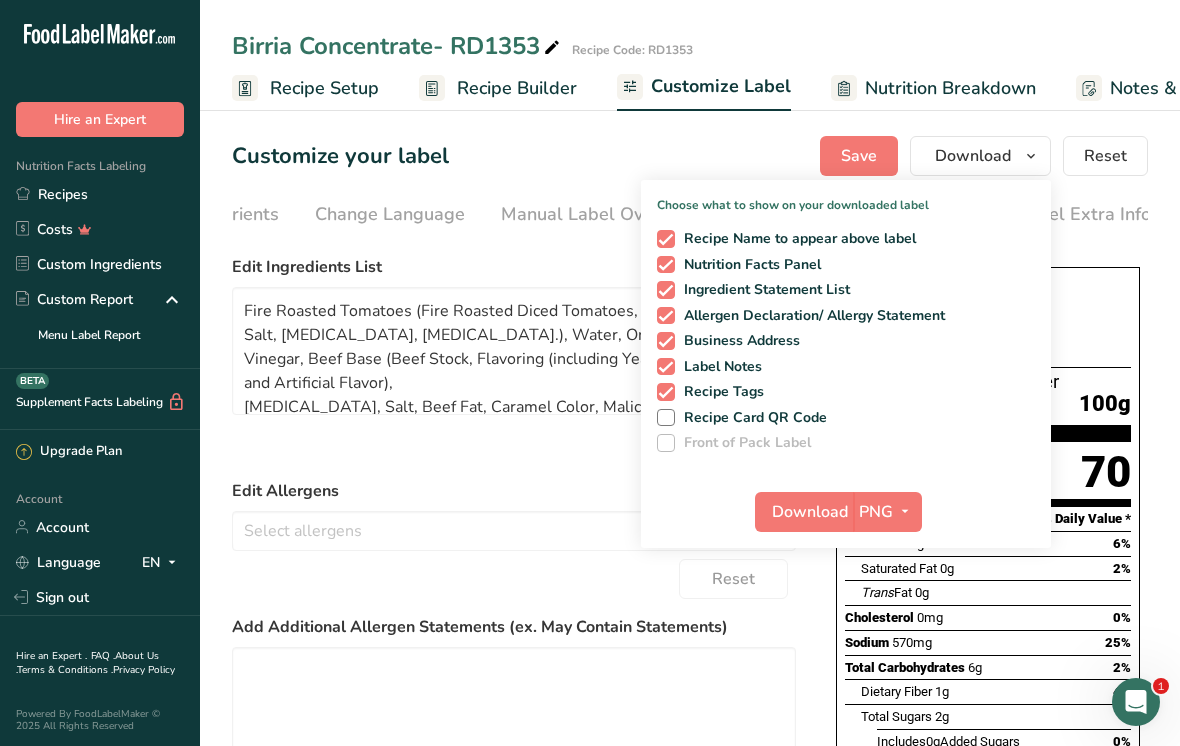 click on "PNG" at bounding box center [876, 512] 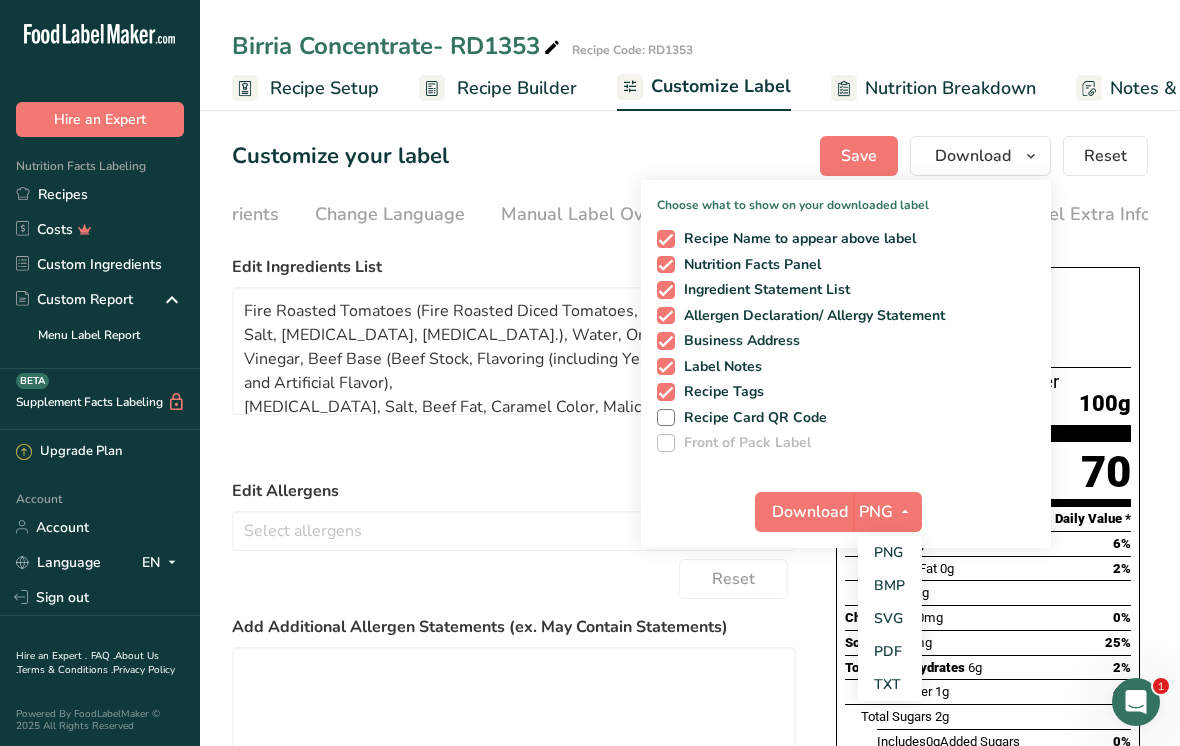 click on "PDF" at bounding box center (890, 651) 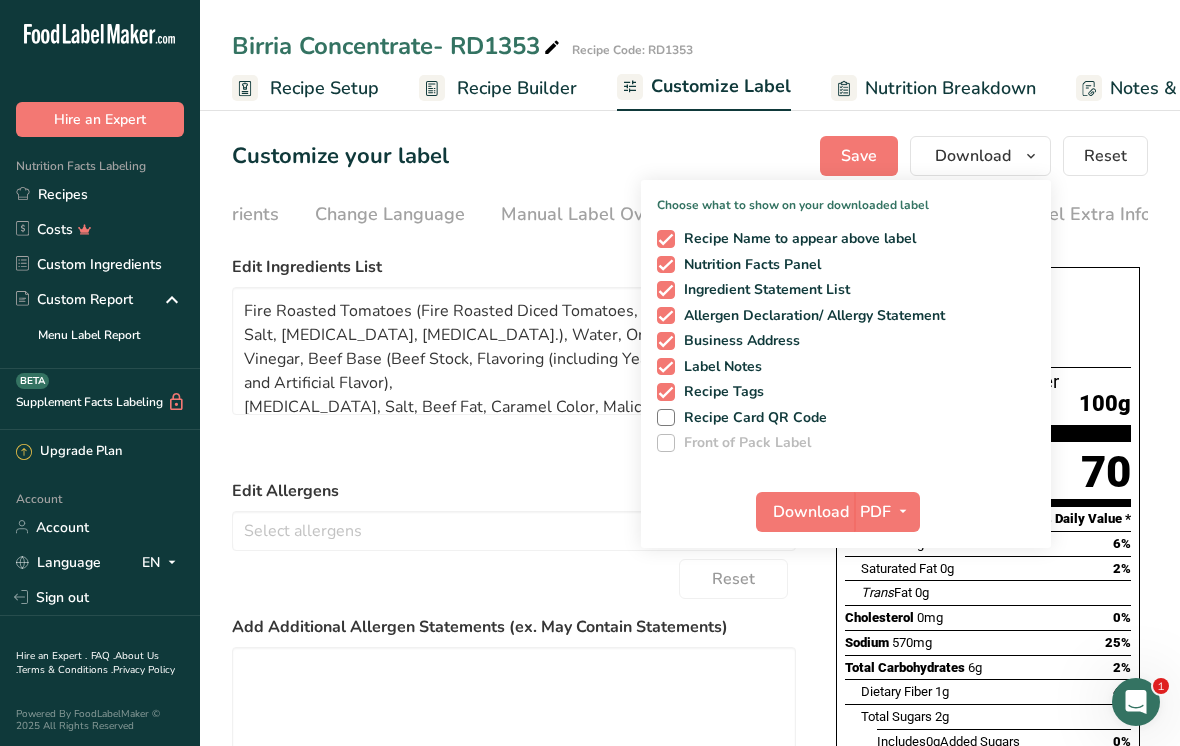 click on "Download" at bounding box center (811, 512) 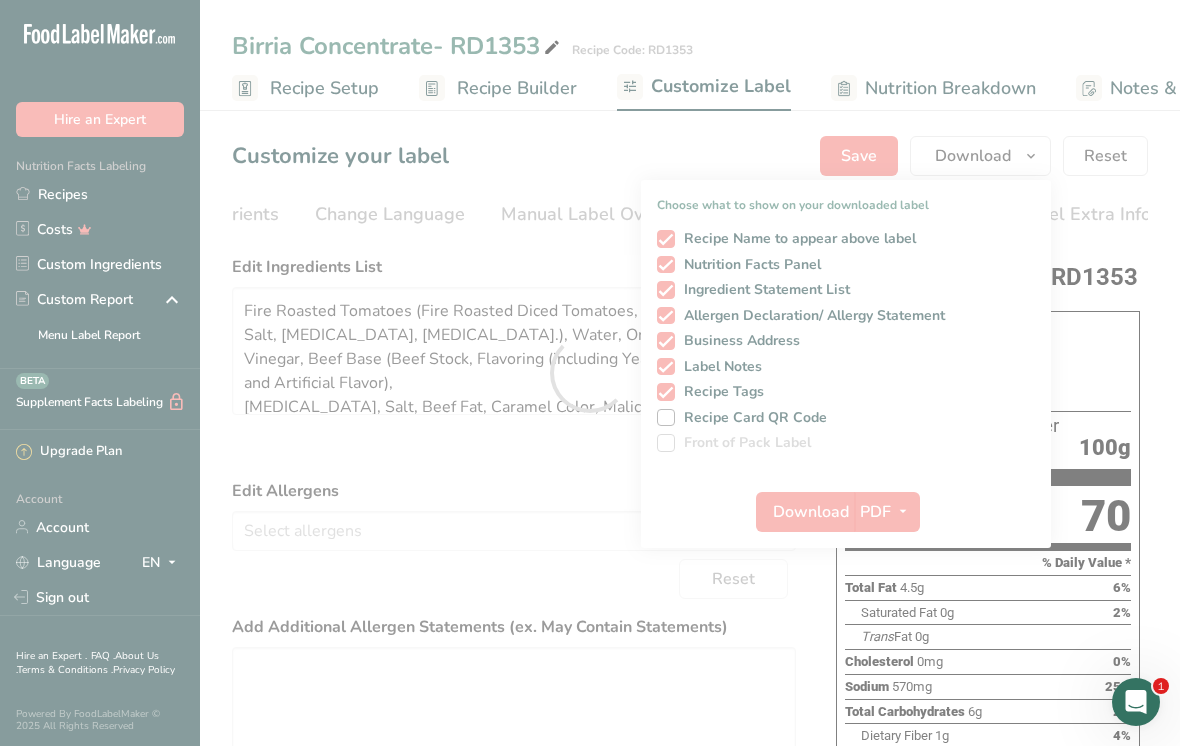 scroll, scrollTop: 0, scrollLeft: 0, axis: both 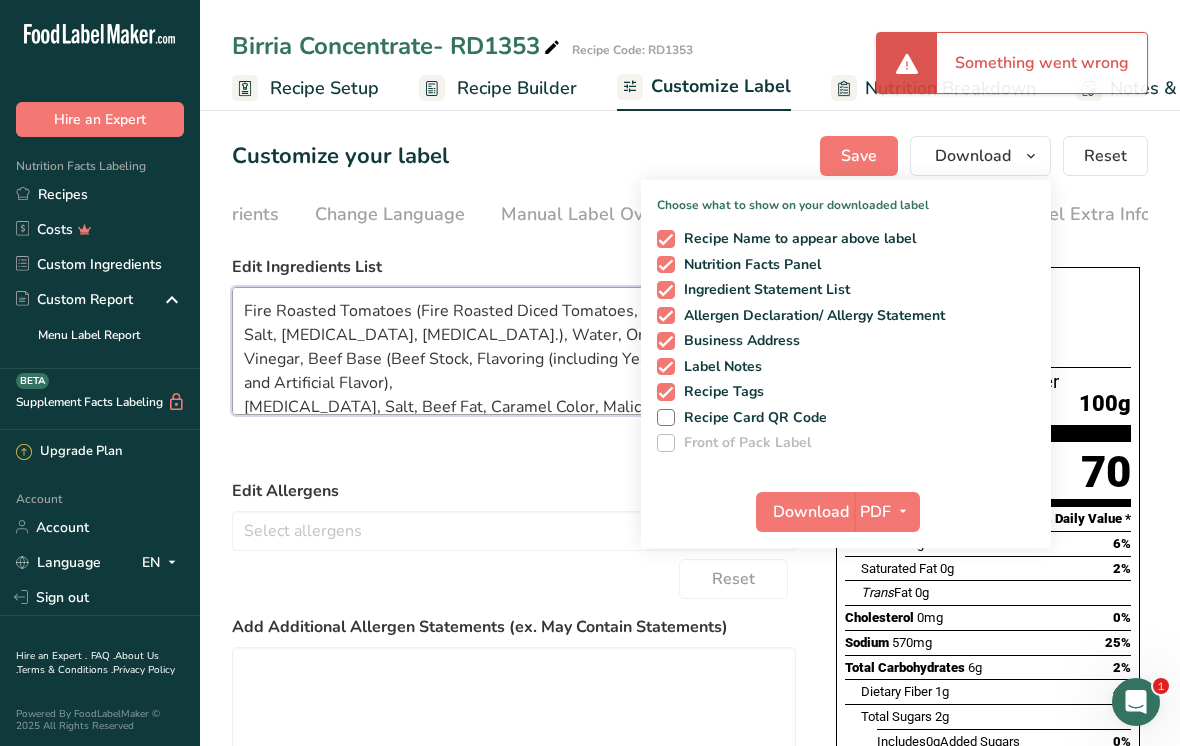 click on "Fire Roasted Tomatoes (Fire Roasted Diced Tomatoes, Tomato Juice, Sea Salt, [MEDICAL_DATA], [MEDICAL_DATA].), Water, Onions, Canola Oil, Vinegar, Beef Base (Beef Stock, Flavoring (including Yeast Extract, Natural and Artificial Flavor),
[MEDICAL_DATA], Salt, Beef Fat, Caramel Color, Malic Acid, Xanthan Gum.), Chipotle Peppers in Adobo Sauce (Chipotle Peppers, Tomato Puree, Onions, Vinegar, Canola Oil, Sugar, Salt, Paprika, Garlic.), Garlic, Guajillo Pepper, Onion Powder, Kosher Salt, Spices, Garlic Powder, Guar gum" at bounding box center [514, 351] 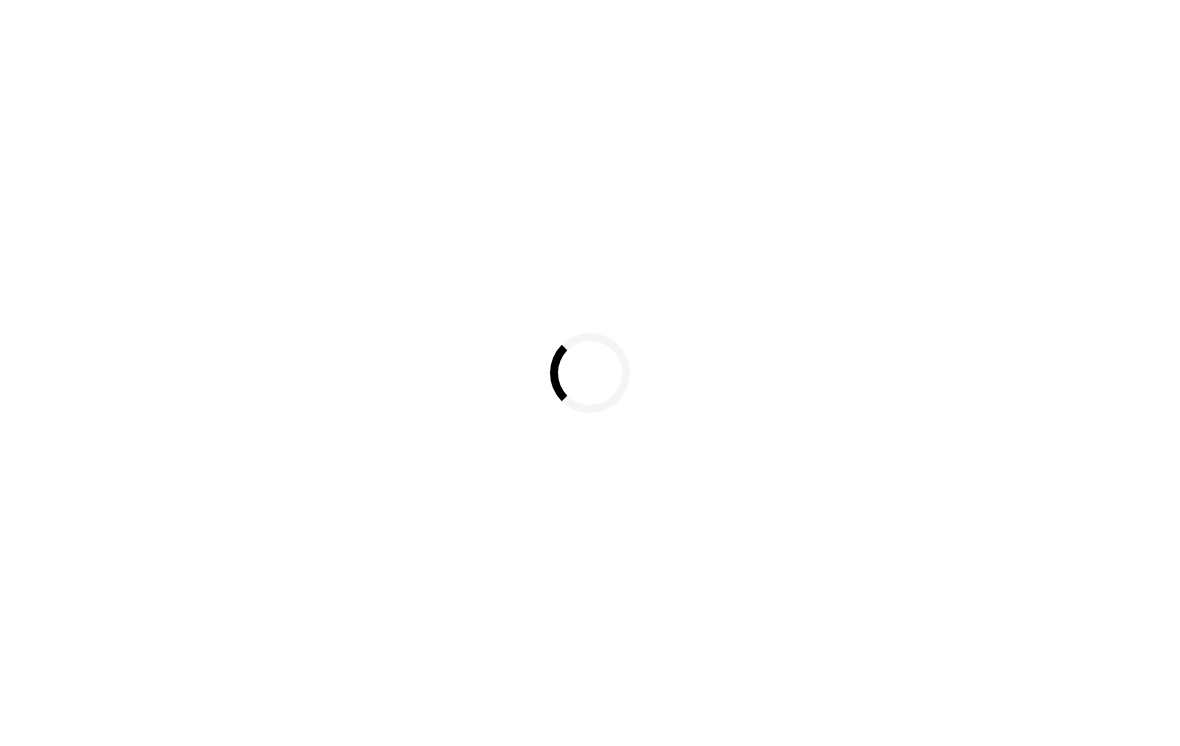 scroll, scrollTop: 0, scrollLeft: 0, axis: both 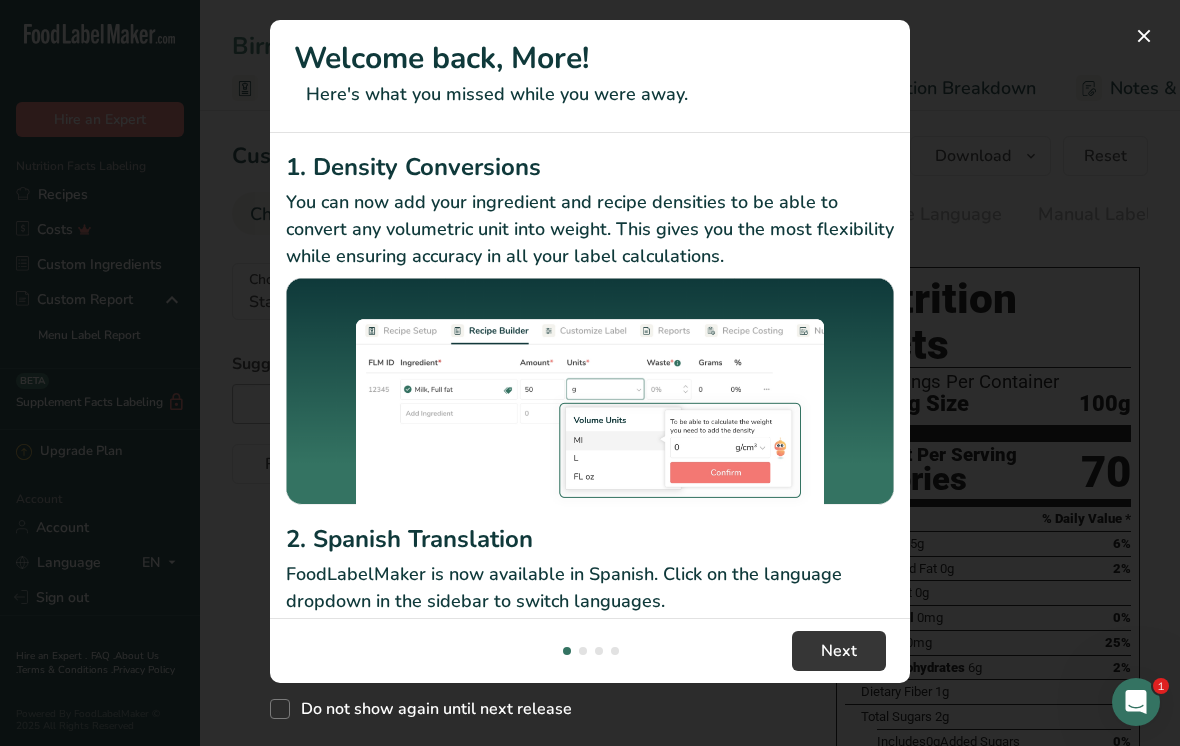 click at bounding box center (1144, 36) 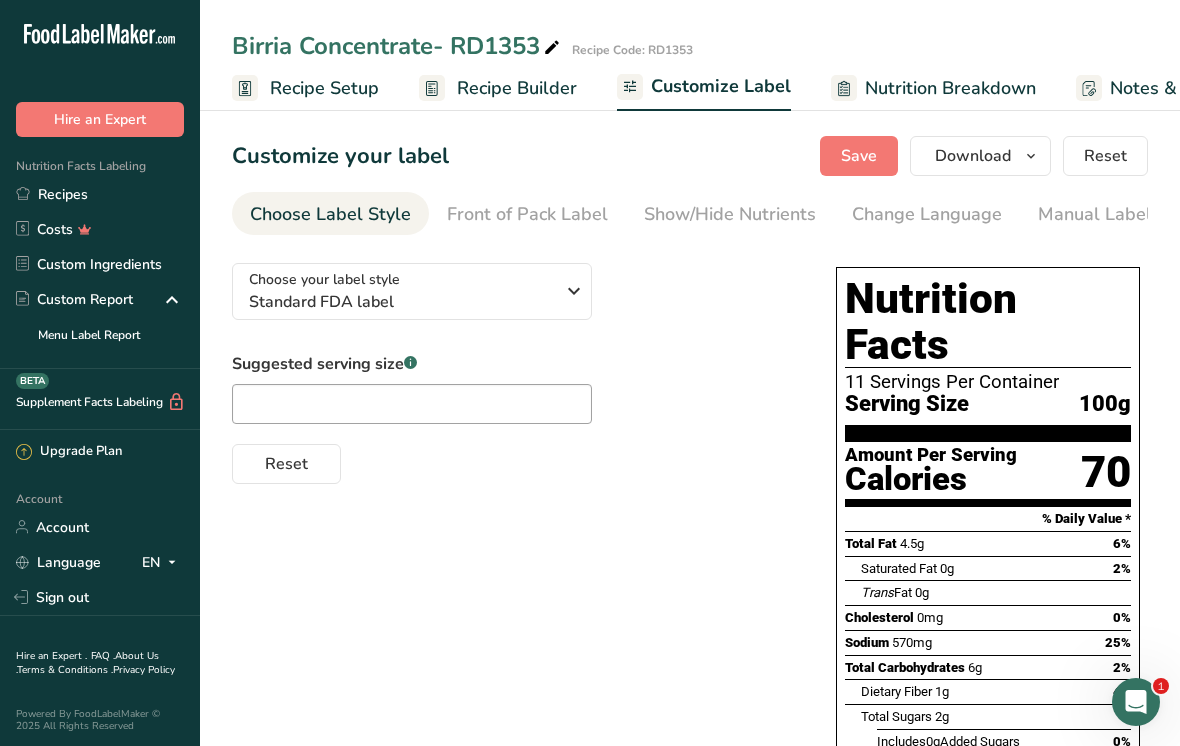 click on "Recipes" at bounding box center (100, 194) 